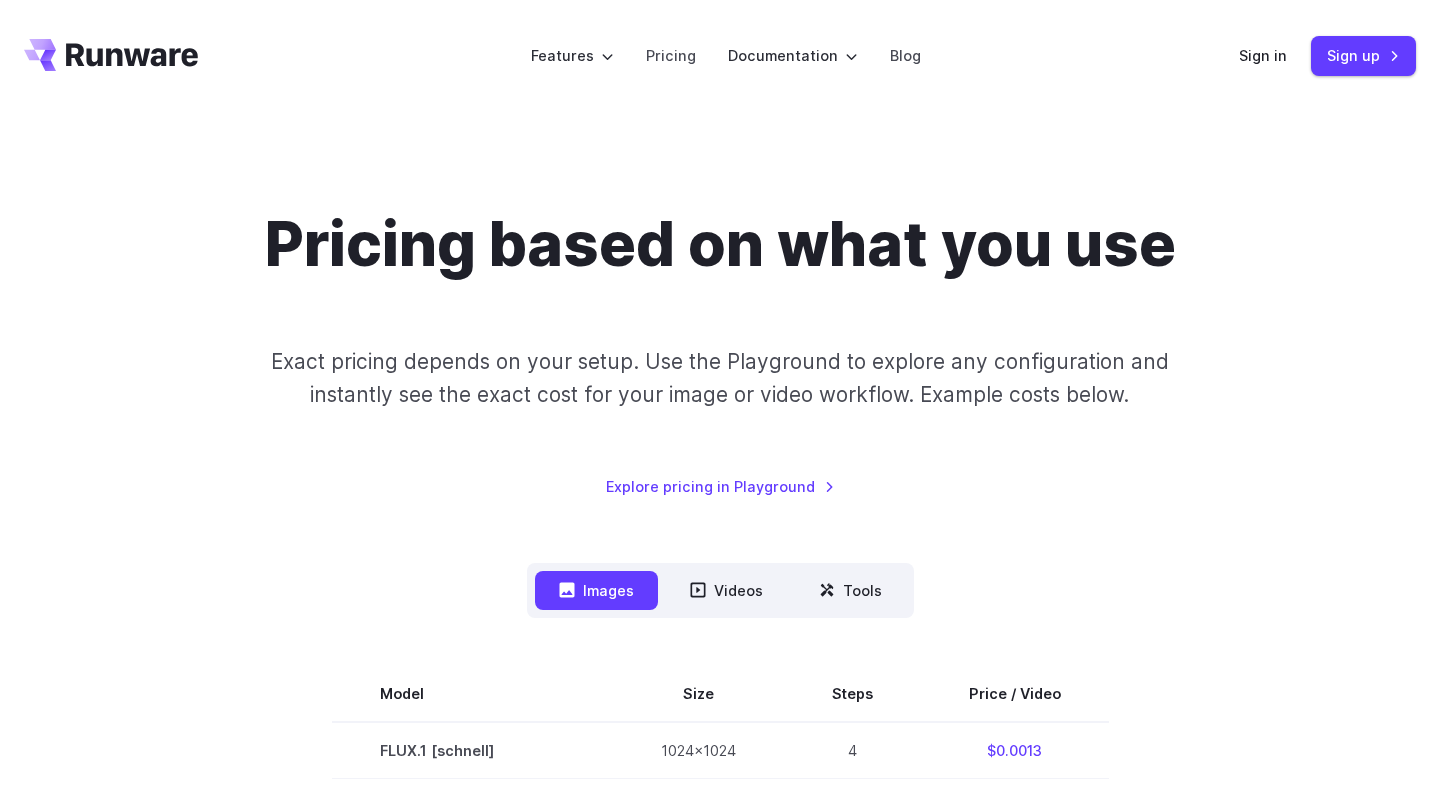 scroll, scrollTop: 564, scrollLeft: 0, axis: vertical 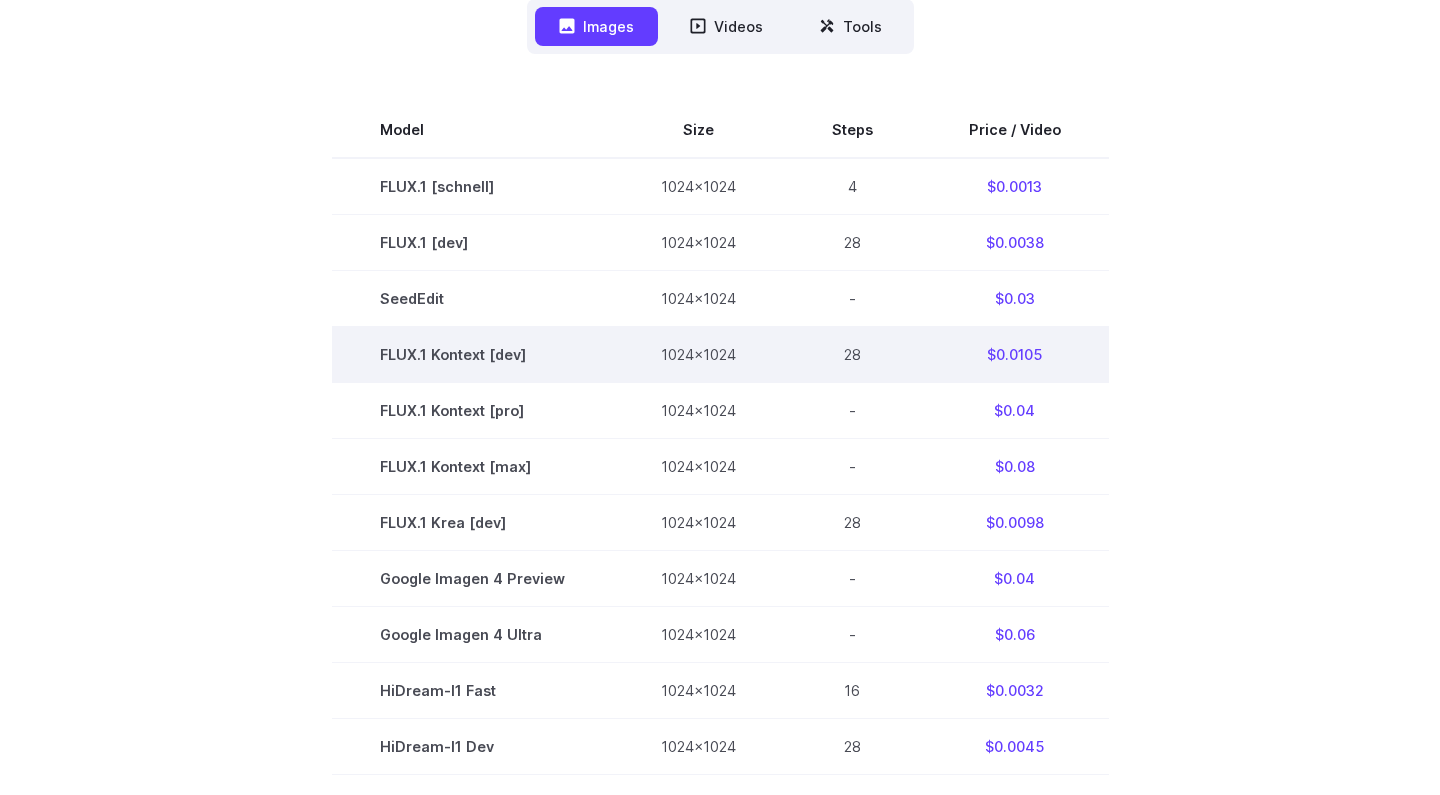 click on "FLUX.1 Kontext [dev]" at bounding box center (472, 354) 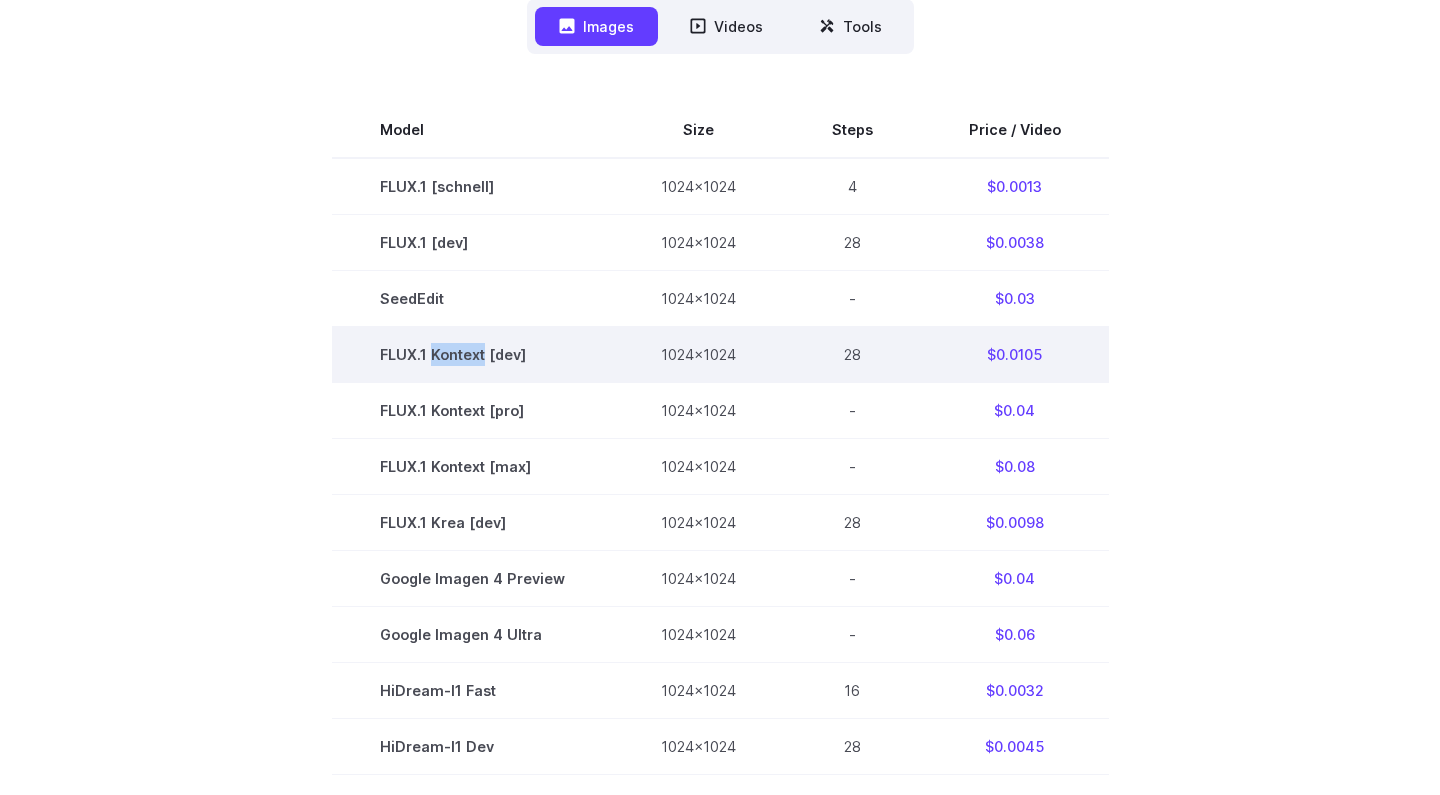 click on "FLUX.1 Kontext [dev]" at bounding box center [472, 354] 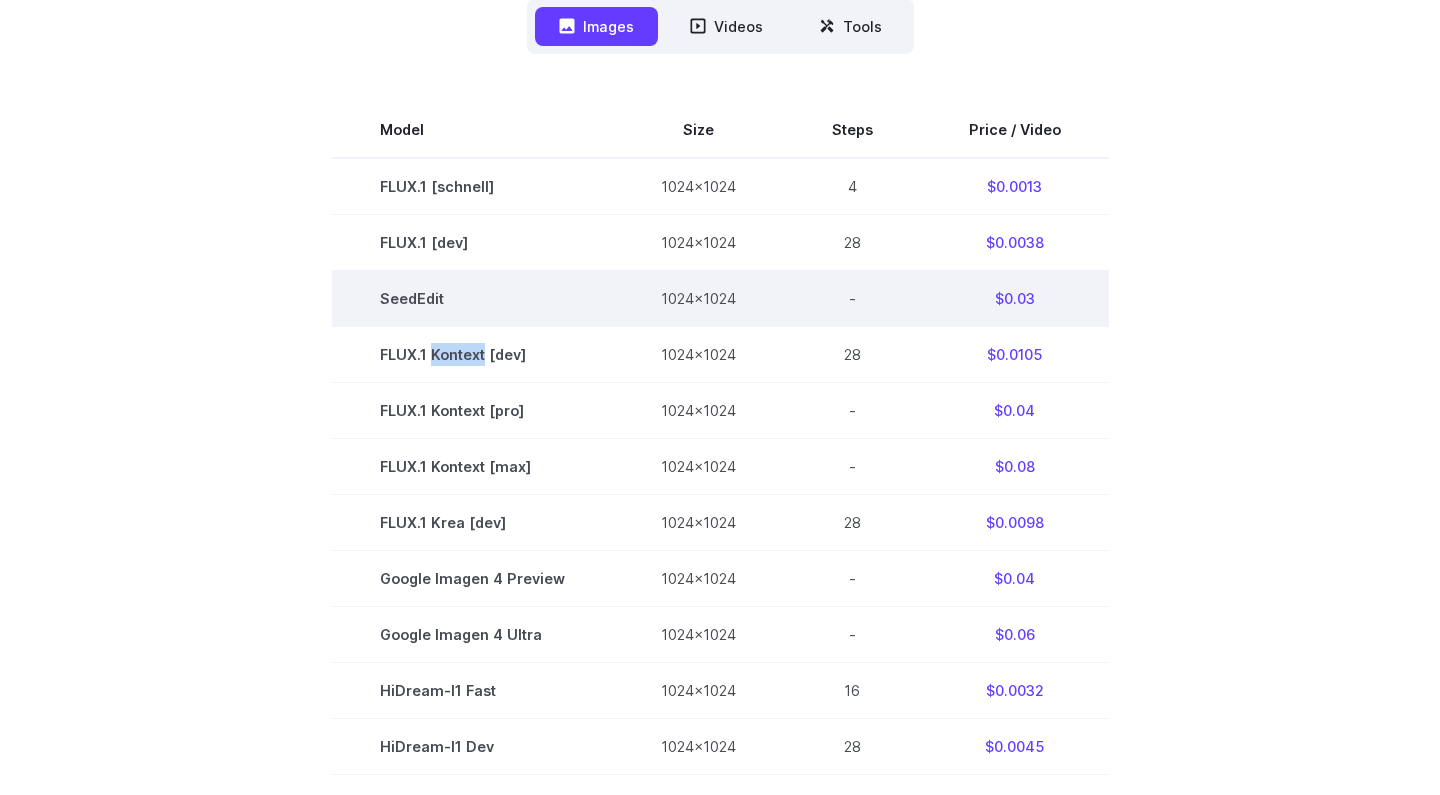 copy on "Kontext" 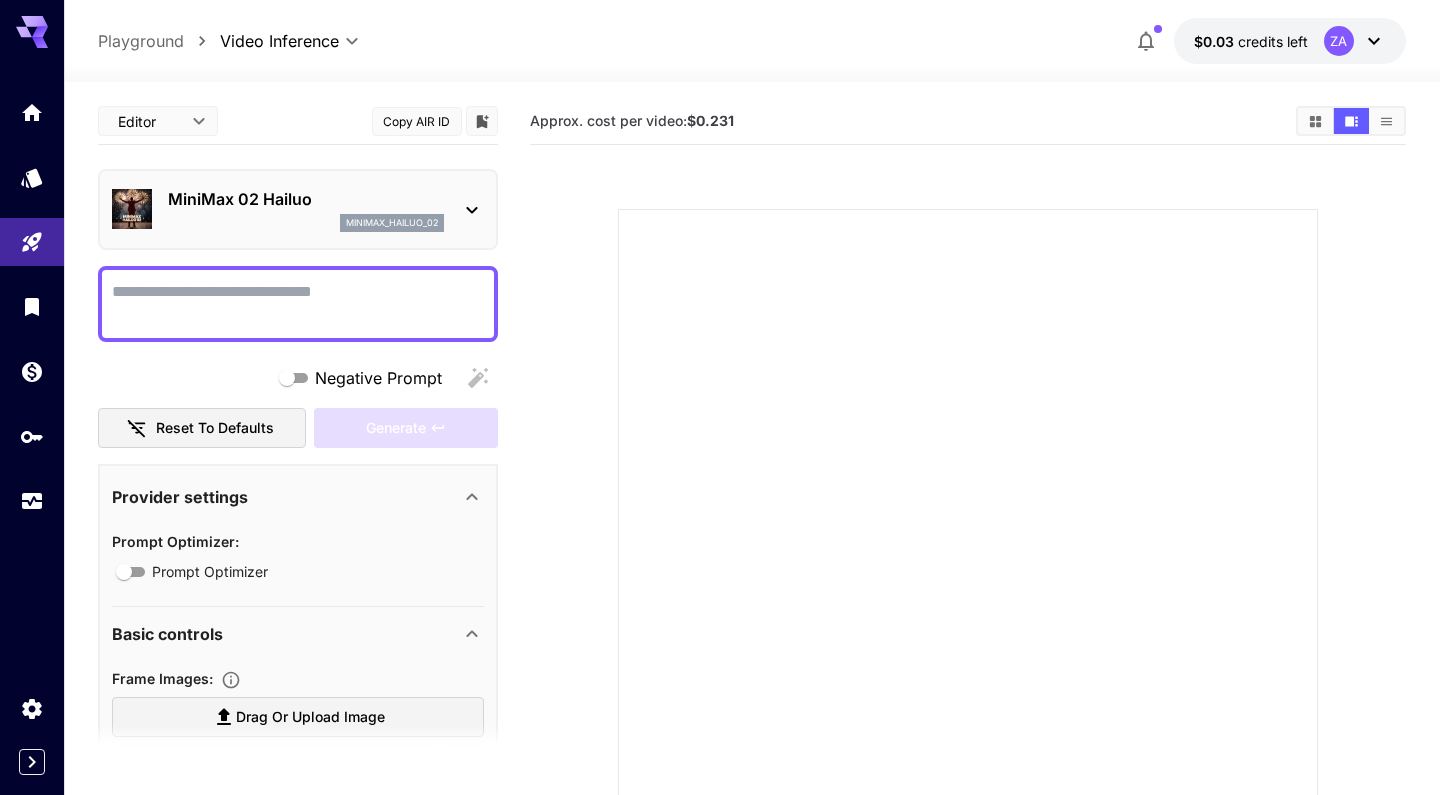 scroll, scrollTop: 0, scrollLeft: 0, axis: both 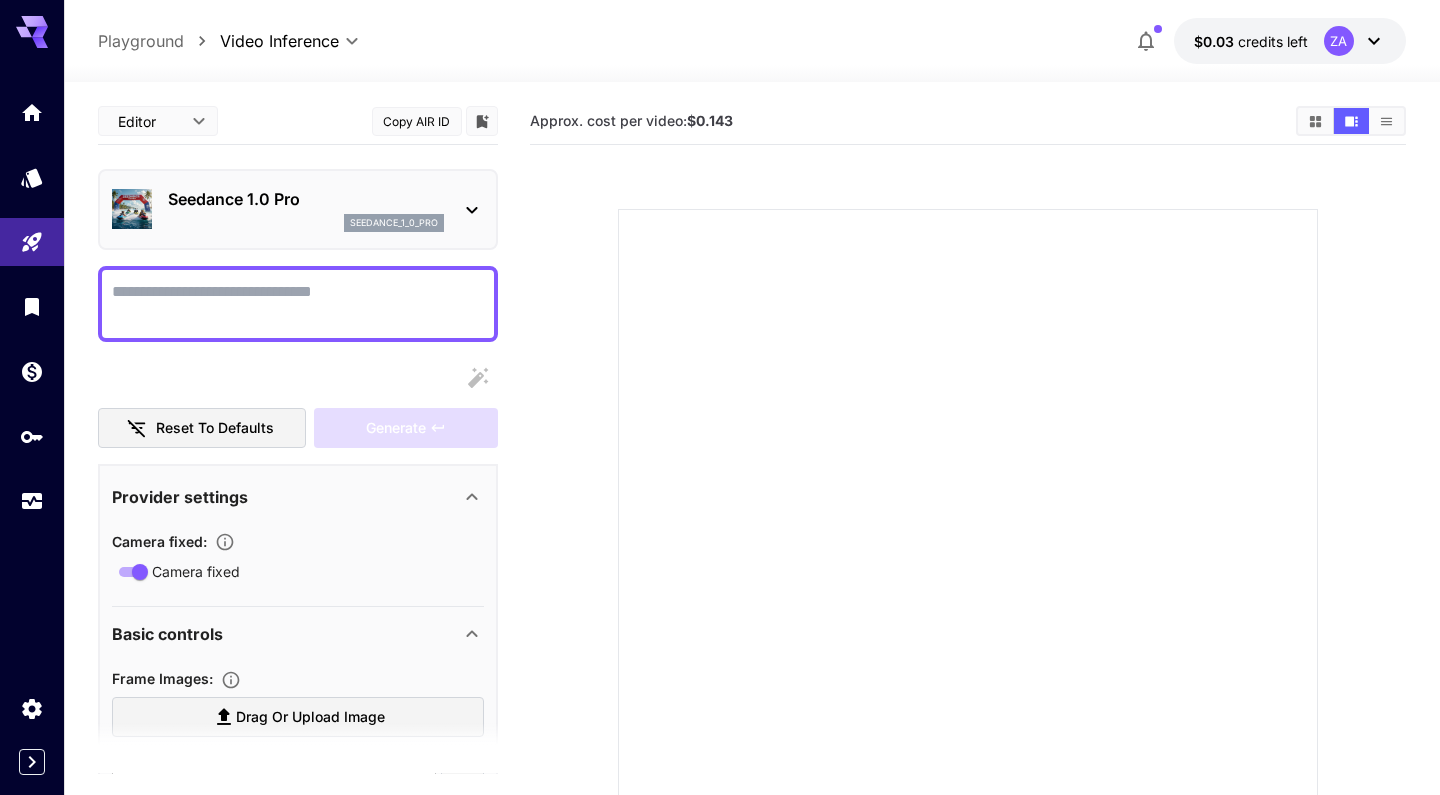 click on "Seedance 1.0 Pro" at bounding box center (306, 199) 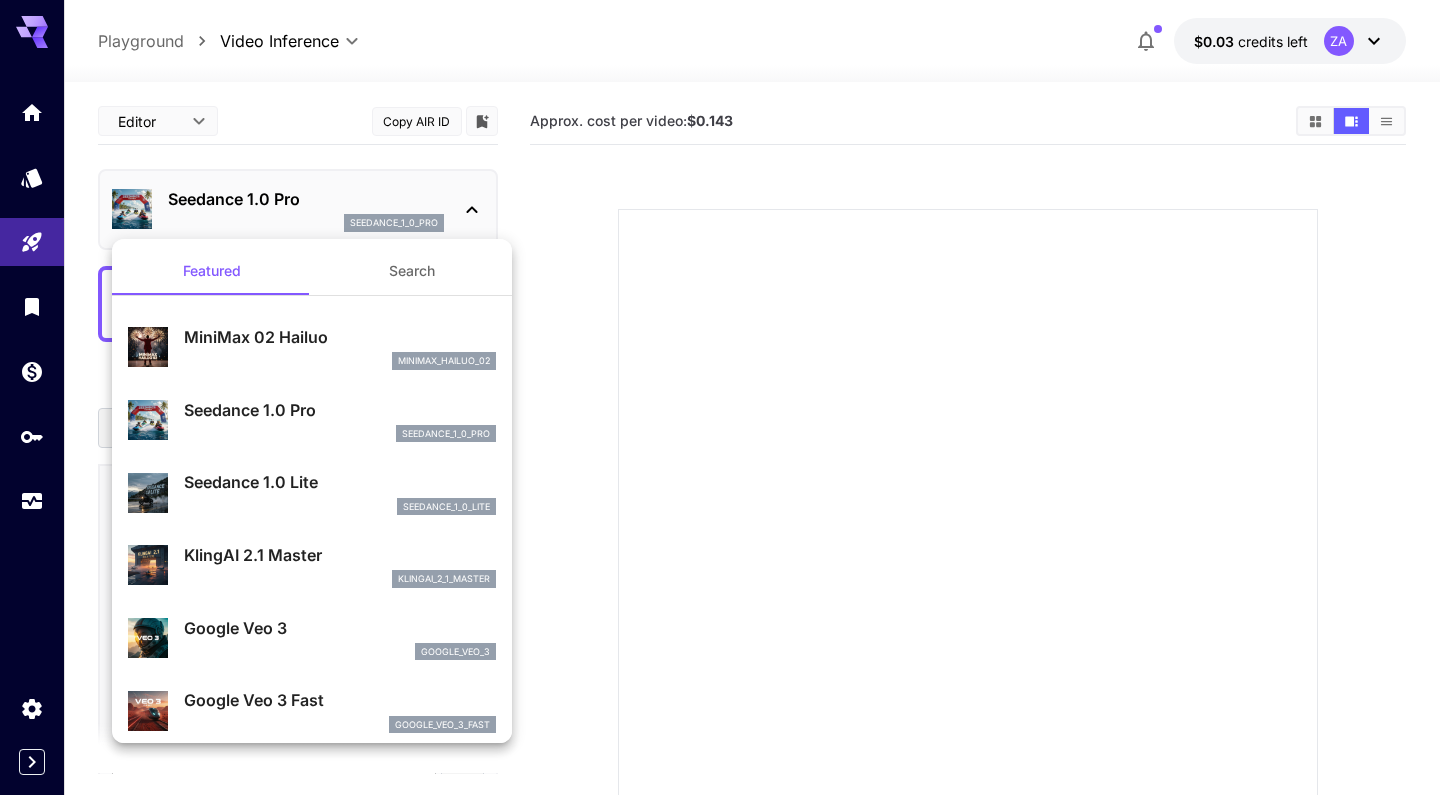 click on "Search" at bounding box center (412, 271) 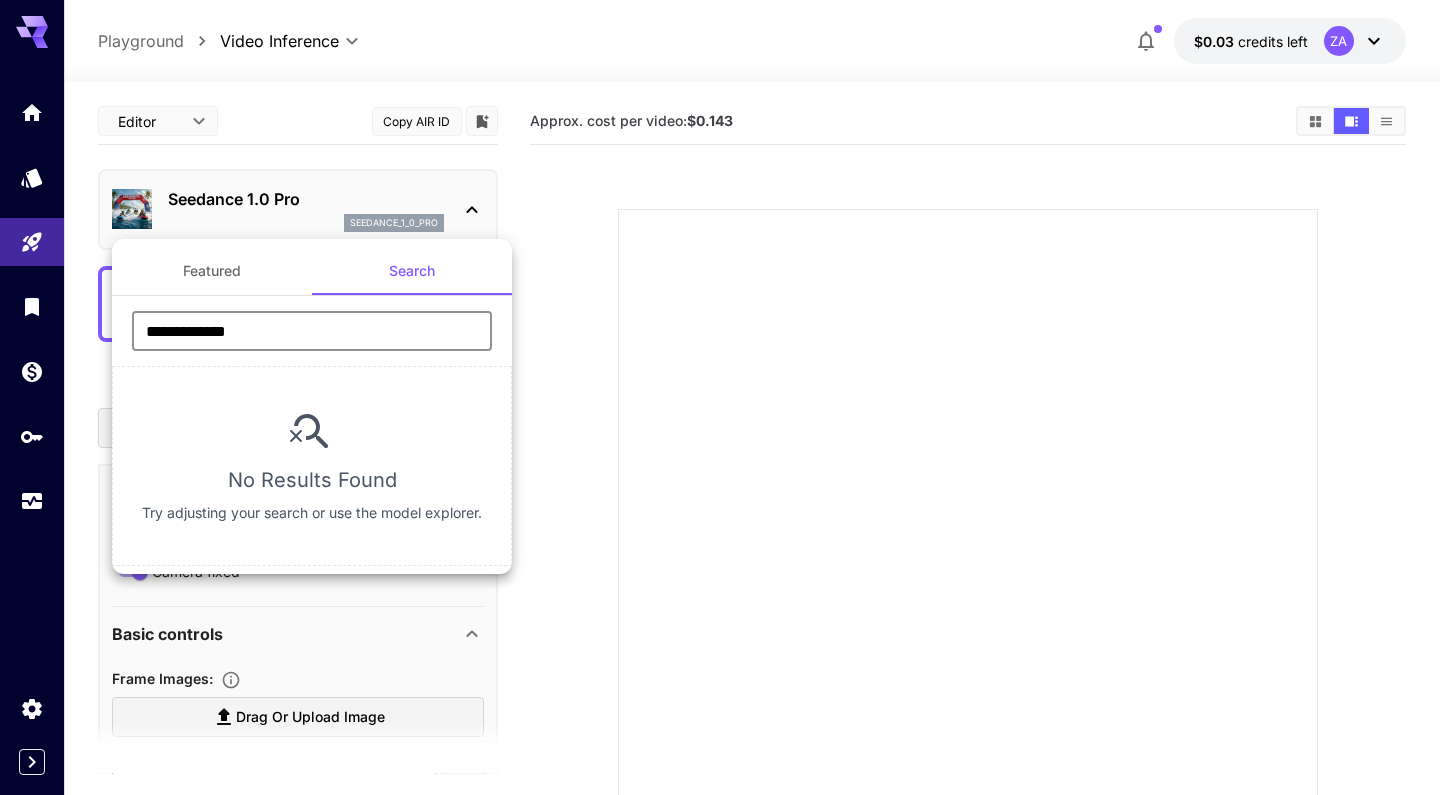 click on "**********" at bounding box center [312, 331] 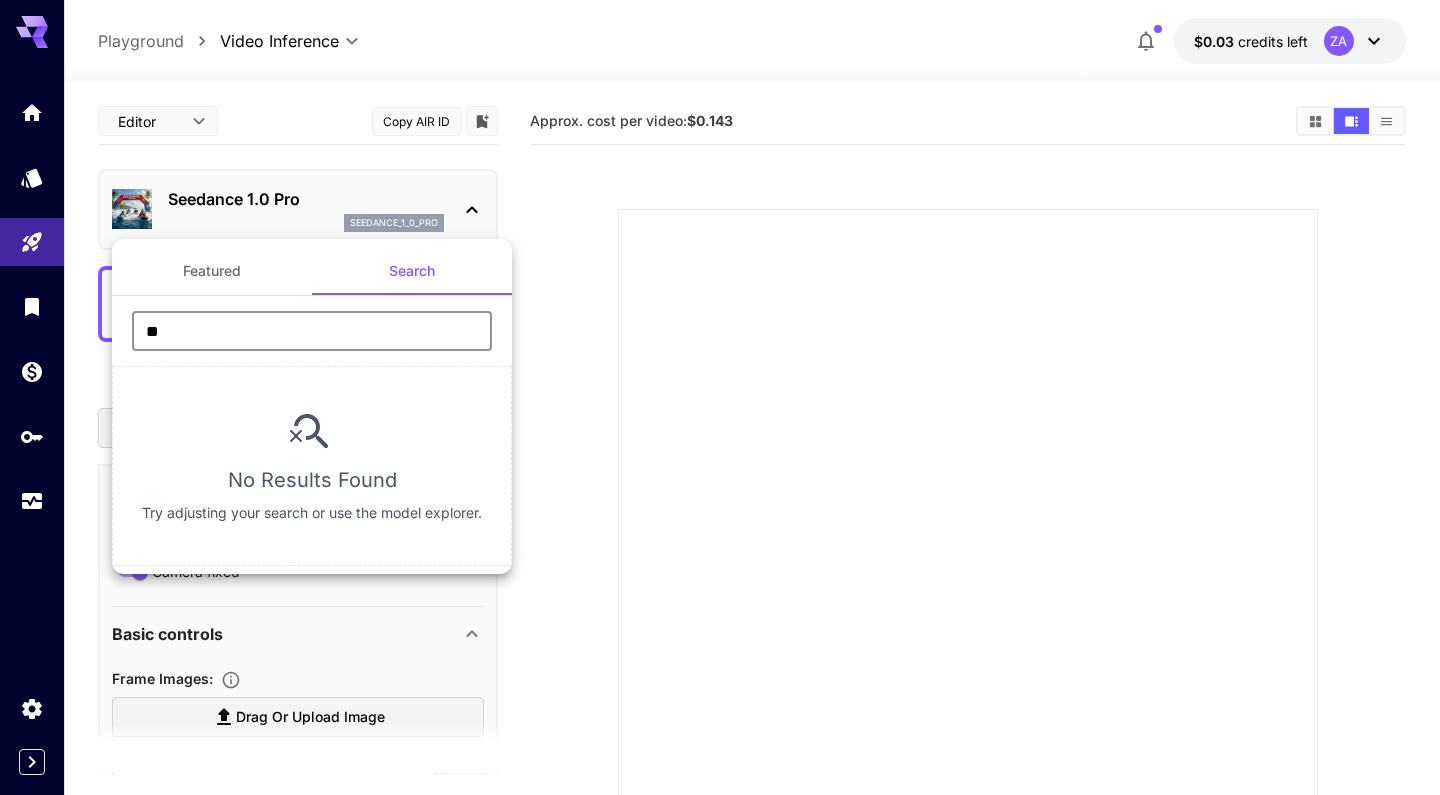 type on "*" 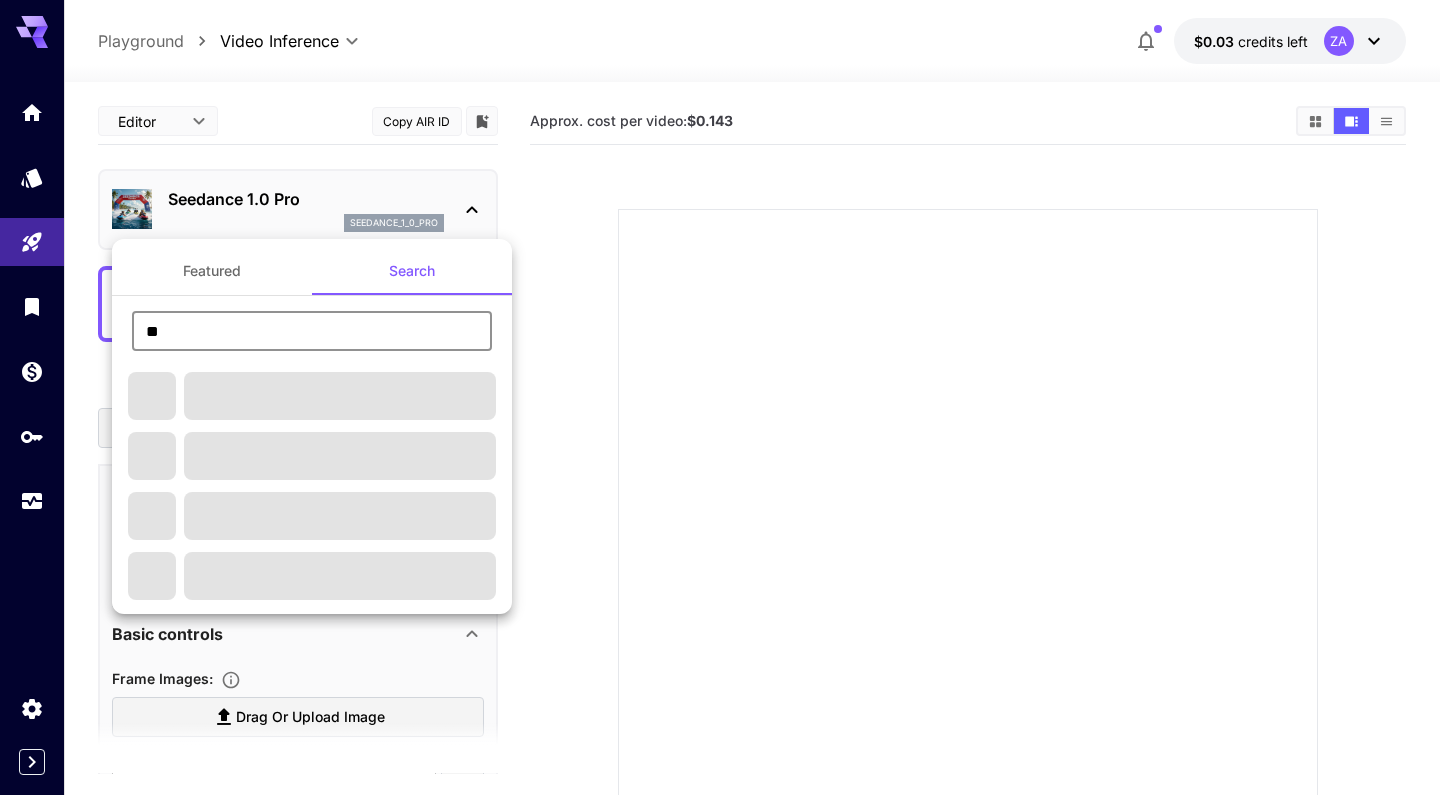 type on "*" 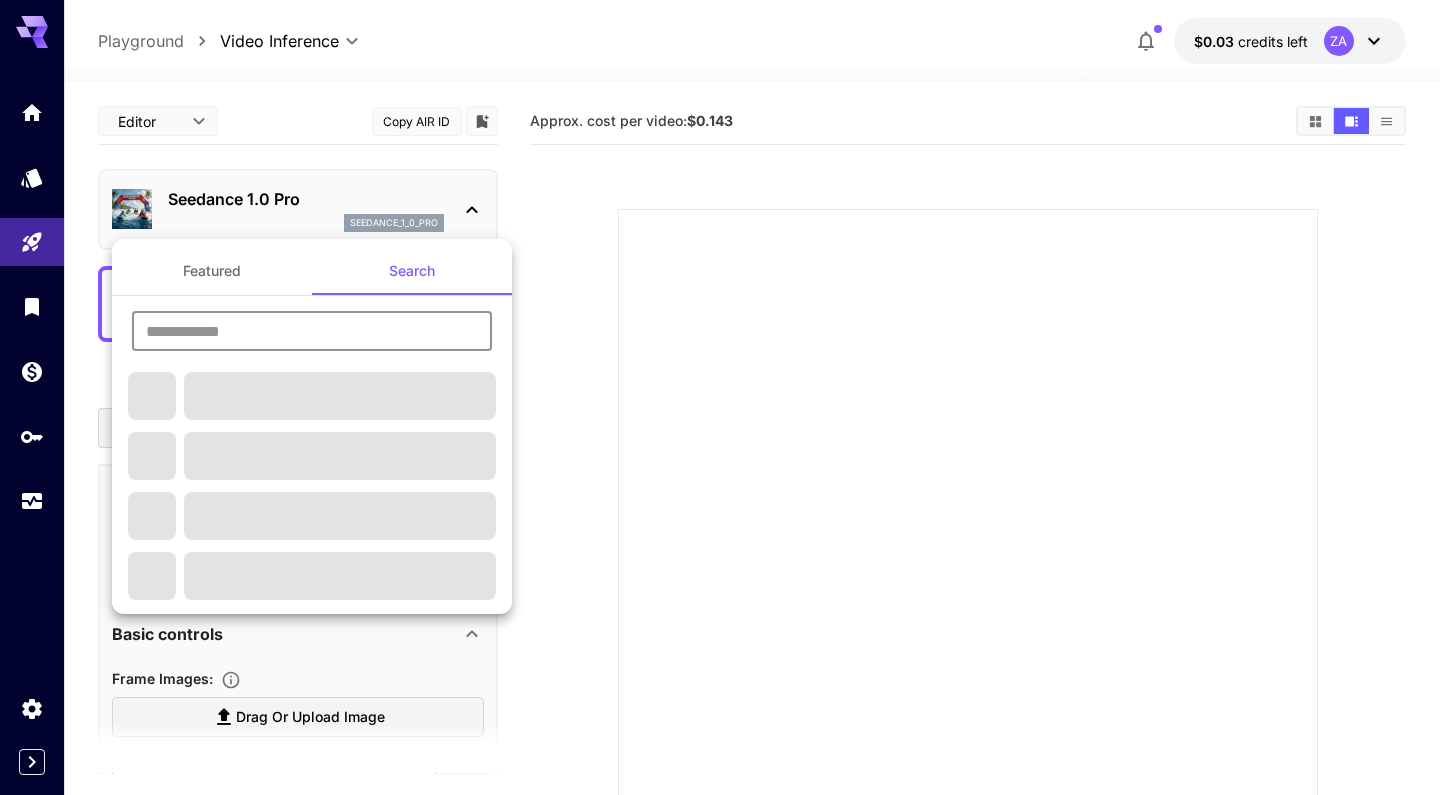 paste on "*******" 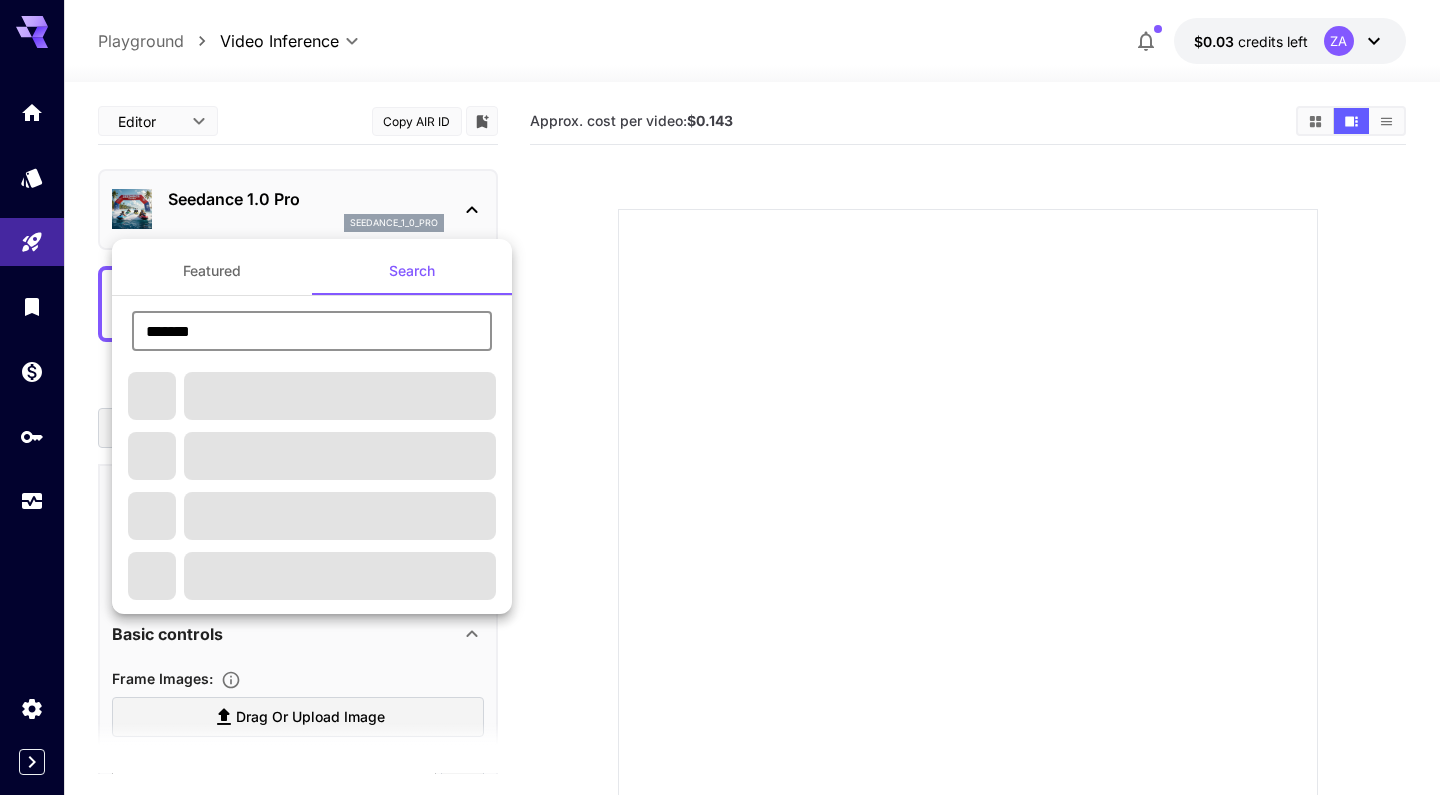 type on "*******" 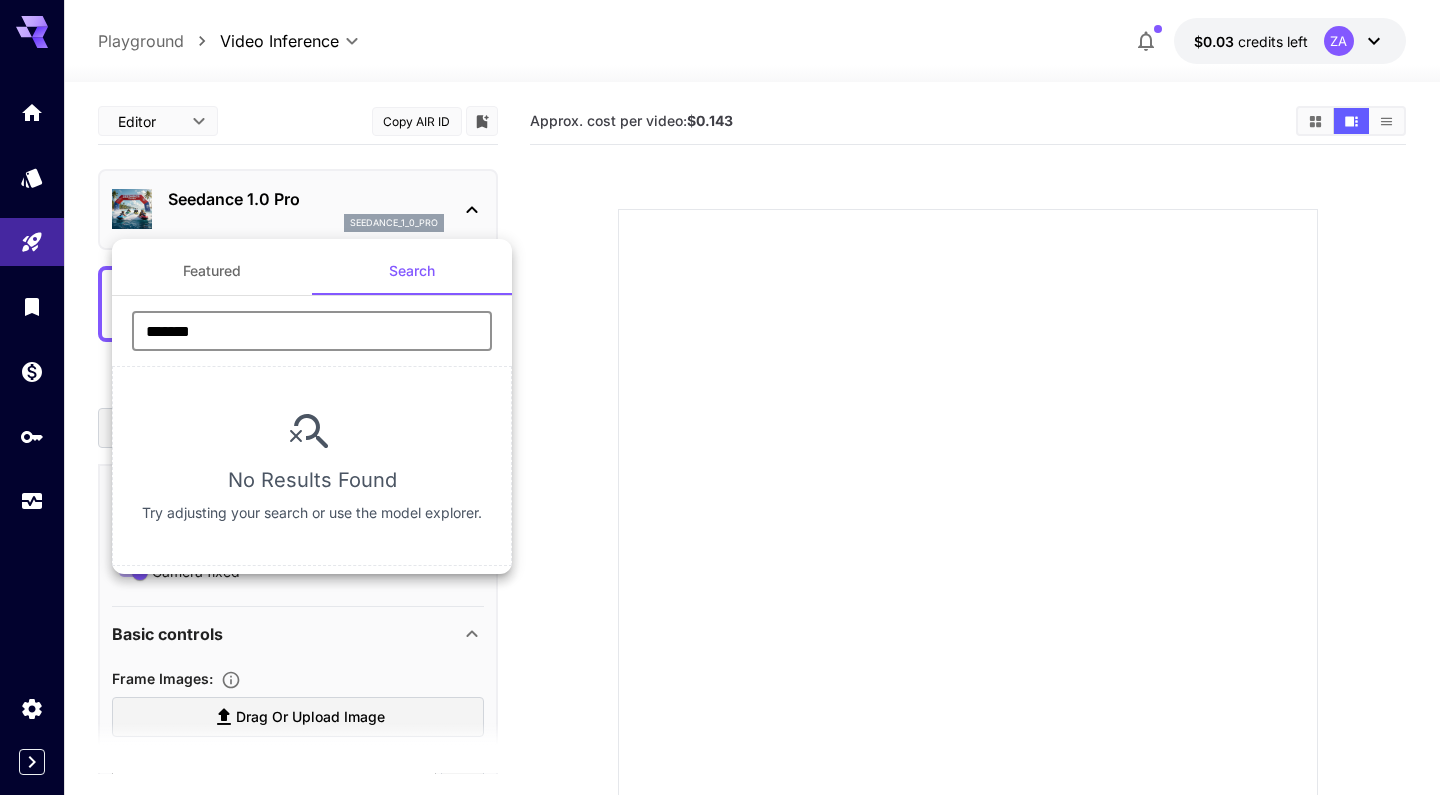 click on "Featured" at bounding box center (212, 271) 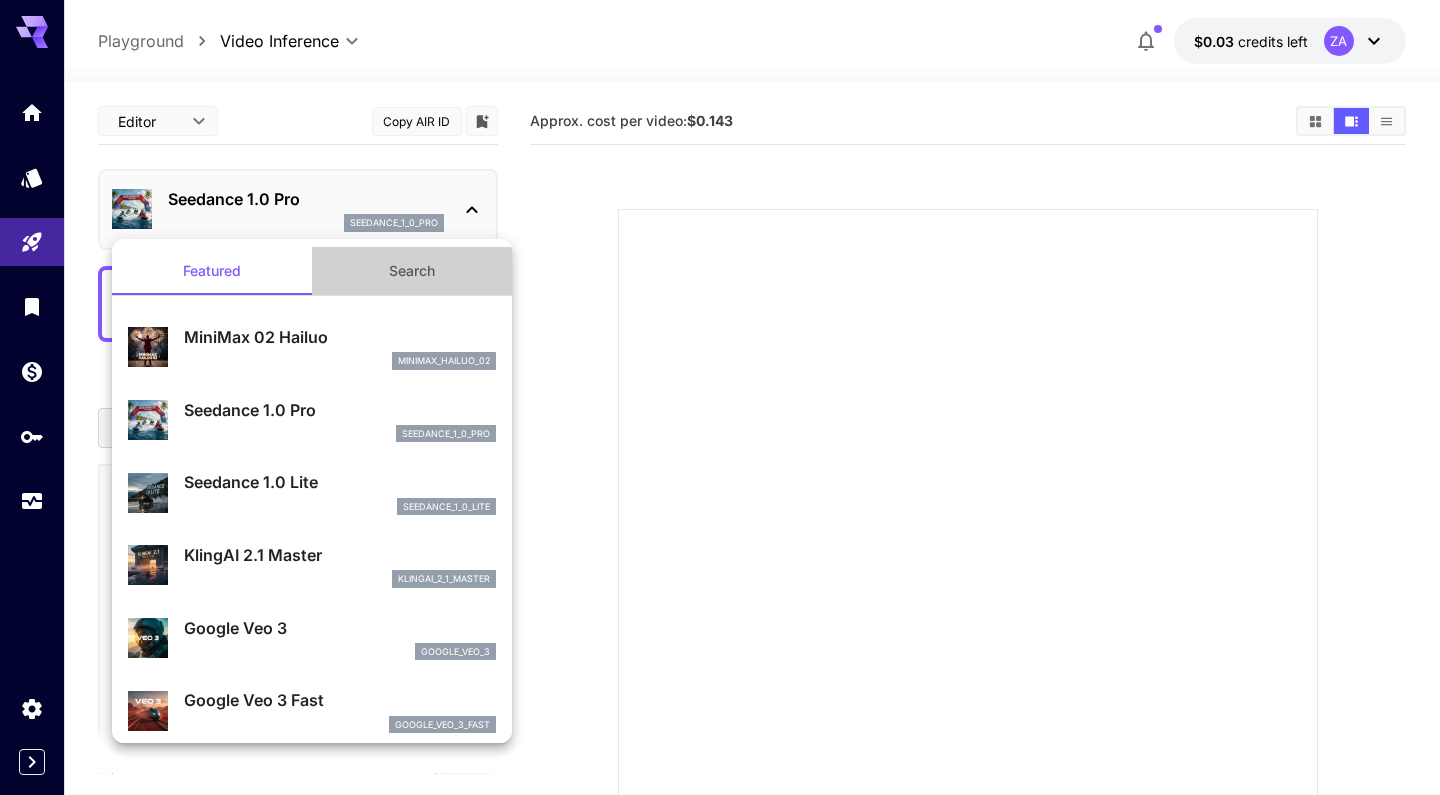 click on "Search" at bounding box center [412, 271] 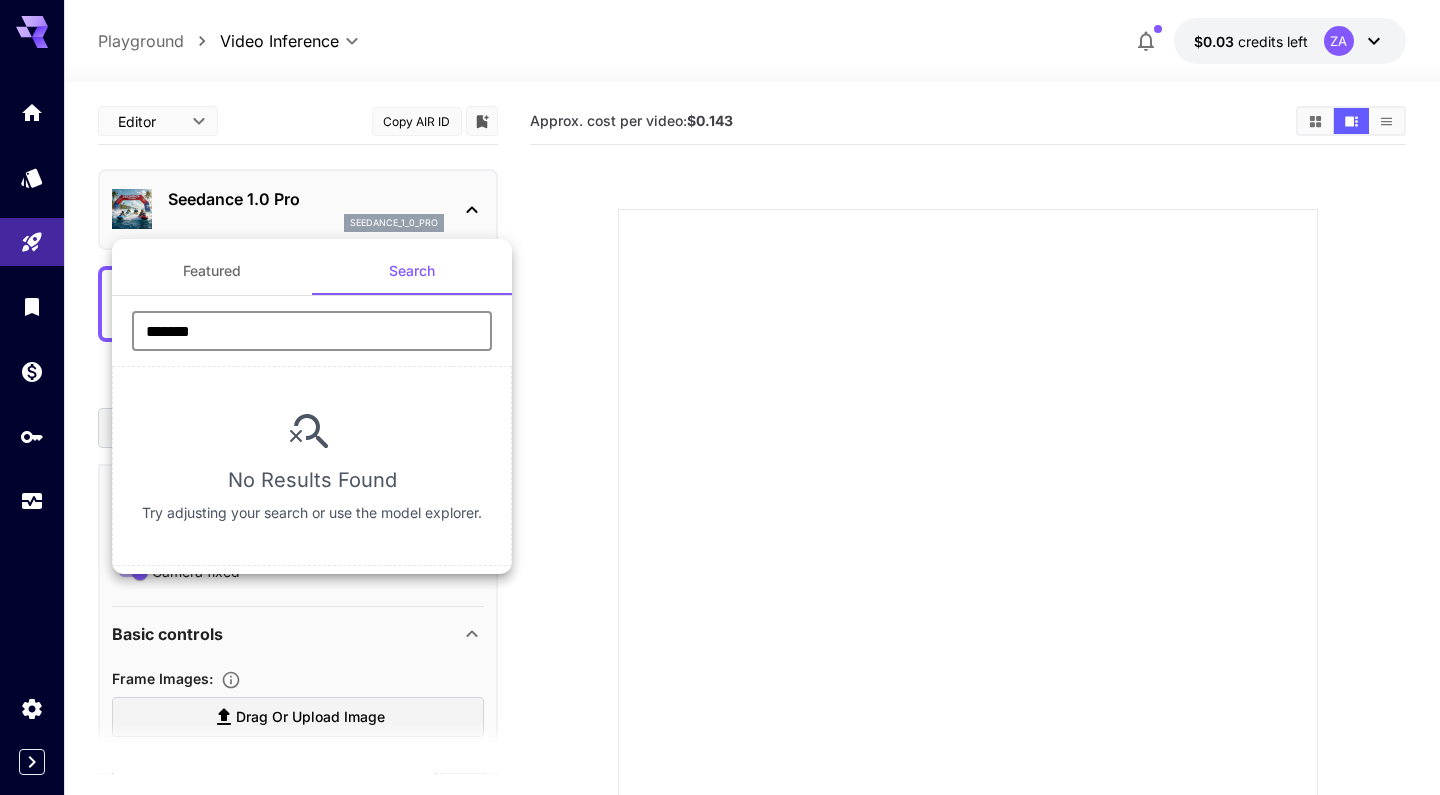 click on "*******" at bounding box center [312, 331] 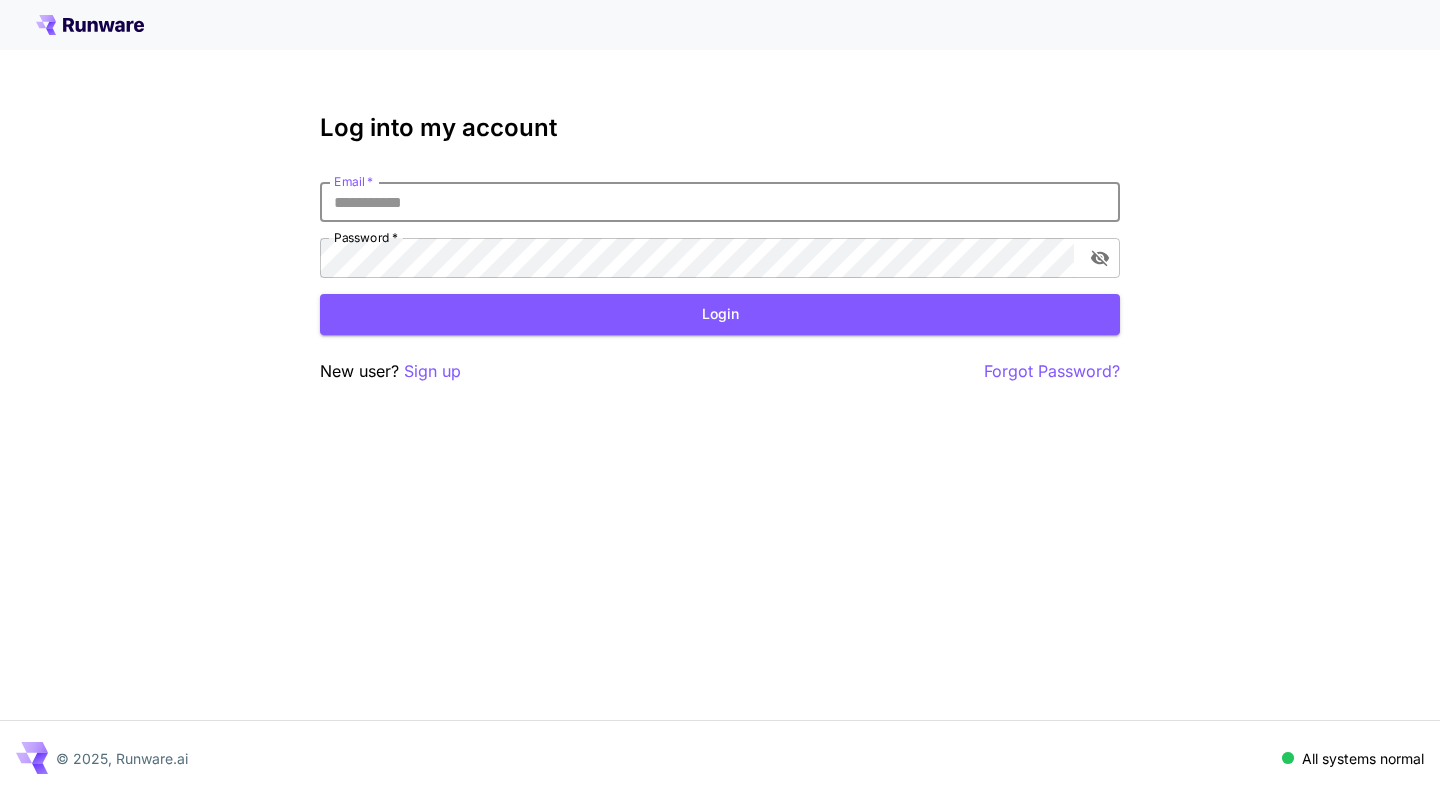 scroll, scrollTop: 0, scrollLeft: 0, axis: both 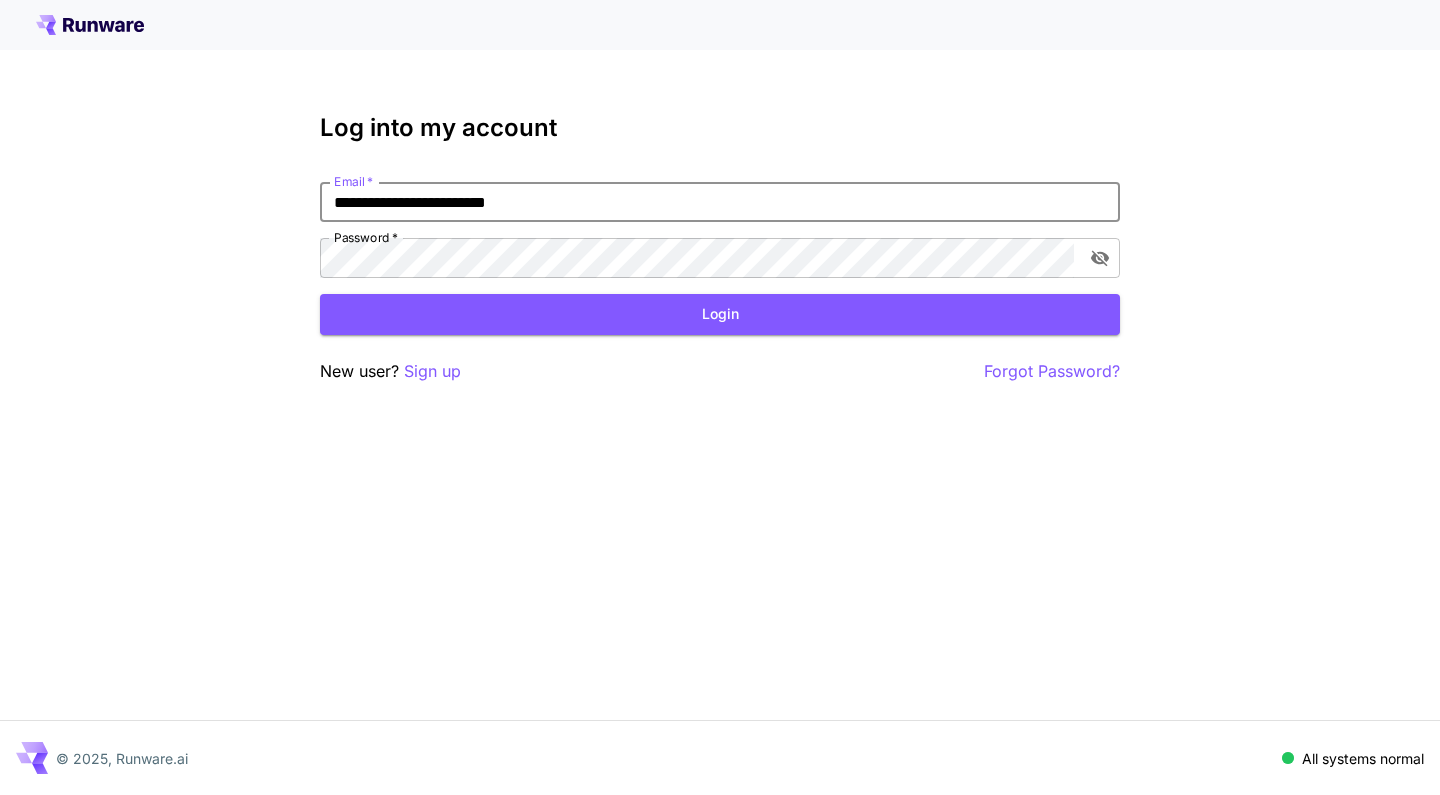 click on "Login" at bounding box center [720, 314] 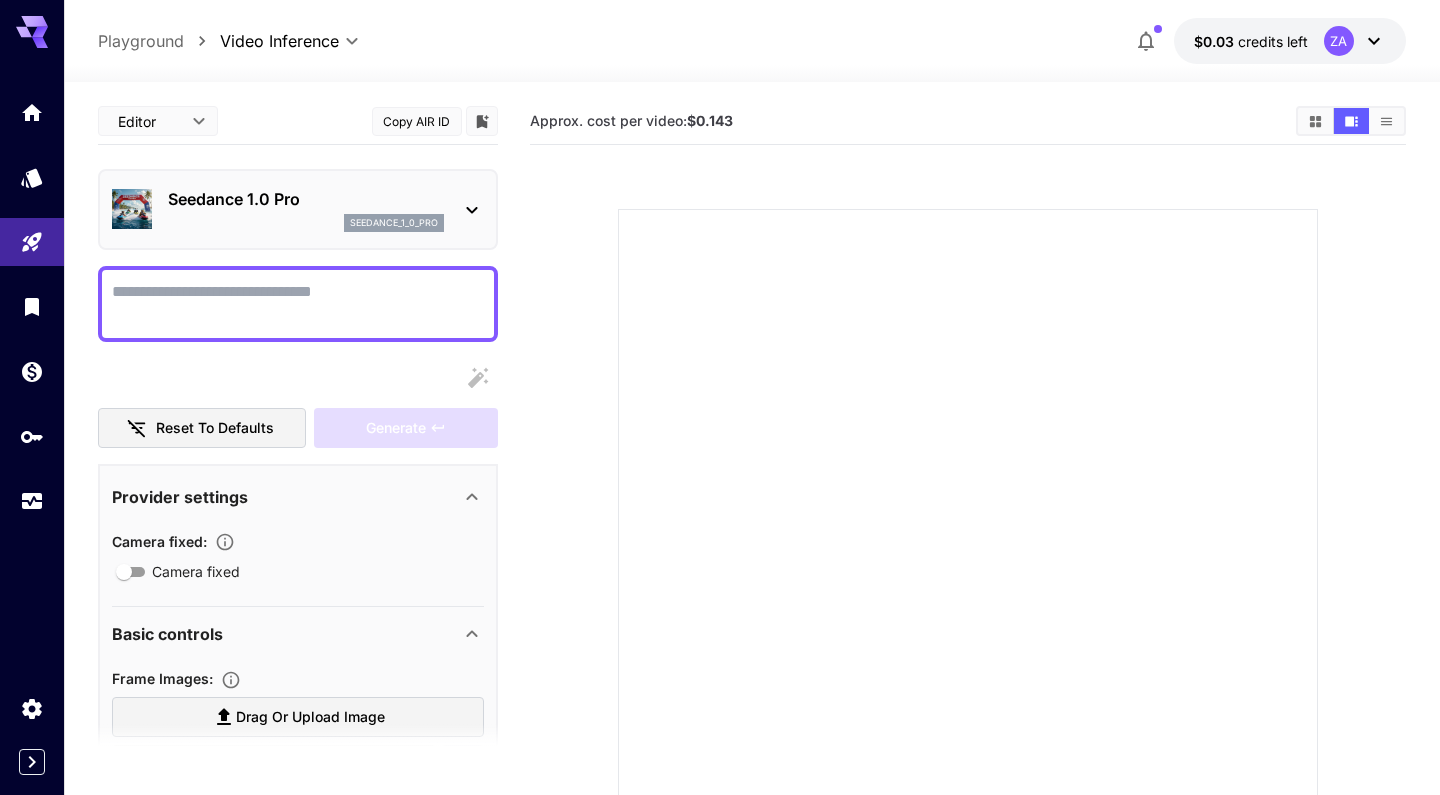 click 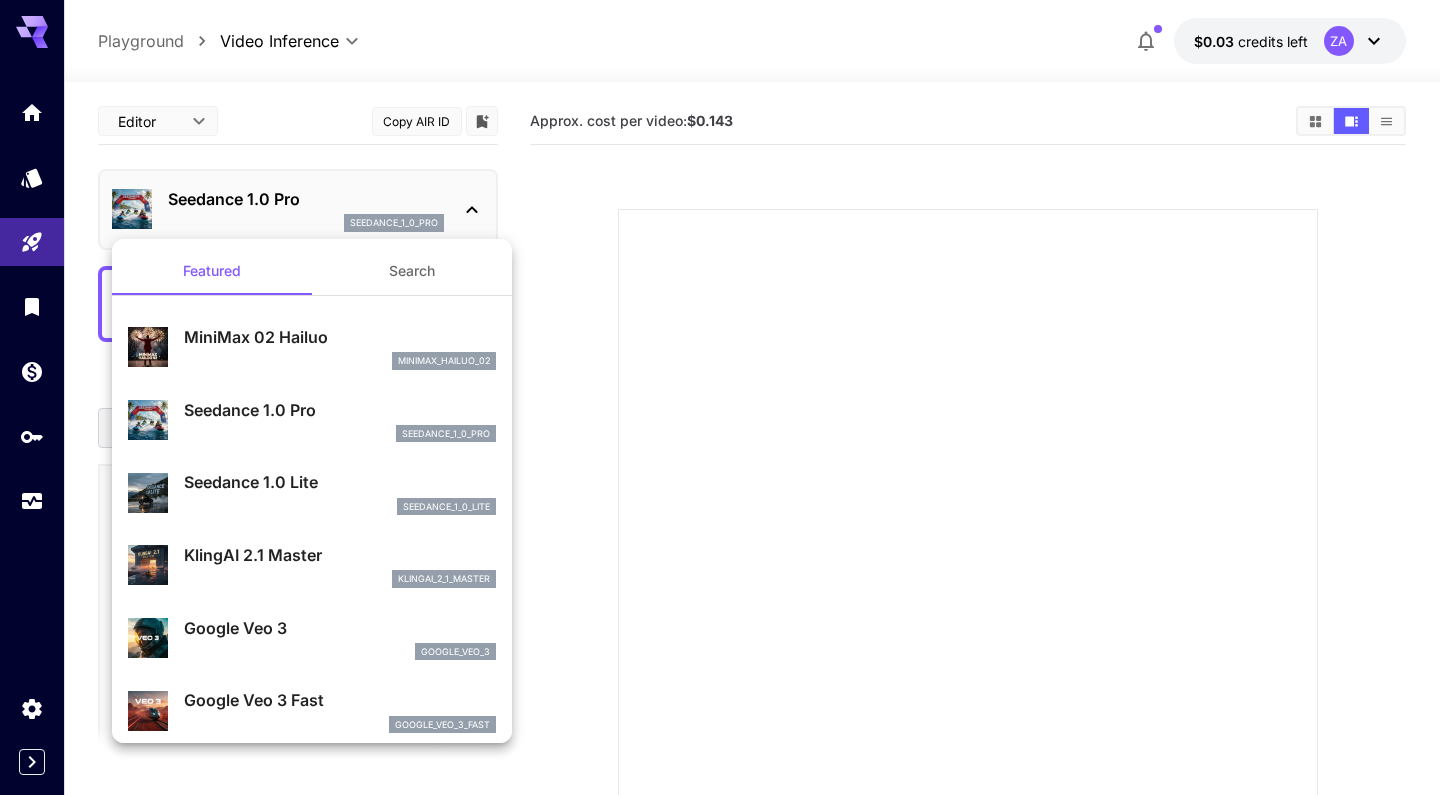click on "Search" at bounding box center [412, 271] 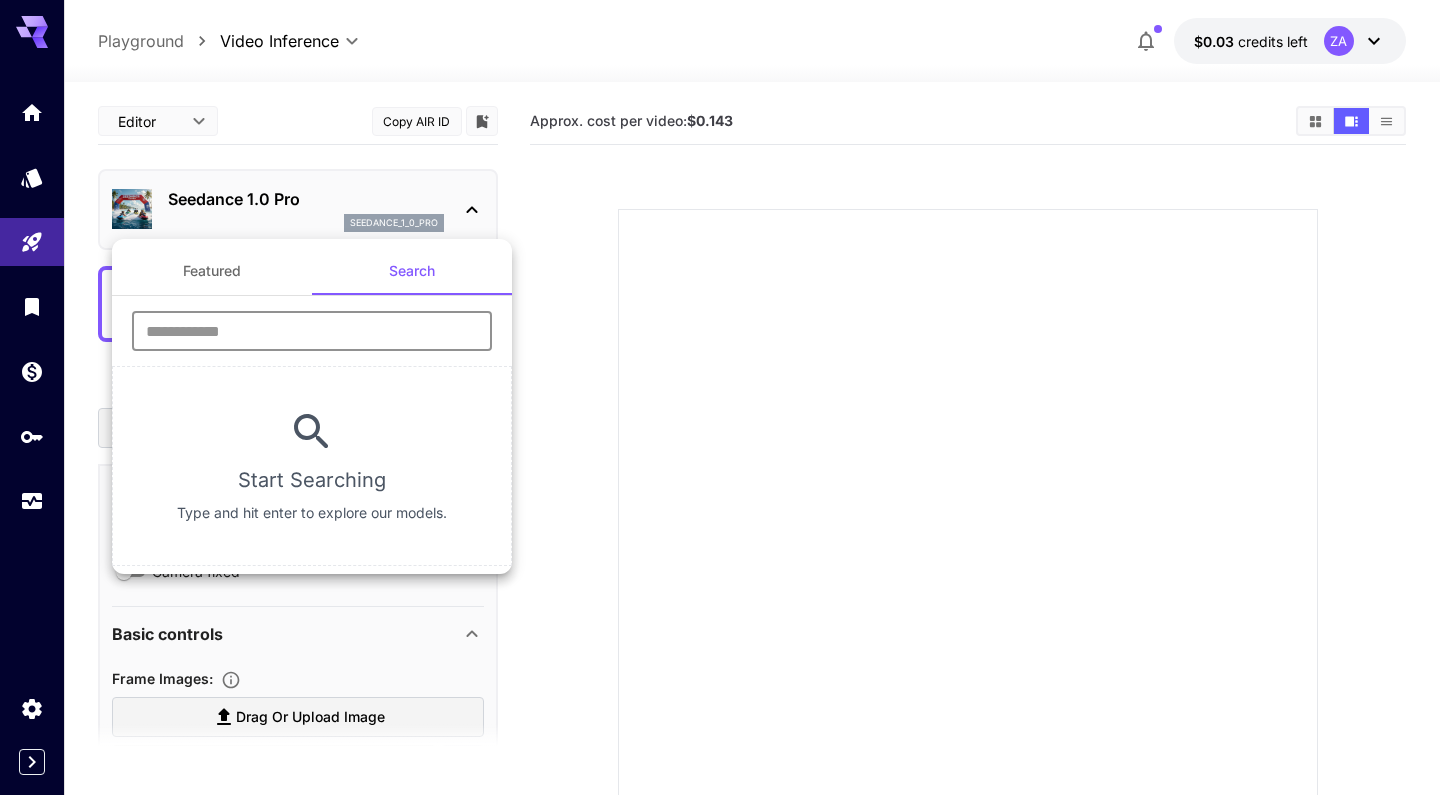 click at bounding box center (312, 331) 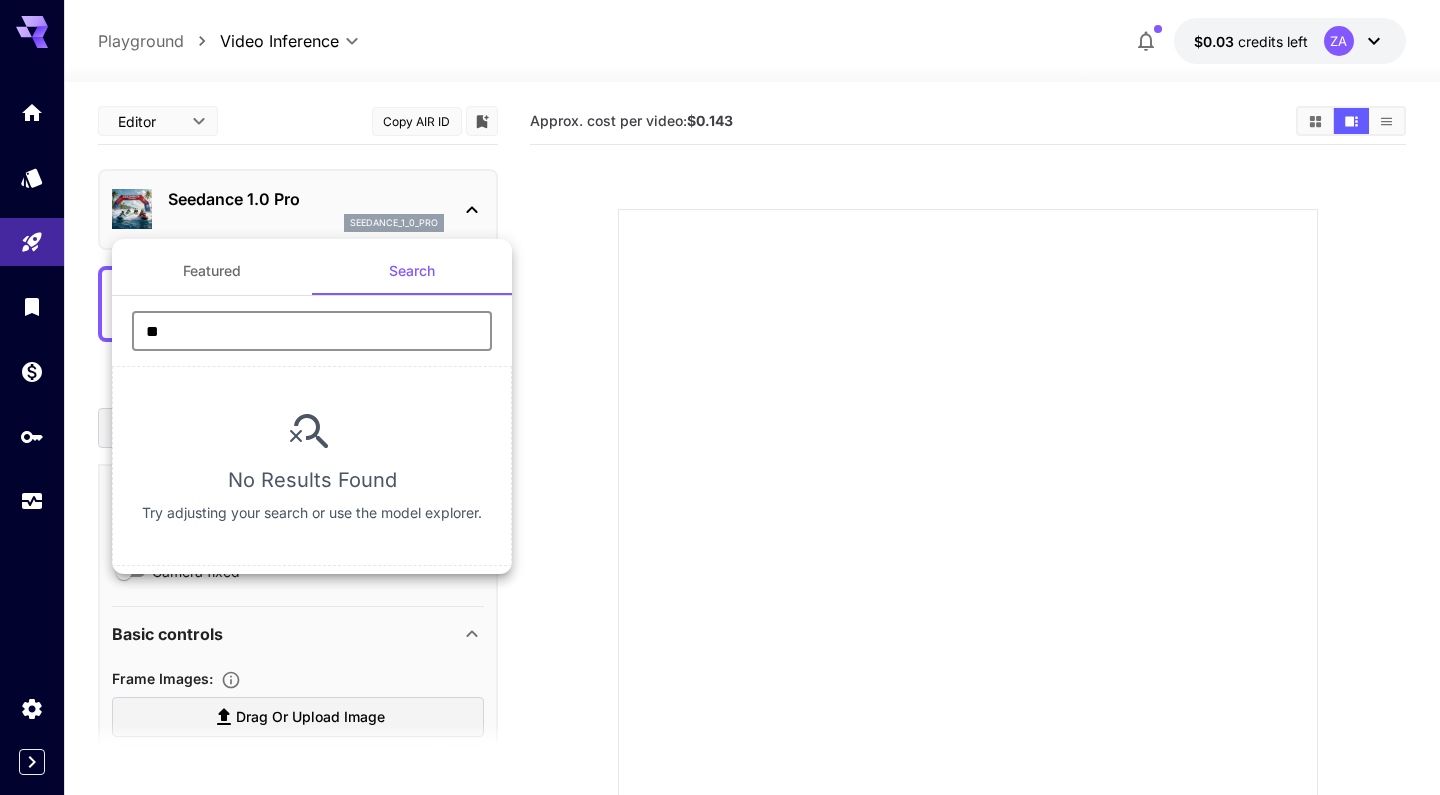 type on "*" 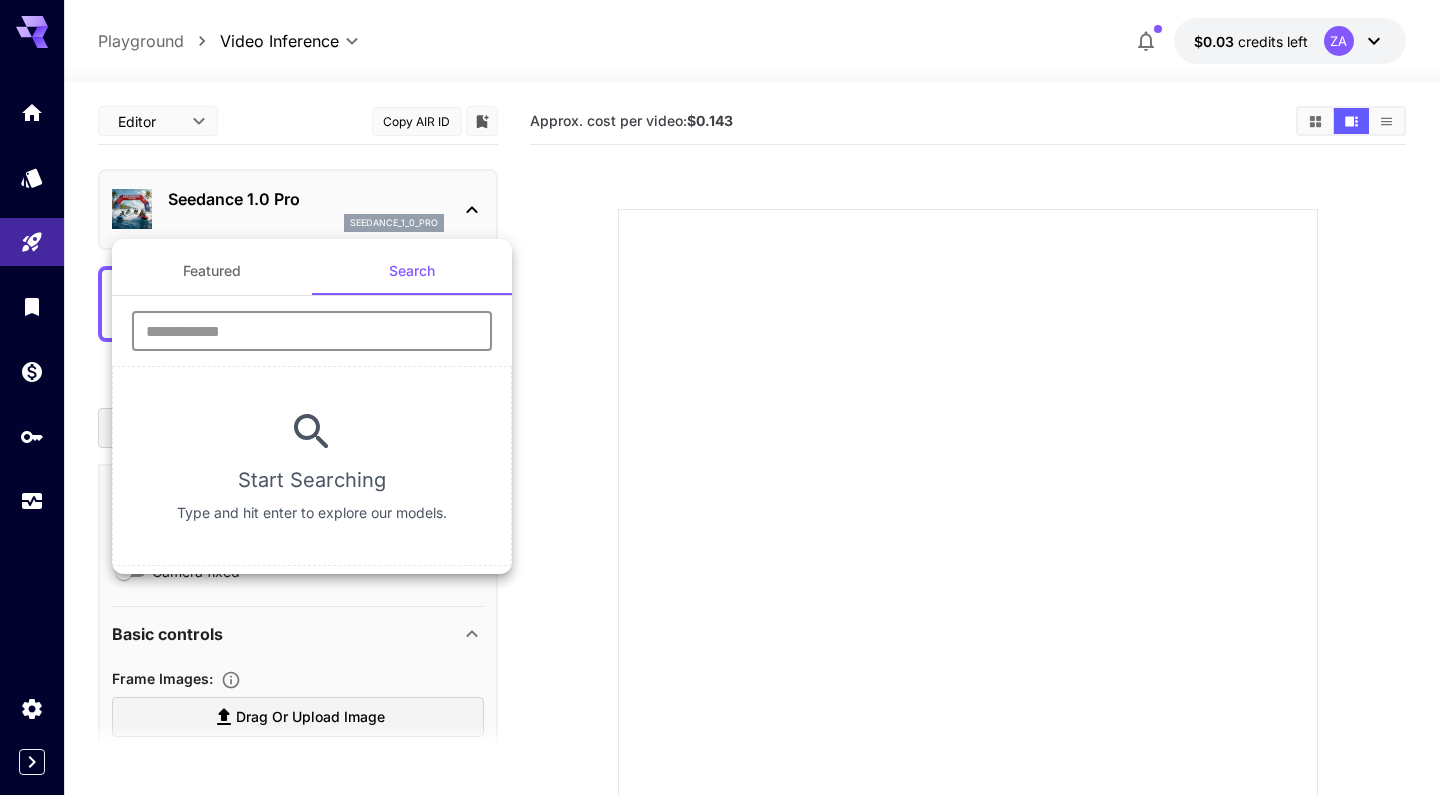 type 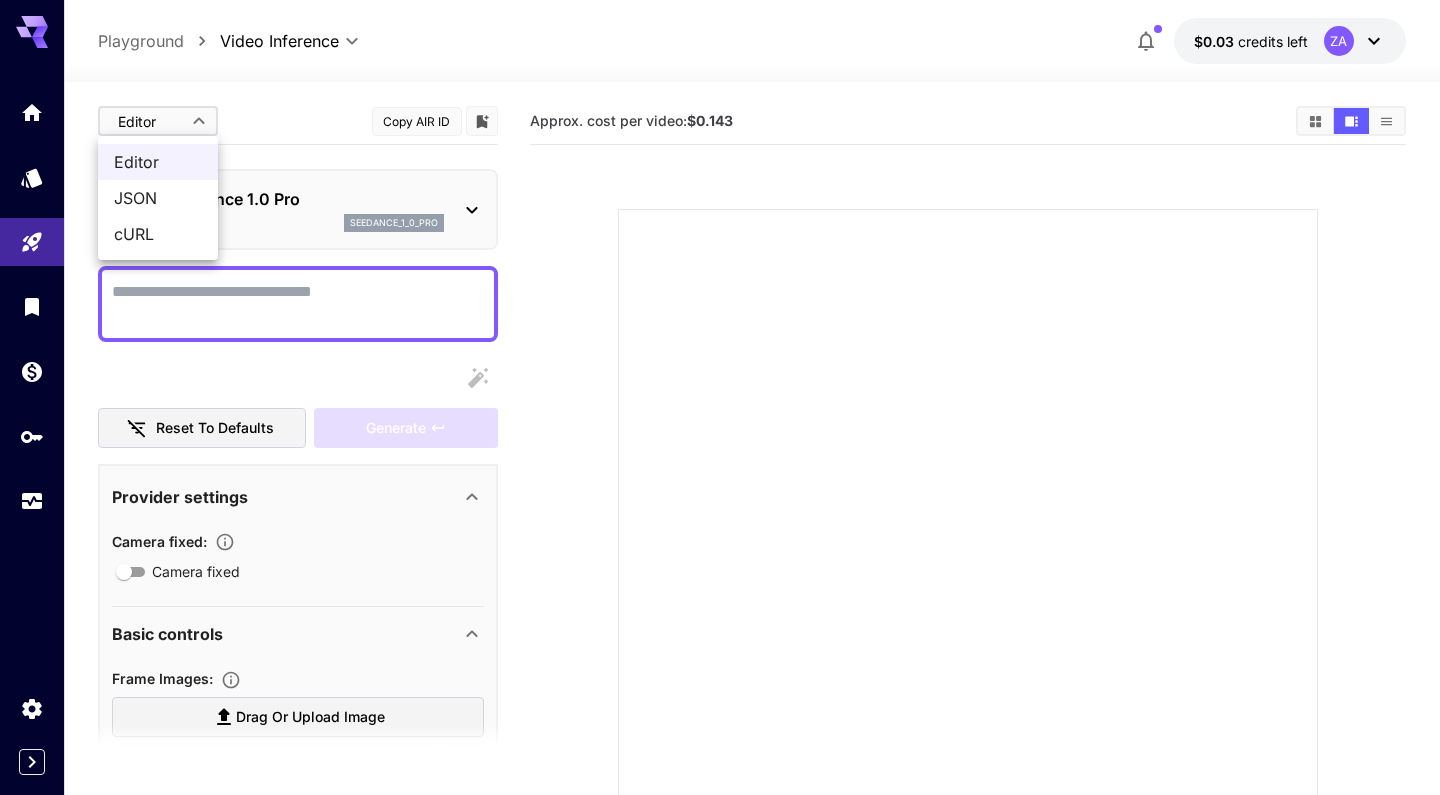 click on "**********" at bounding box center [720, 484] 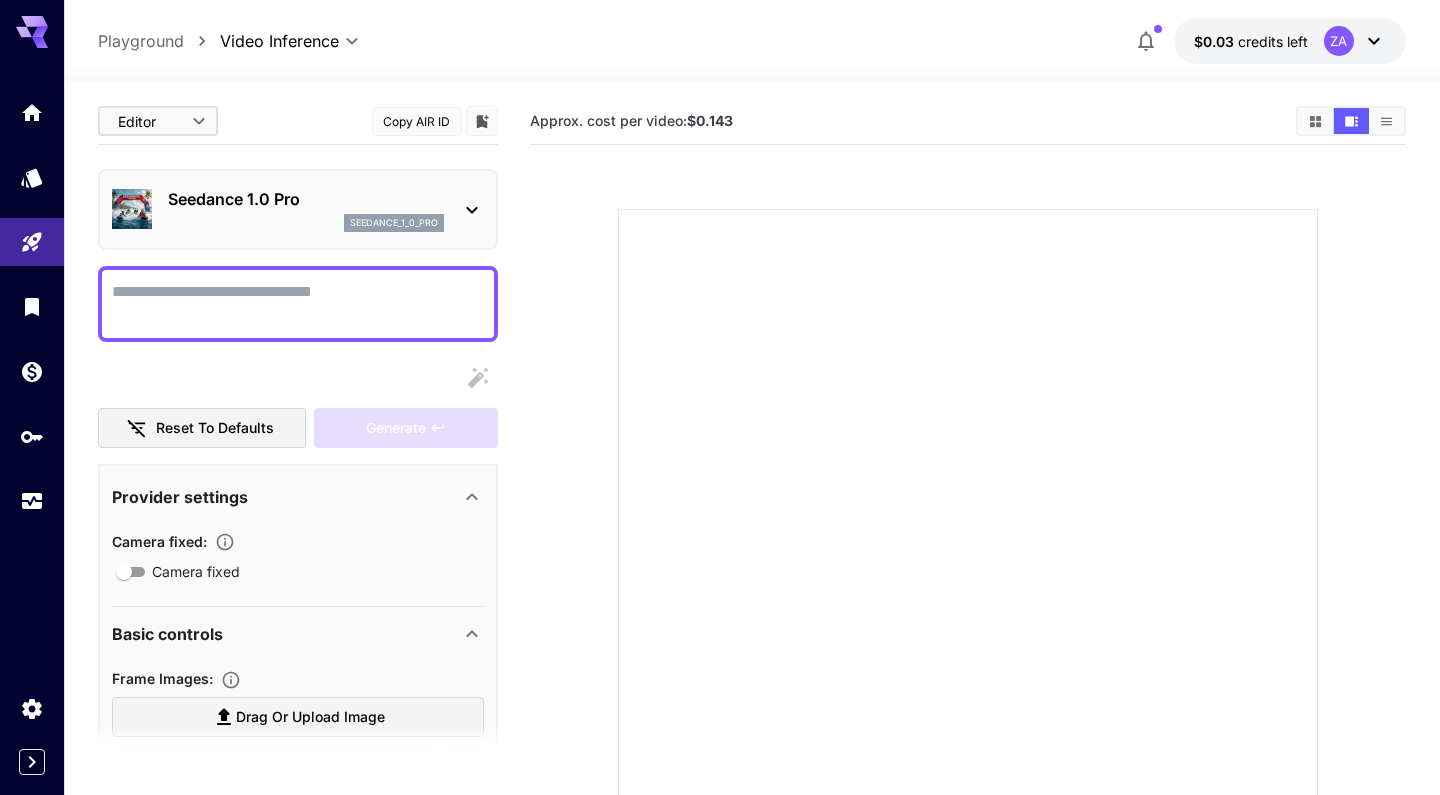 click on "**********" at bounding box center [720, 484] 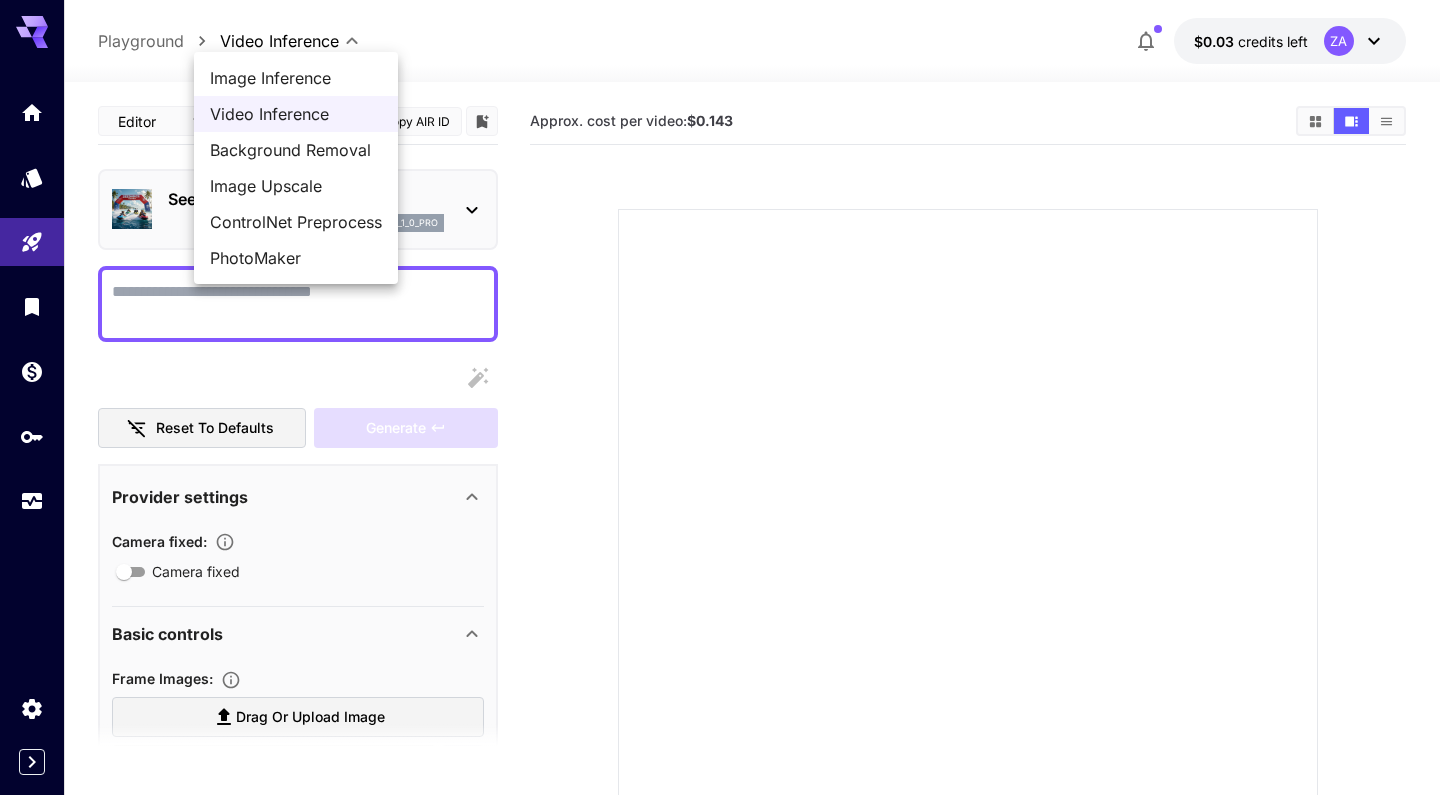 click on "Image Inference" at bounding box center (296, 78) 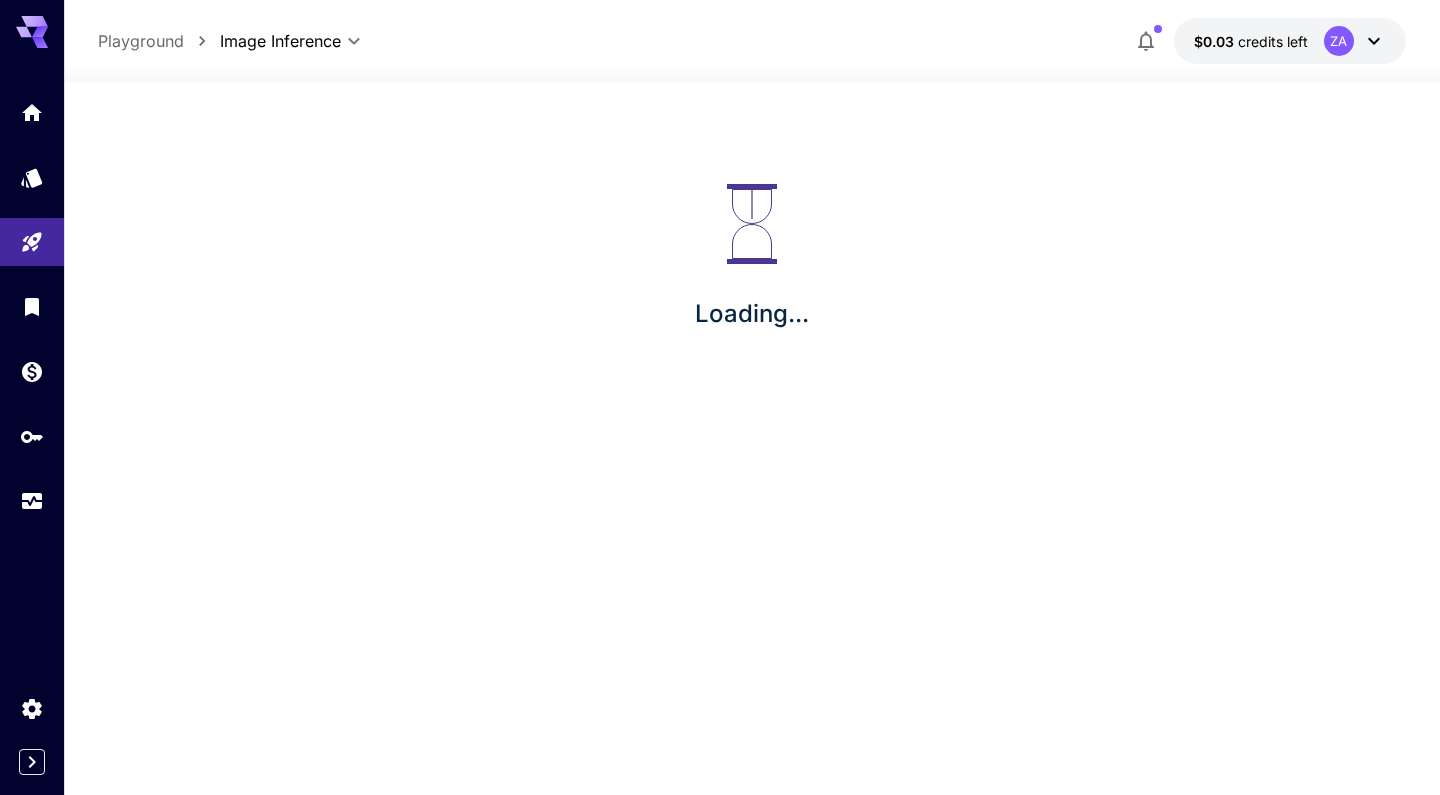 type on "**********" 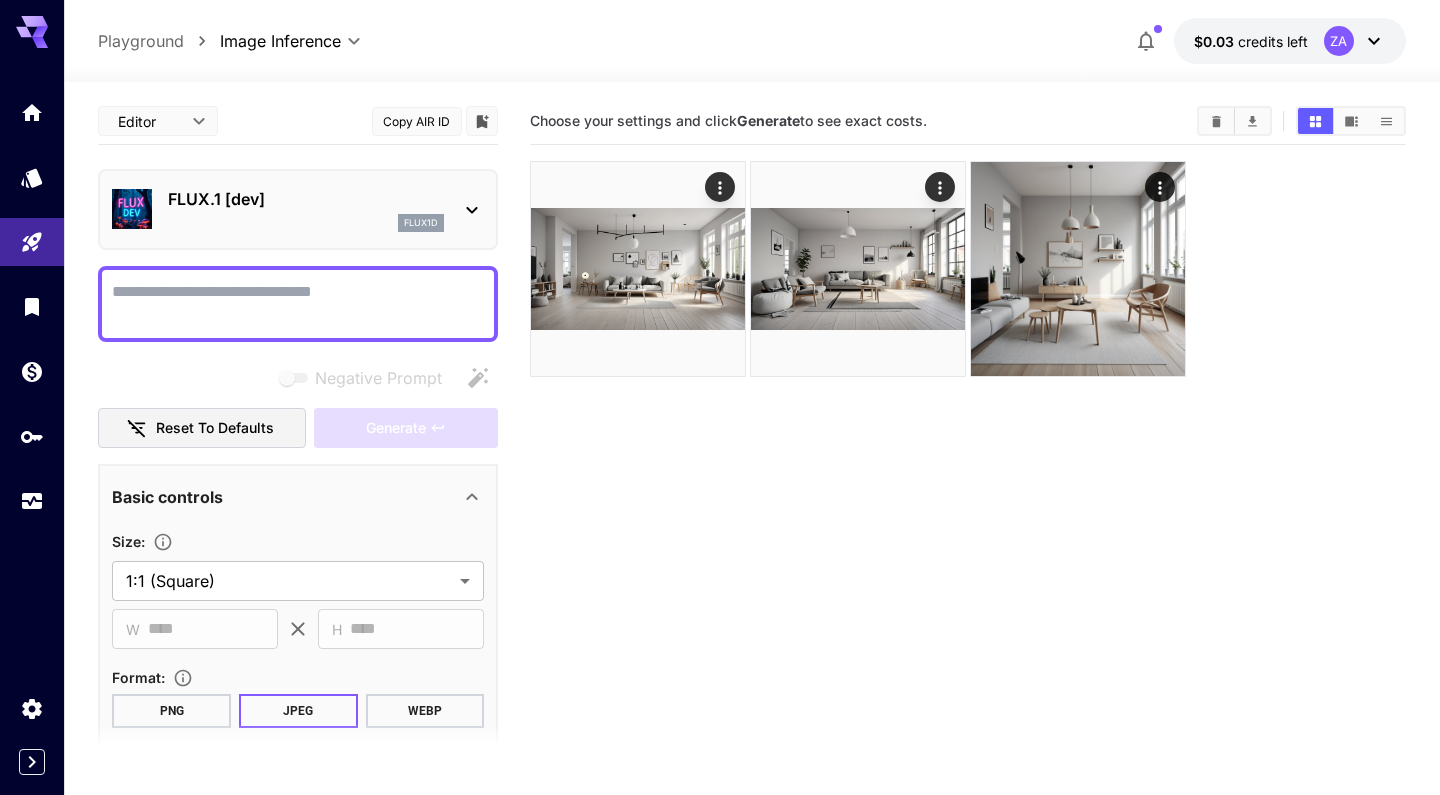 click at bounding box center [298, 304] 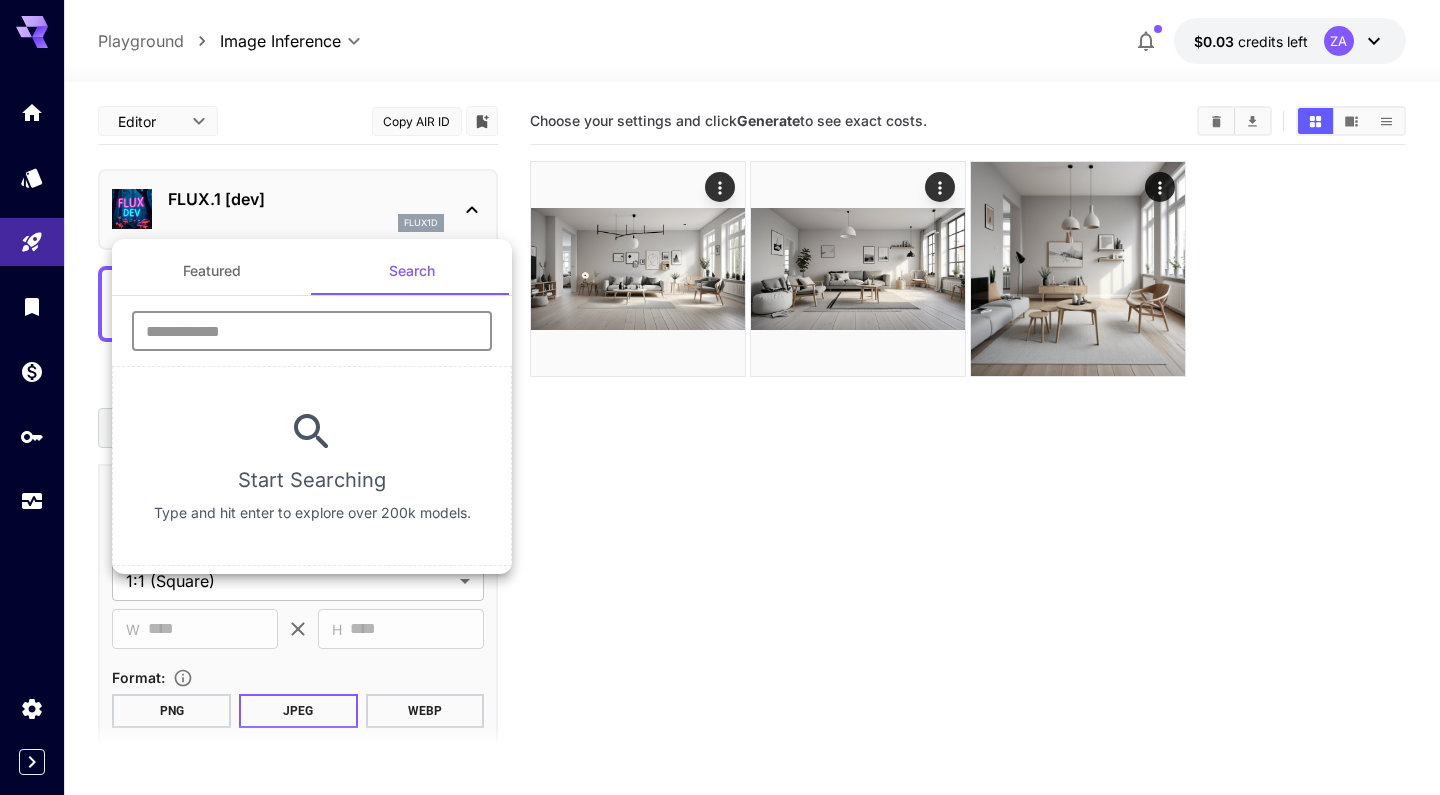 click at bounding box center [312, 331] 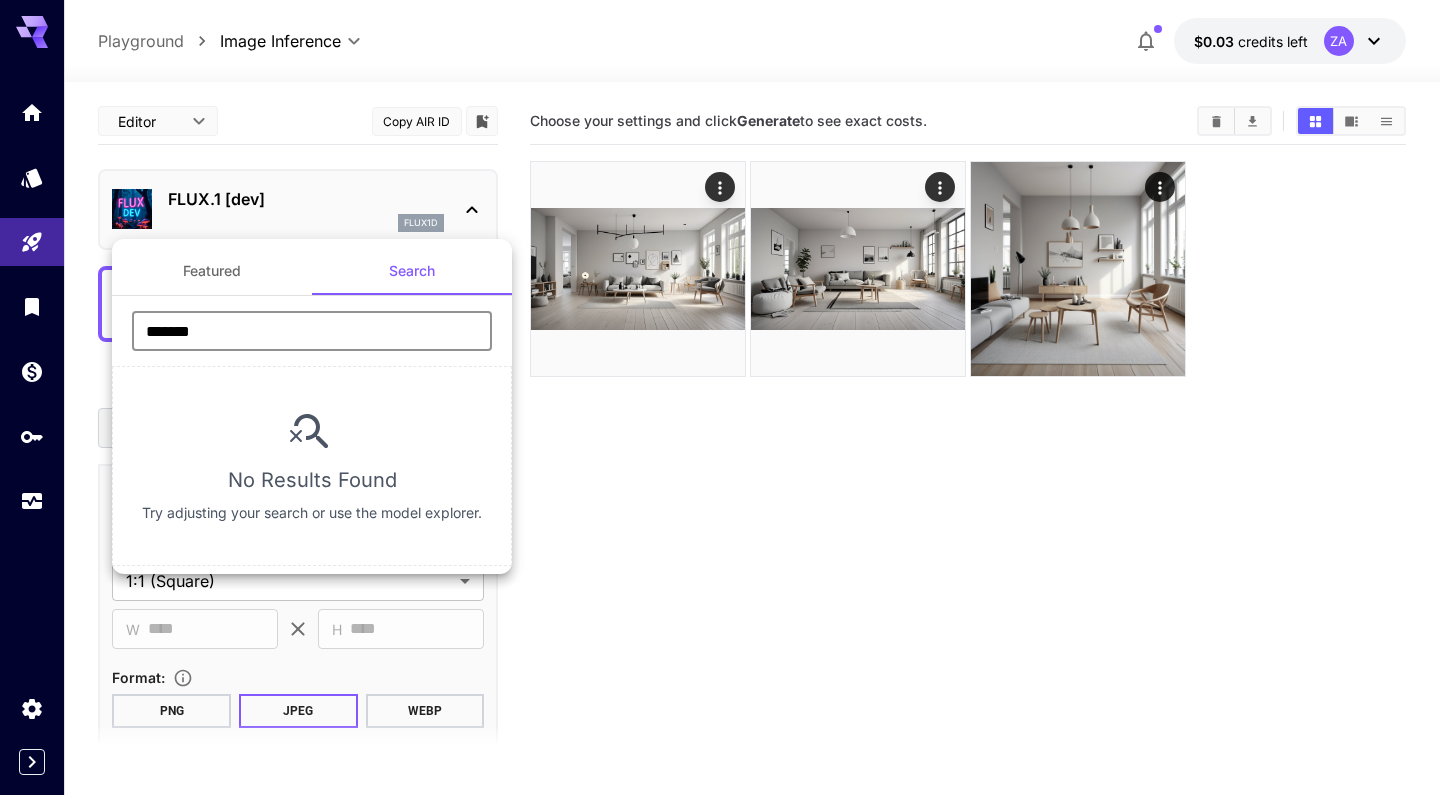 type on "*******" 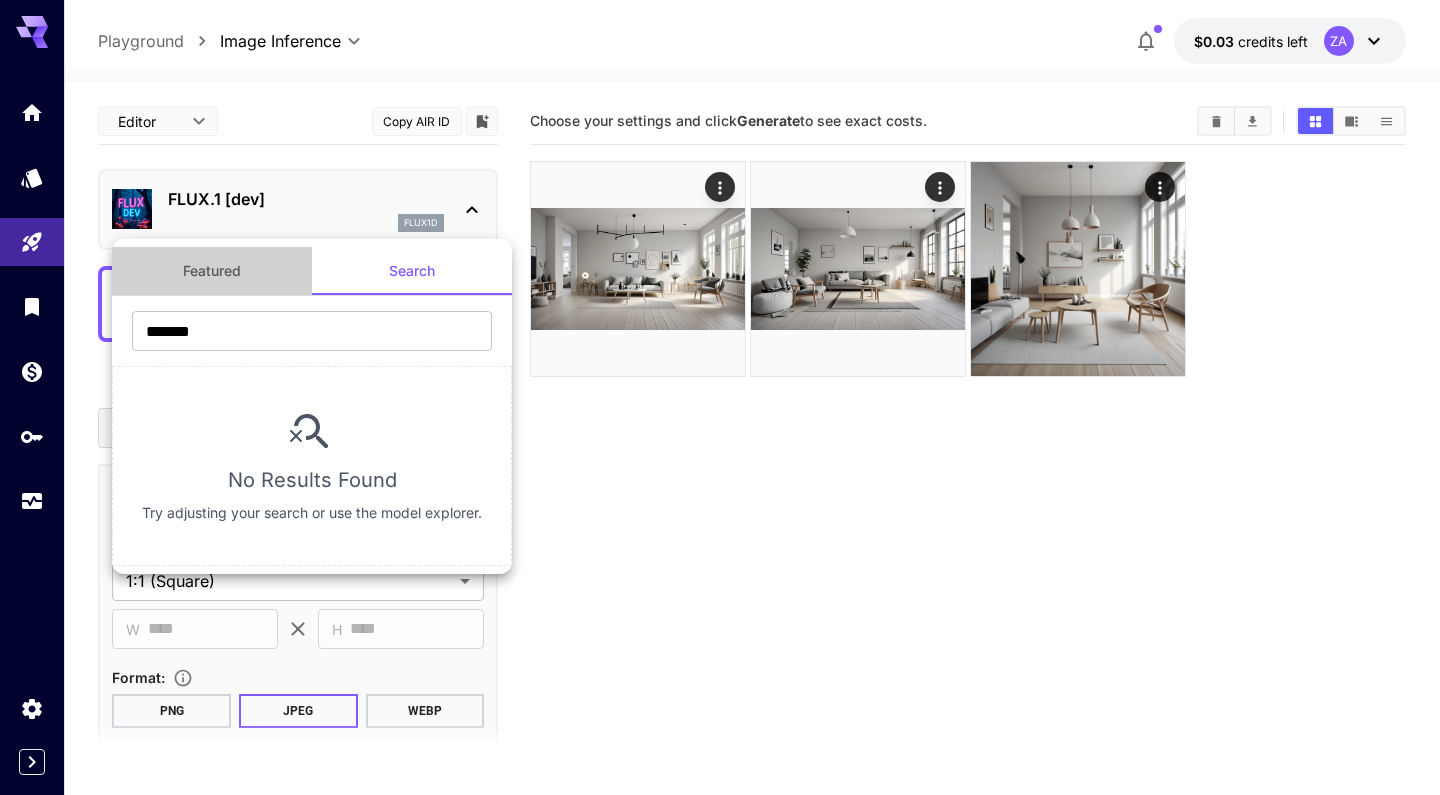 click on "Featured" at bounding box center (212, 271) 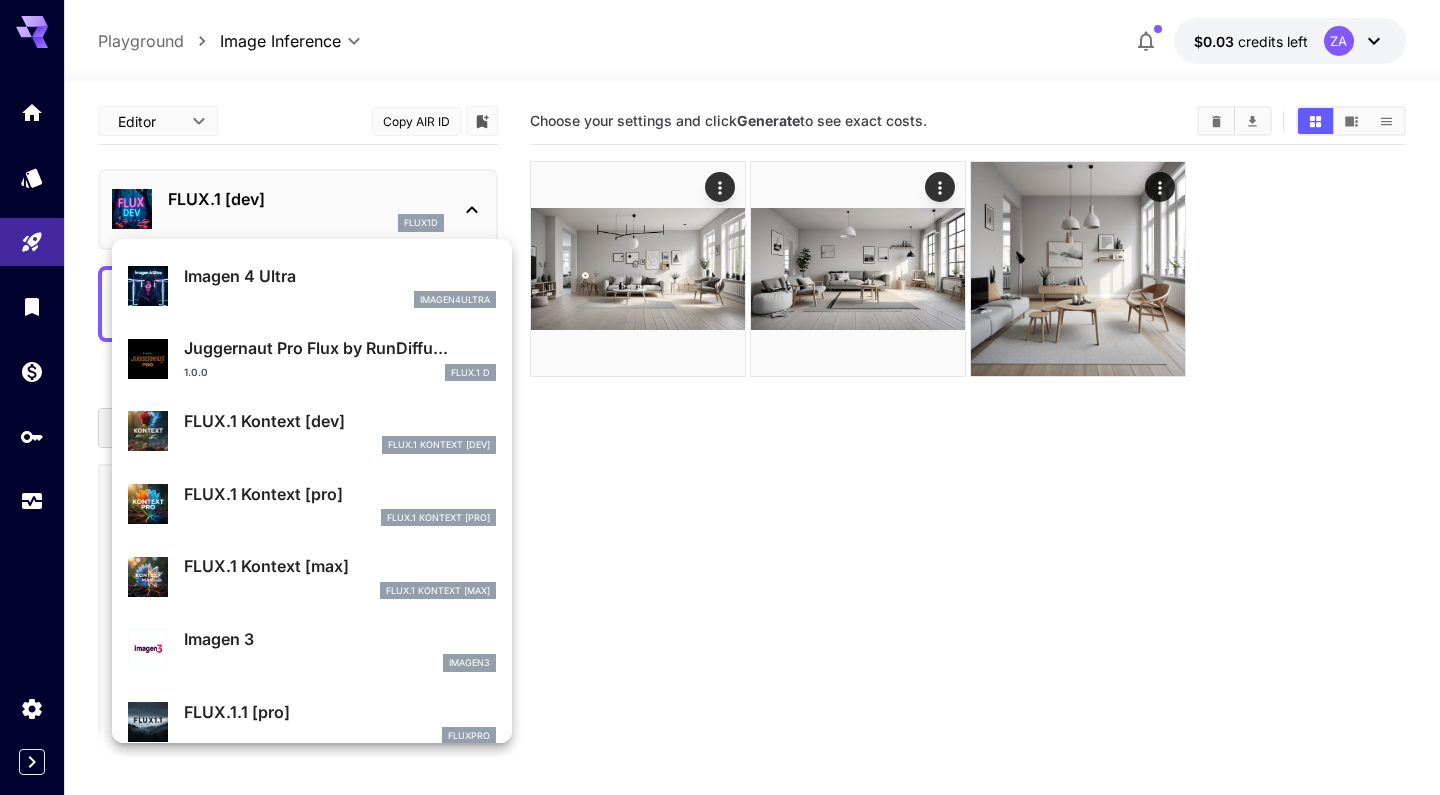 scroll, scrollTop: 640, scrollLeft: 0, axis: vertical 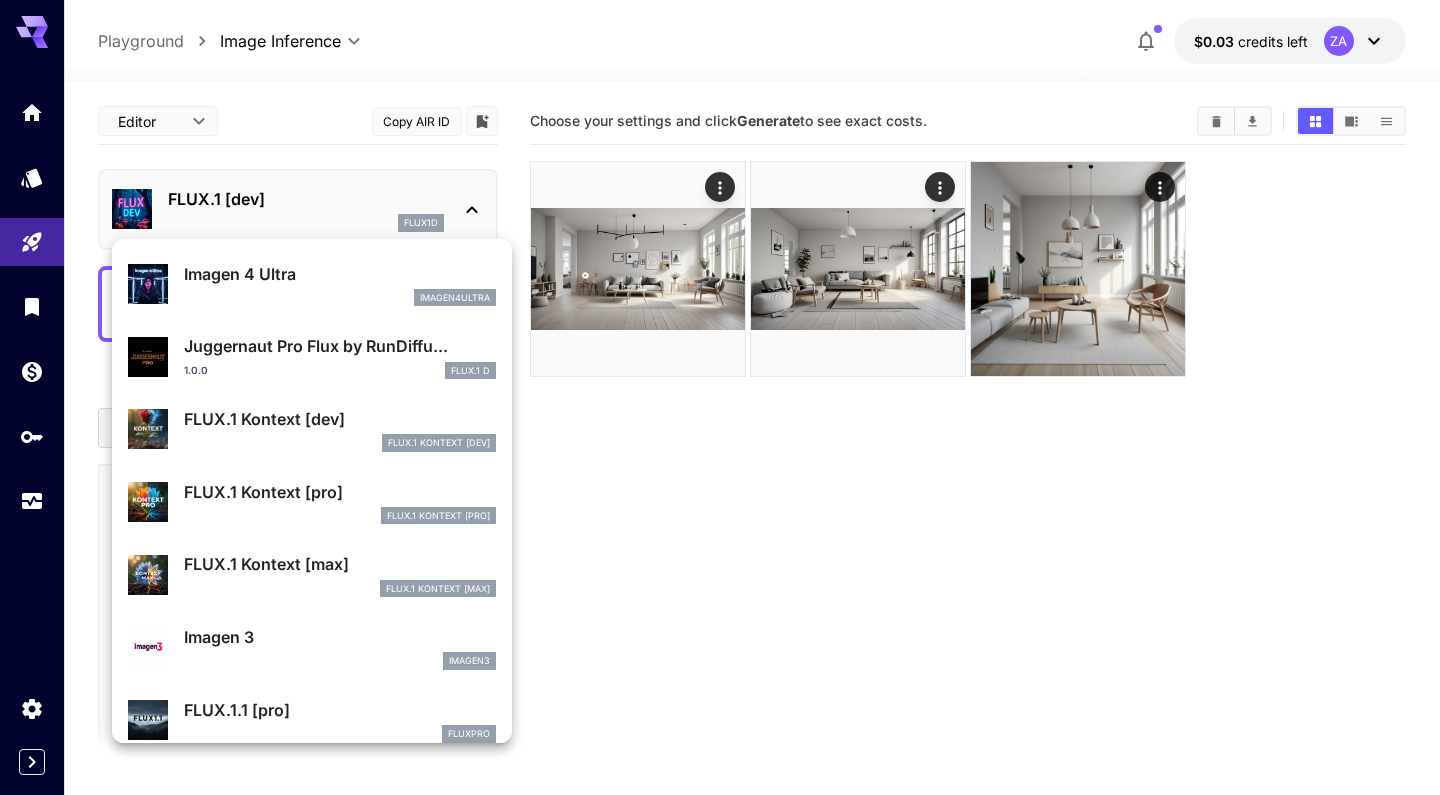 click on "FLUX.1 Kontext [dev]" at bounding box center [340, 419] 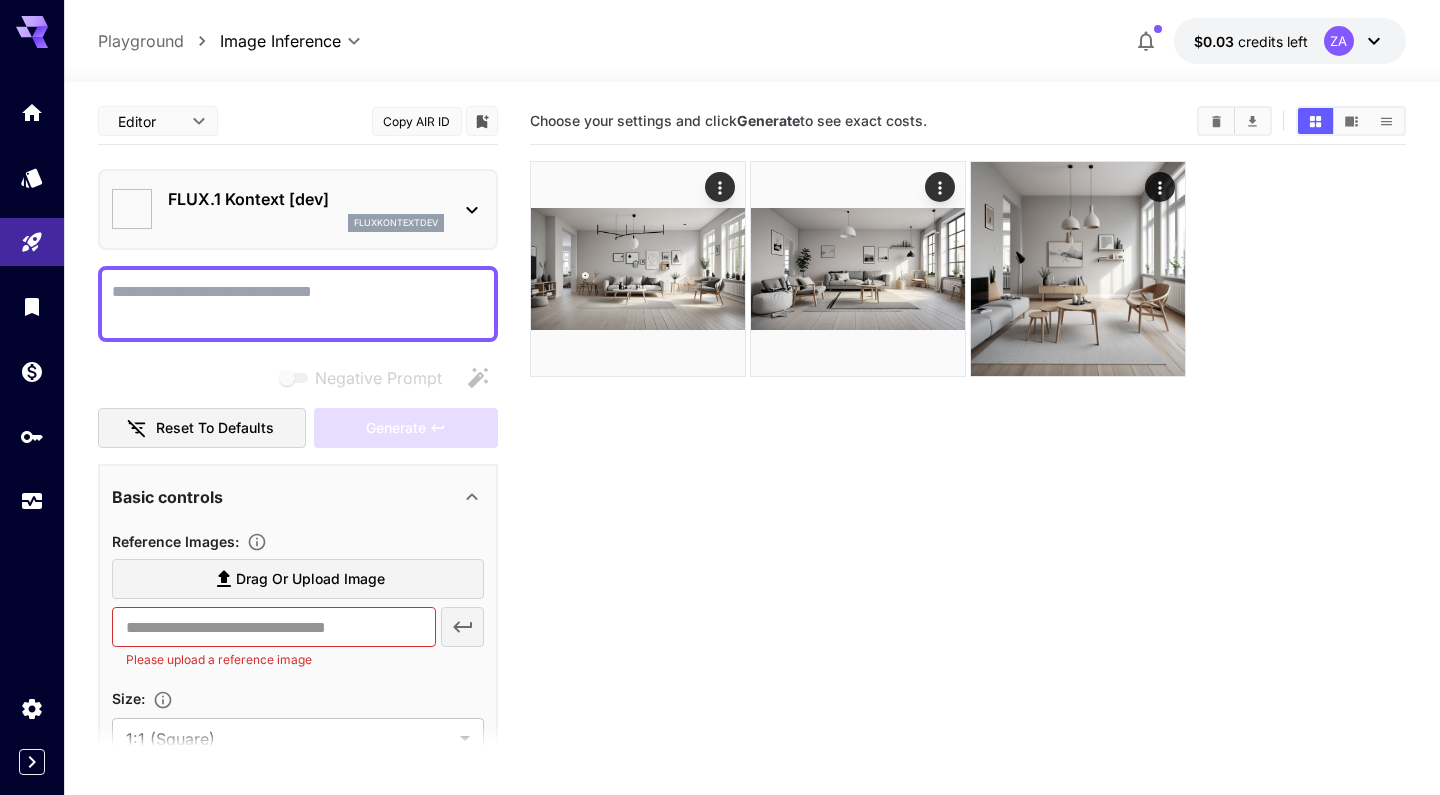 type on "***" 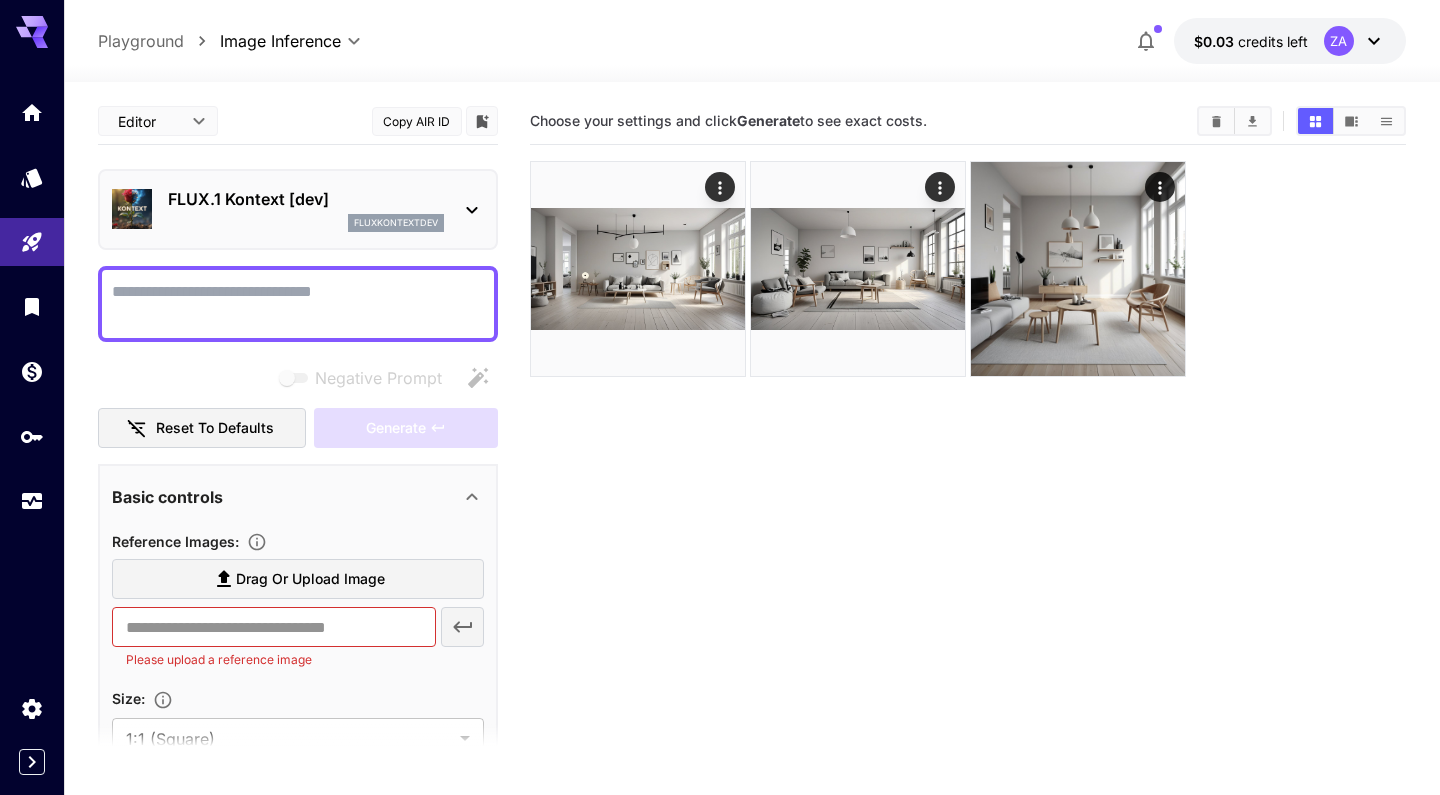 click on "Negative Prompt" at bounding box center (298, 304) 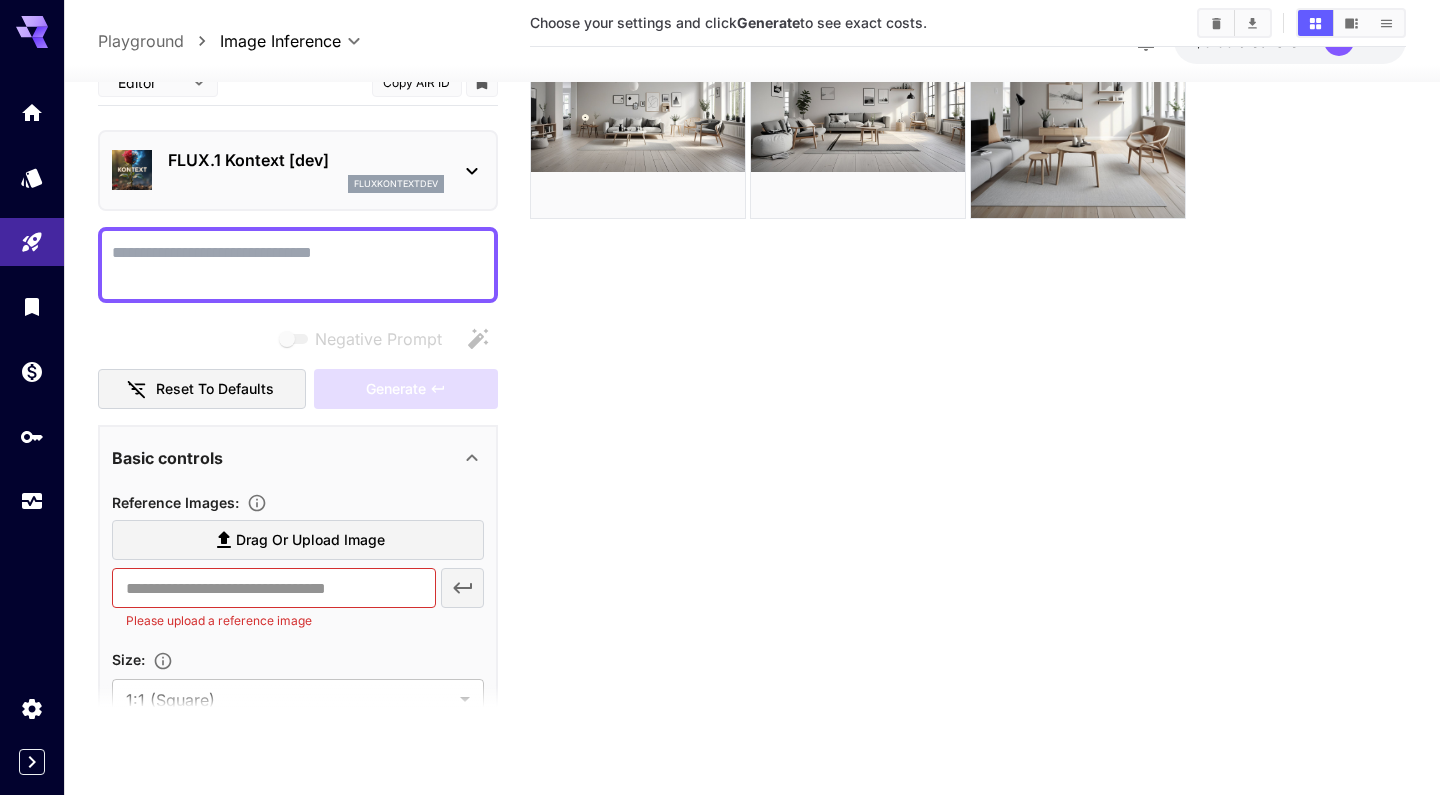 scroll, scrollTop: 158, scrollLeft: 0, axis: vertical 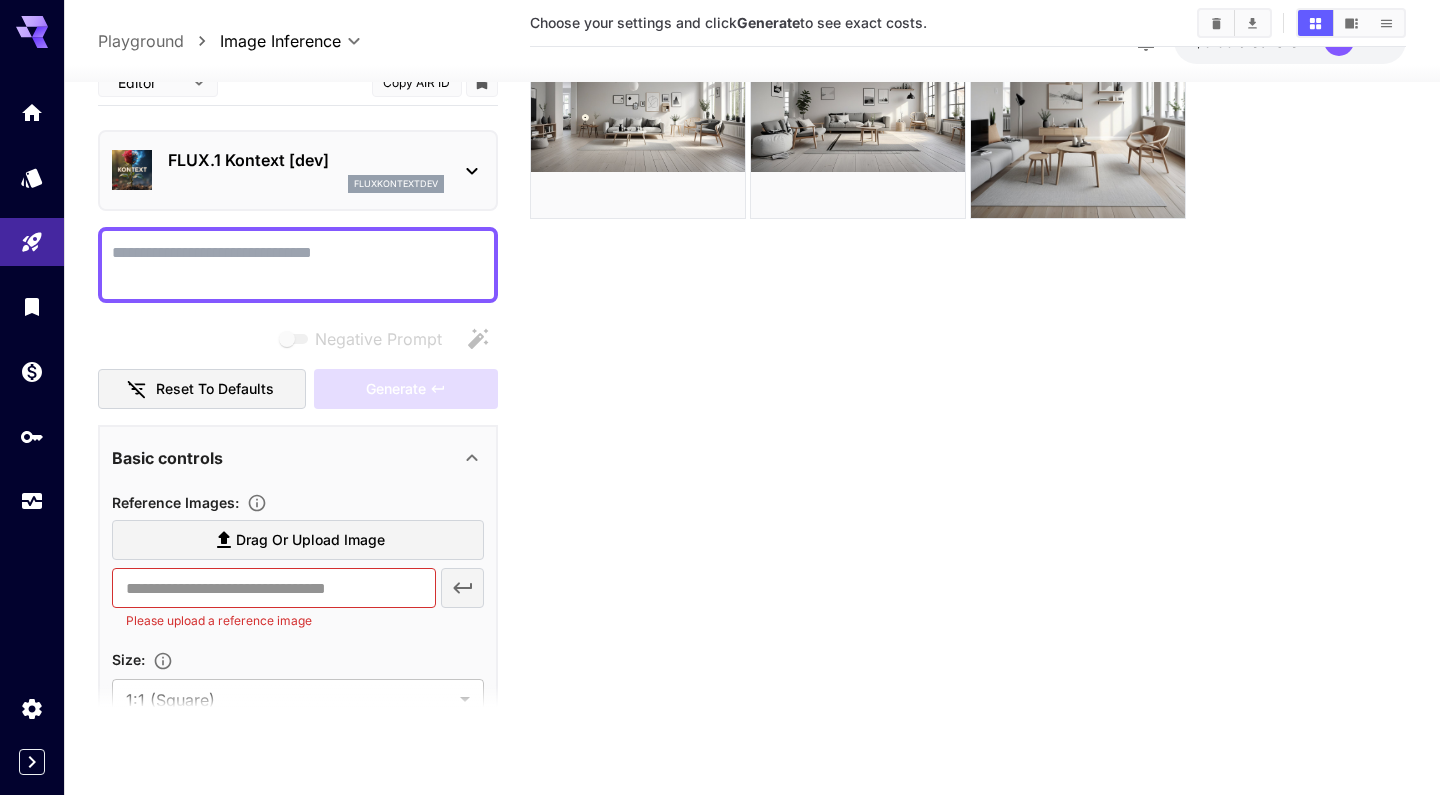 click on "Negative Prompt" at bounding box center [298, 265] 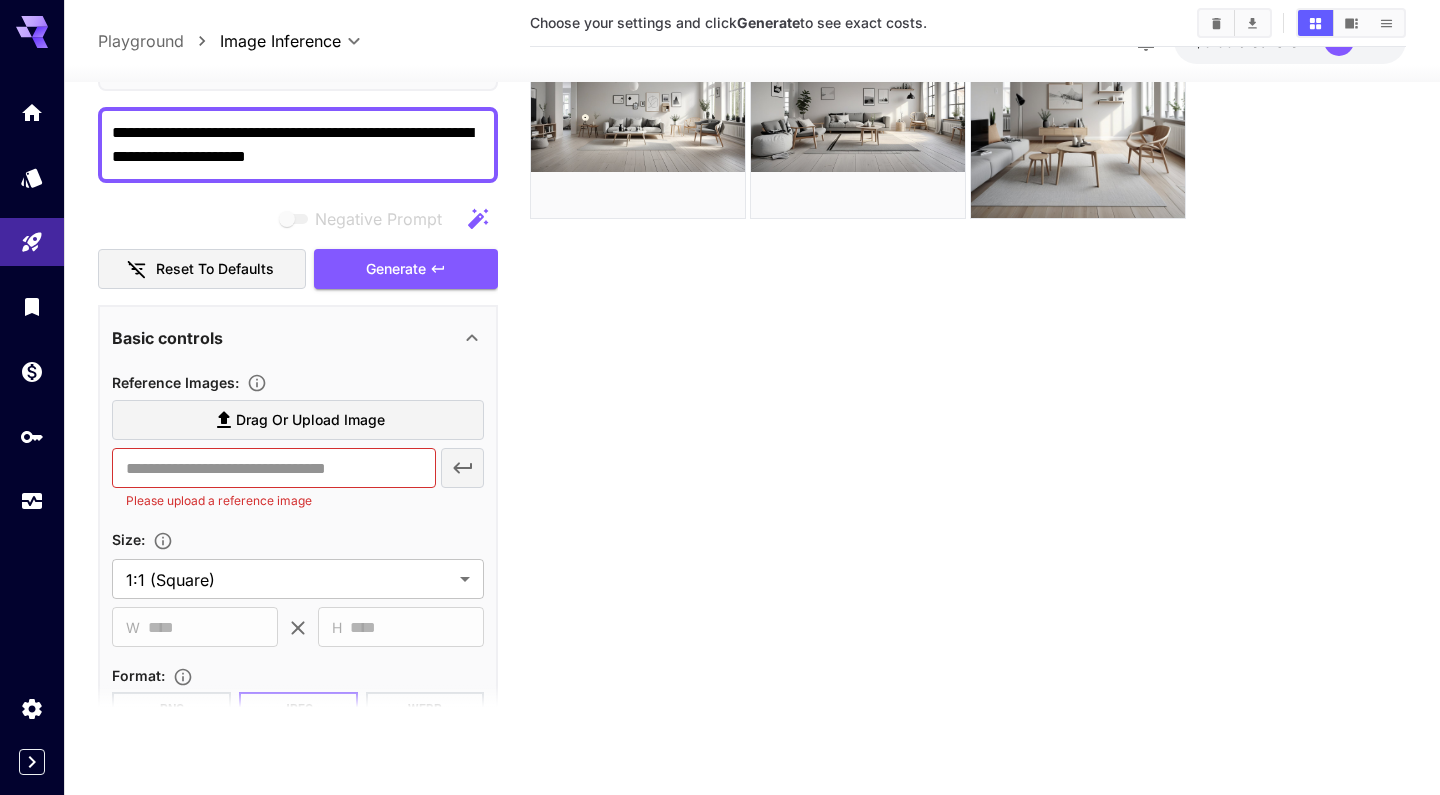 scroll, scrollTop: 129, scrollLeft: 0, axis: vertical 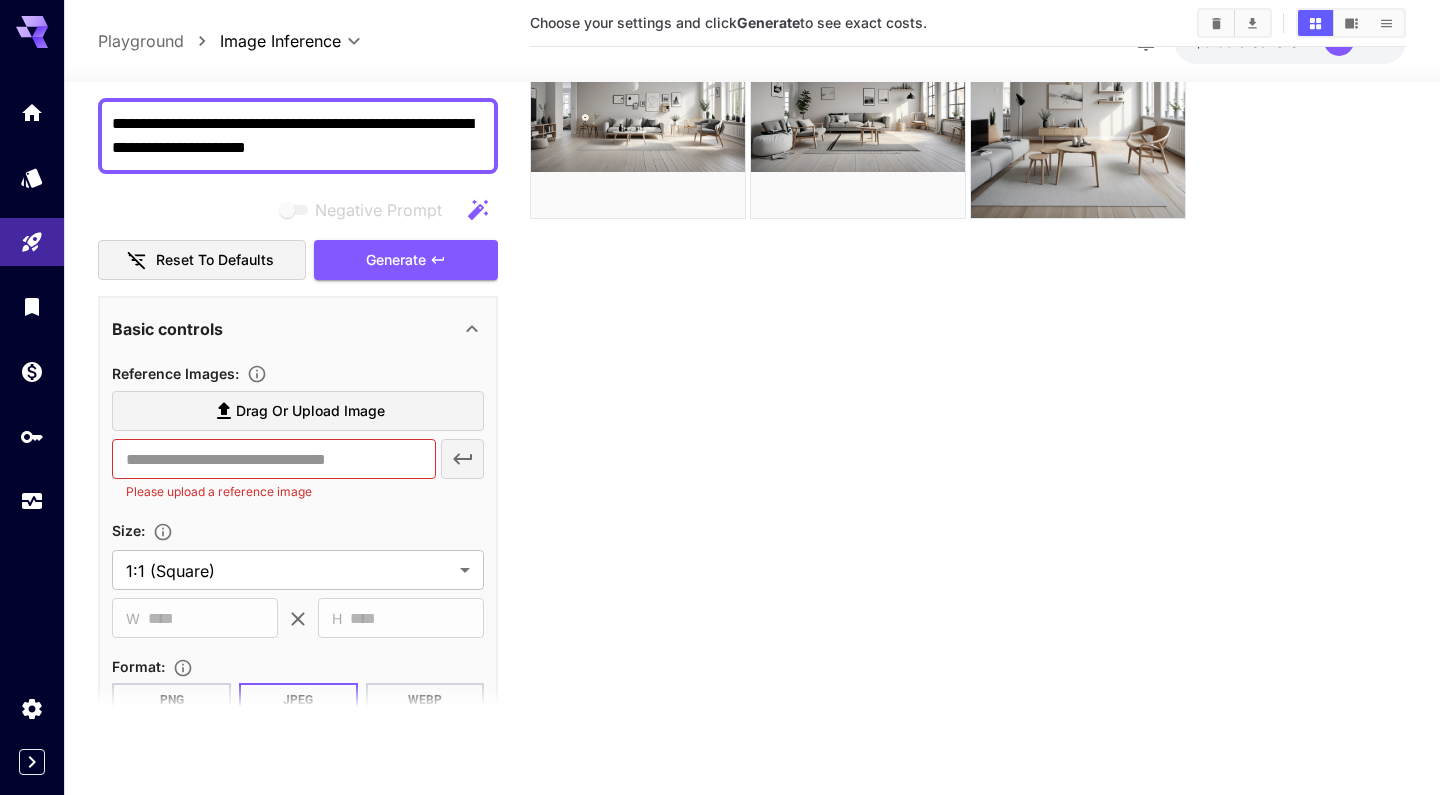 type on "**********" 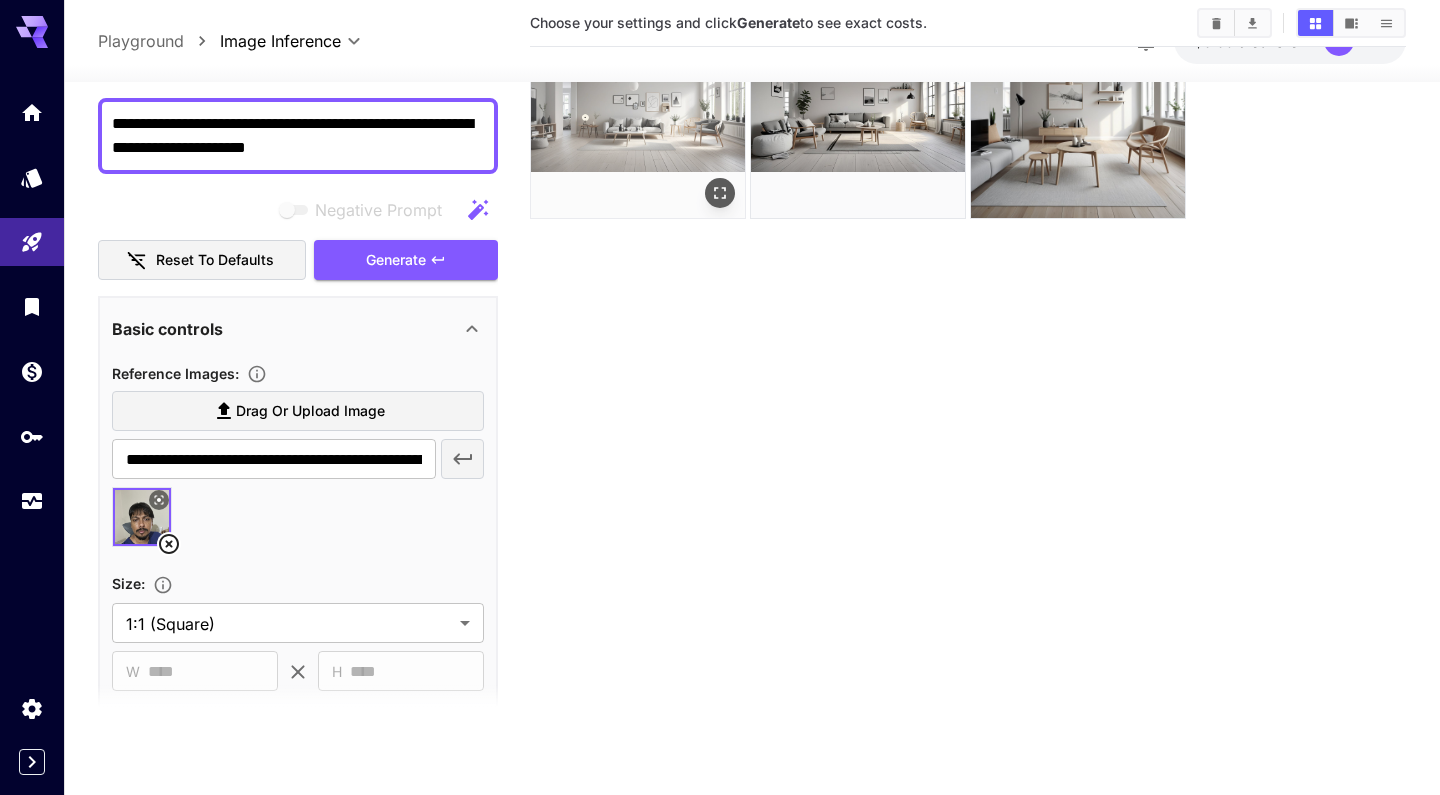type on "**********" 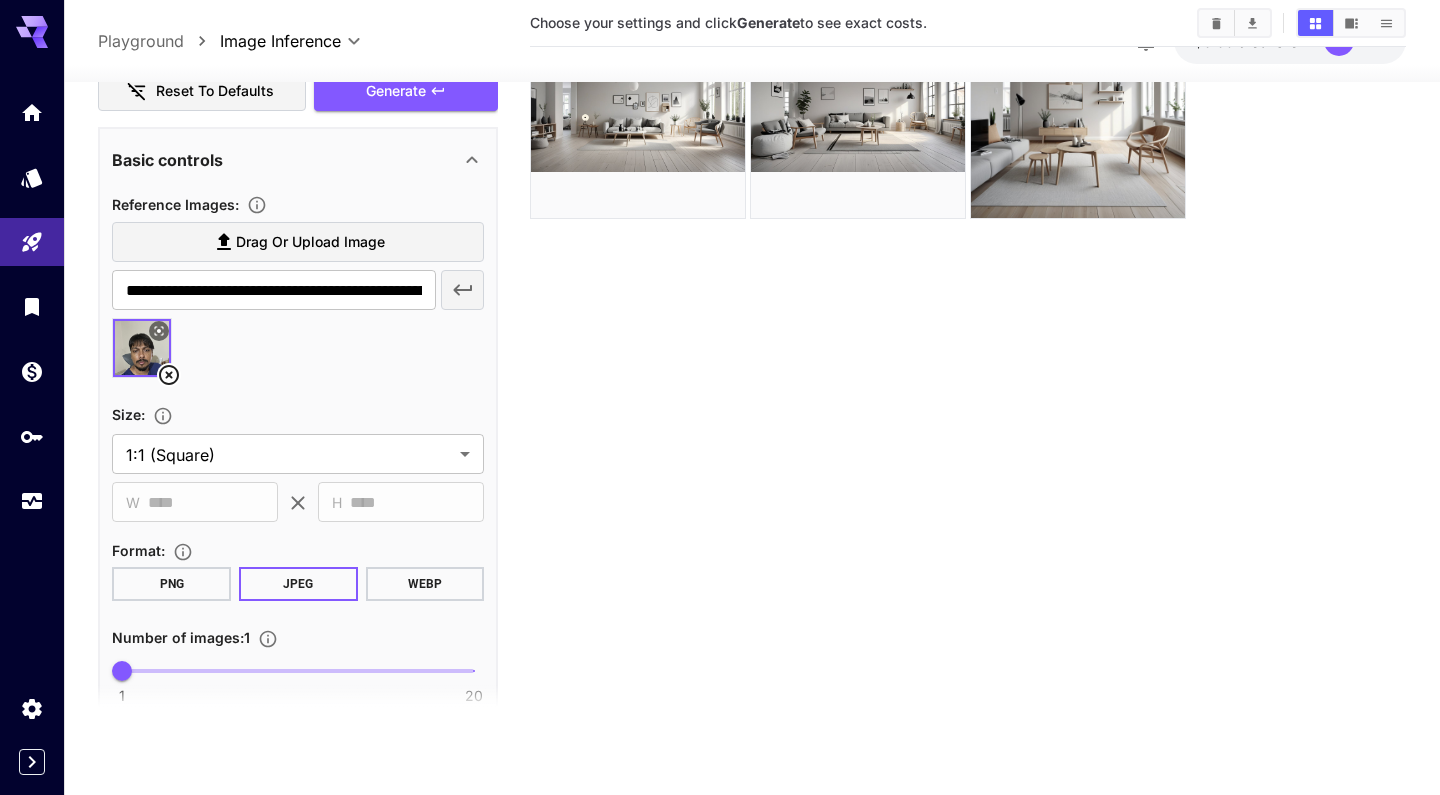 scroll, scrollTop: 64, scrollLeft: 0, axis: vertical 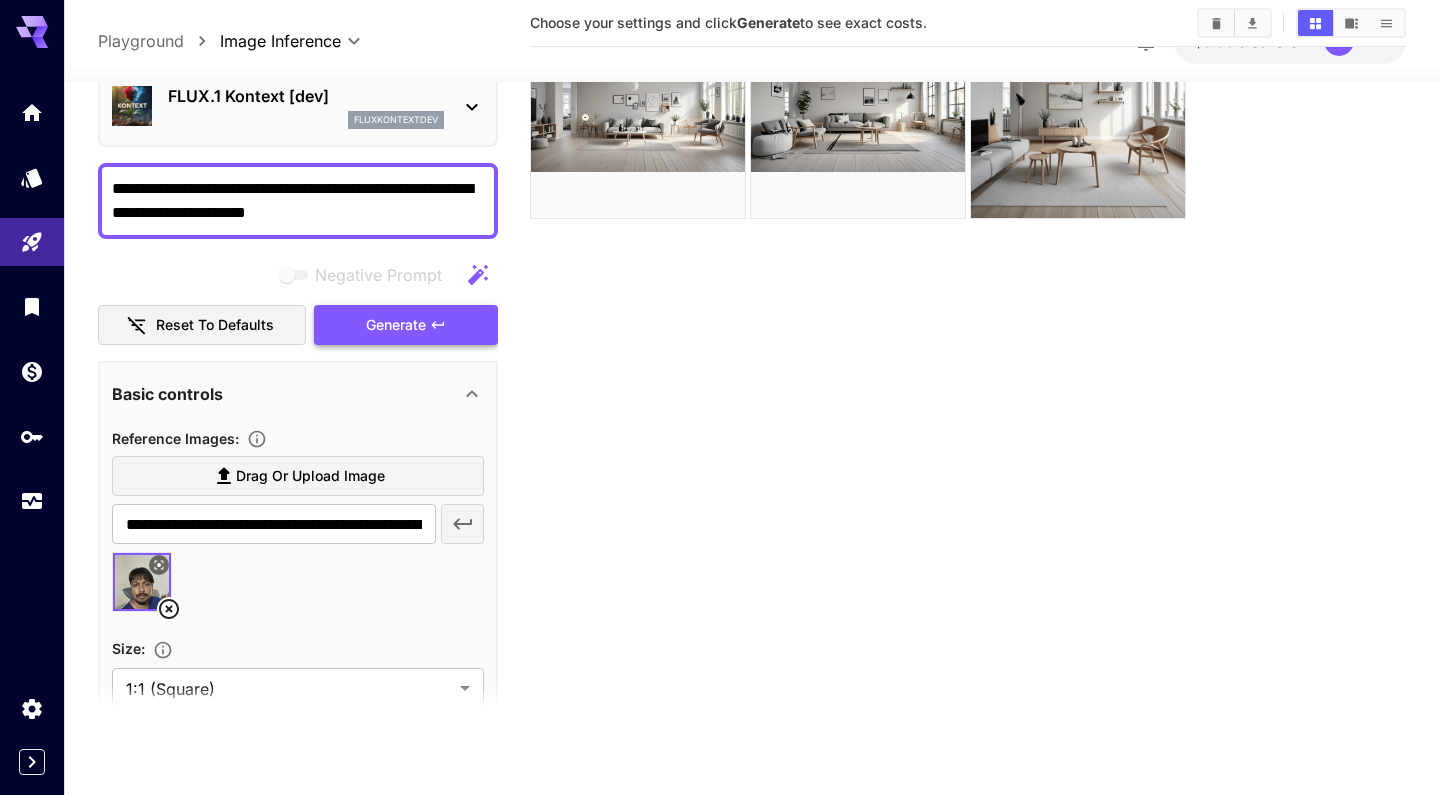 click on "Generate" at bounding box center [396, 325] 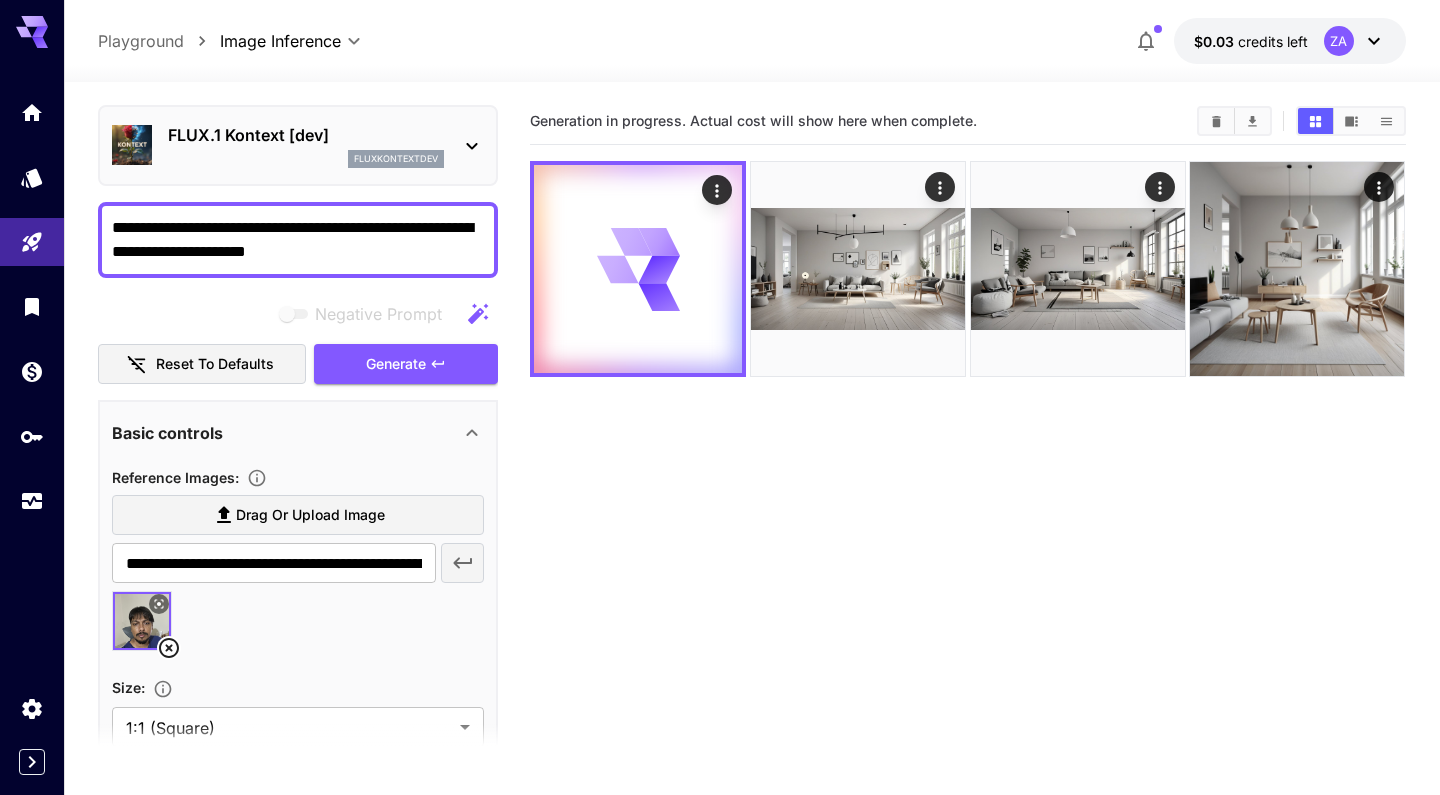 scroll, scrollTop: 0, scrollLeft: 0, axis: both 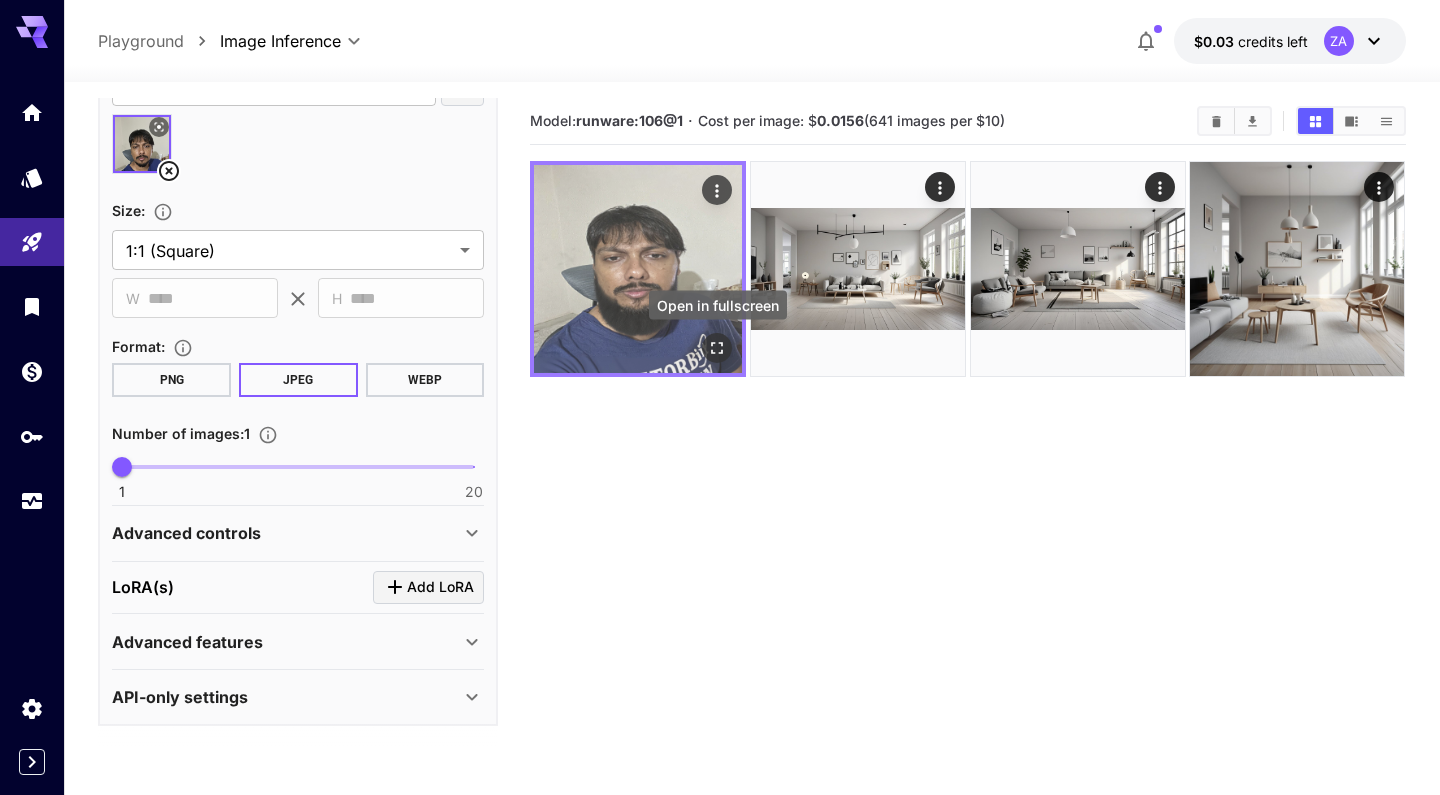 click 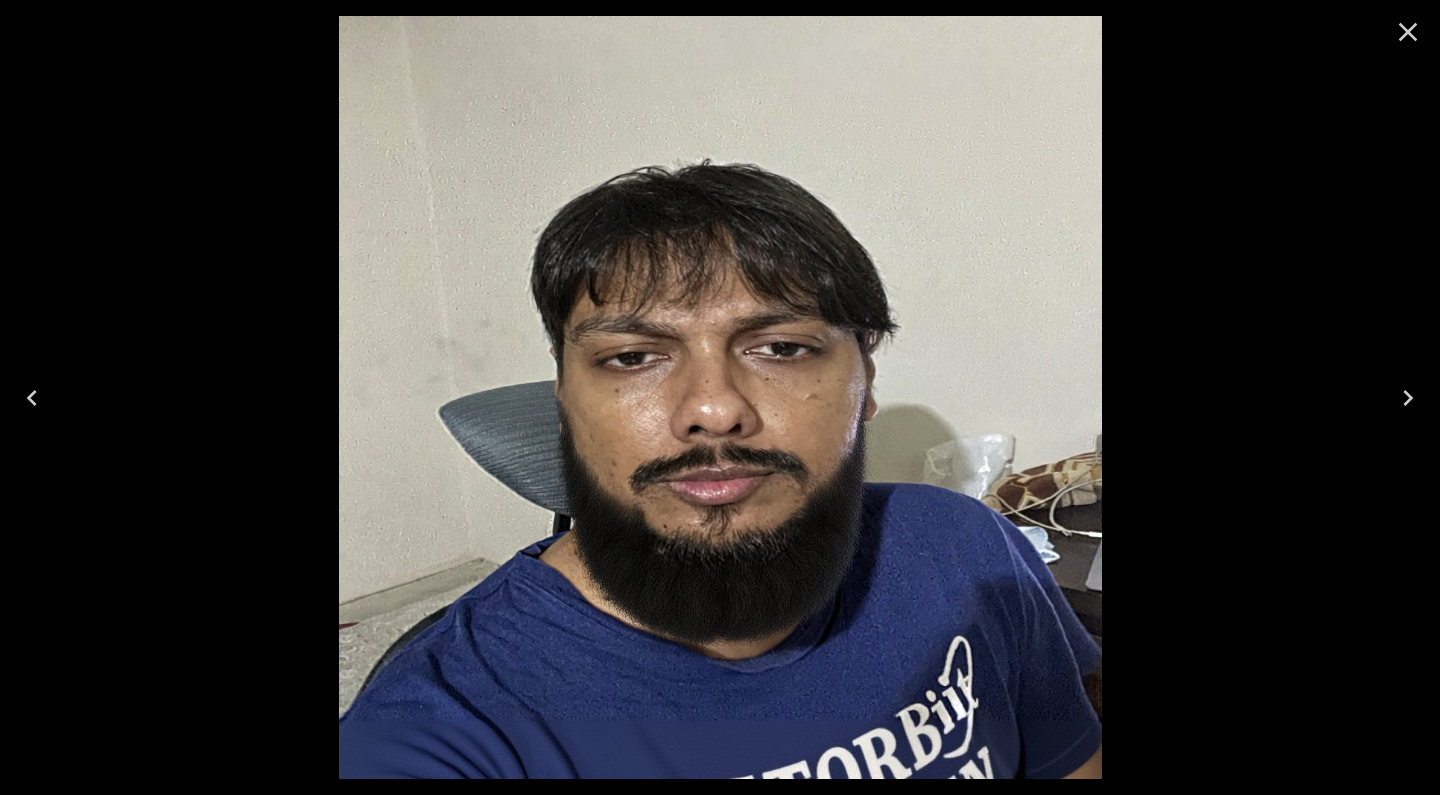 click 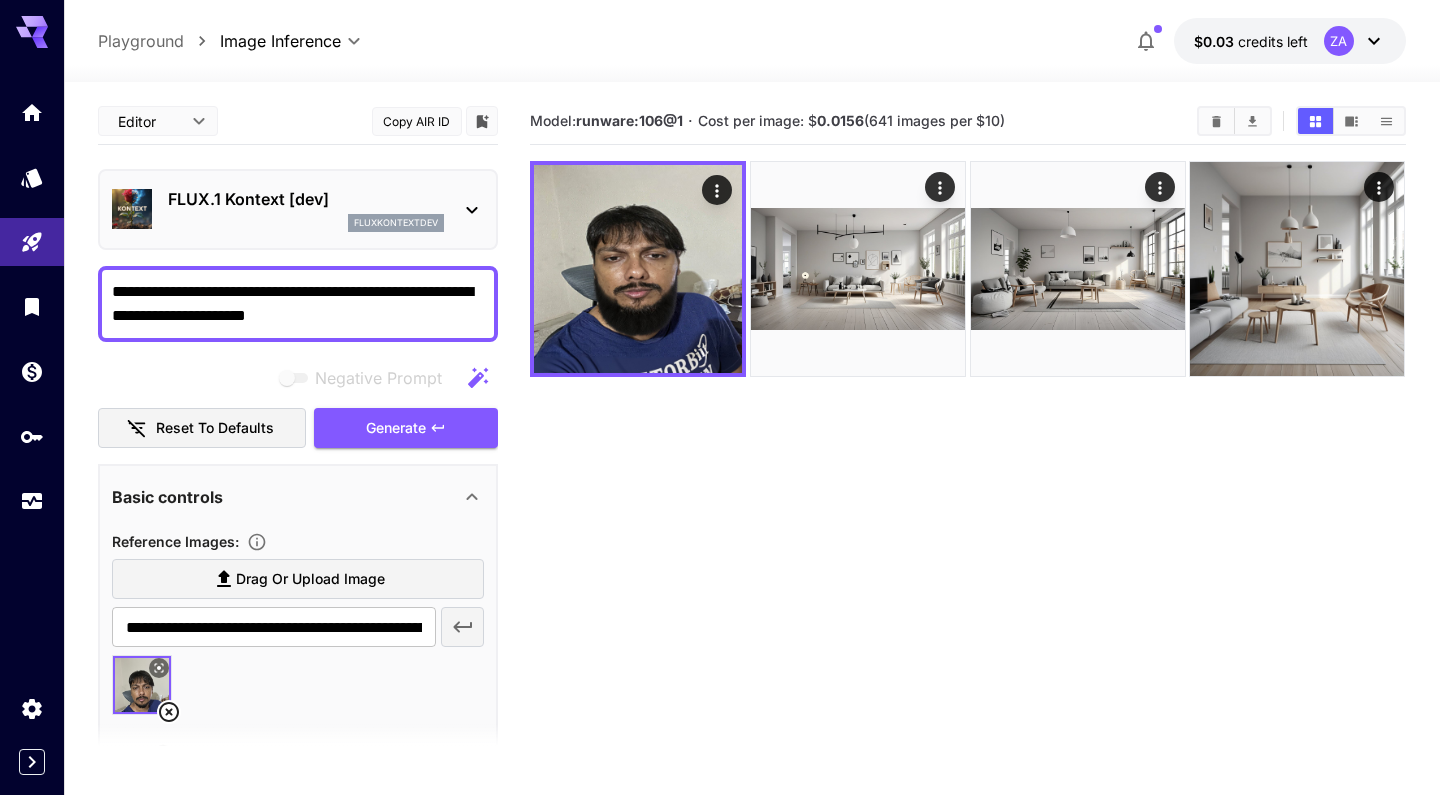 scroll, scrollTop: 0, scrollLeft: 0, axis: both 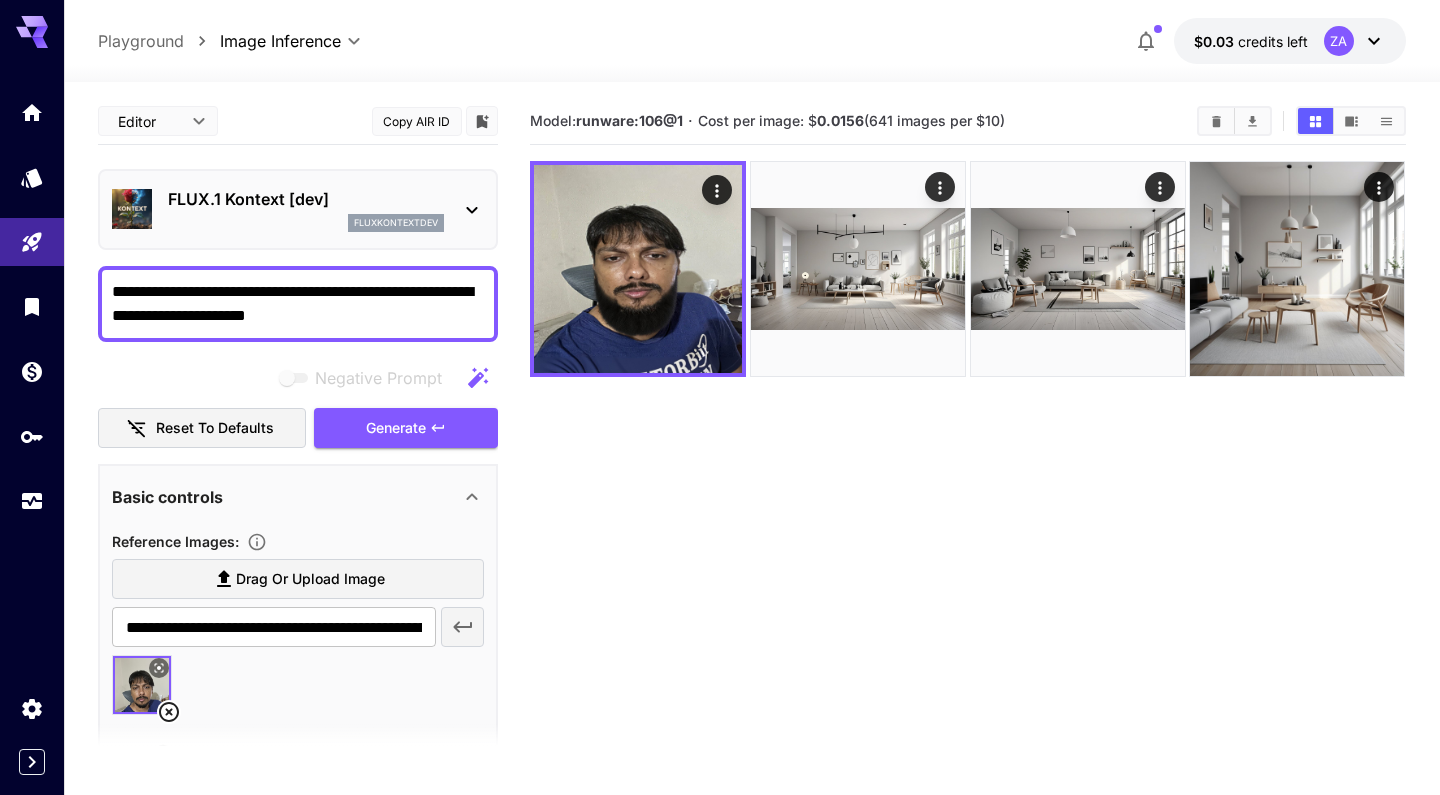 click on "**********" at bounding box center (298, 304) 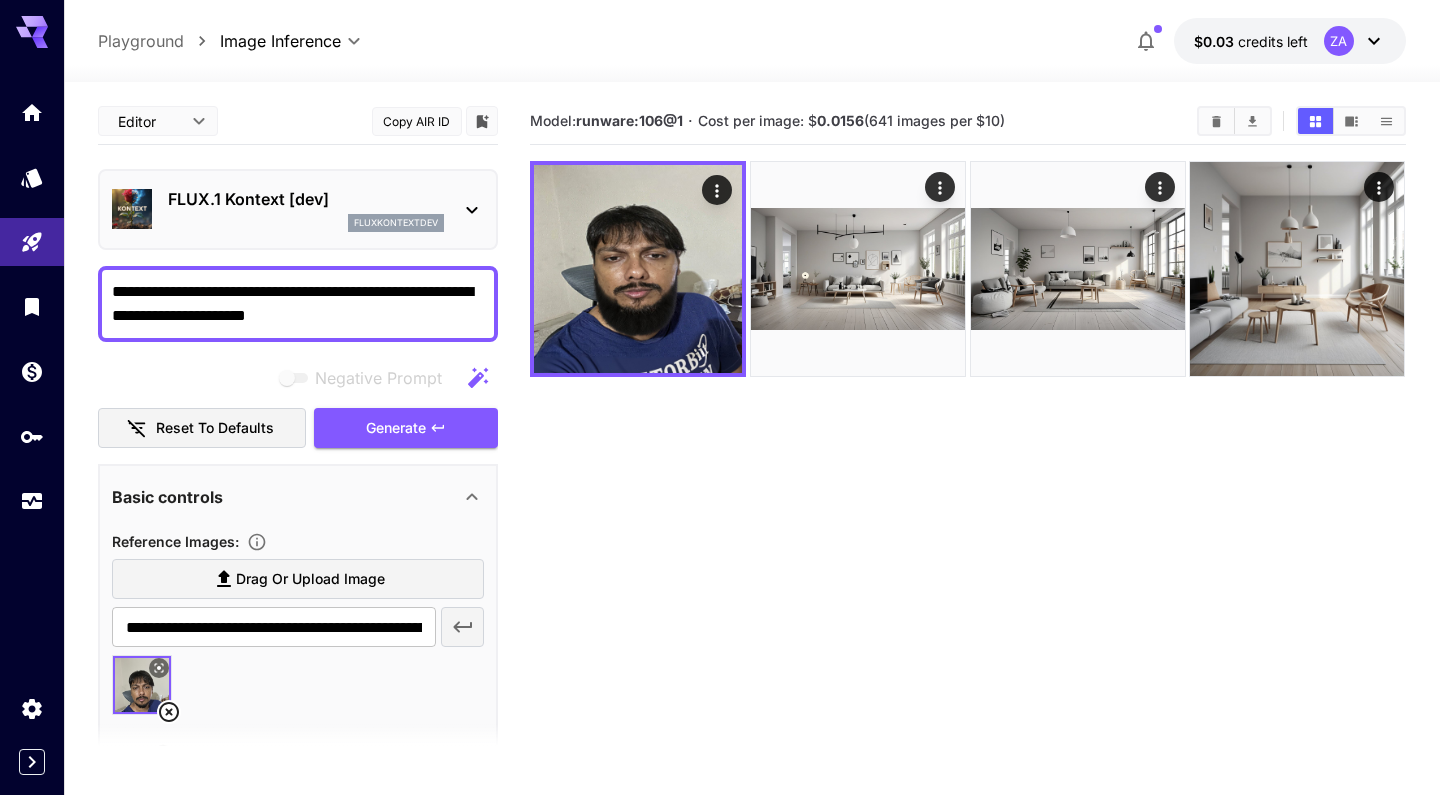 drag, startPoint x: 278, startPoint y: 288, endPoint x: 340, endPoint y: 323, distance: 71.19691 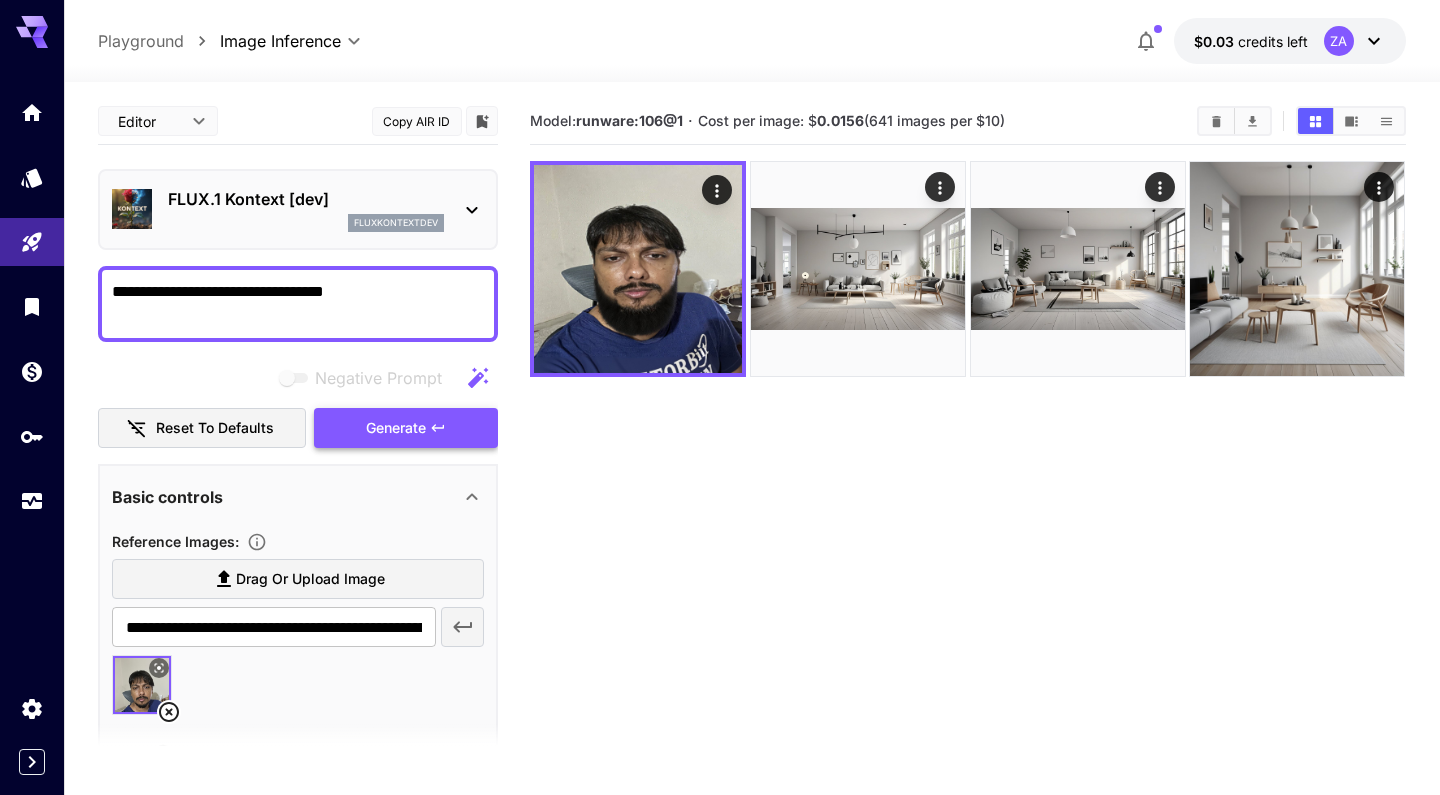 click on "Generate" at bounding box center [406, 428] 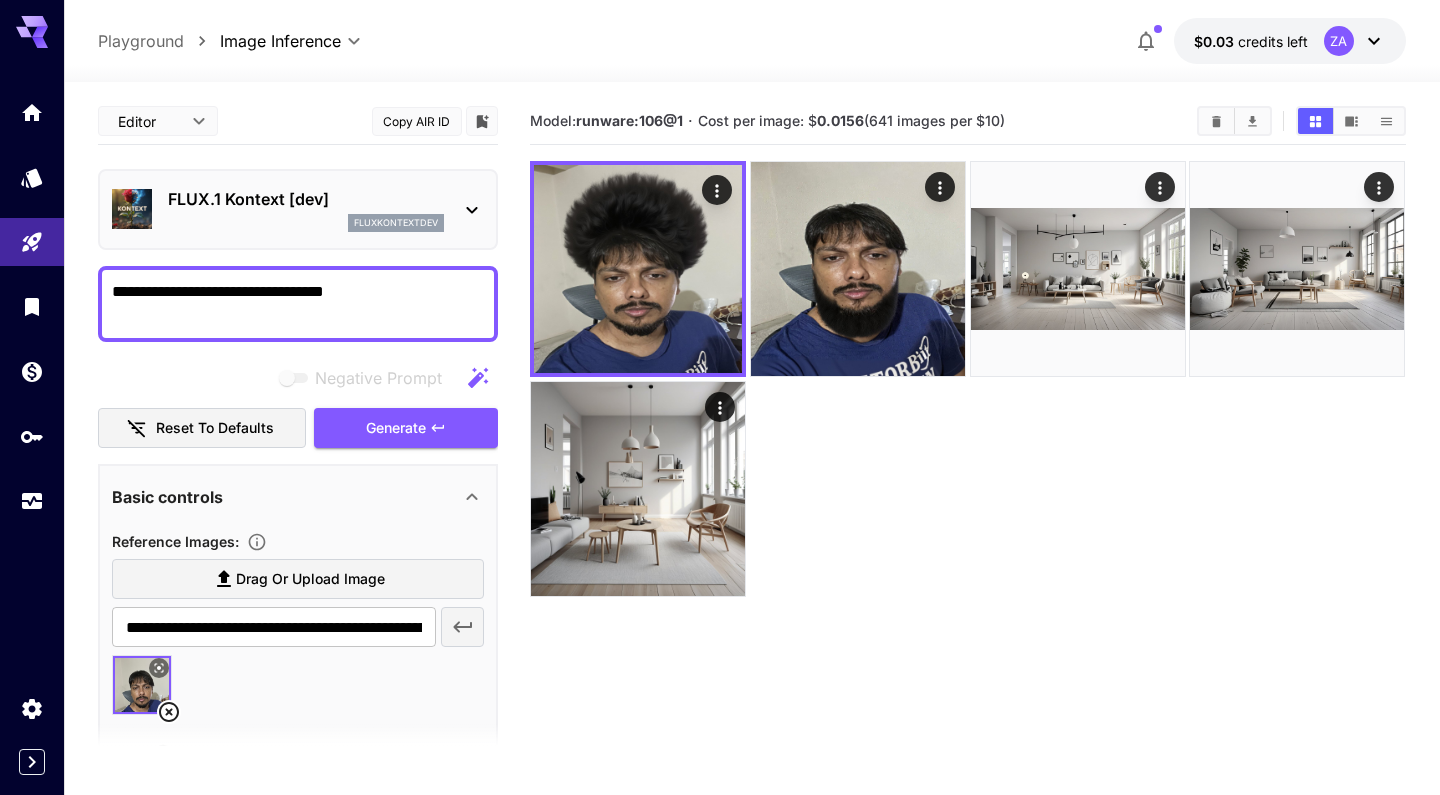 click on "**********" at bounding box center (298, 304) 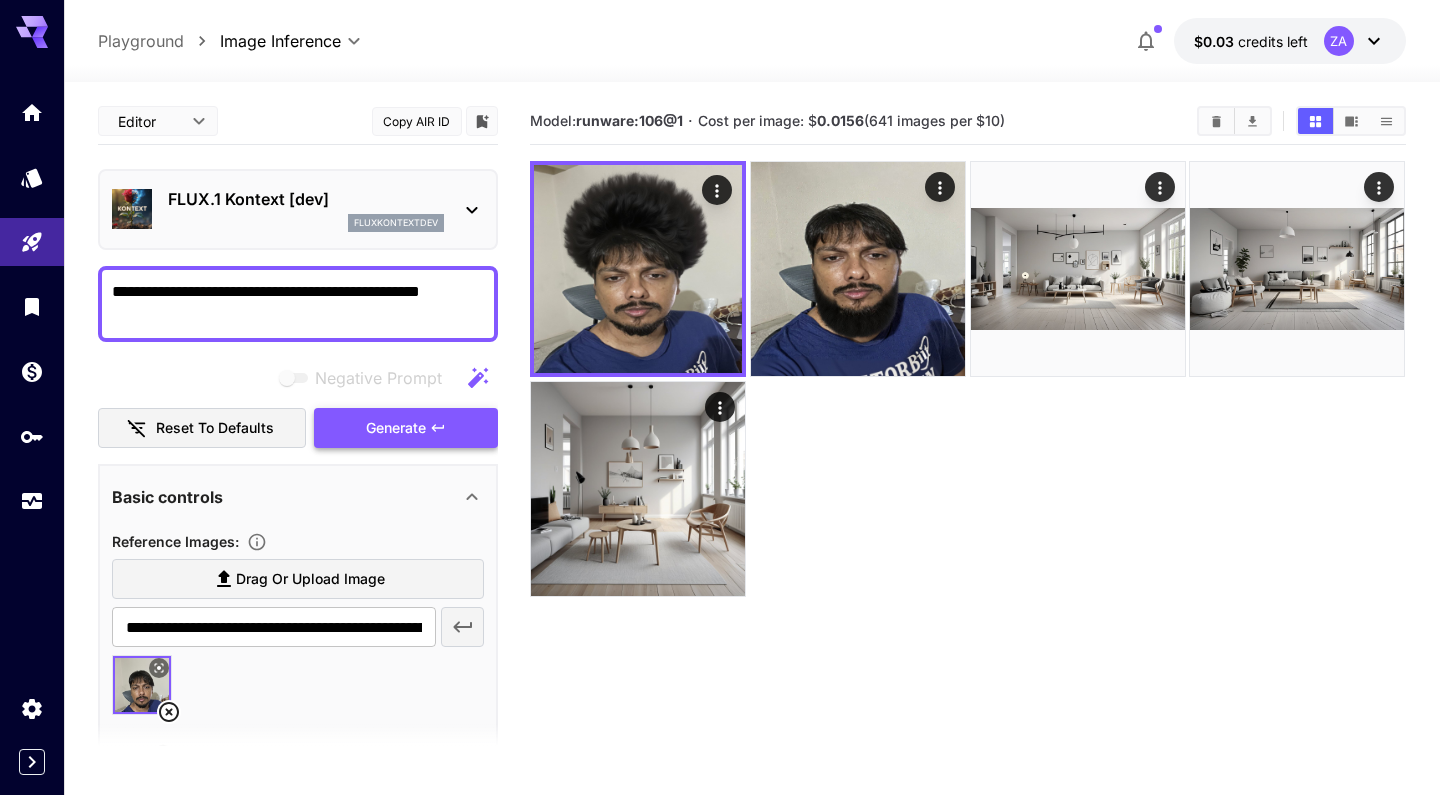 type on "**********" 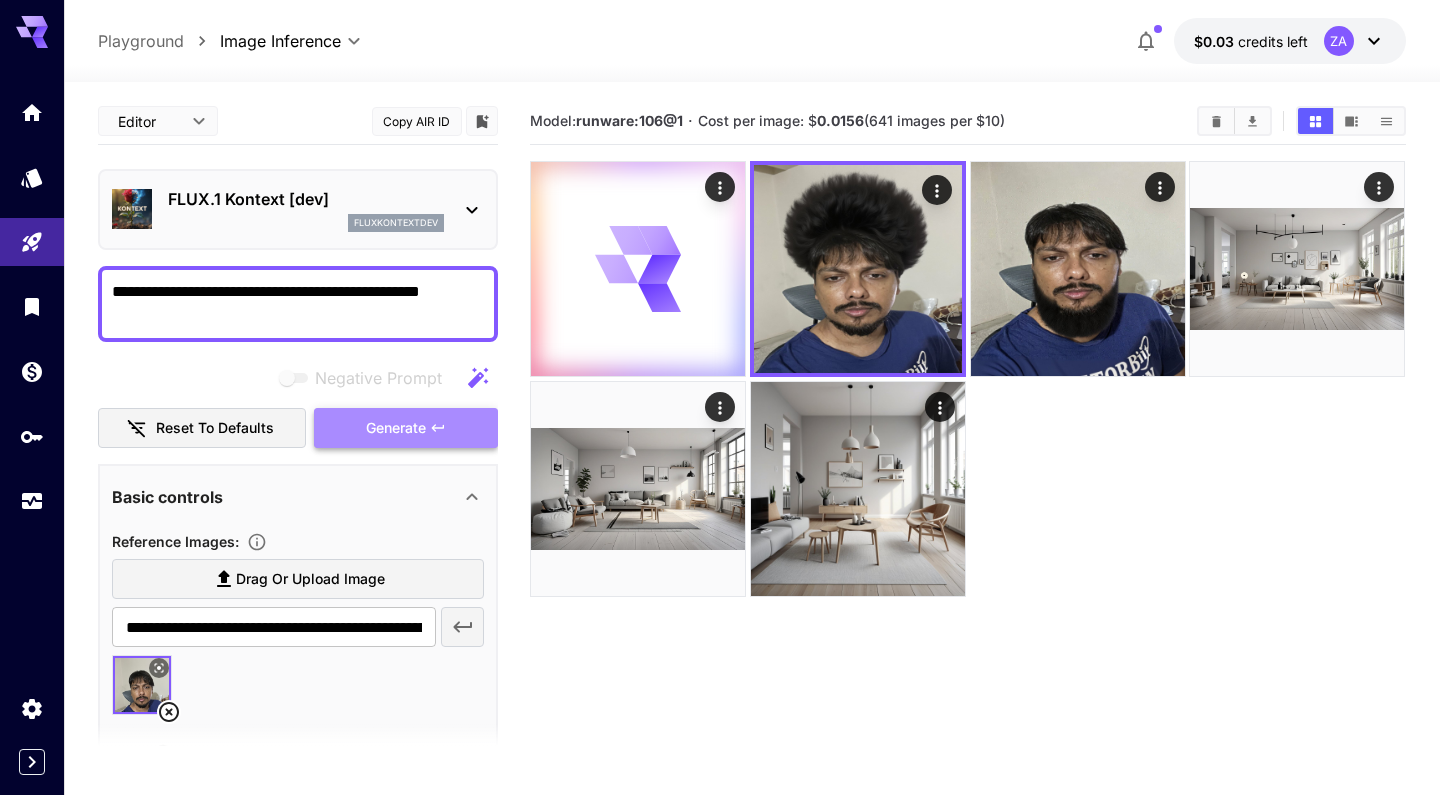 click on "Generate" at bounding box center (396, 428) 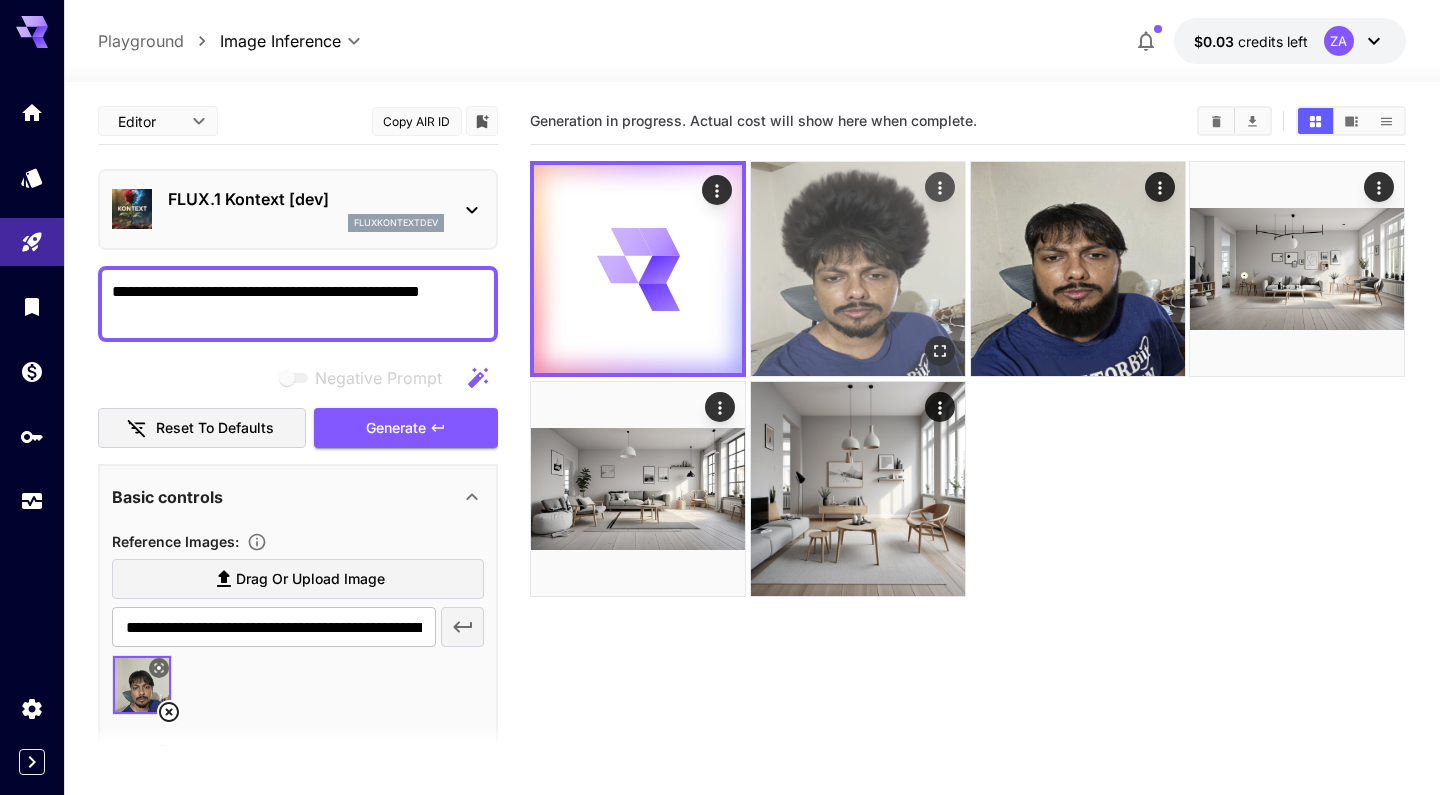 click at bounding box center (858, 269) 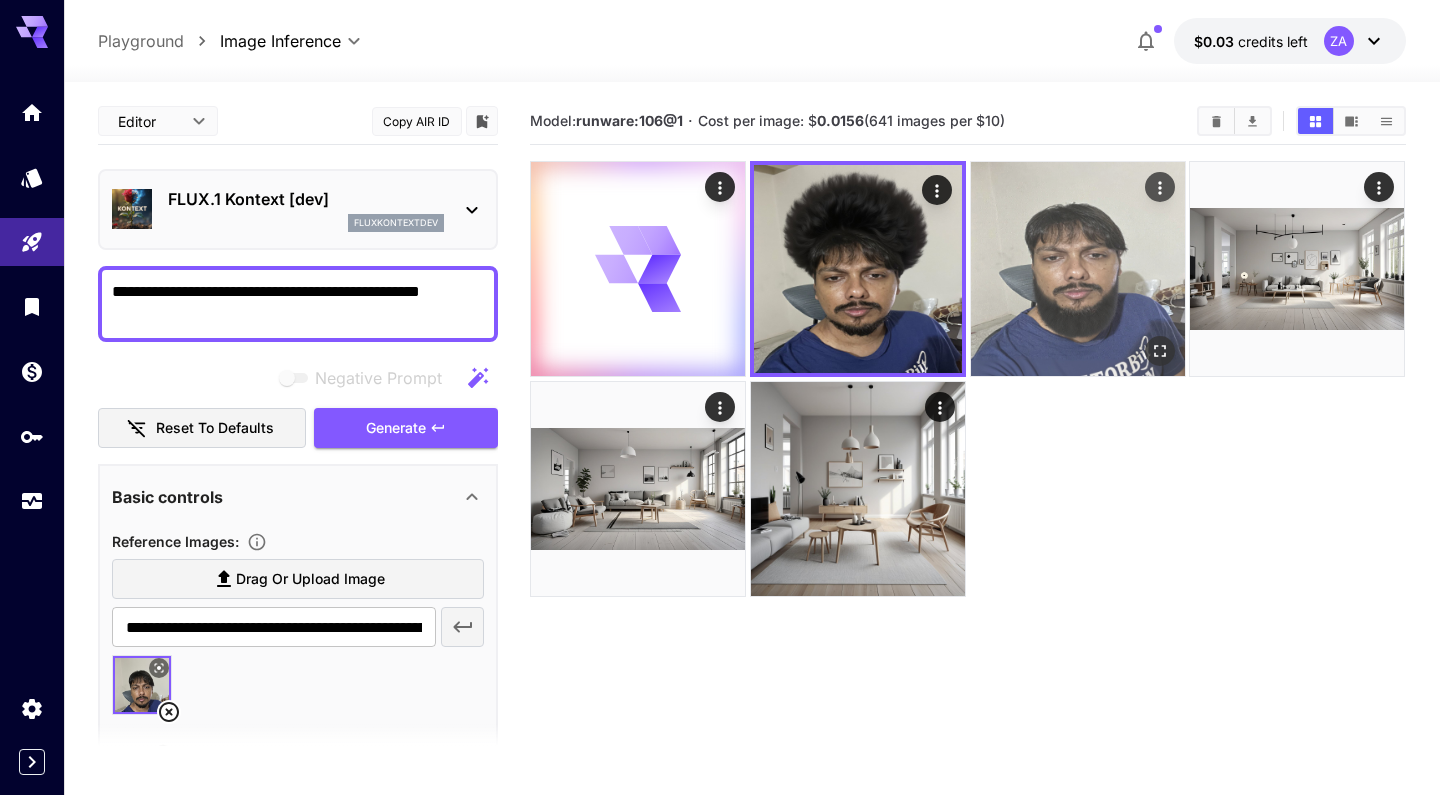click at bounding box center (1078, 269) 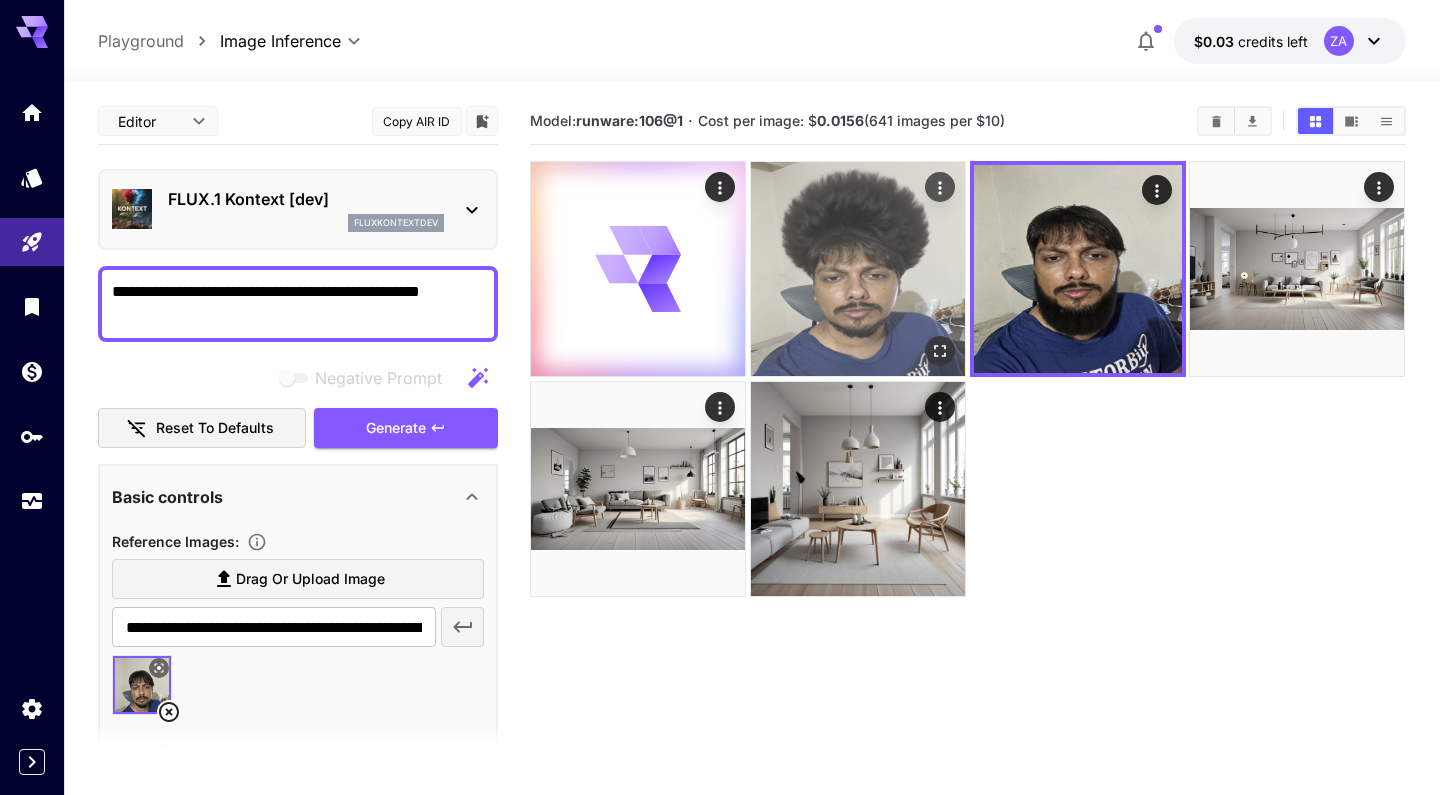 click at bounding box center [858, 269] 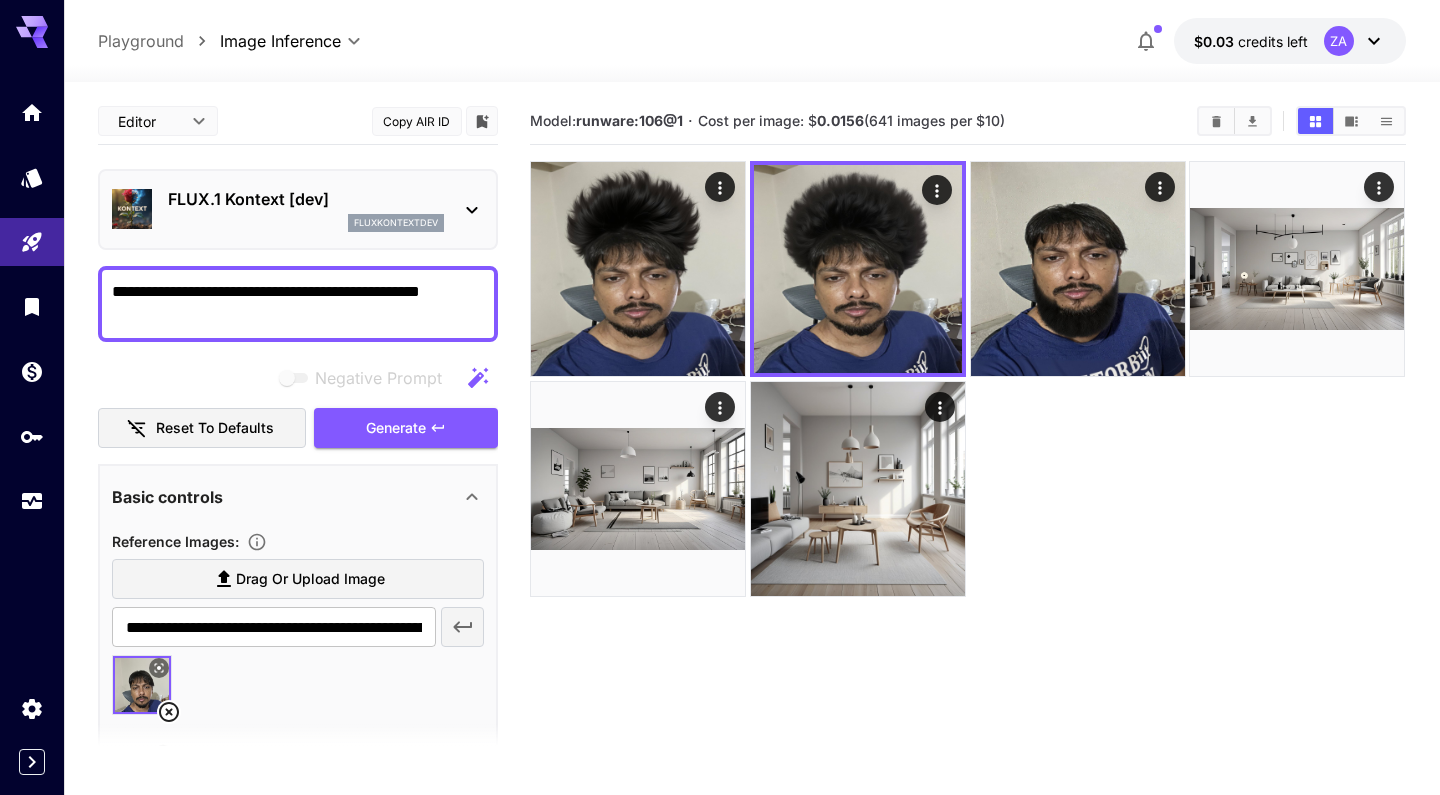 click 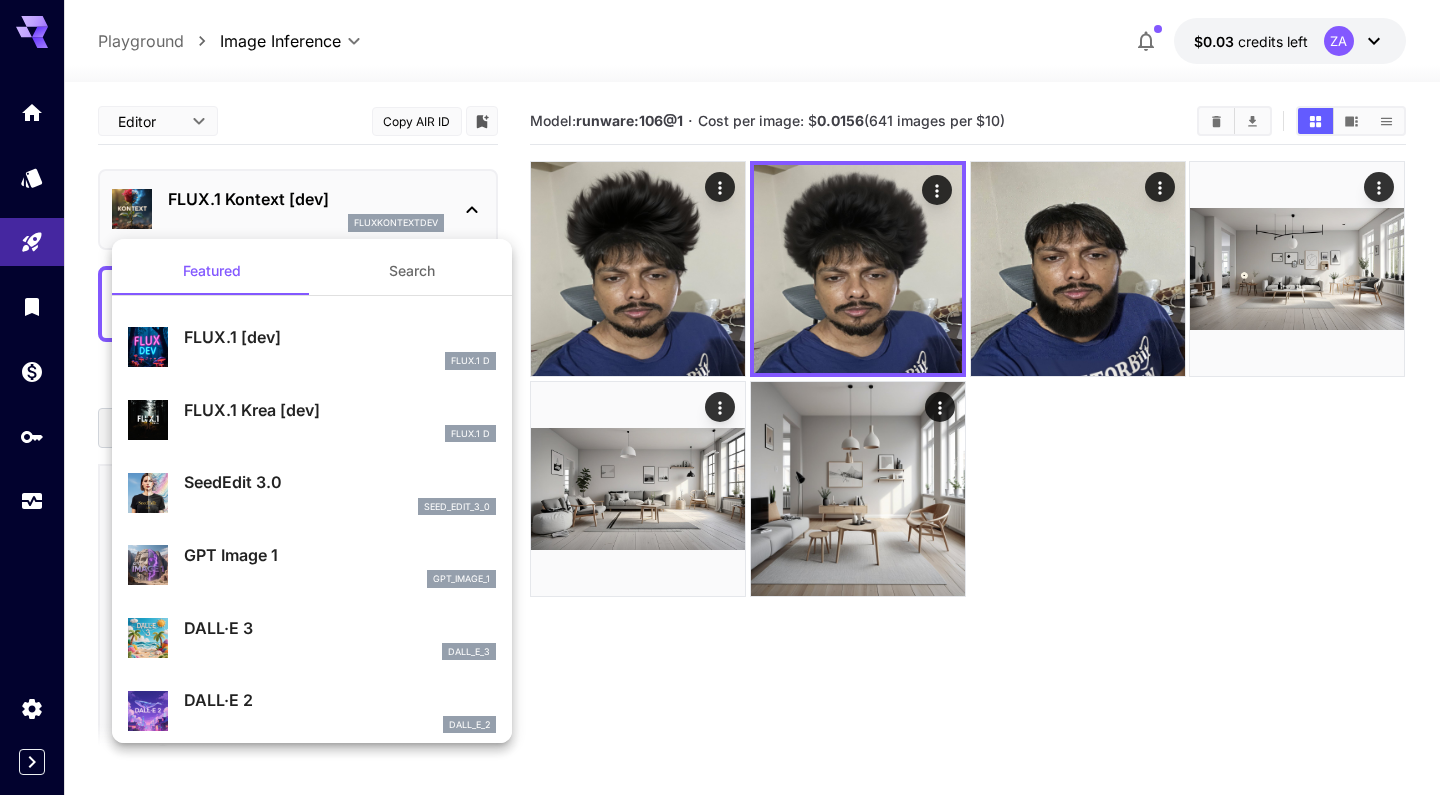 click on "FLUX.1 Krea [dev]" at bounding box center [340, 410] 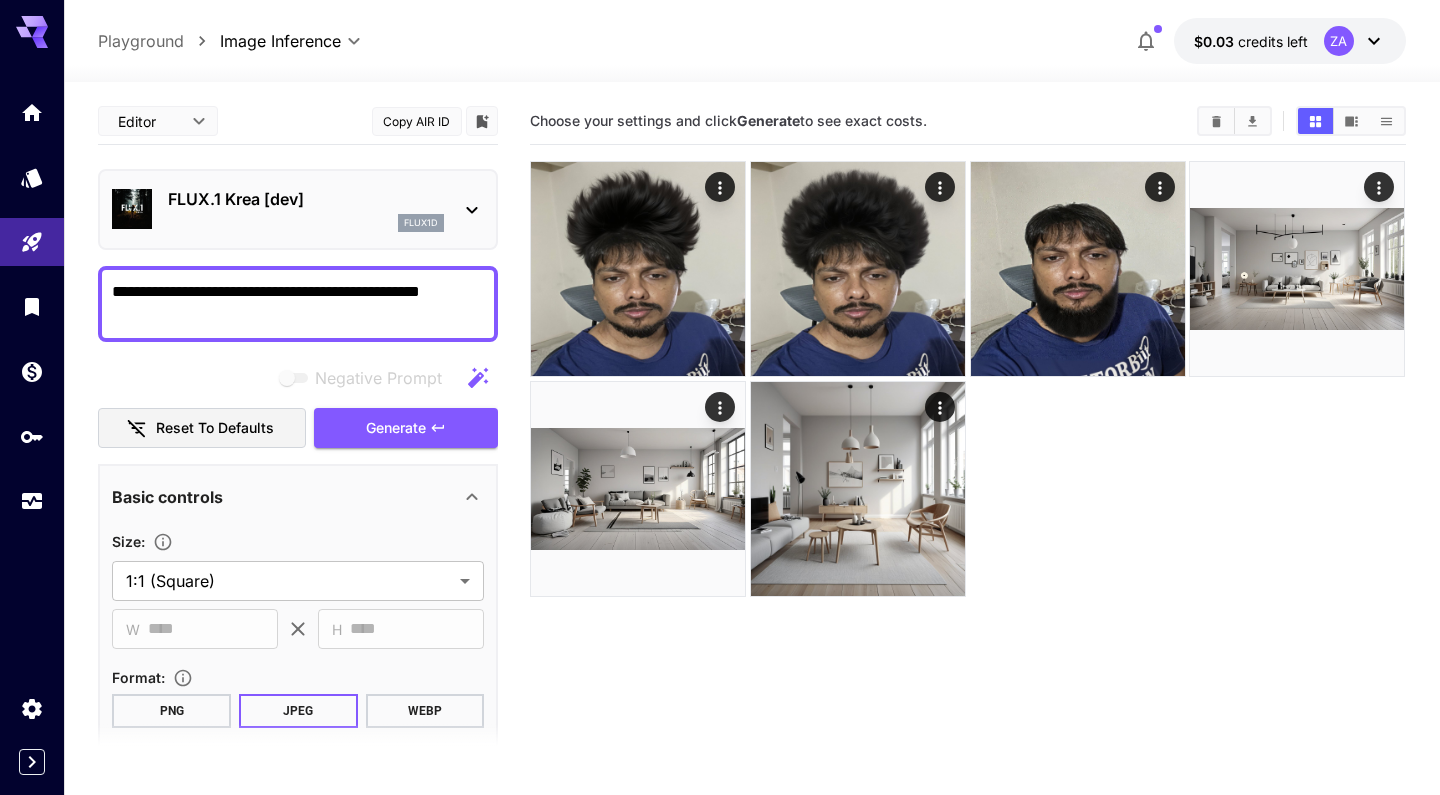 click on "**********" at bounding box center (298, 304) 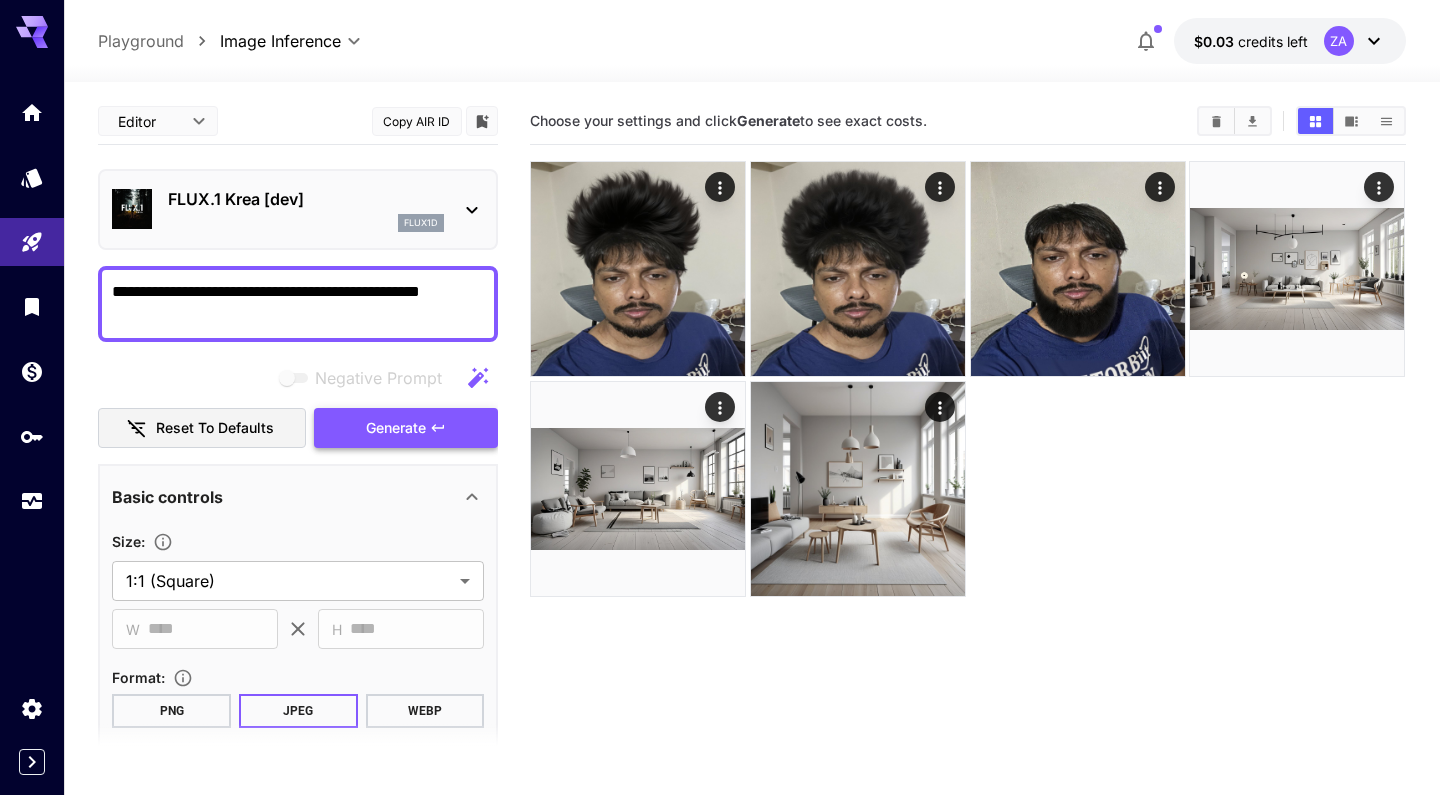 click on "Generate" at bounding box center (396, 428) 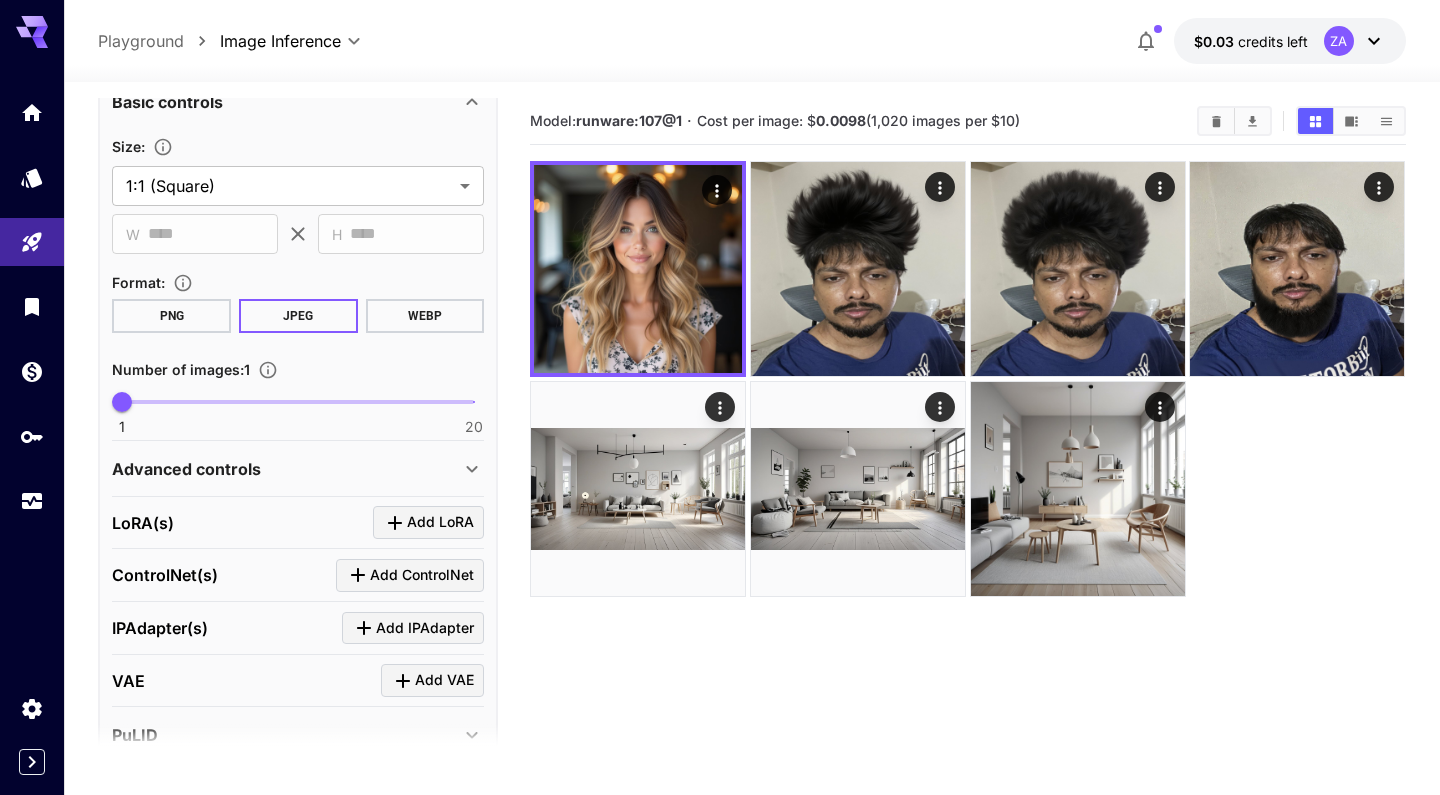 scroll, scrollTop: 456, scrollLeft: 0, axis: vertical 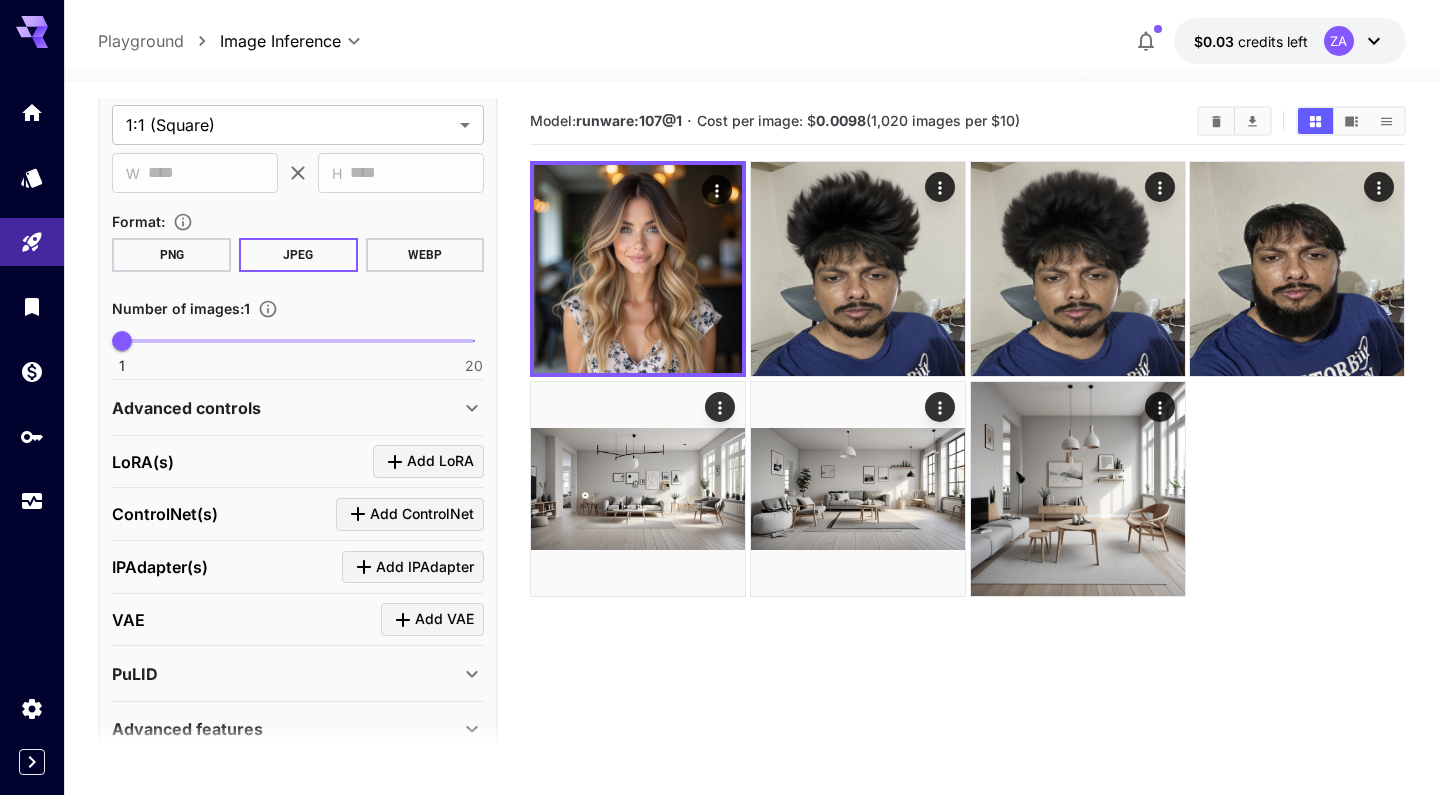 click on "Advanced controls" at bounding box center [286, 408] 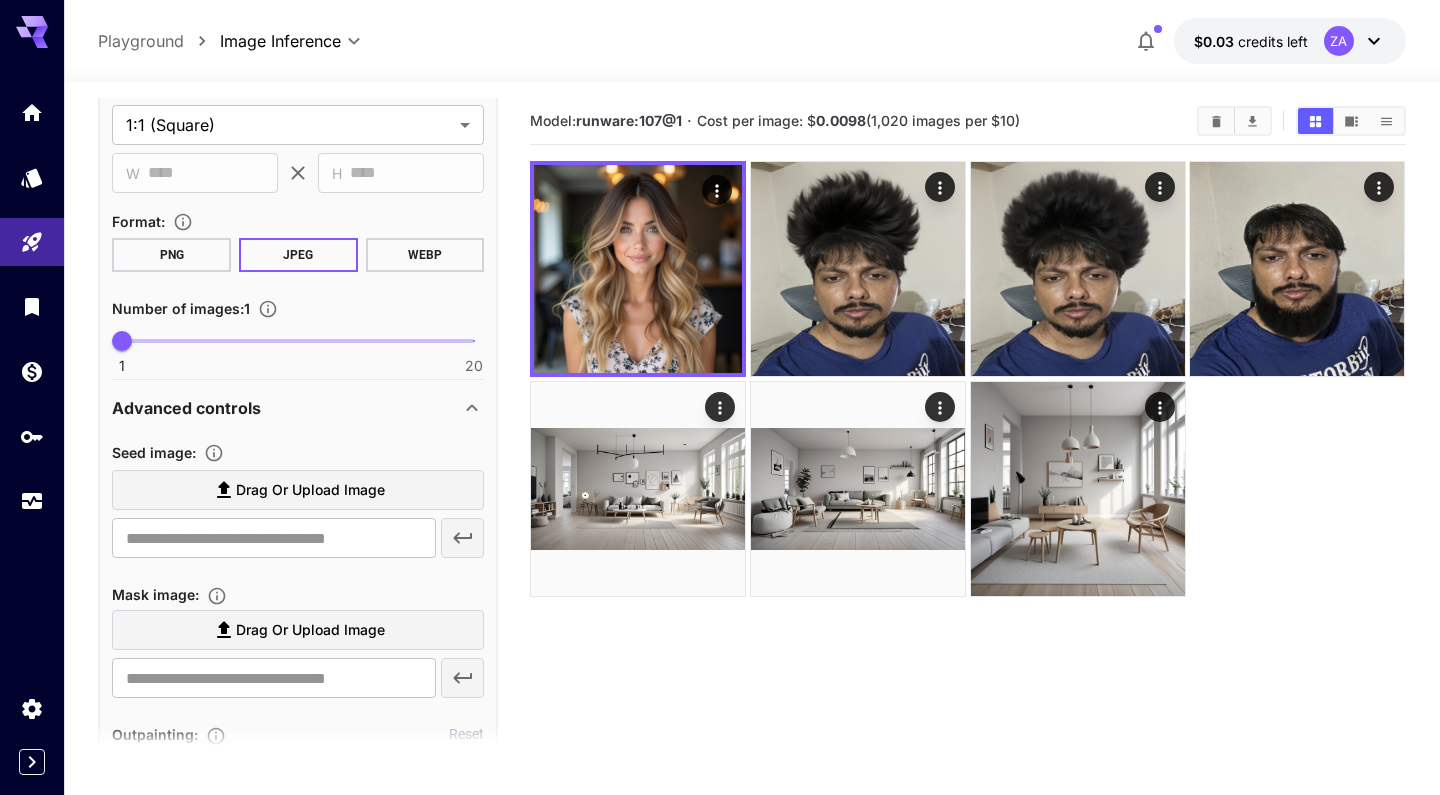click on "Drag or upload image" at bounding box center [310, 490] 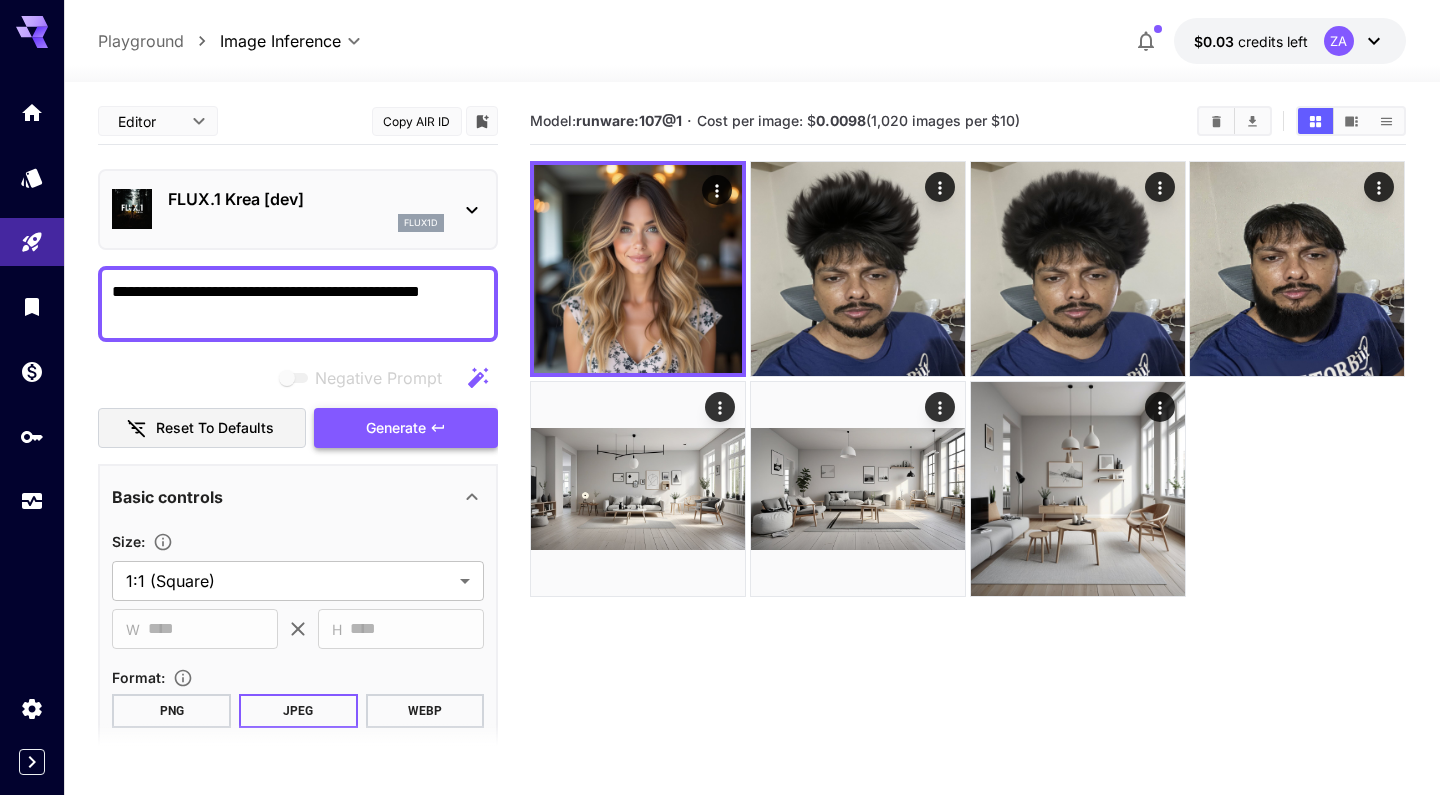 scroll, scrollTop: 0, scrollLeft: 0, axis: both 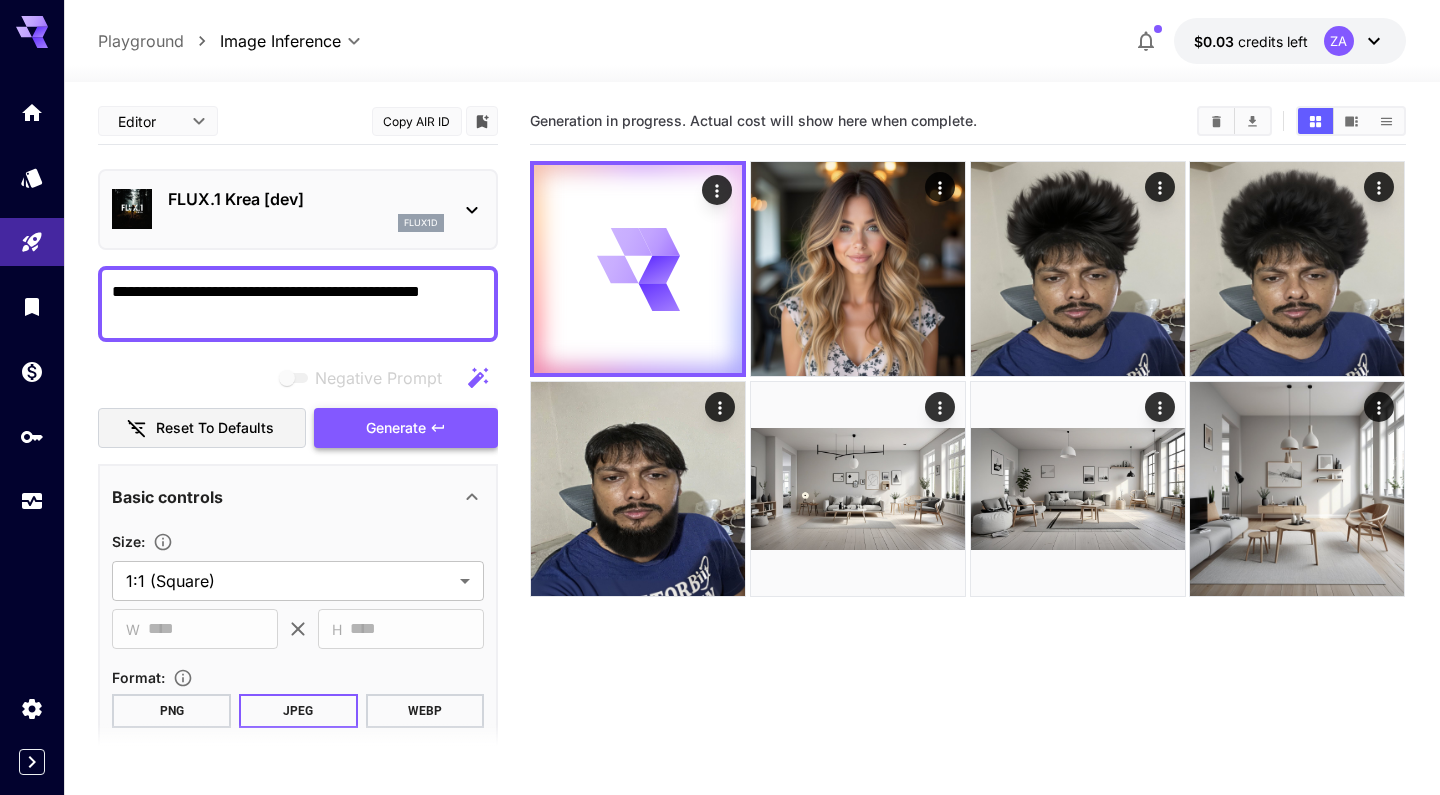 type on "**********" 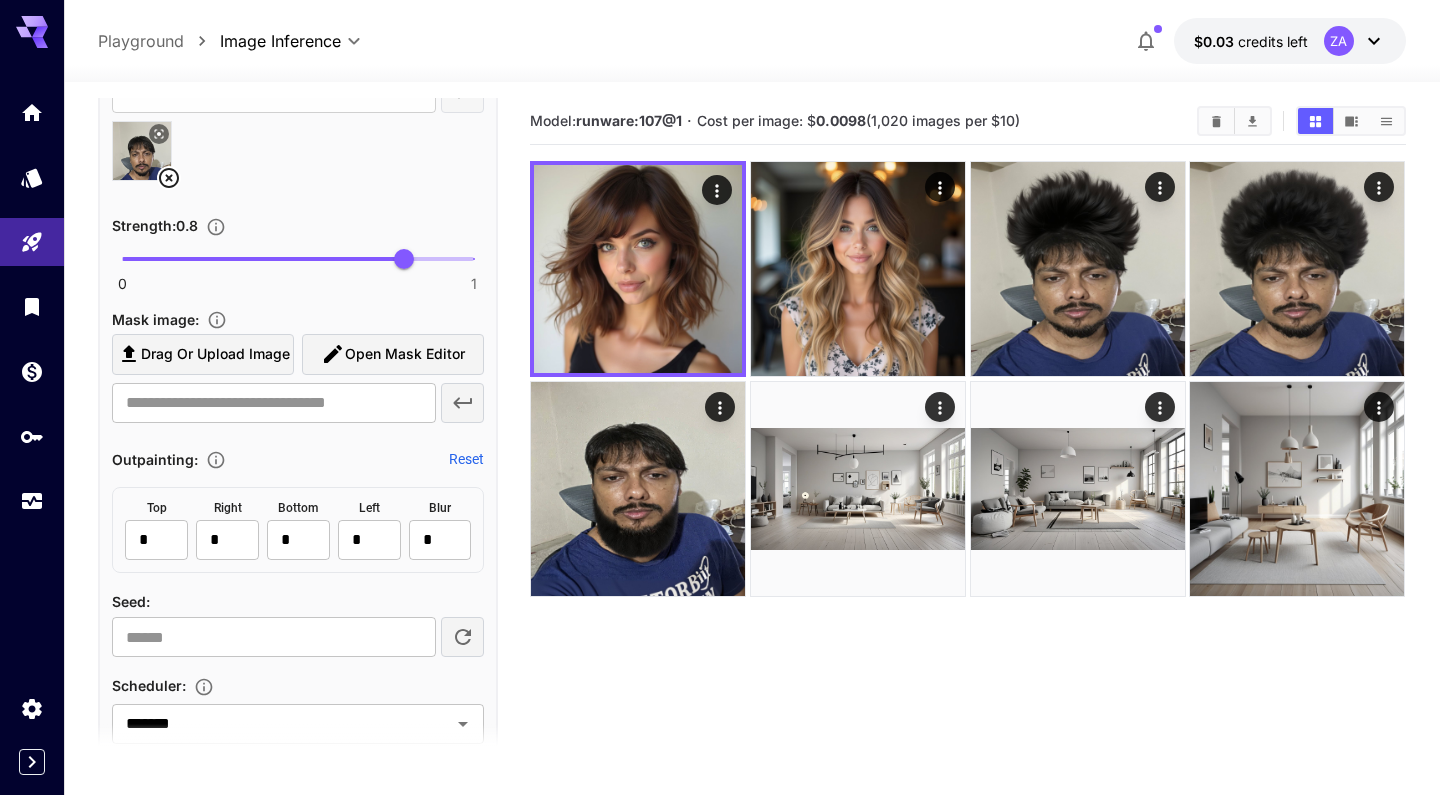 scroll, scrollTop: 905, scrollLeft: 0, axis: vertical 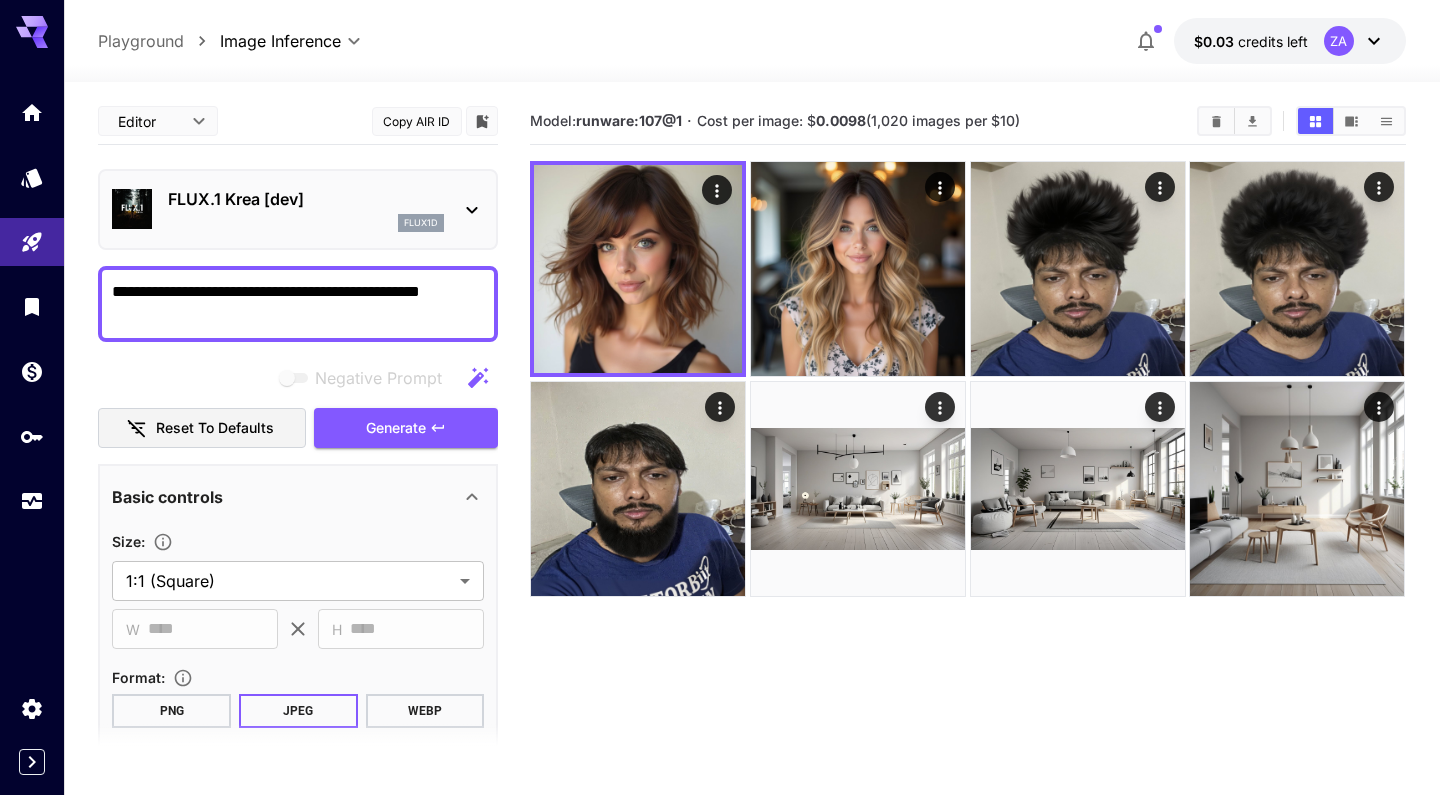 click on "FLUX.1 Krea [dev]" at bounding box center [306, 199] 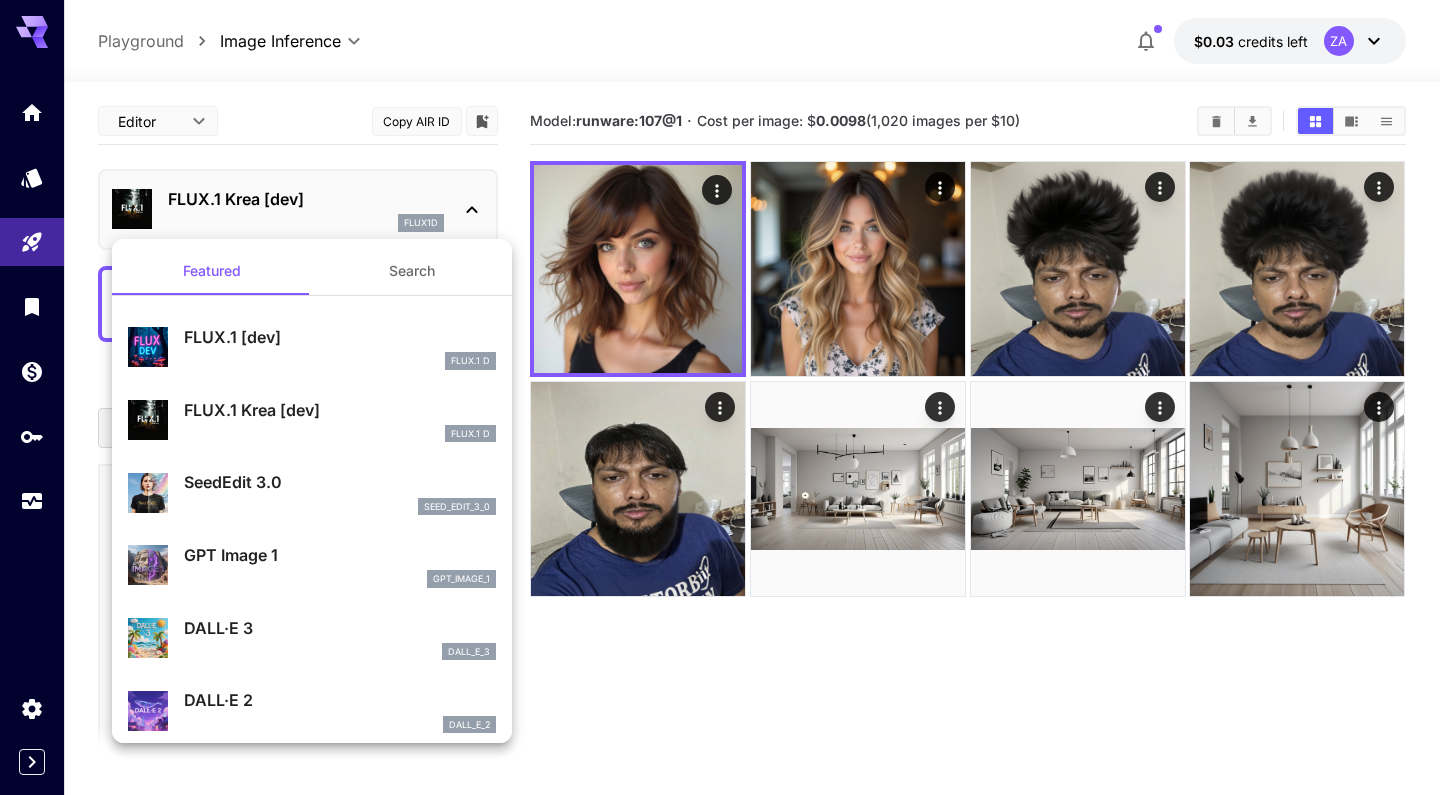 click on "Search" at bounding box center [412, 271] 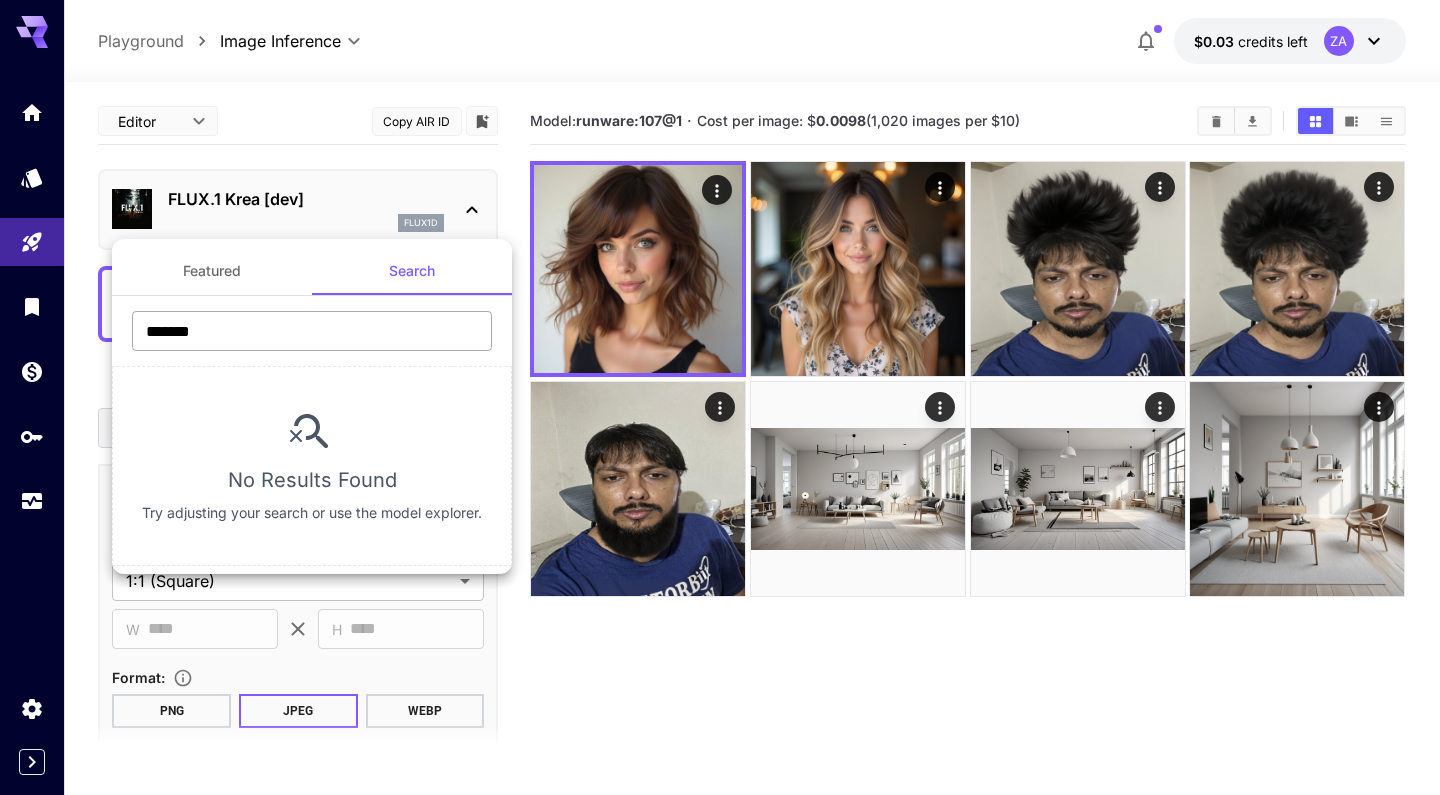 click on "*******" at bounding box center (312, 331) 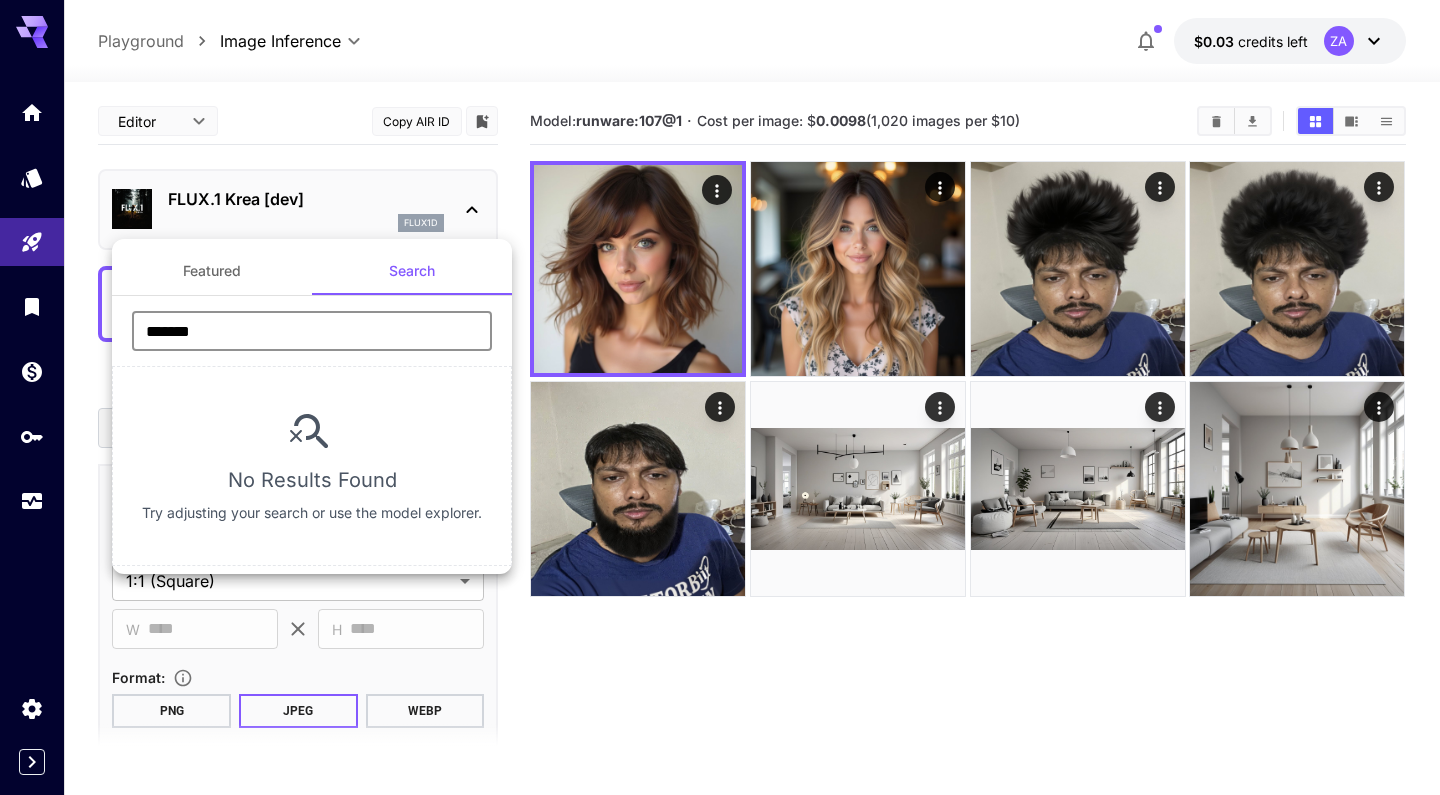 click on "Featured" at bounding box center (212, 271) 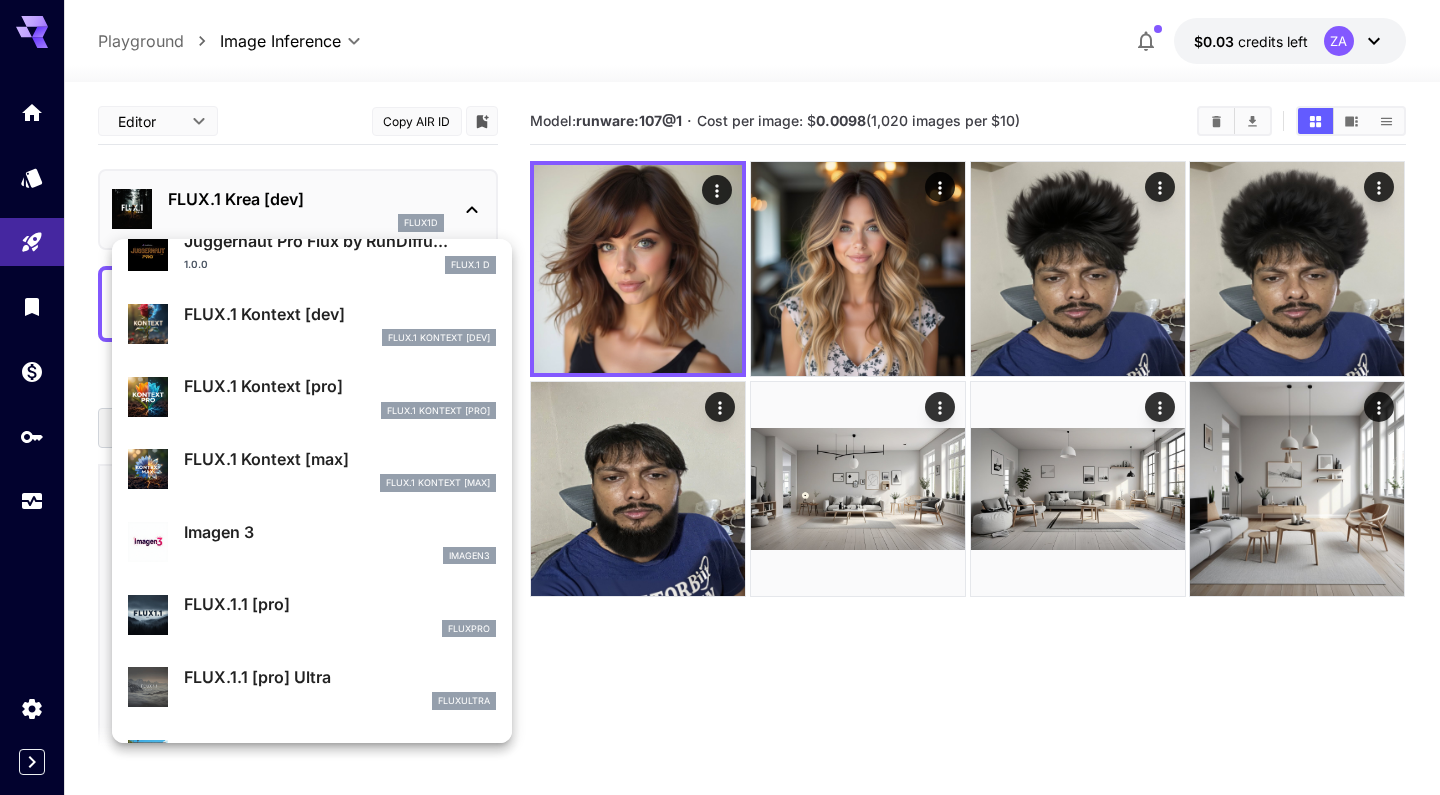 scroll, scrollTop: 744, scrollLeft: 0, axis: vertical 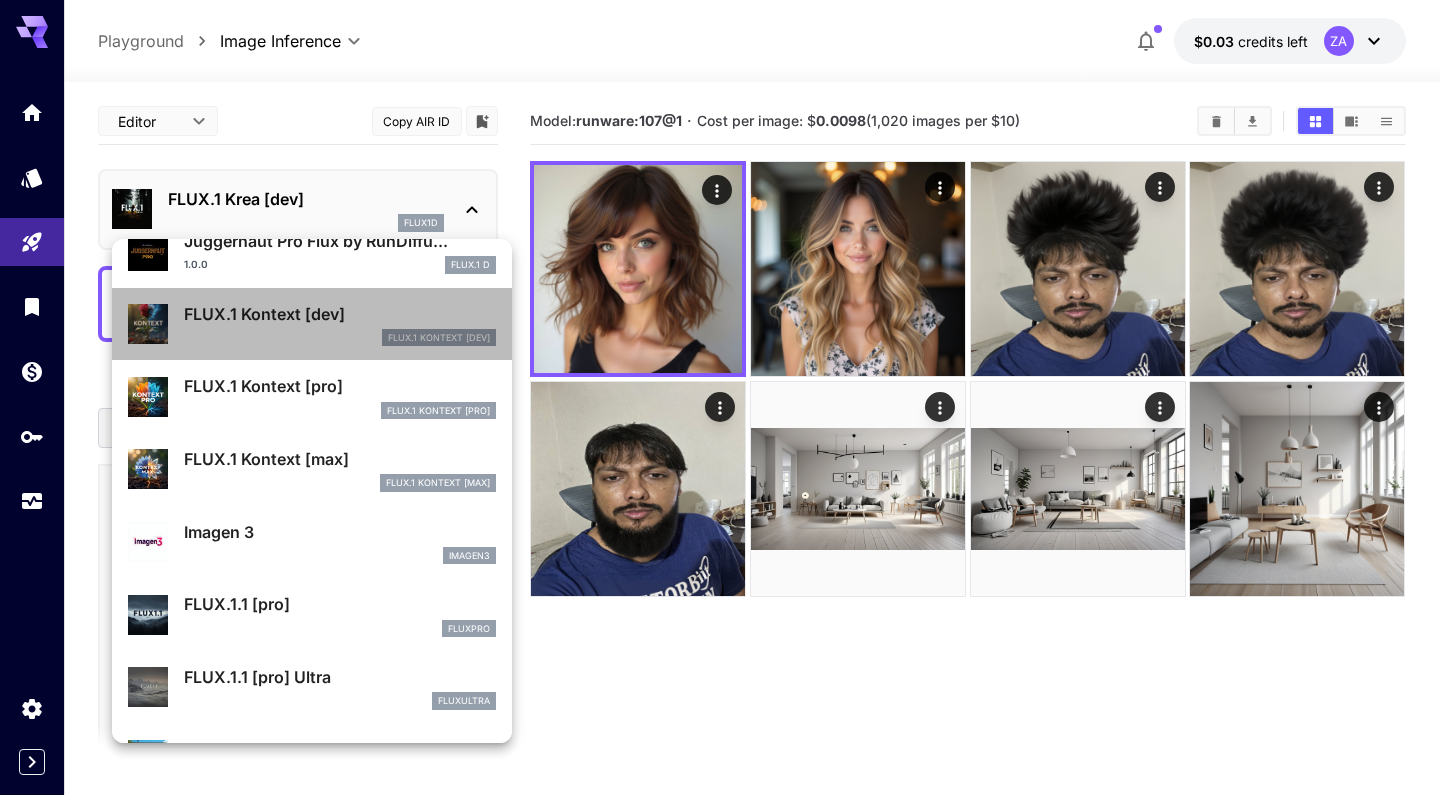 click on "FlUX.1 Kontext [dev]" at bounding box center (439, 338) 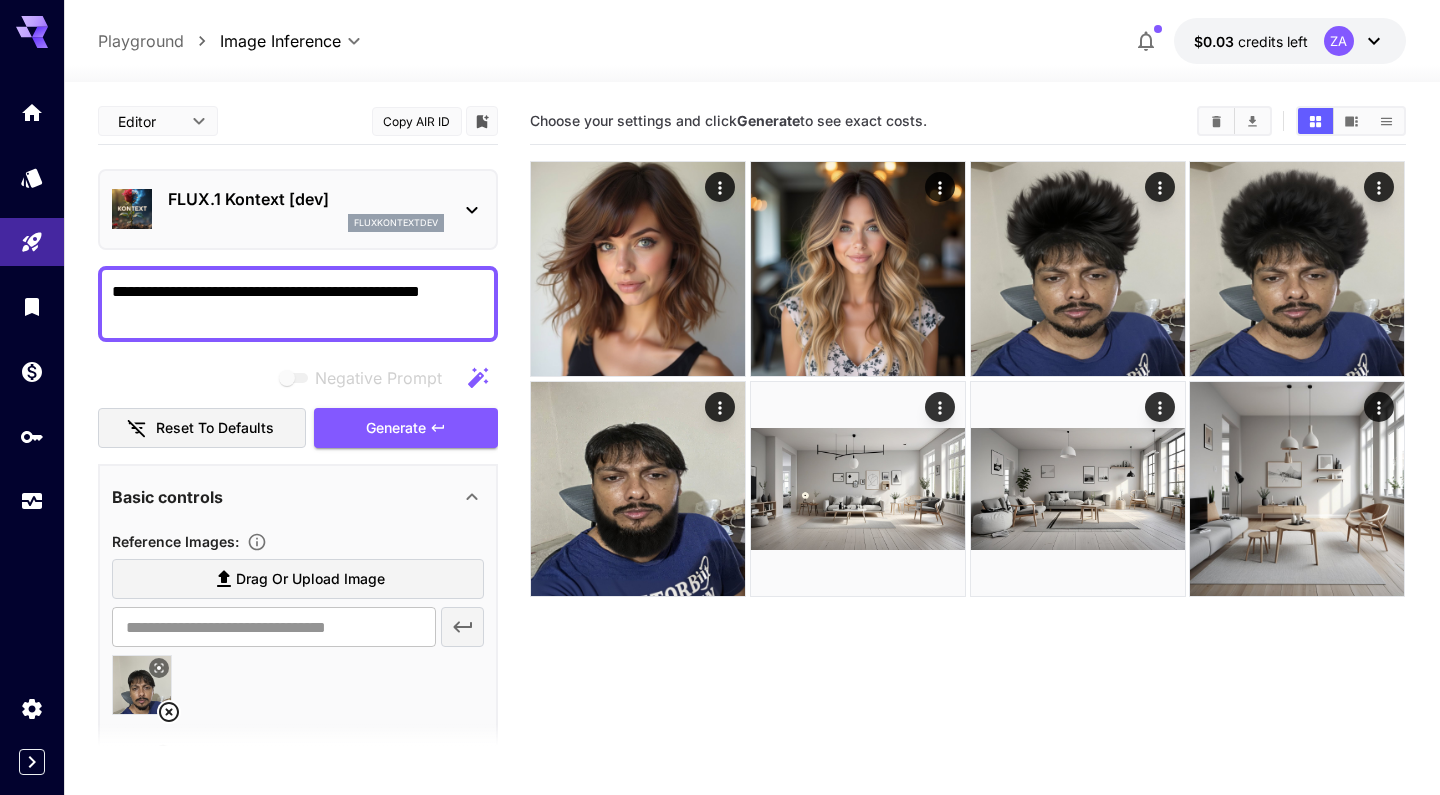 click on "**********" at bounding box center (298, 304) 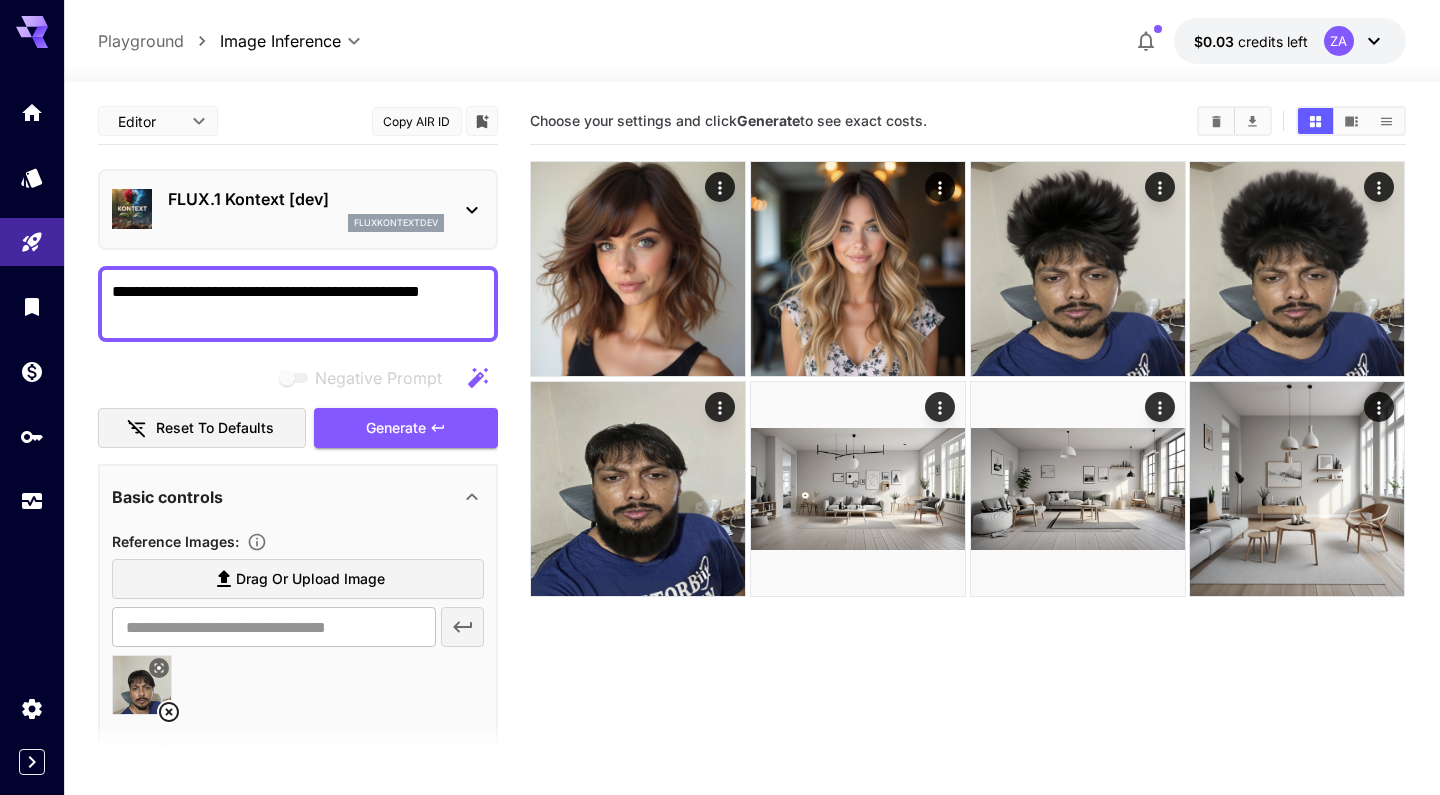 drag, startPoint x: 470, startPoint y: 285, endPoint x: 166, endPoint y: 249, distance: 306.12415 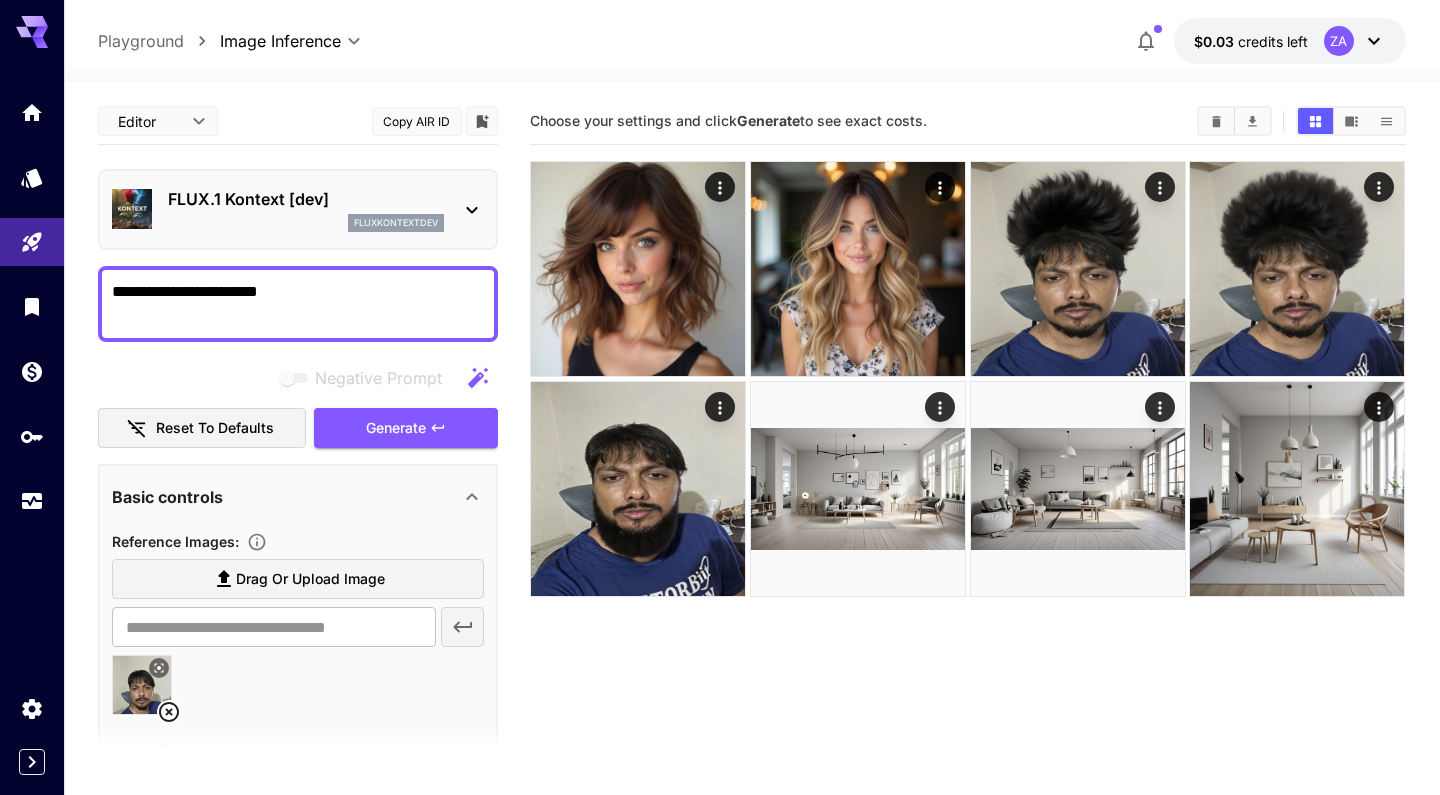 click on "**********" at bounding box center [298, 304] 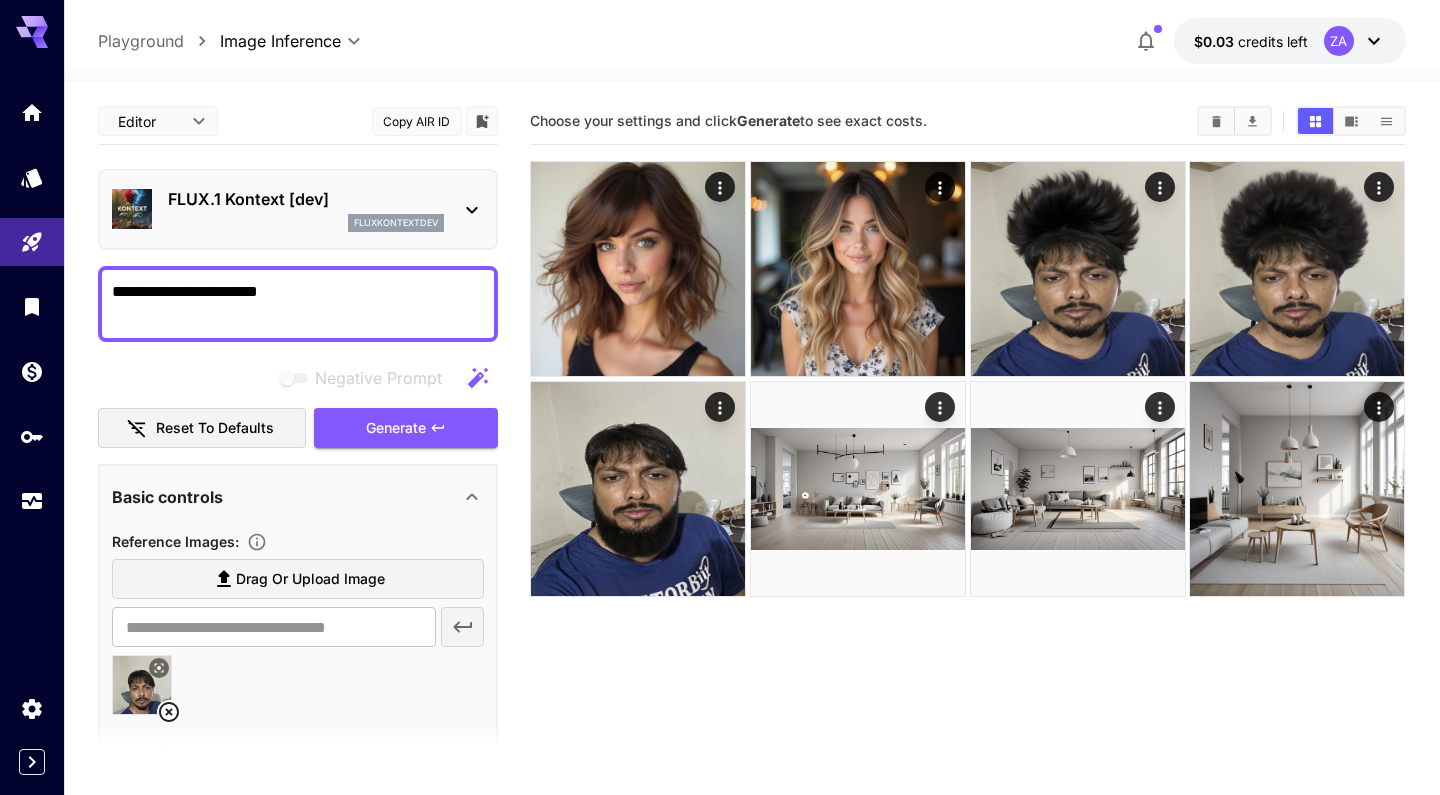 click on "**********" at bounding box center (298, 304) 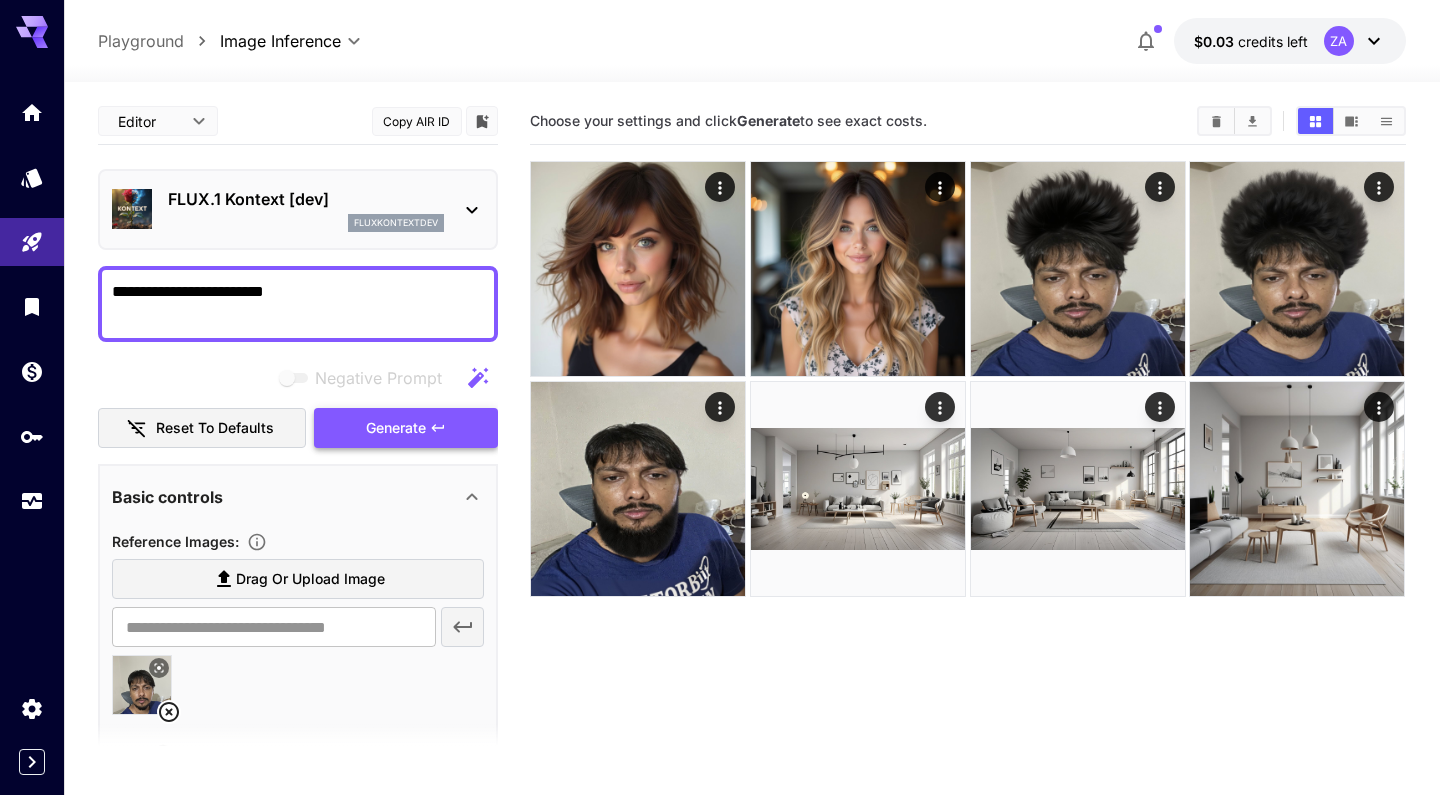 type on "**********" 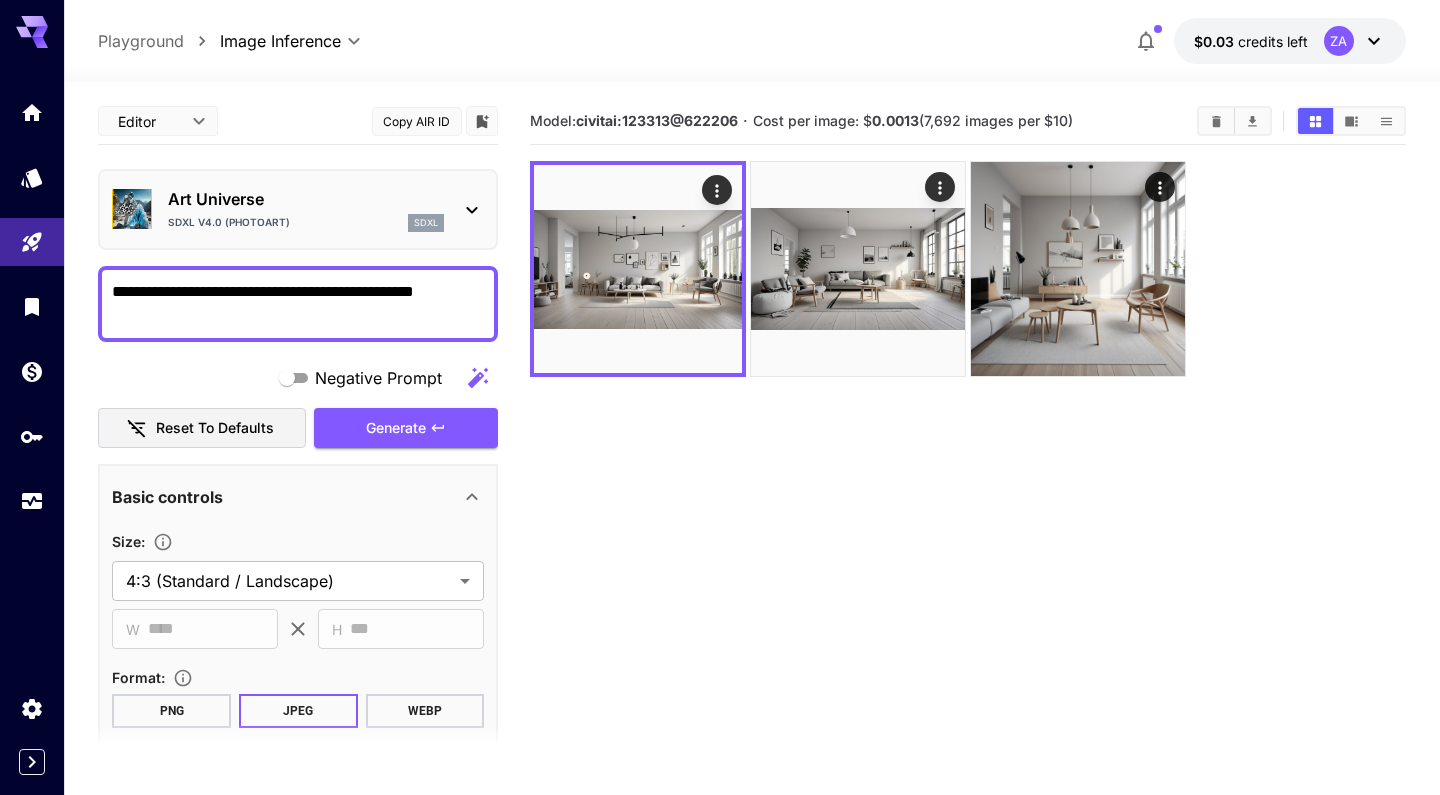 scroll, scrollTop: 0, scrollLeft: 0, axis: both 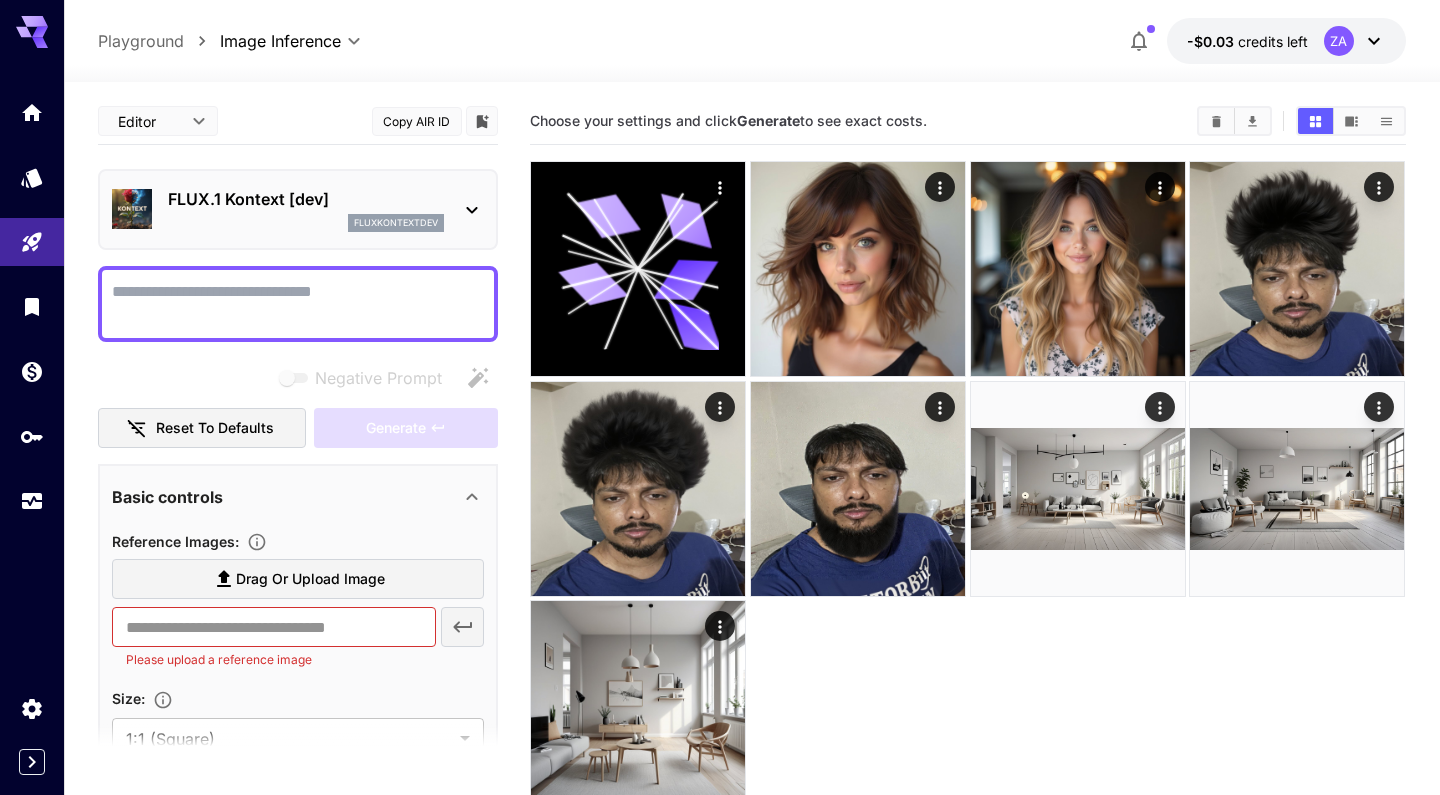 click on "Drag or upload image" at bounding box center (298, 579) 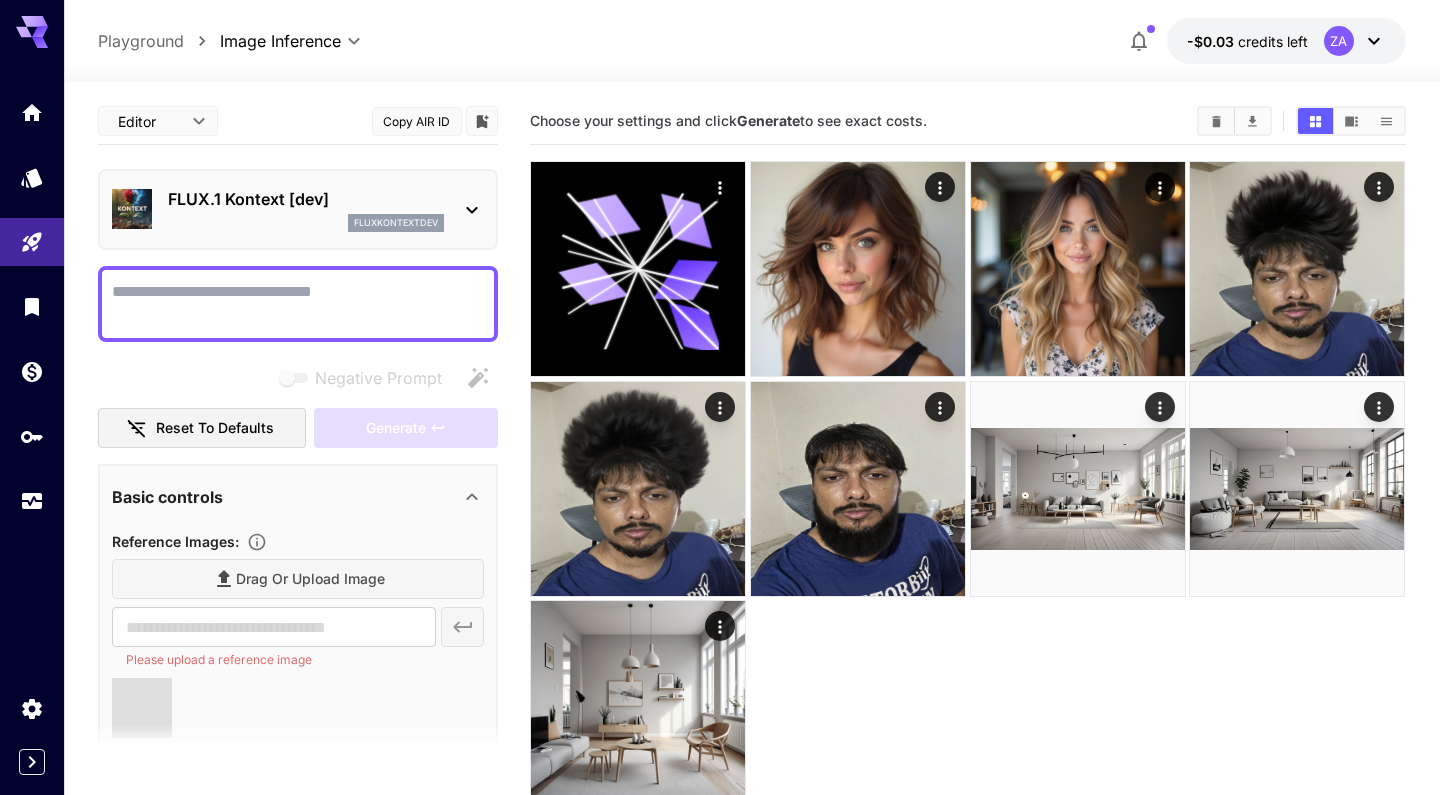 click on "Negative Prompt" at bounding box center [298, 304] 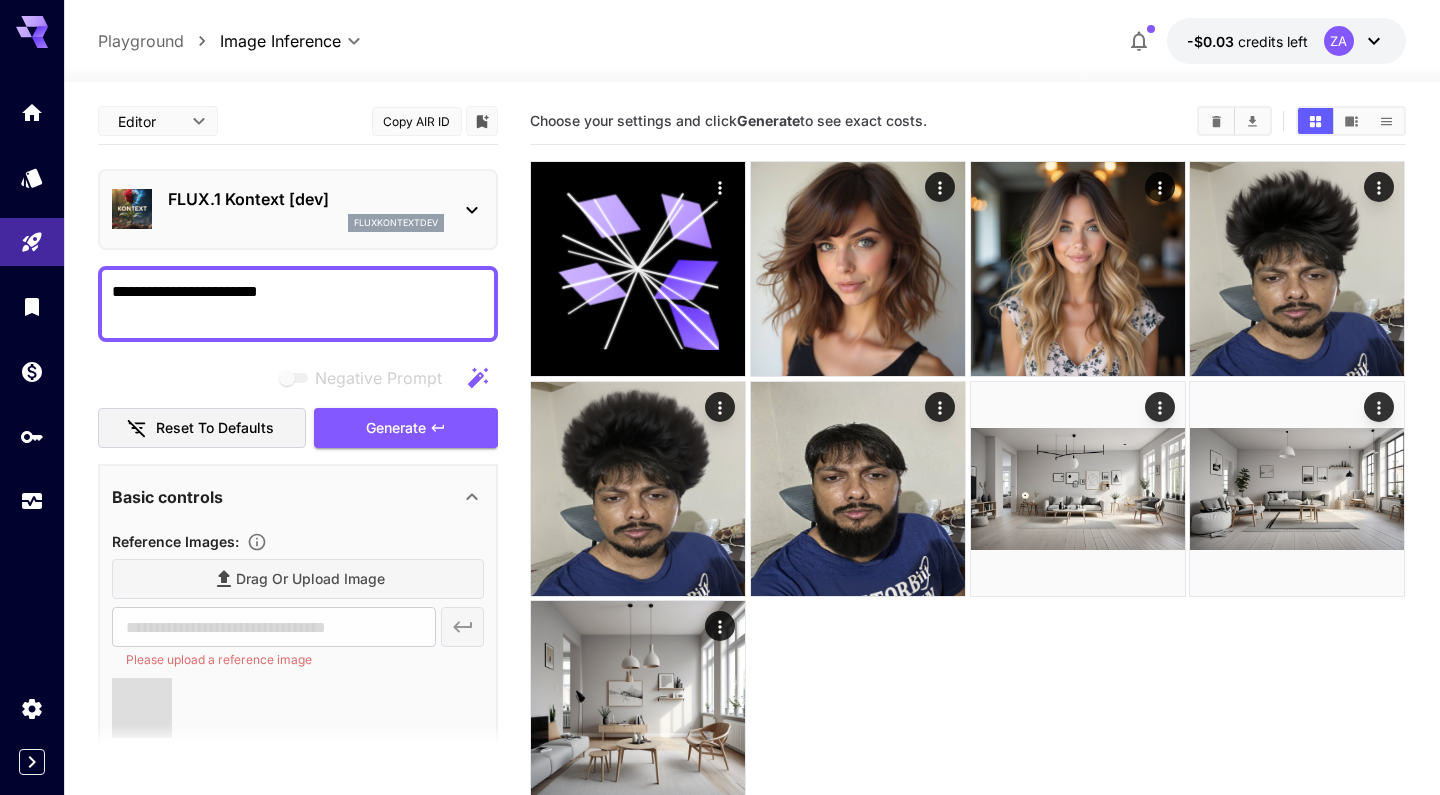 type on "**********" 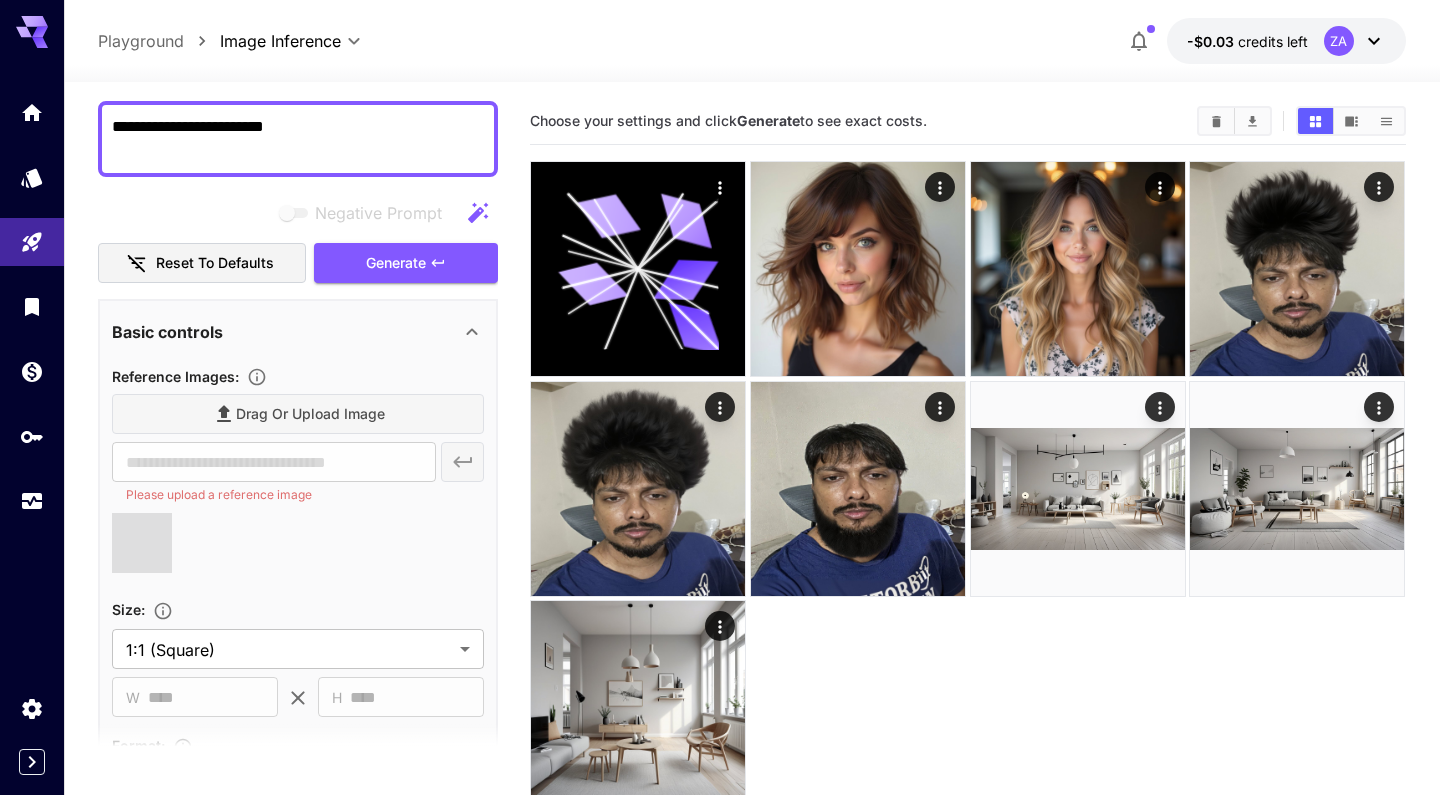 scroll, scrollTop: 166, scrollLeft: 0, axis: vertical 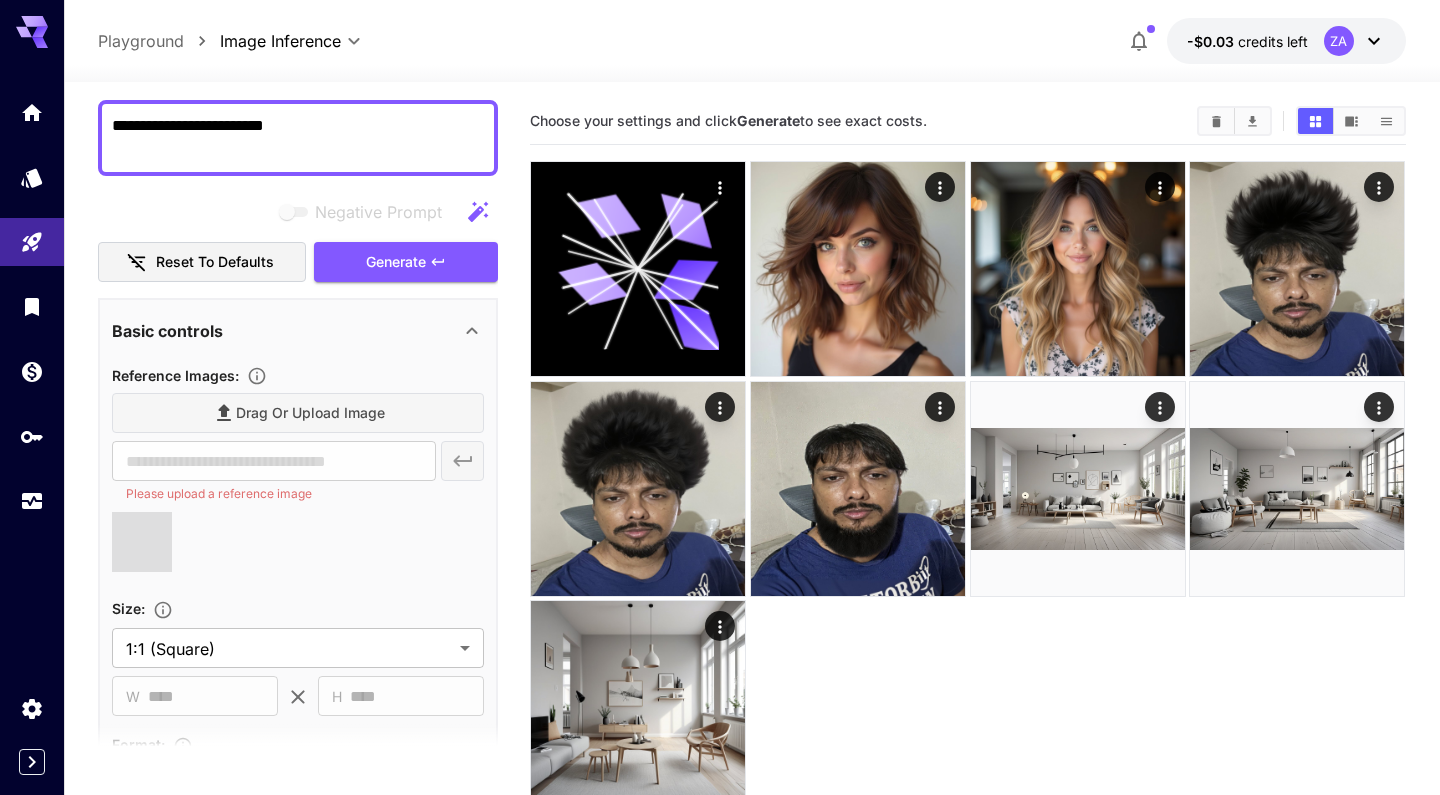 type on "**********" 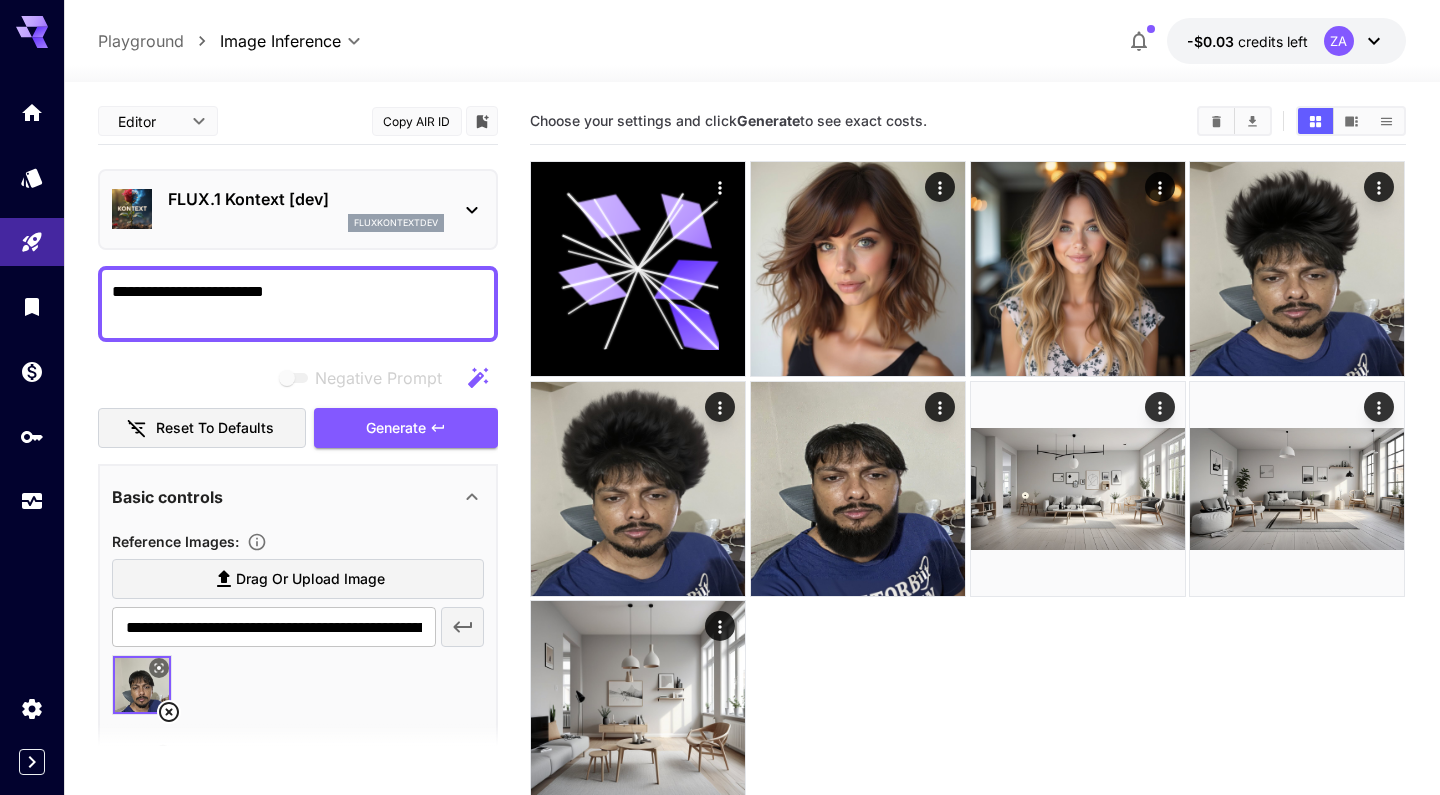 scroll, scrollTop: 0, scrollLeft: 0, axis: both 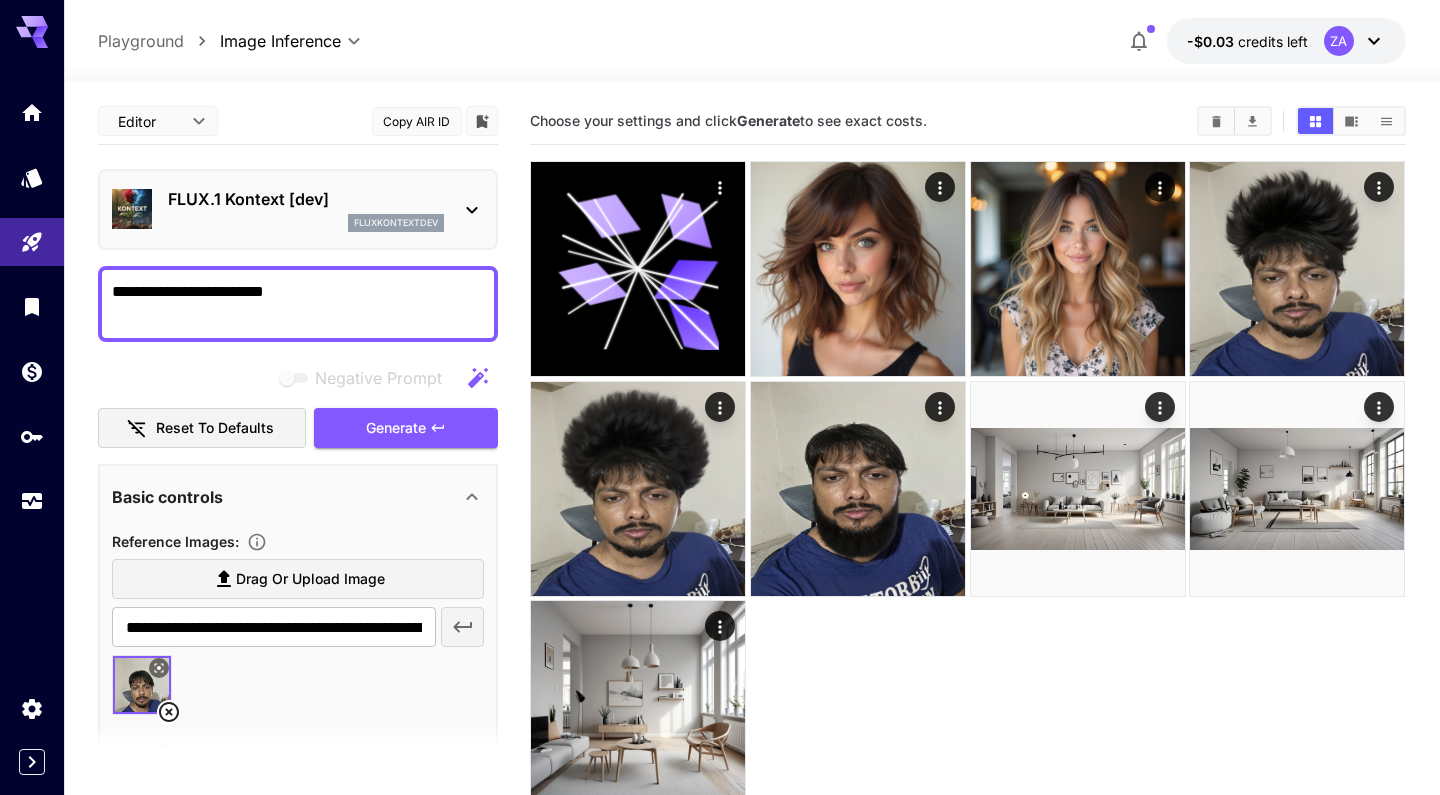 type on "**********" 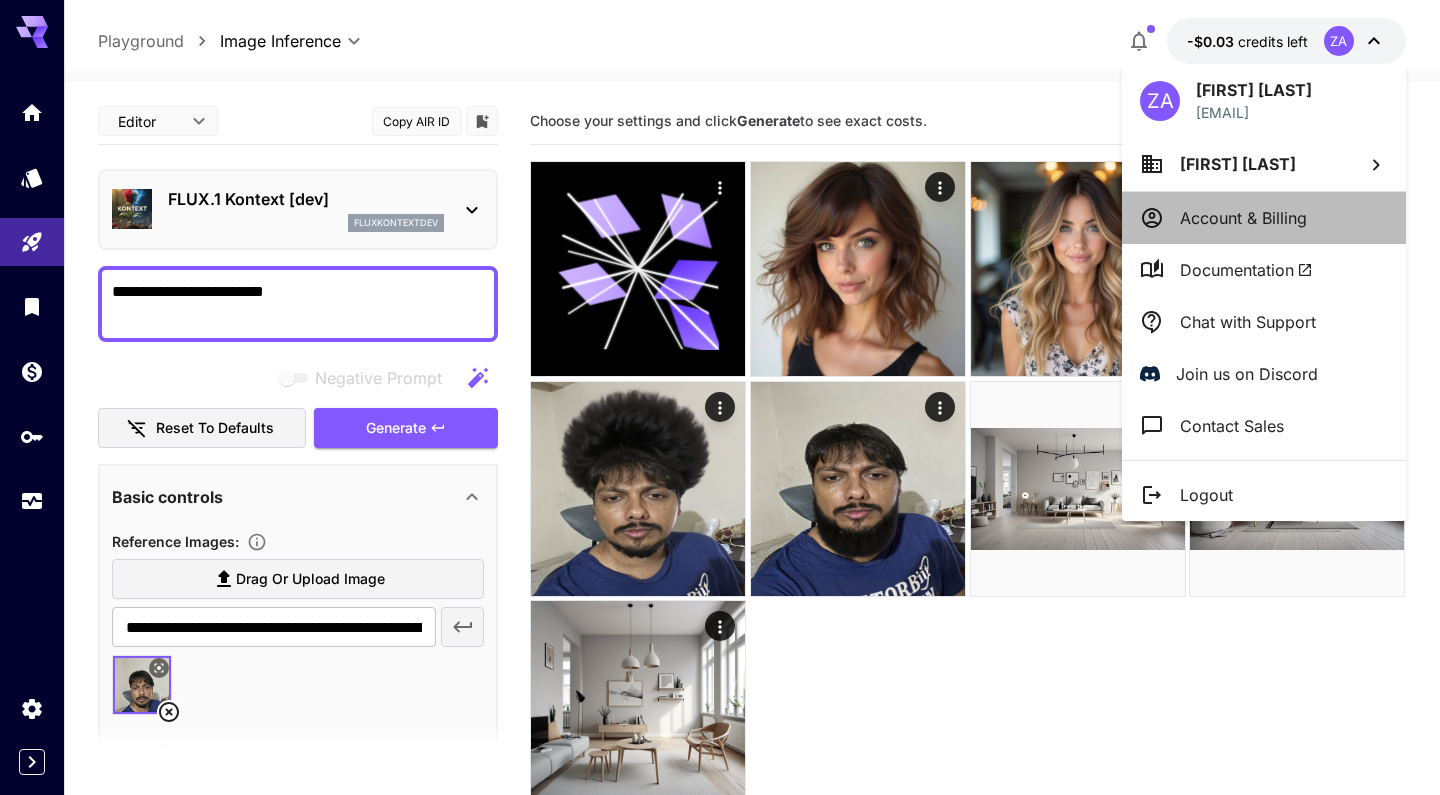 click on "Account & Billing" at bounding box center [1243, 218] 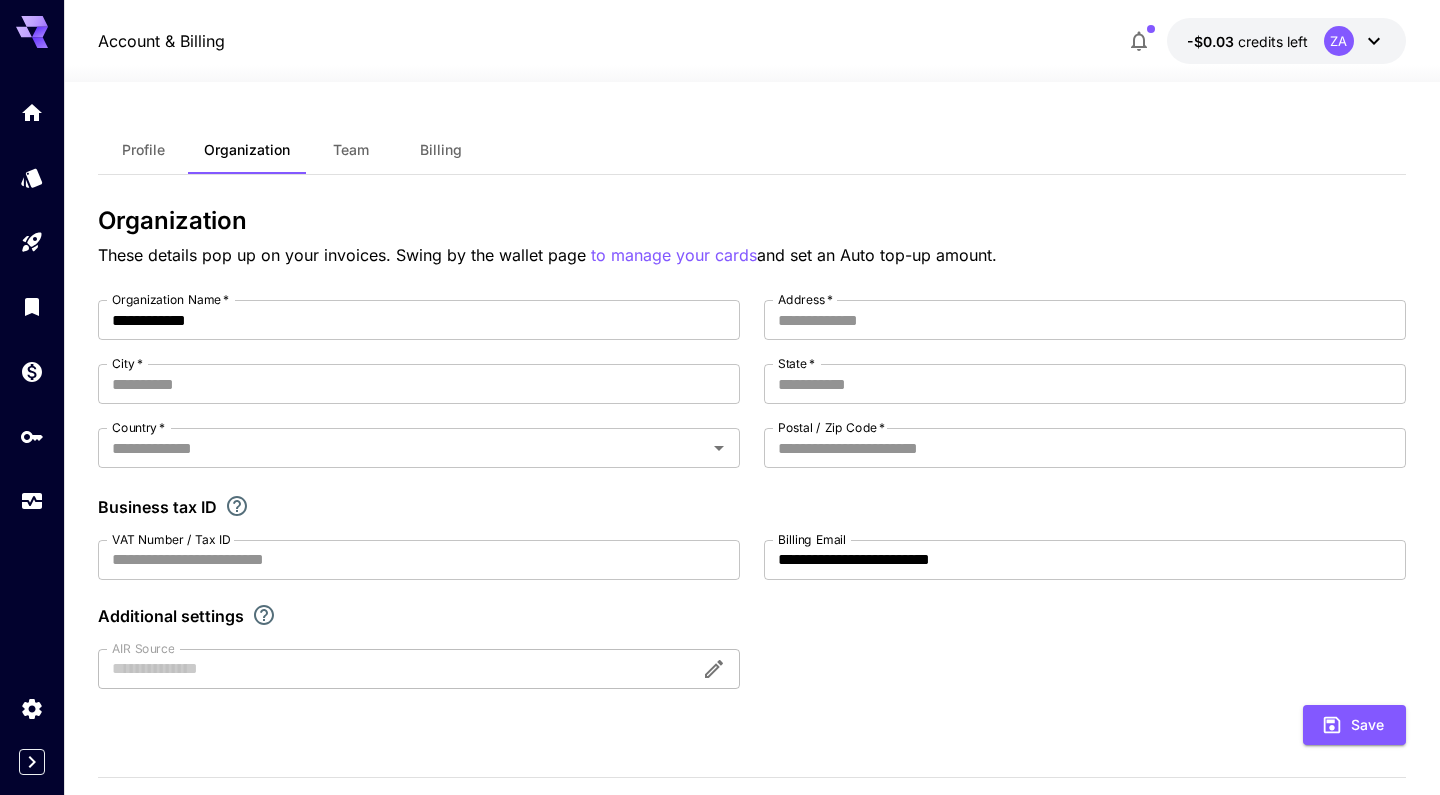 scroll, scrollTop: 0, scrollLeft: 0, axis: both 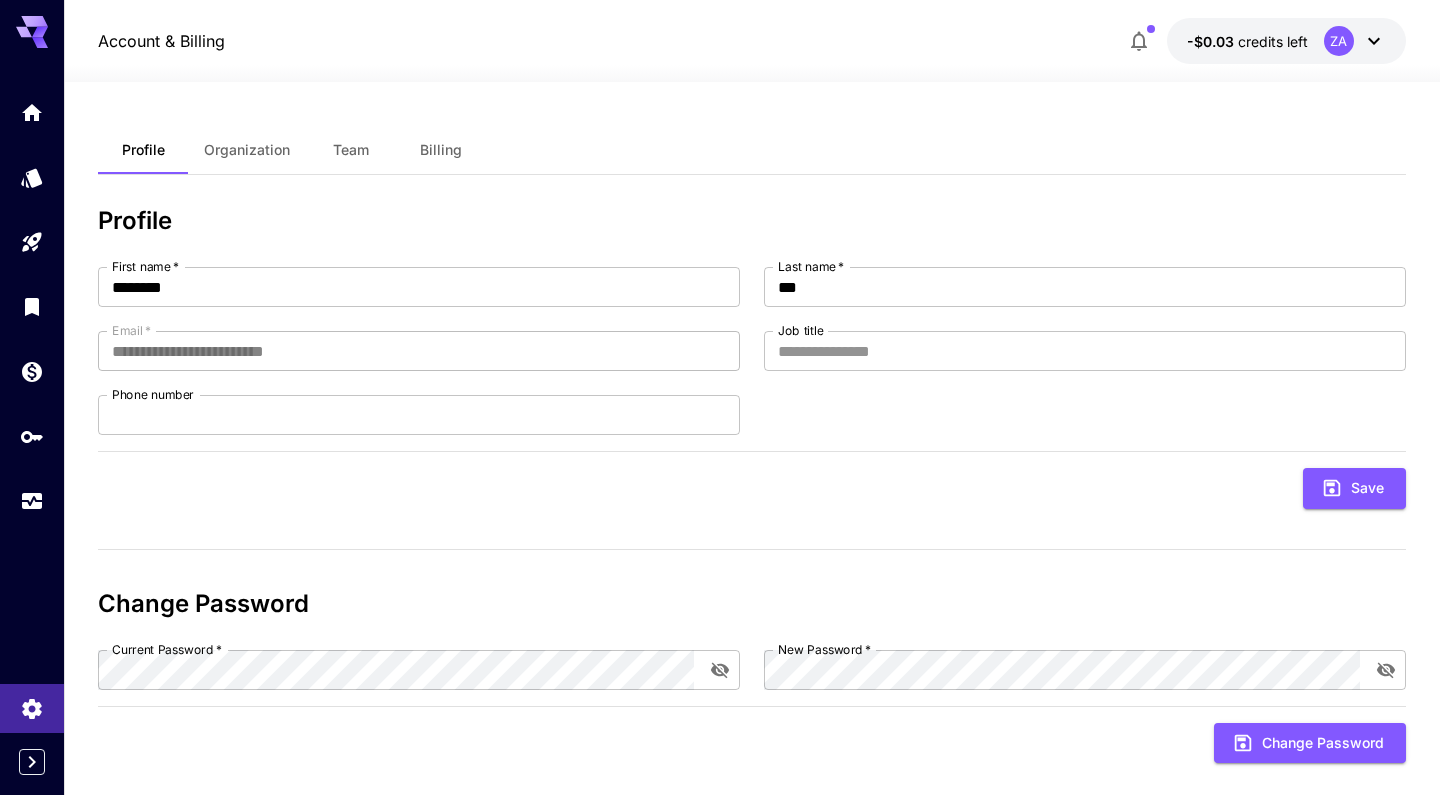 click on "Team" at bounding box center (351, 150) 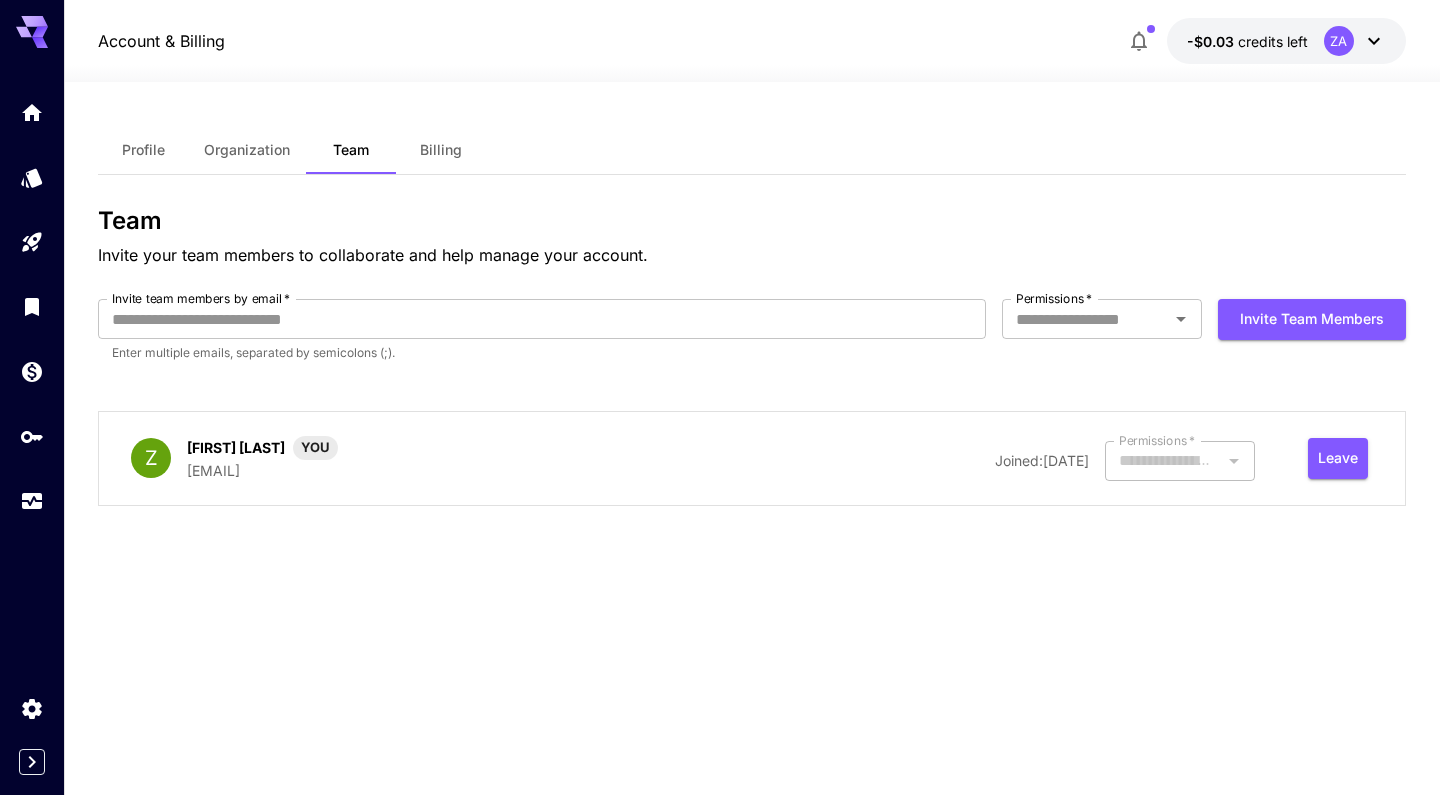 click on "Billing" at bounding box center (441, 150) 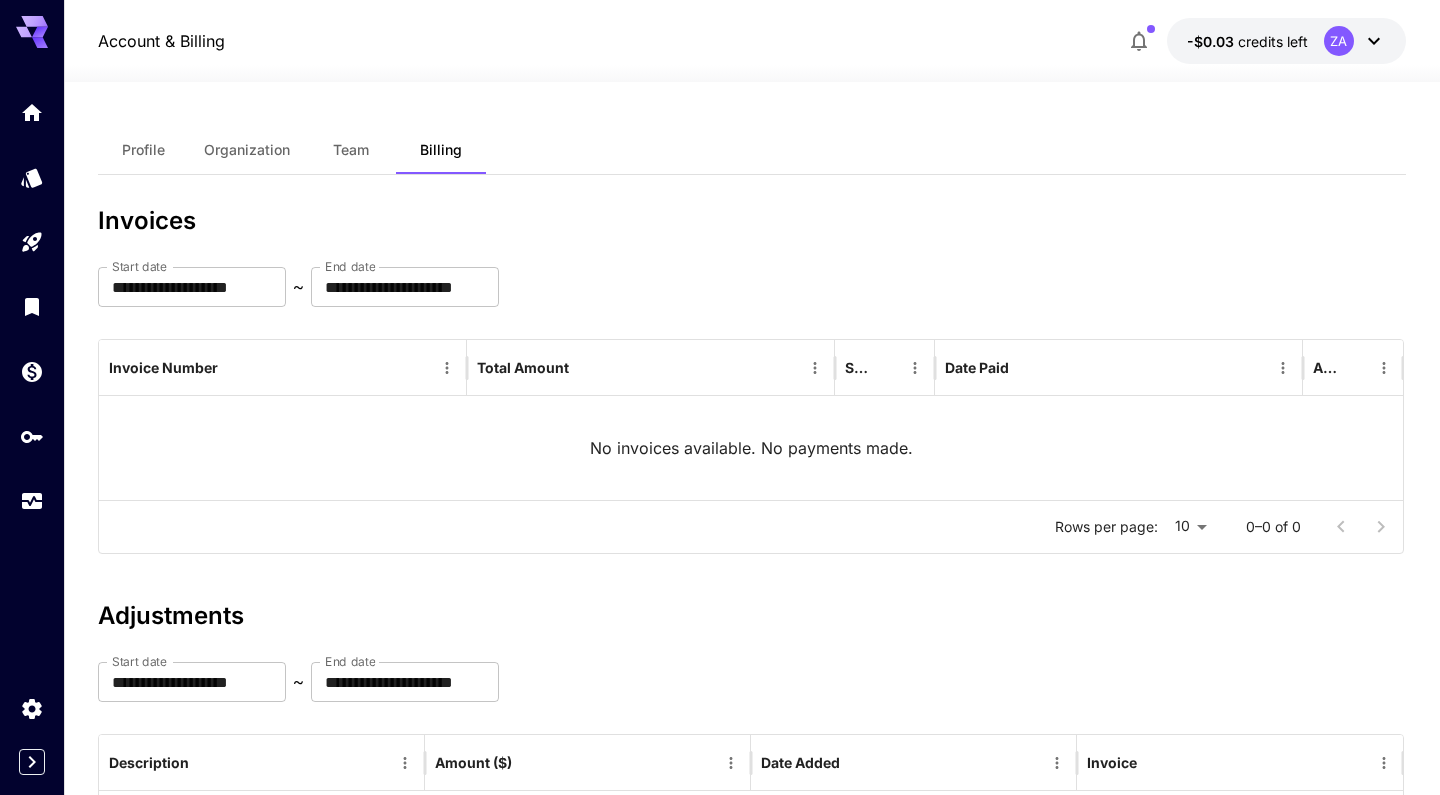 scroll, scrollTop: 0, scrollLeft: 0, axis: both 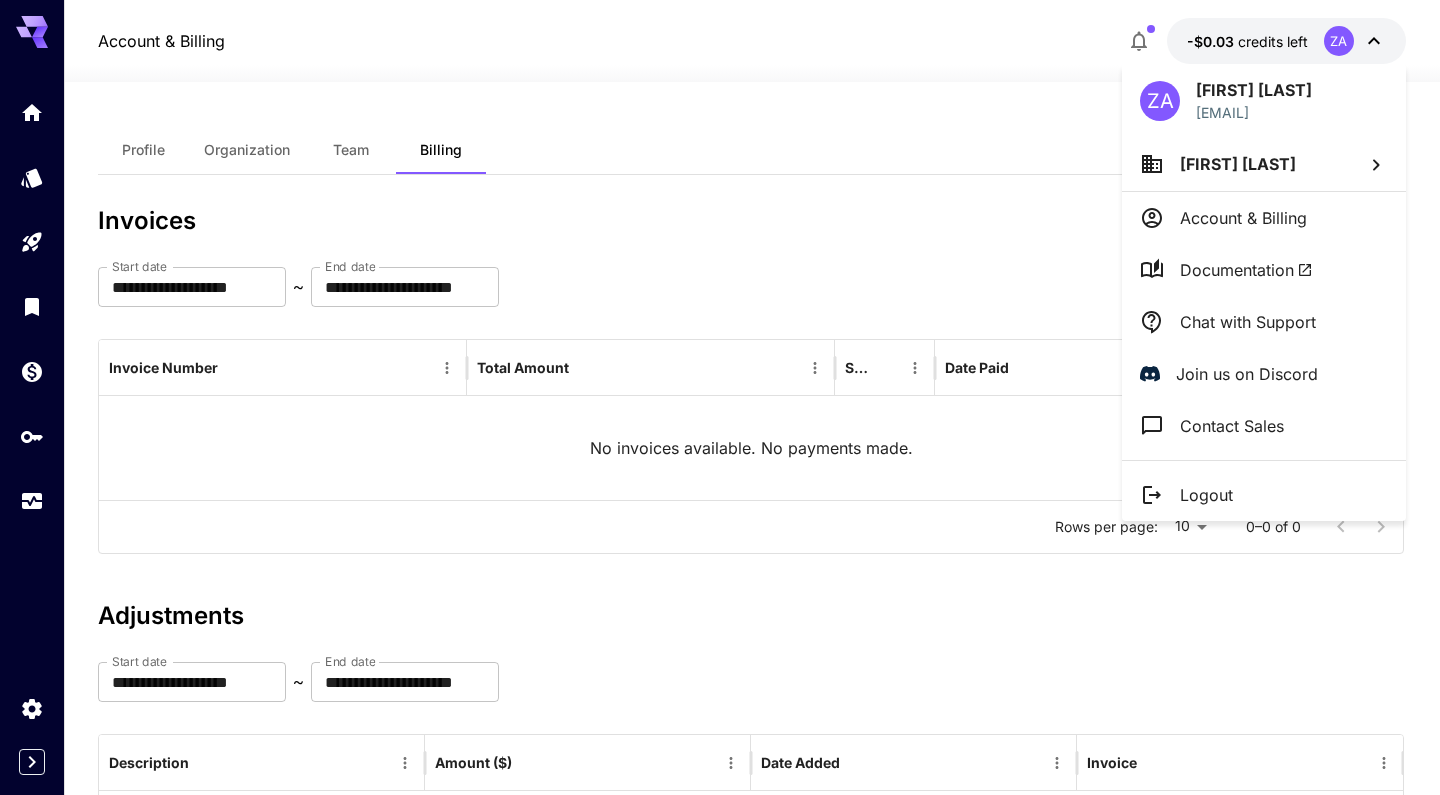click on "[FIRST] [LAST]" at bounding box center (1264, 164) 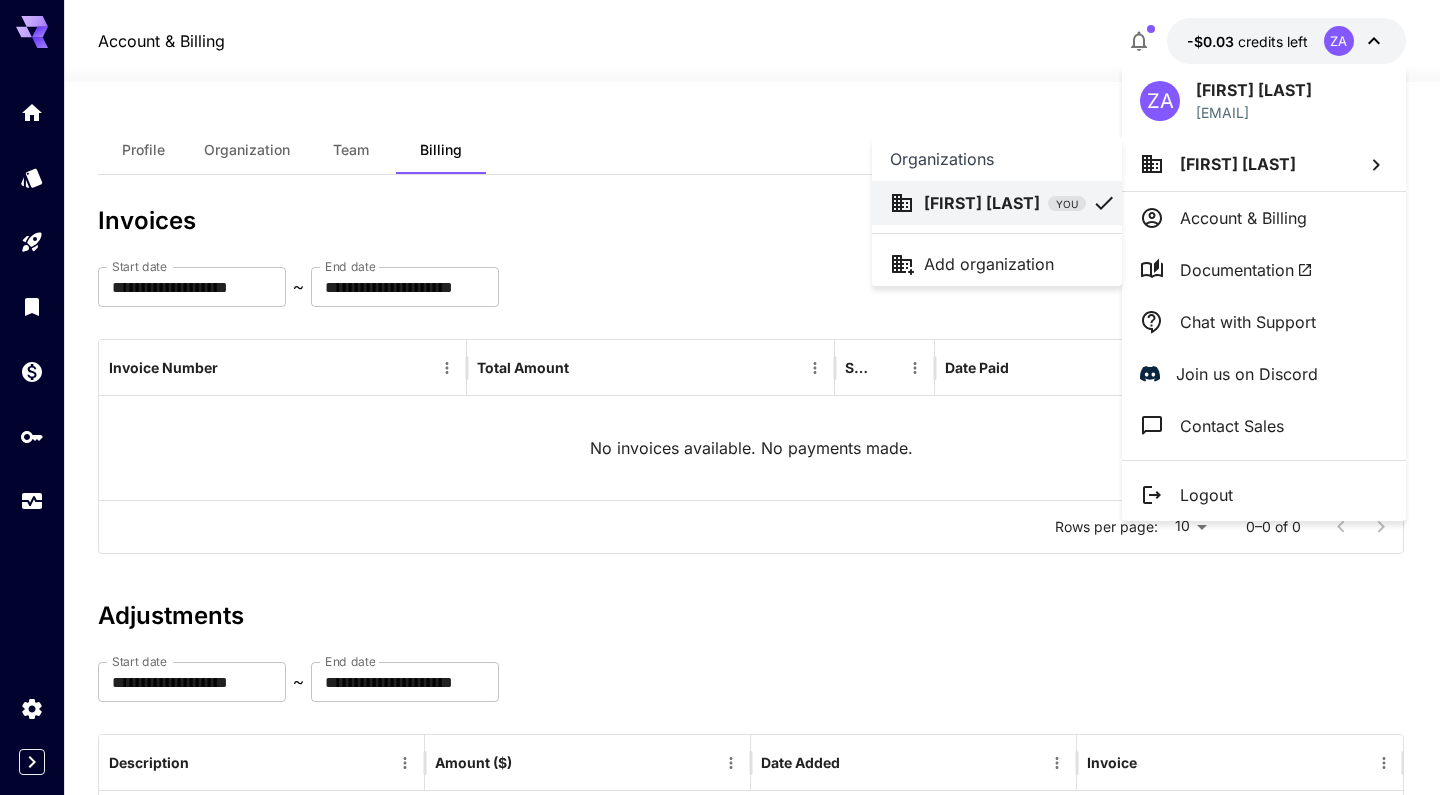 click at bounding box center (720, 397) 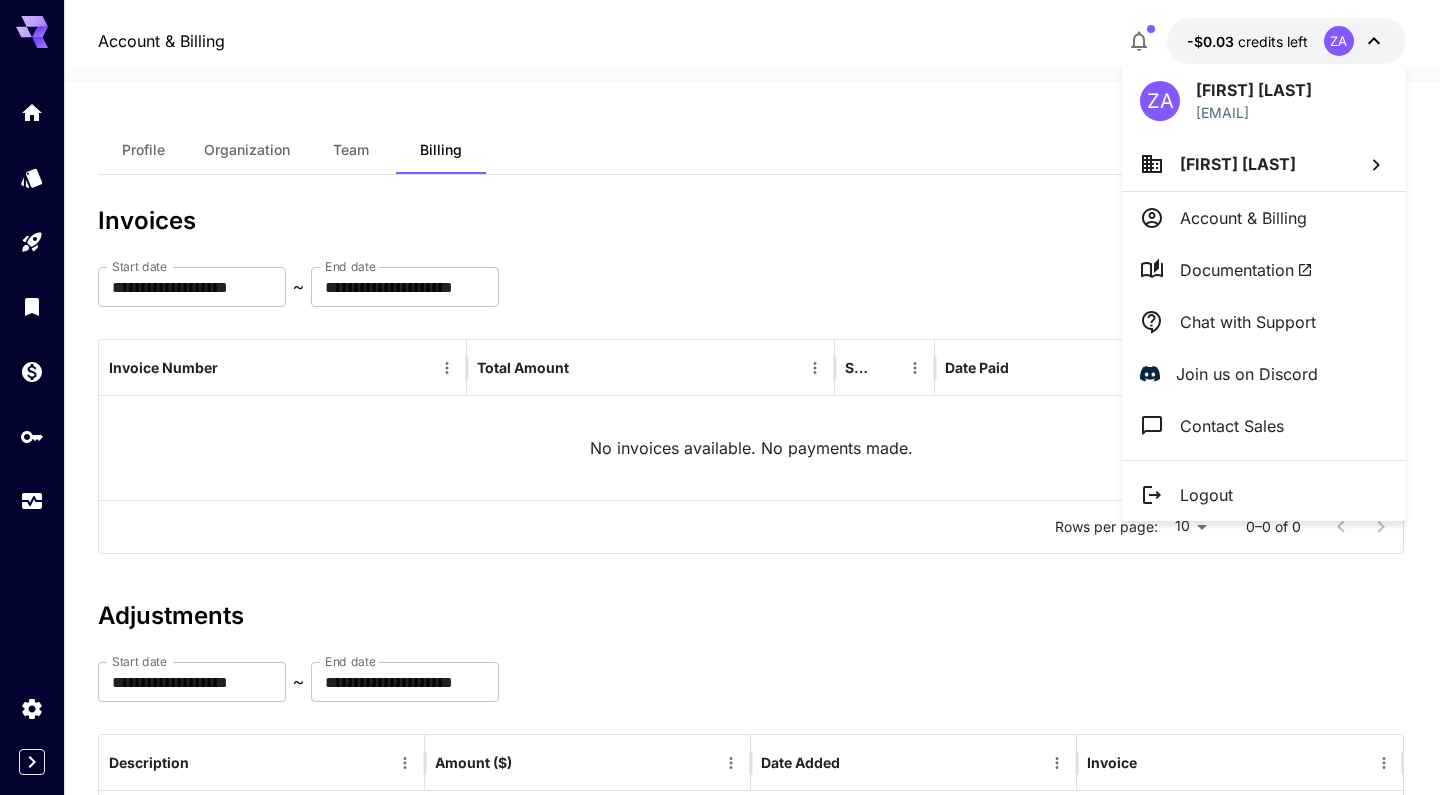 click at bounding box center [720, 397] 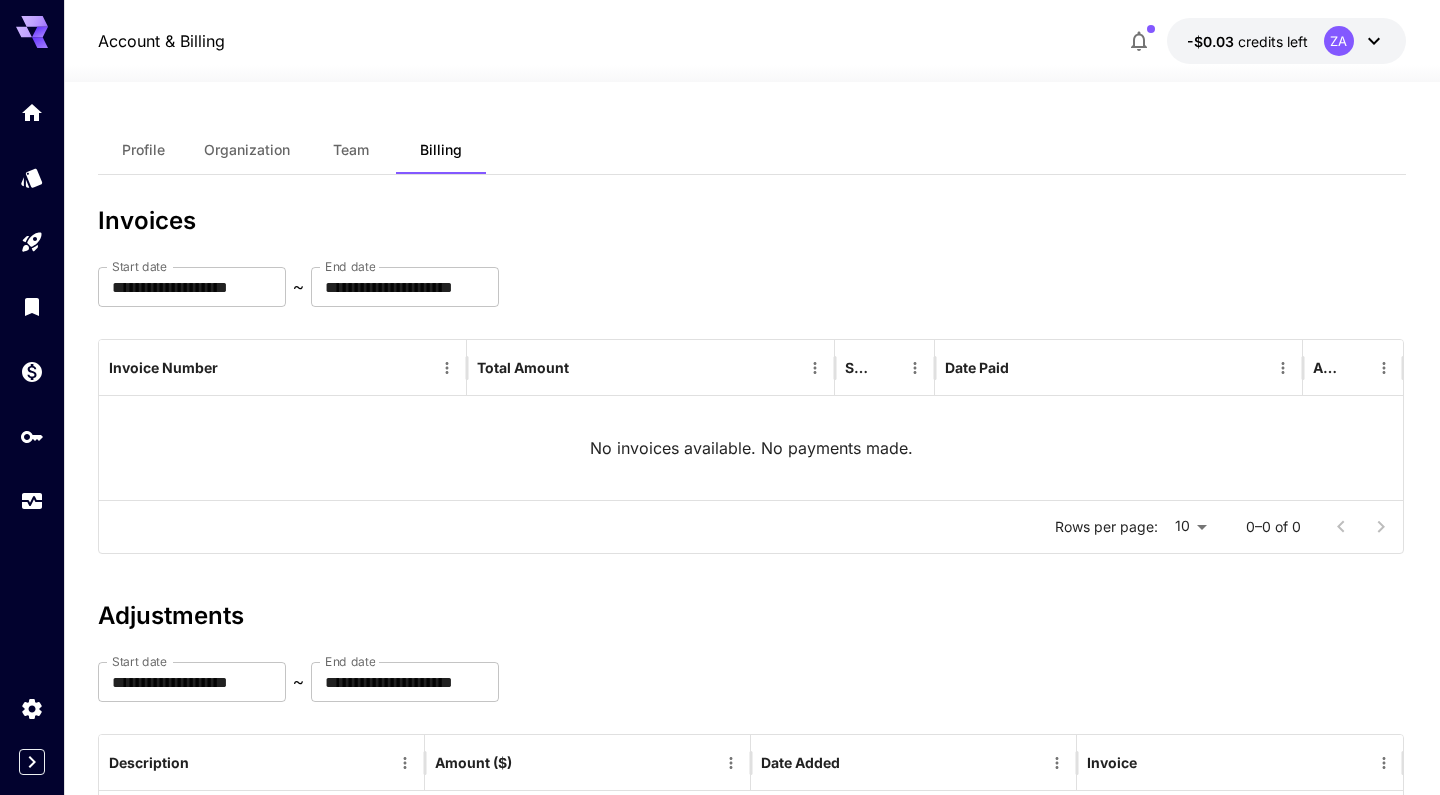 click on "Organization" at bounding box center (247, 150) 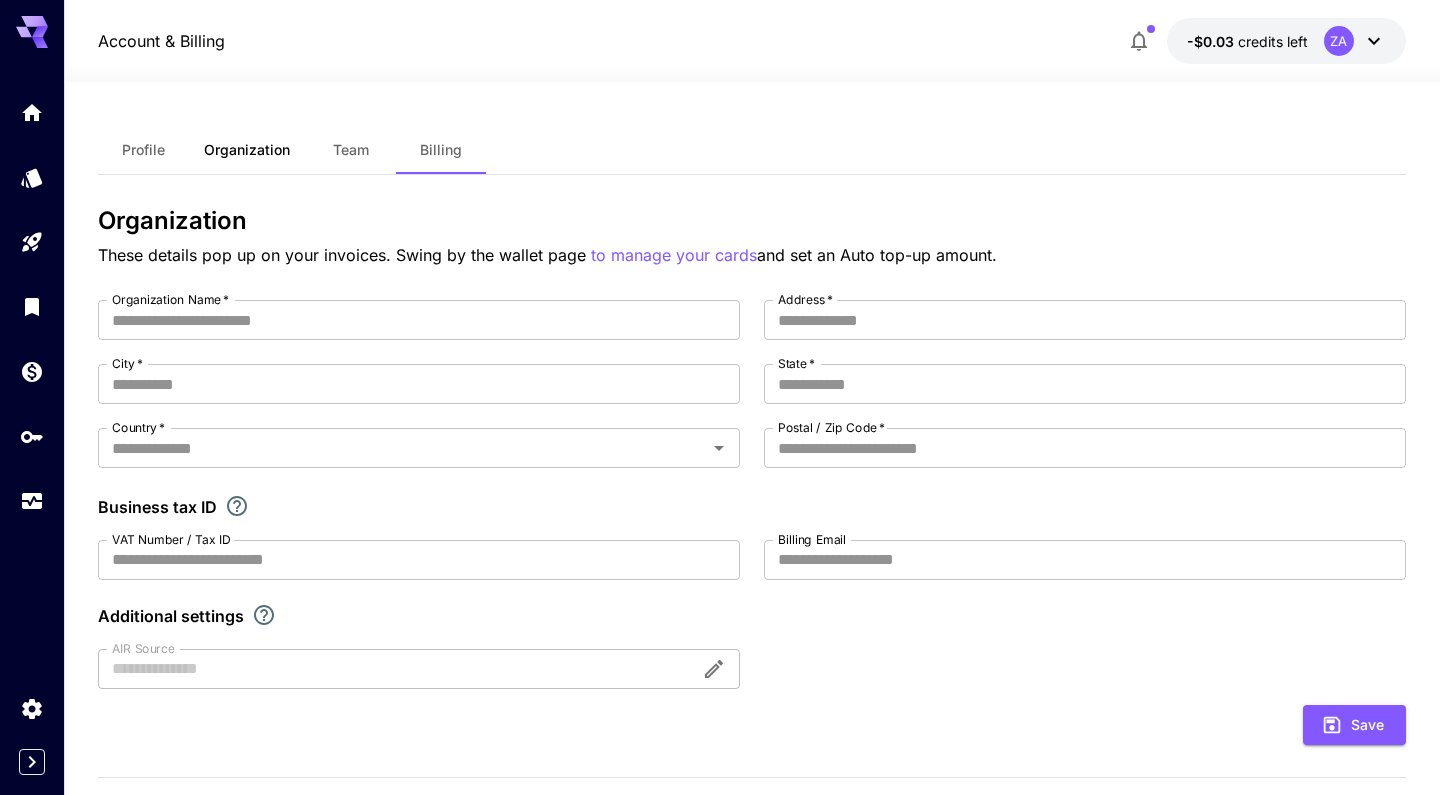 type on "**********" 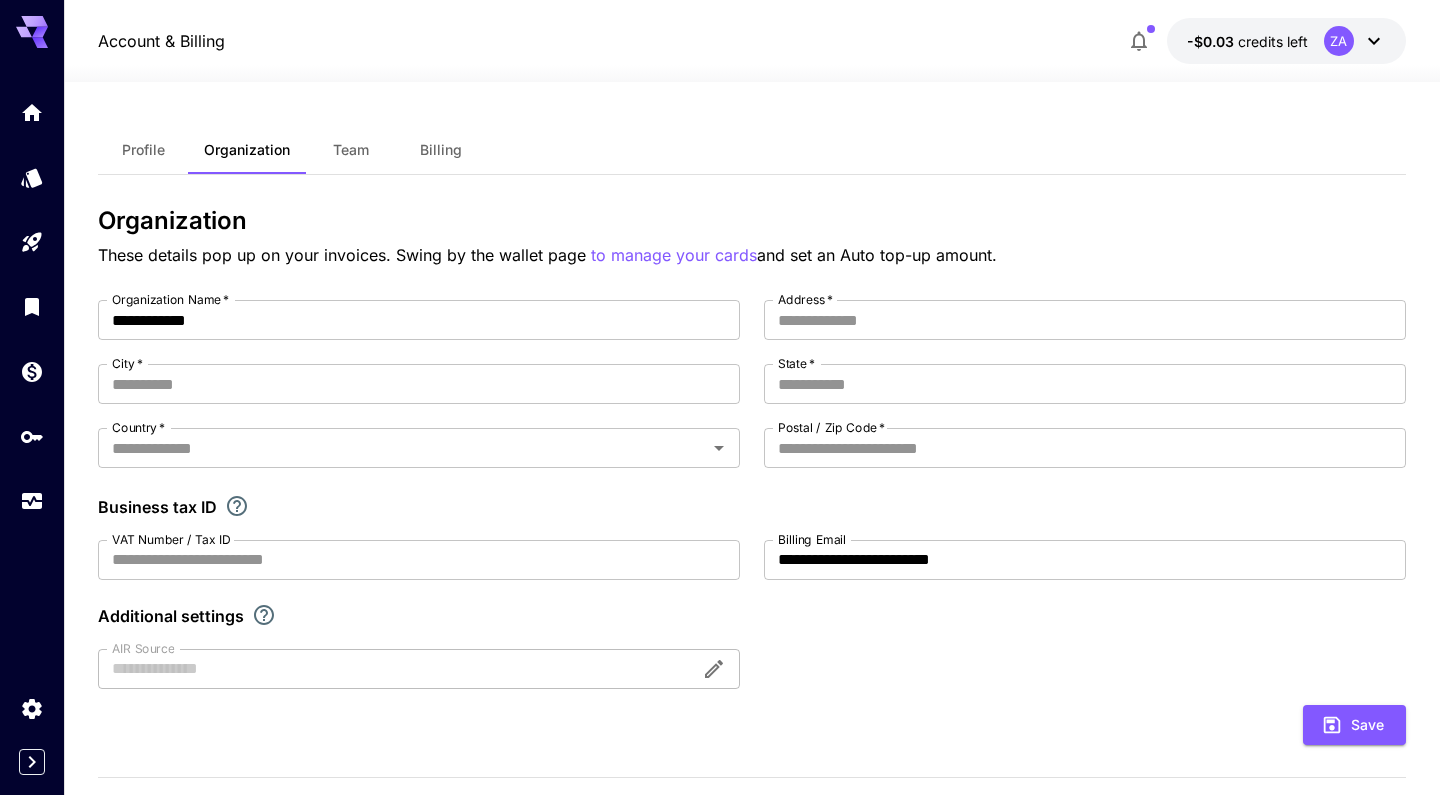 click on "Profile" at bounding box center (143, 150) 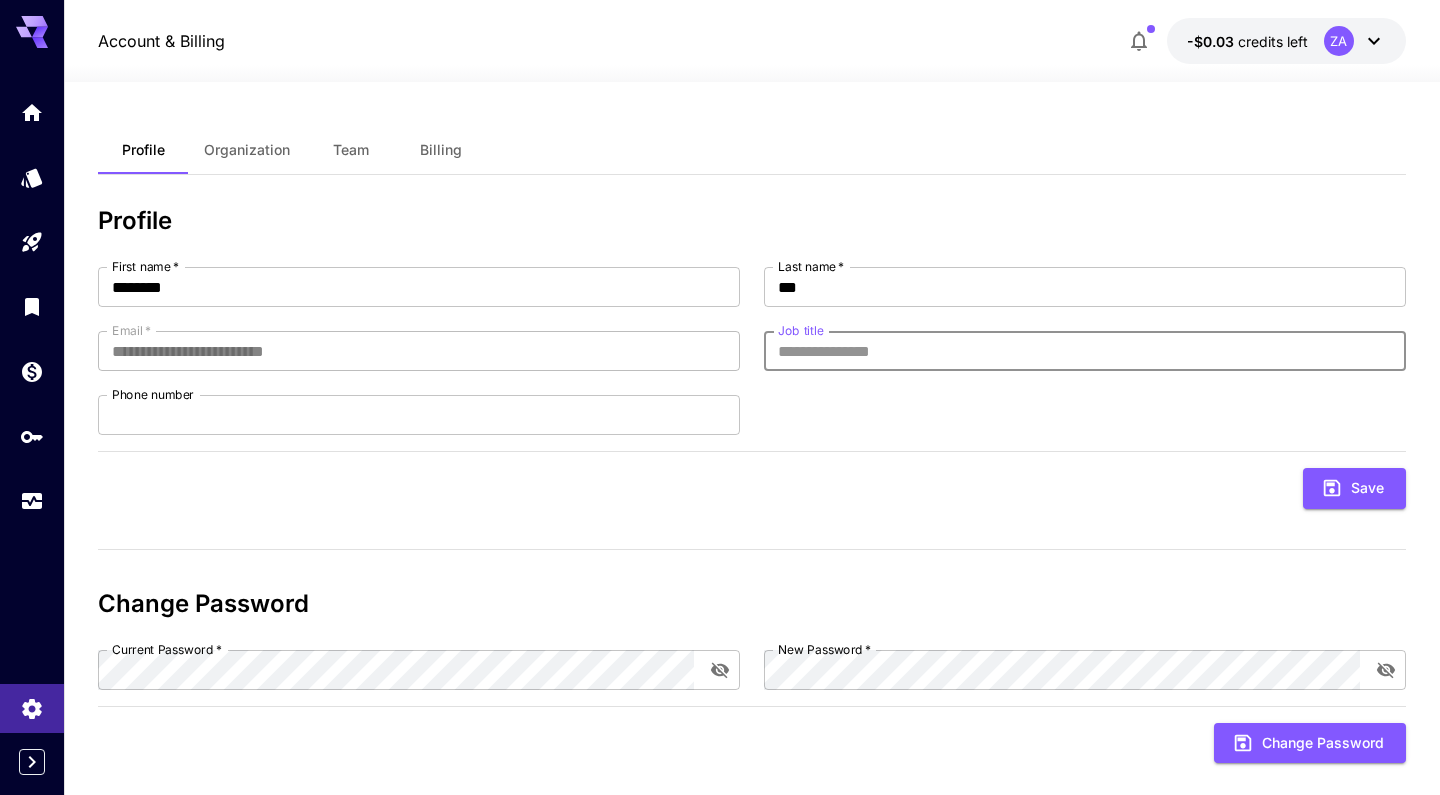 click on "Job title" at bounding box center (1085, 351) 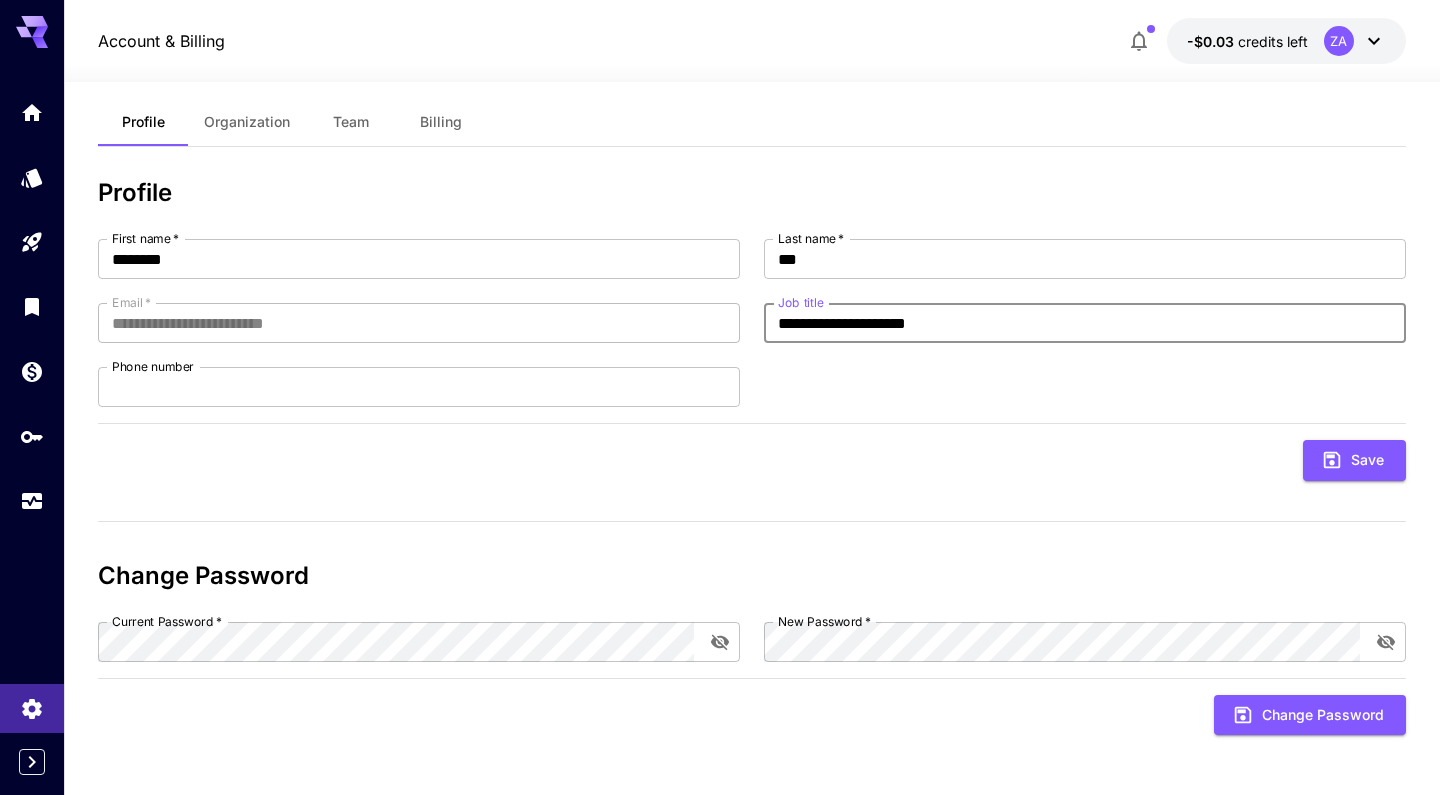 scroll, scrollTop: 27, scrollLeft: 0, axis: vertical 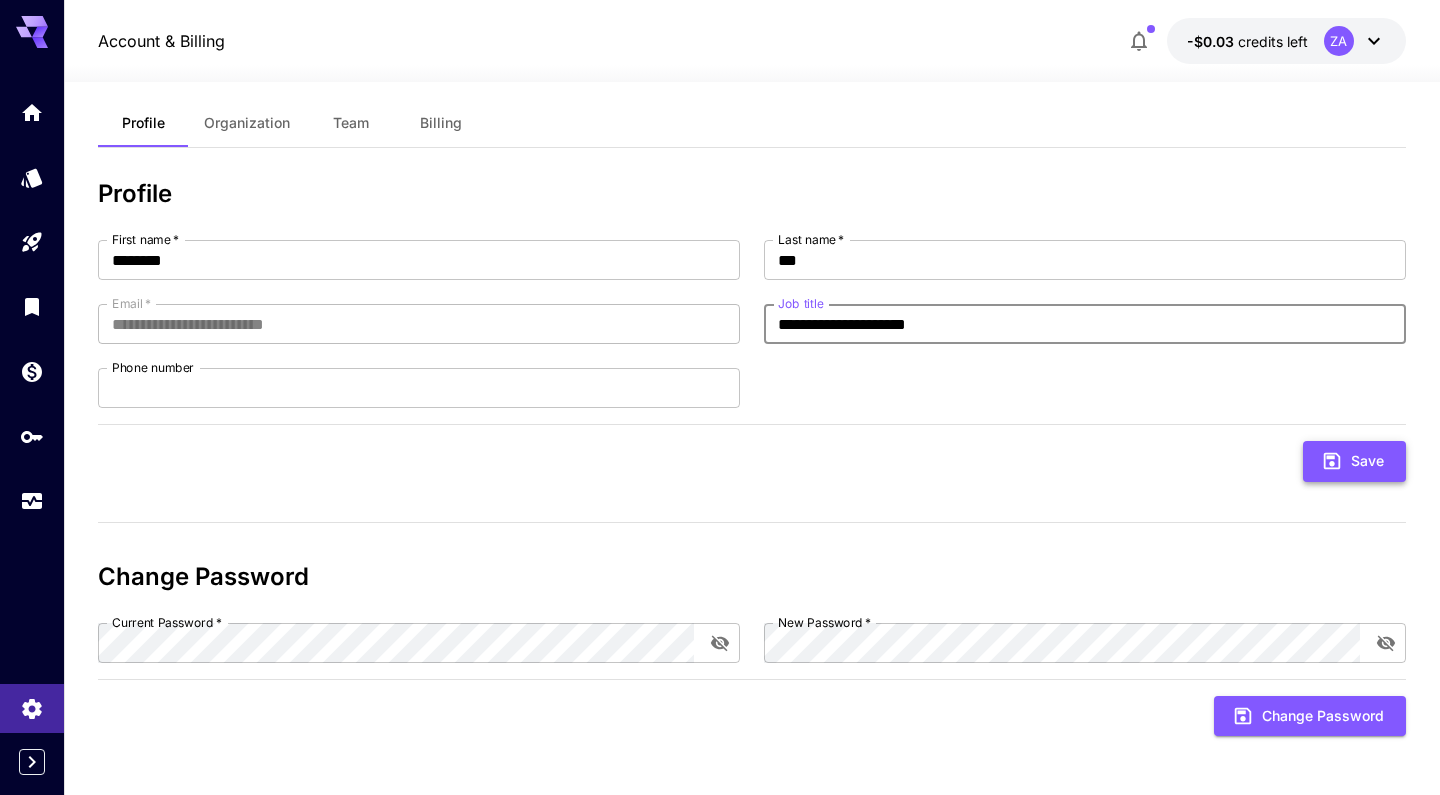 type on "**********" 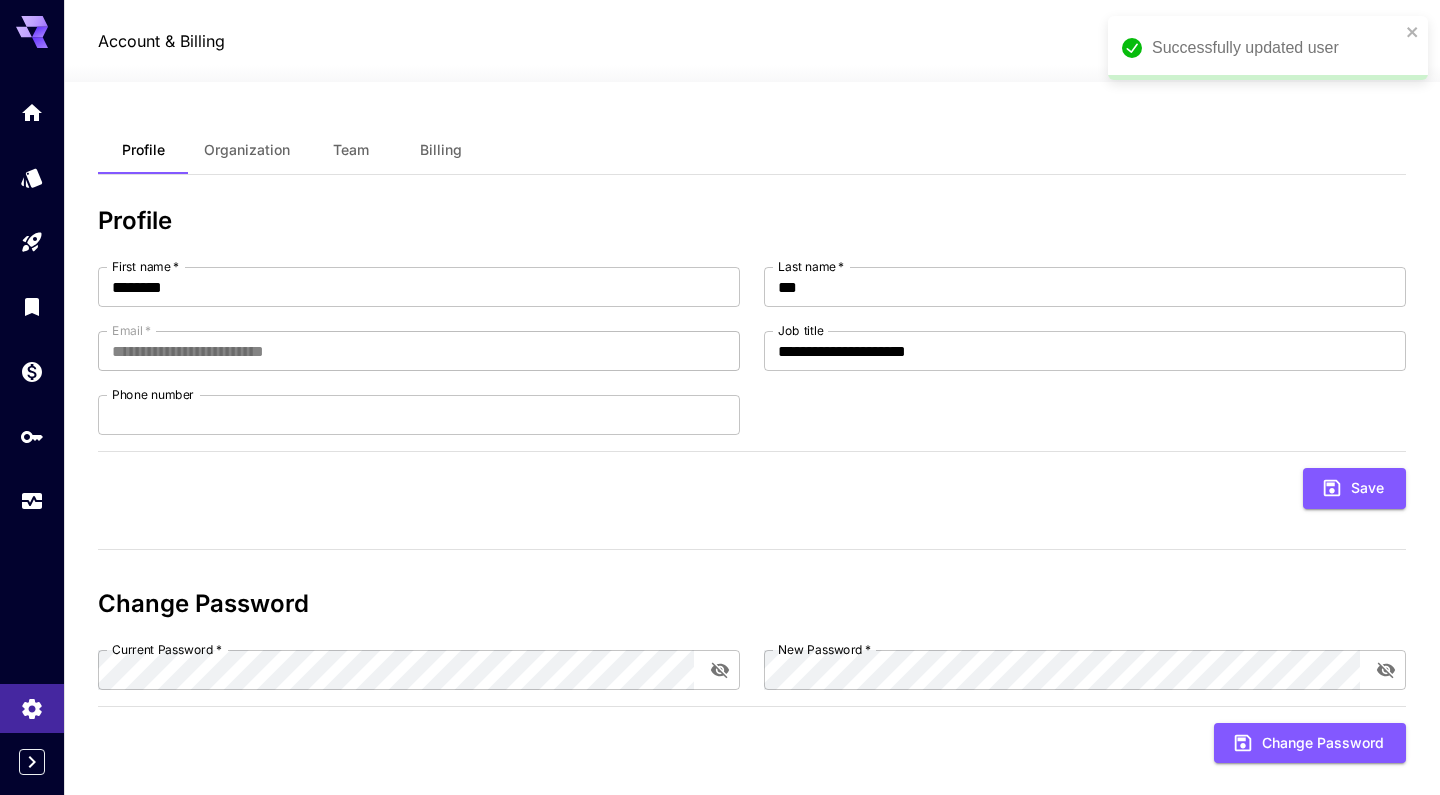 scroll, scrollTop: 0, scrollLeft: 0, axis: both 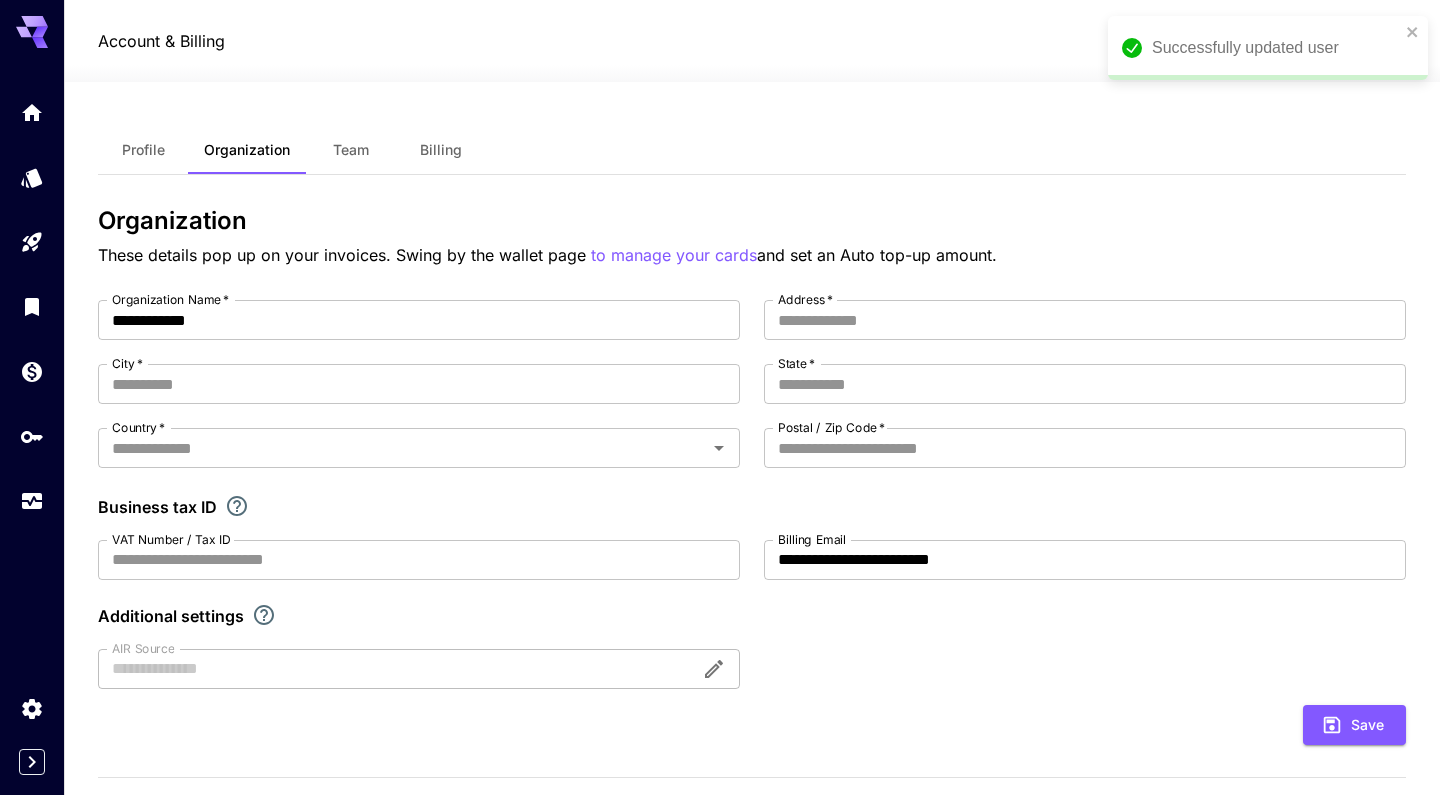 click on "Team" at bounding box center [351, 150] 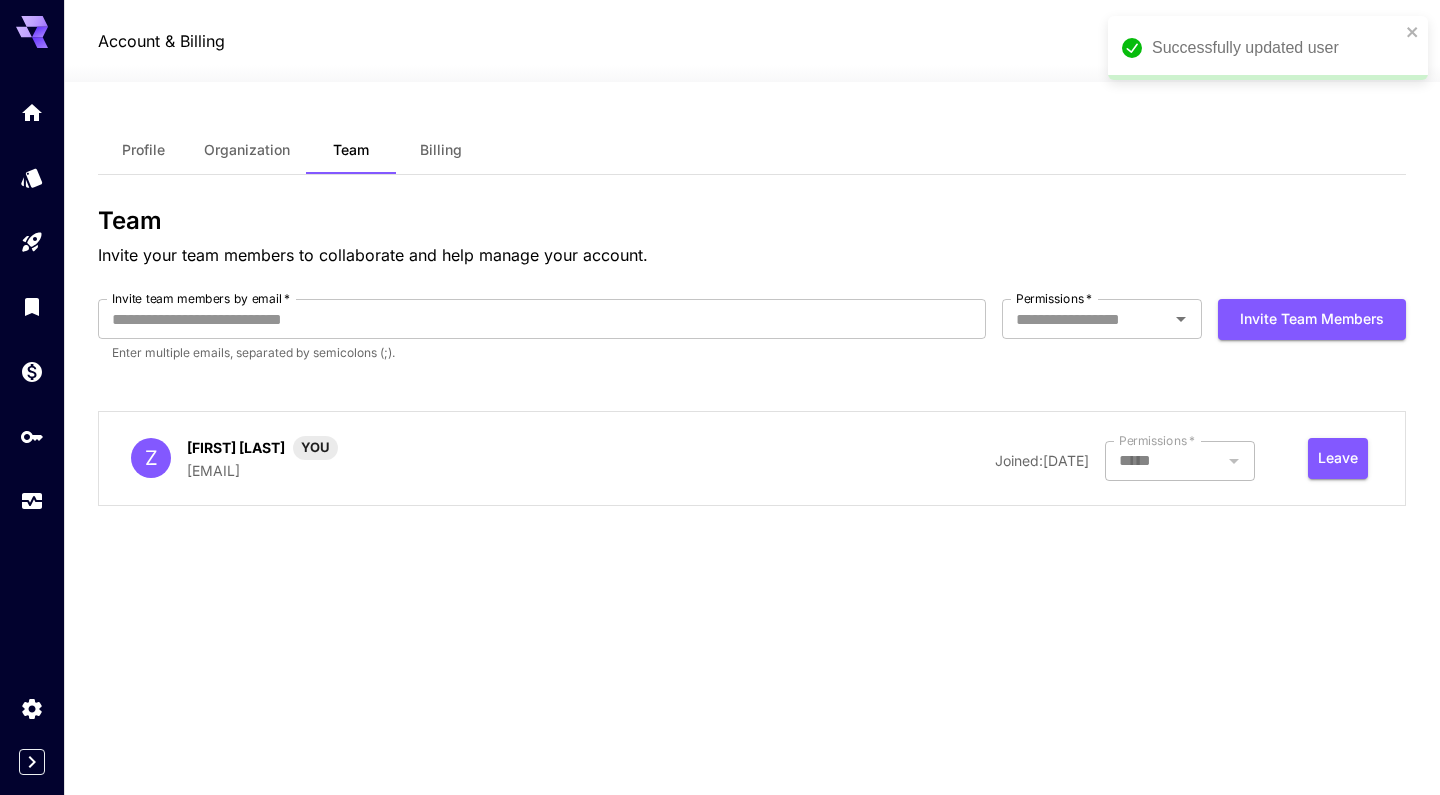 click on "Organization" at bounding box center [247, 150] 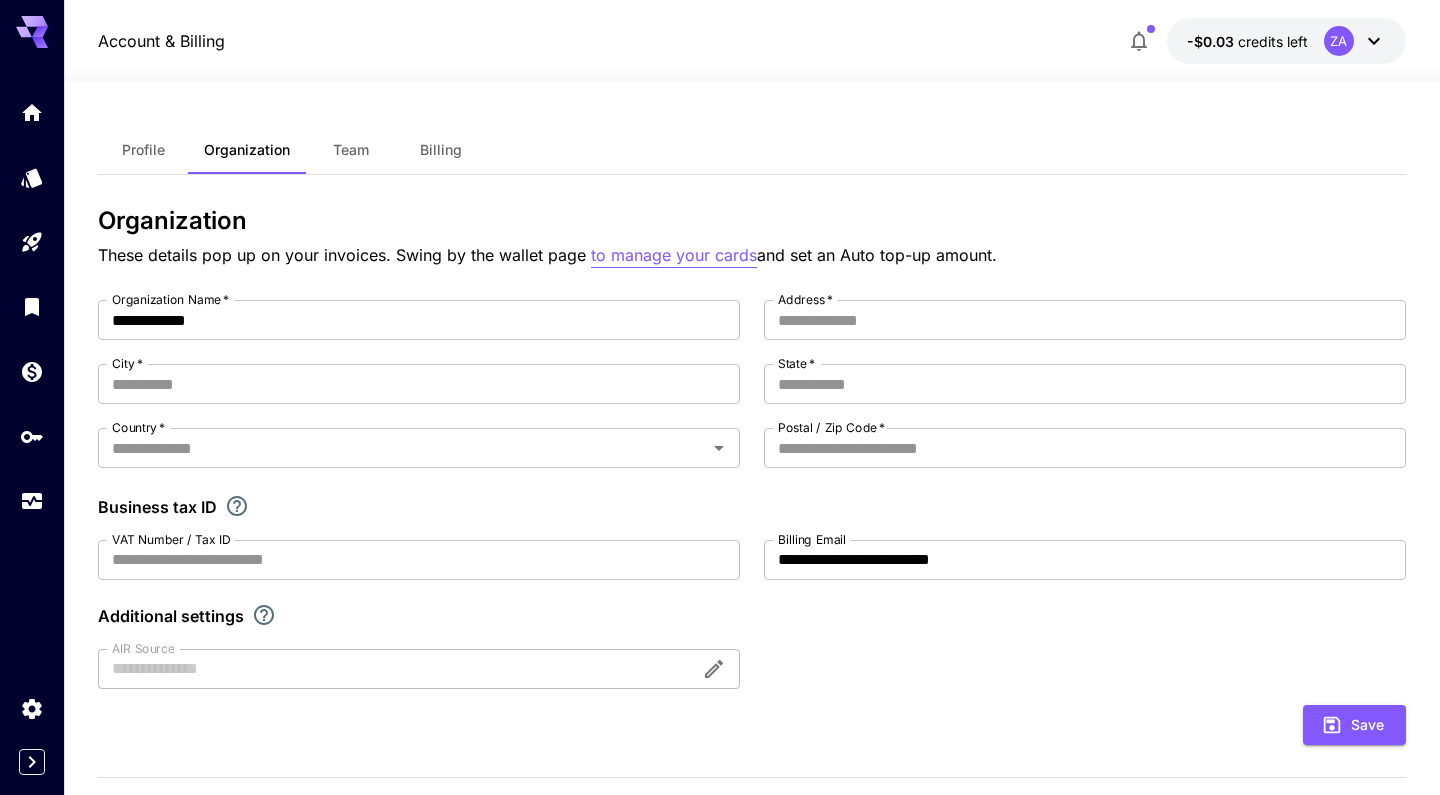 click on "to manage your cards" at bounding box center [674, 255] 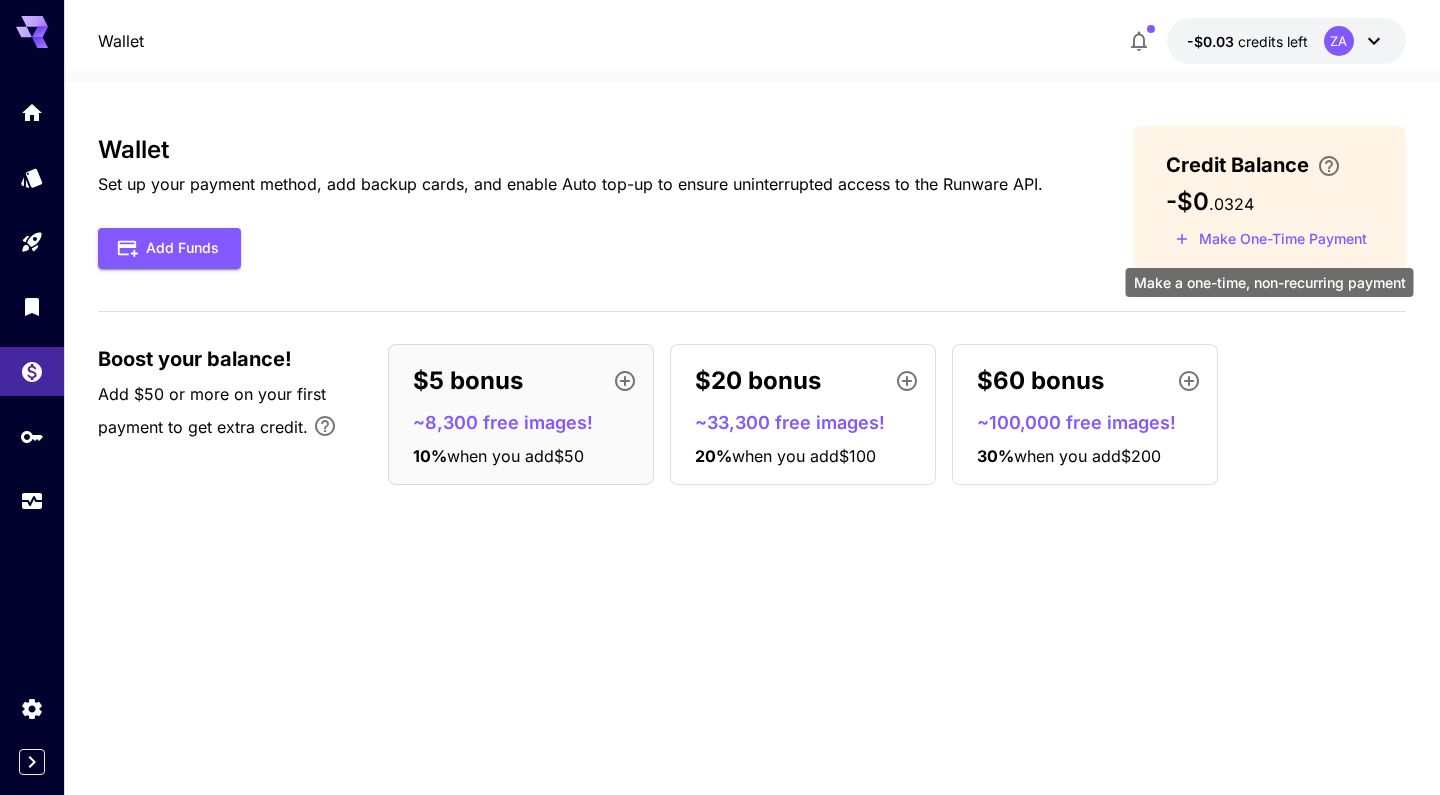 click on "Make One-Time Payment" at bounding box center (1271, 239) 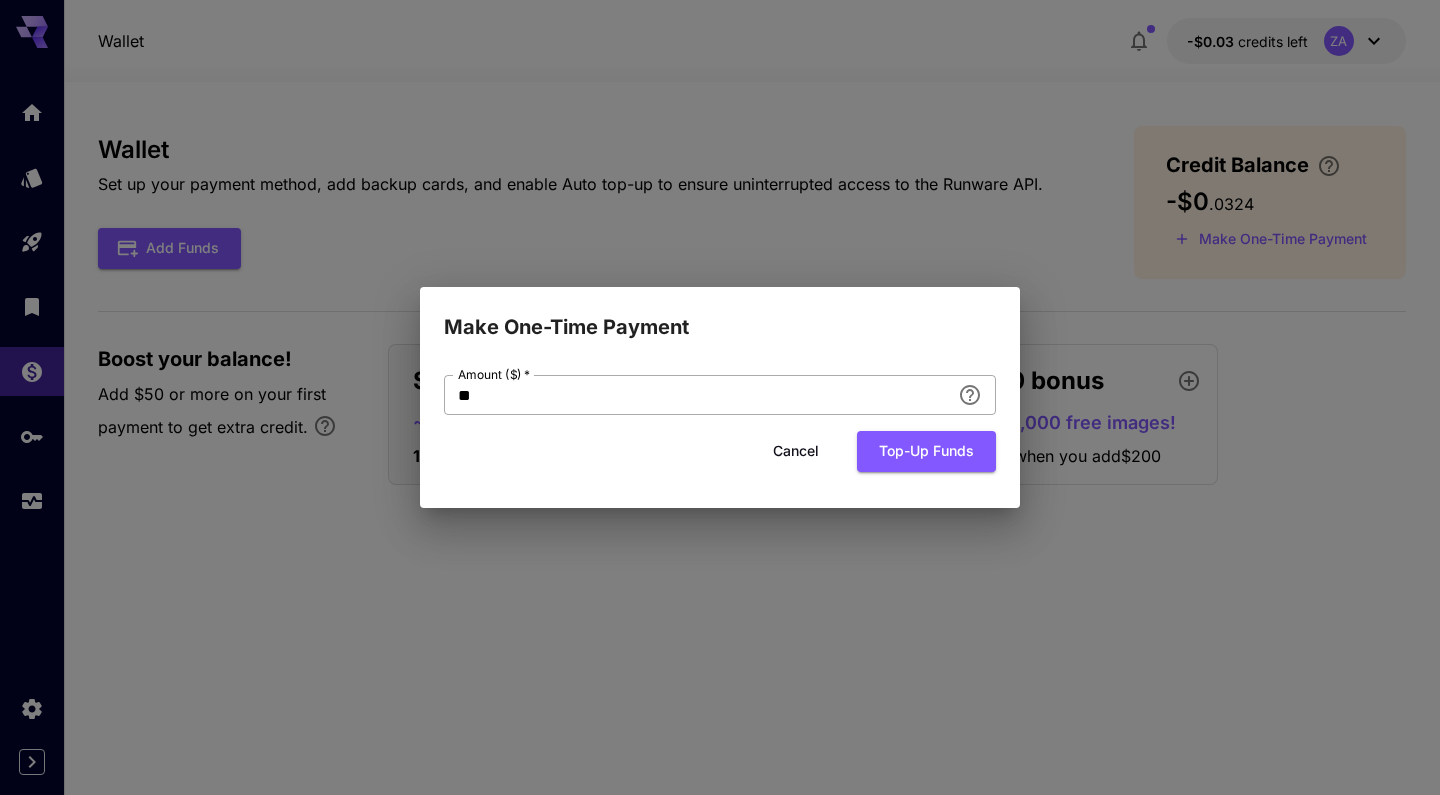 click on "**" at bounding box center [697, 395] 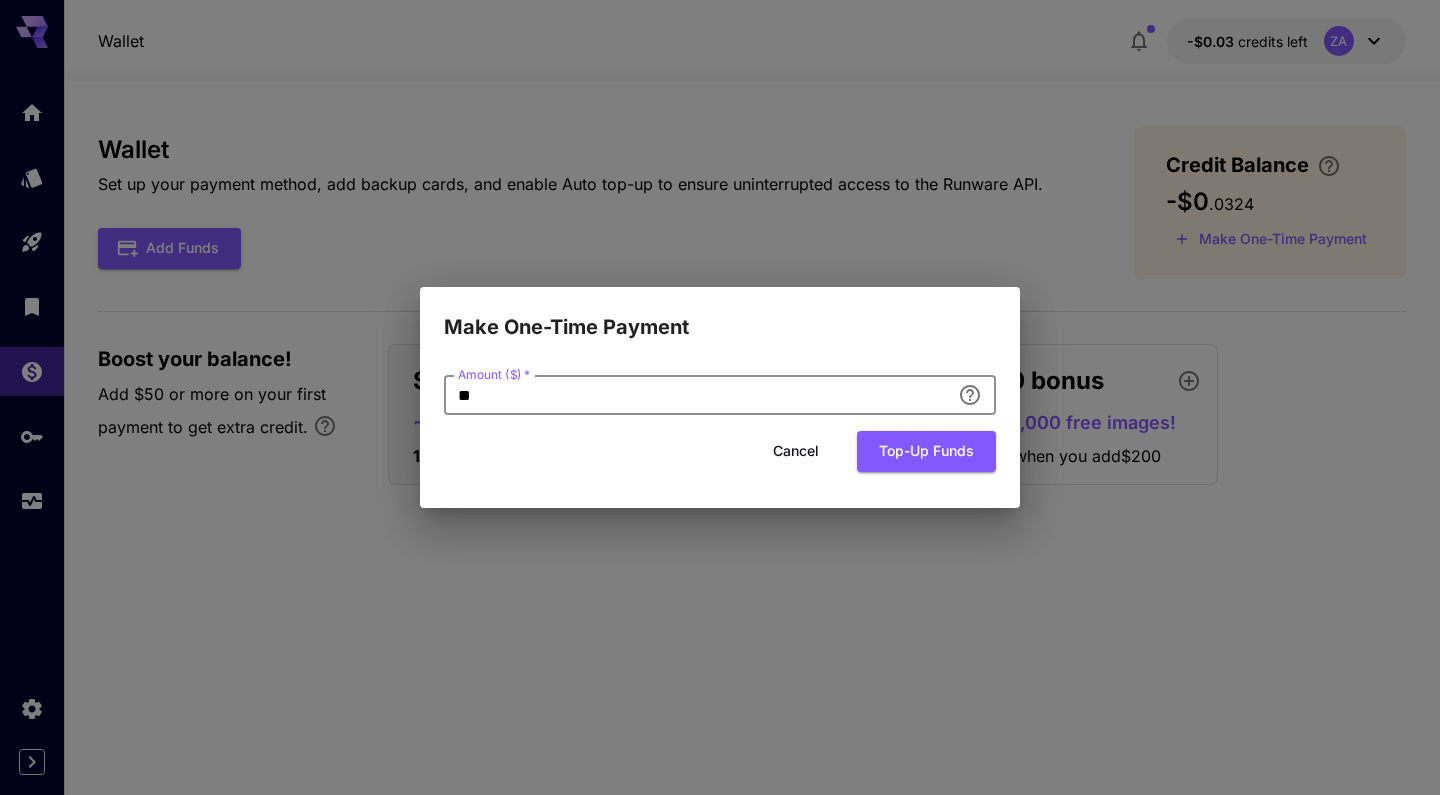 type on "*" 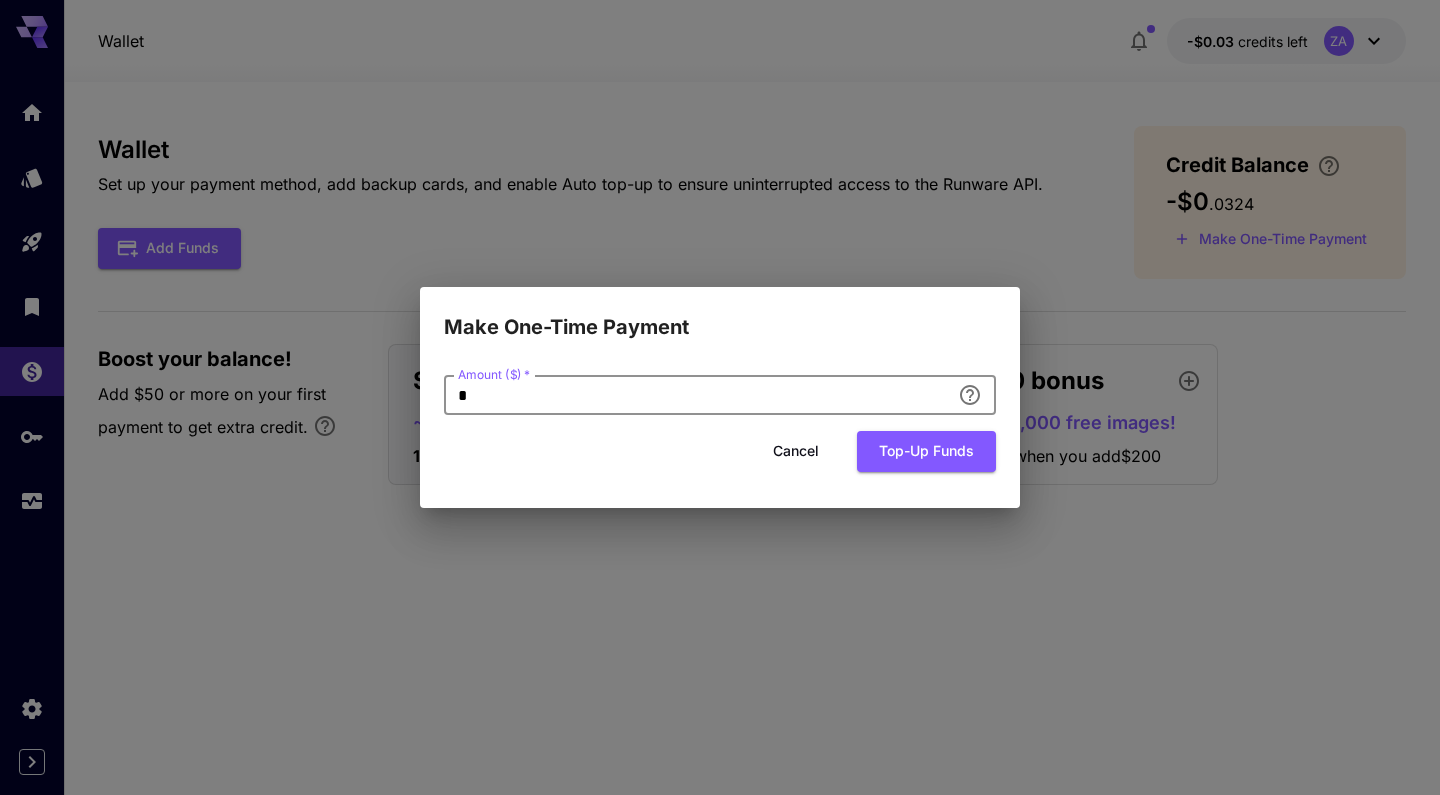type on "*" 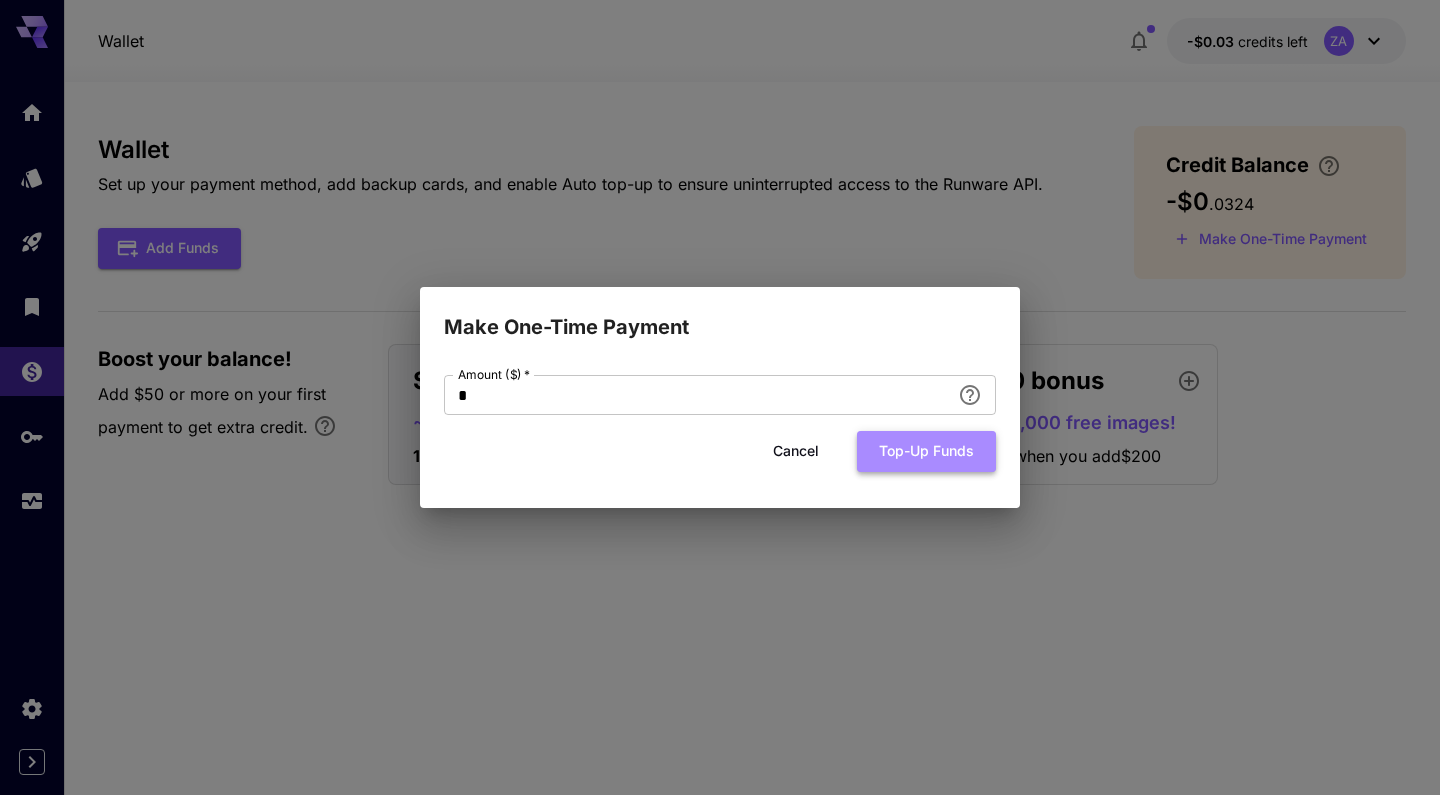 click on "Top-up funds" at bounding box center [926, 451] 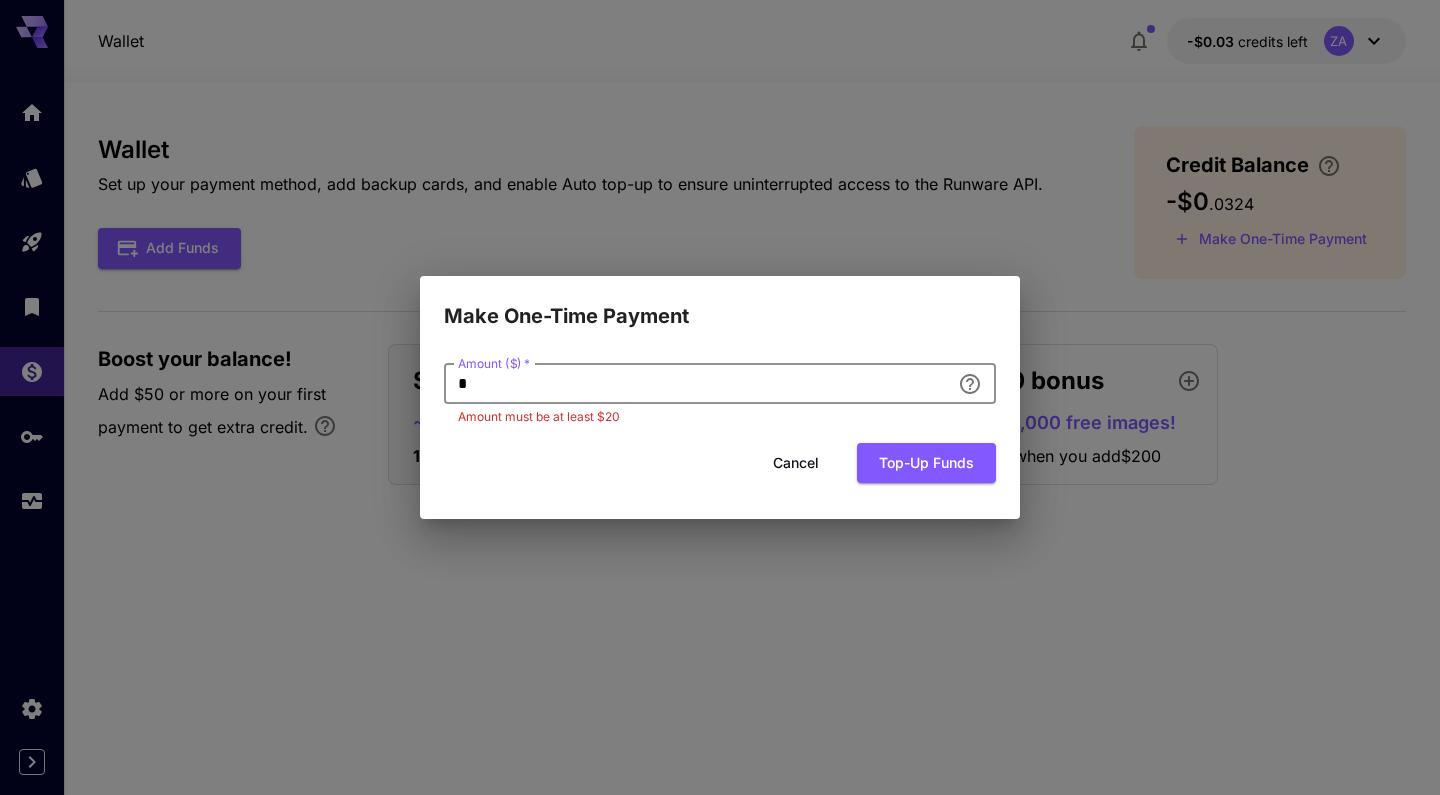 click on "*" at bounding box center (697, 384) 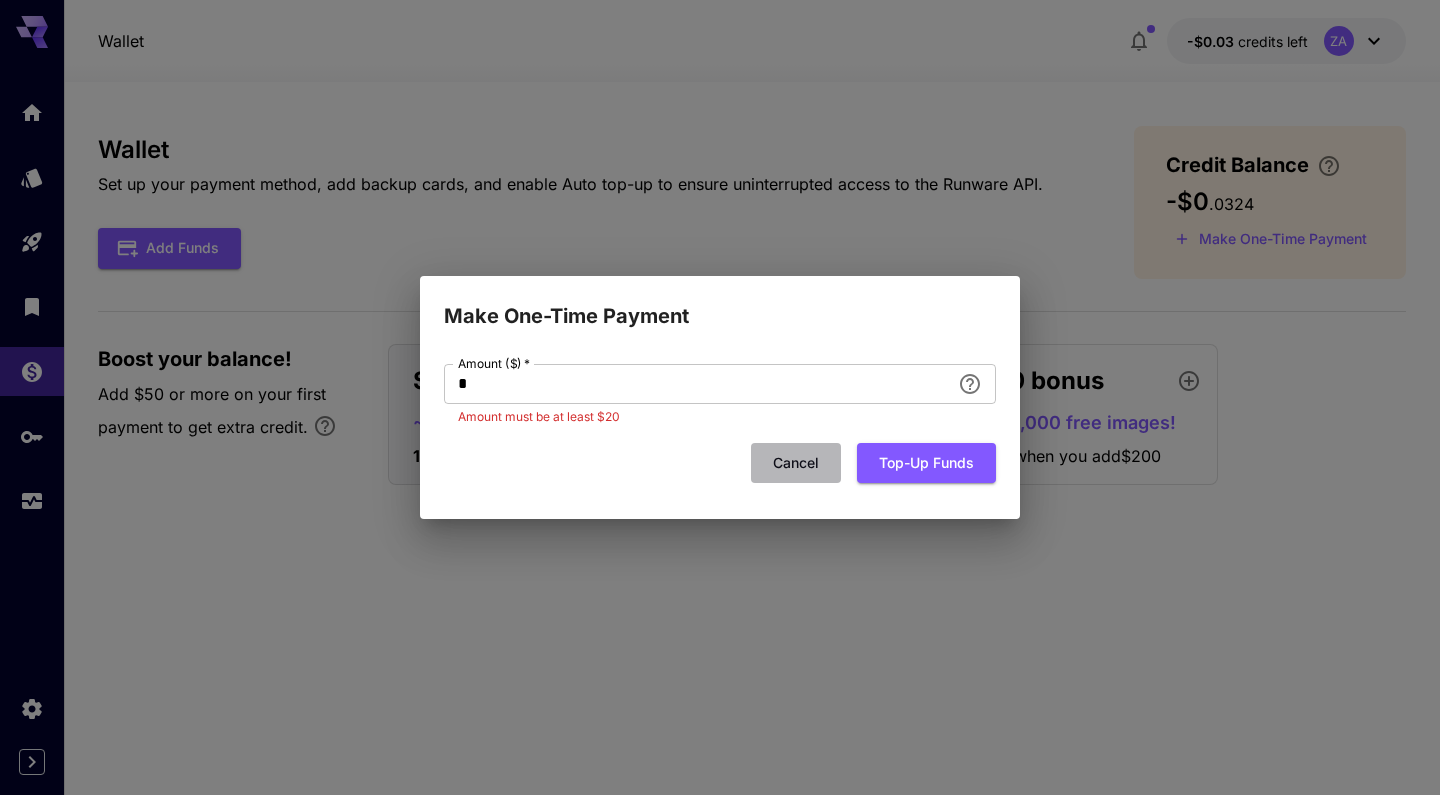 click on "Cancel" at bounding box center [796, 463] 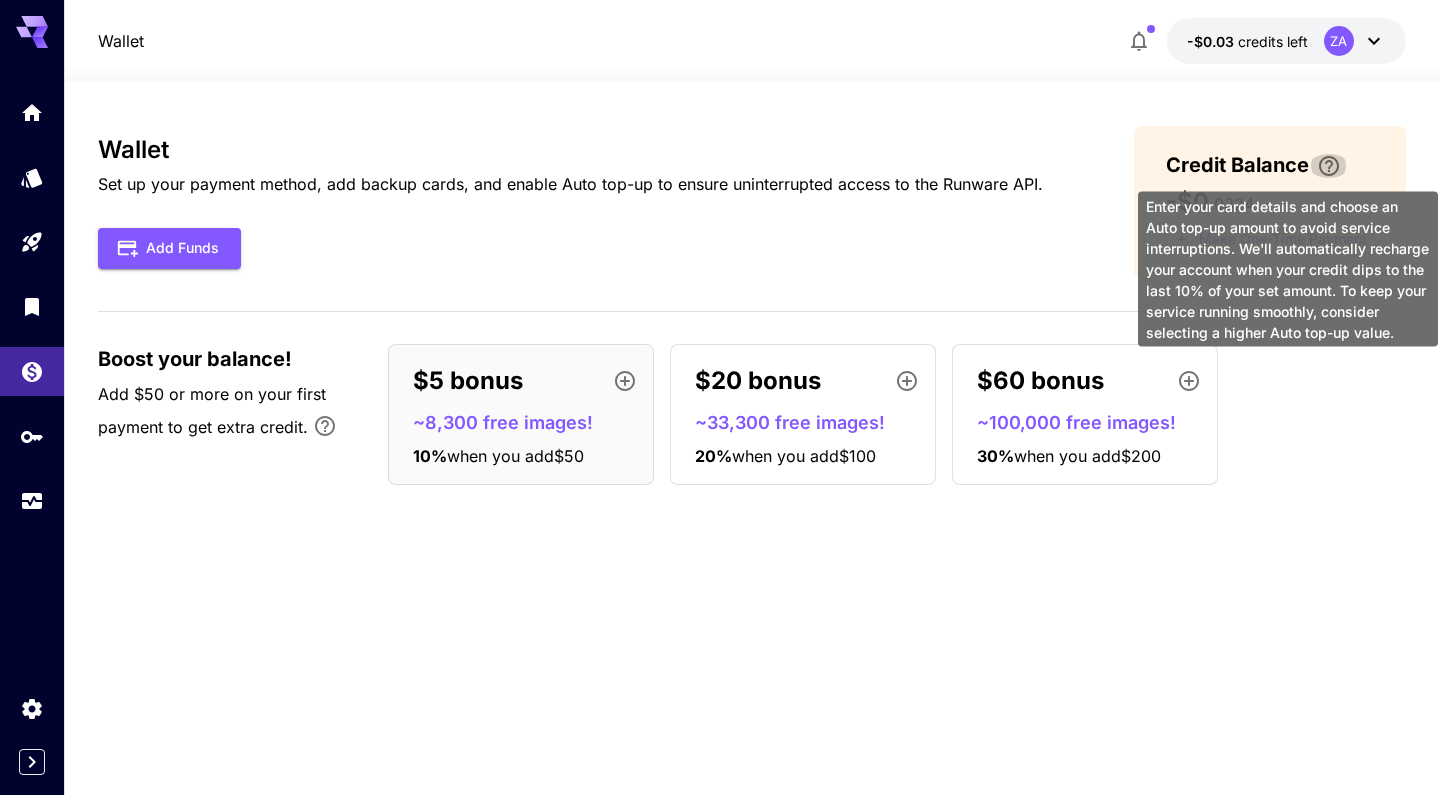 click 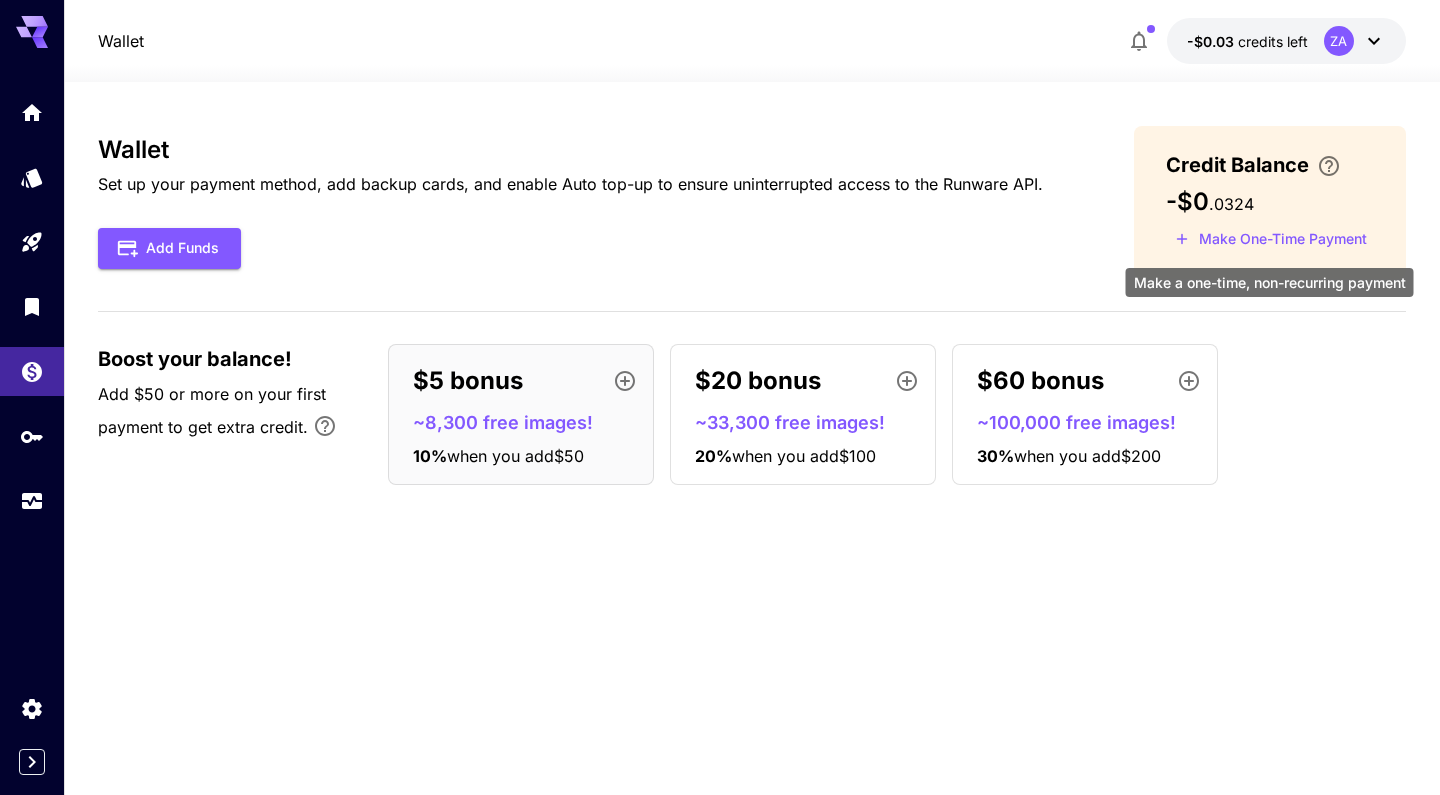 click on "Make One-Time Payment" at bounding box center [1271, 239] 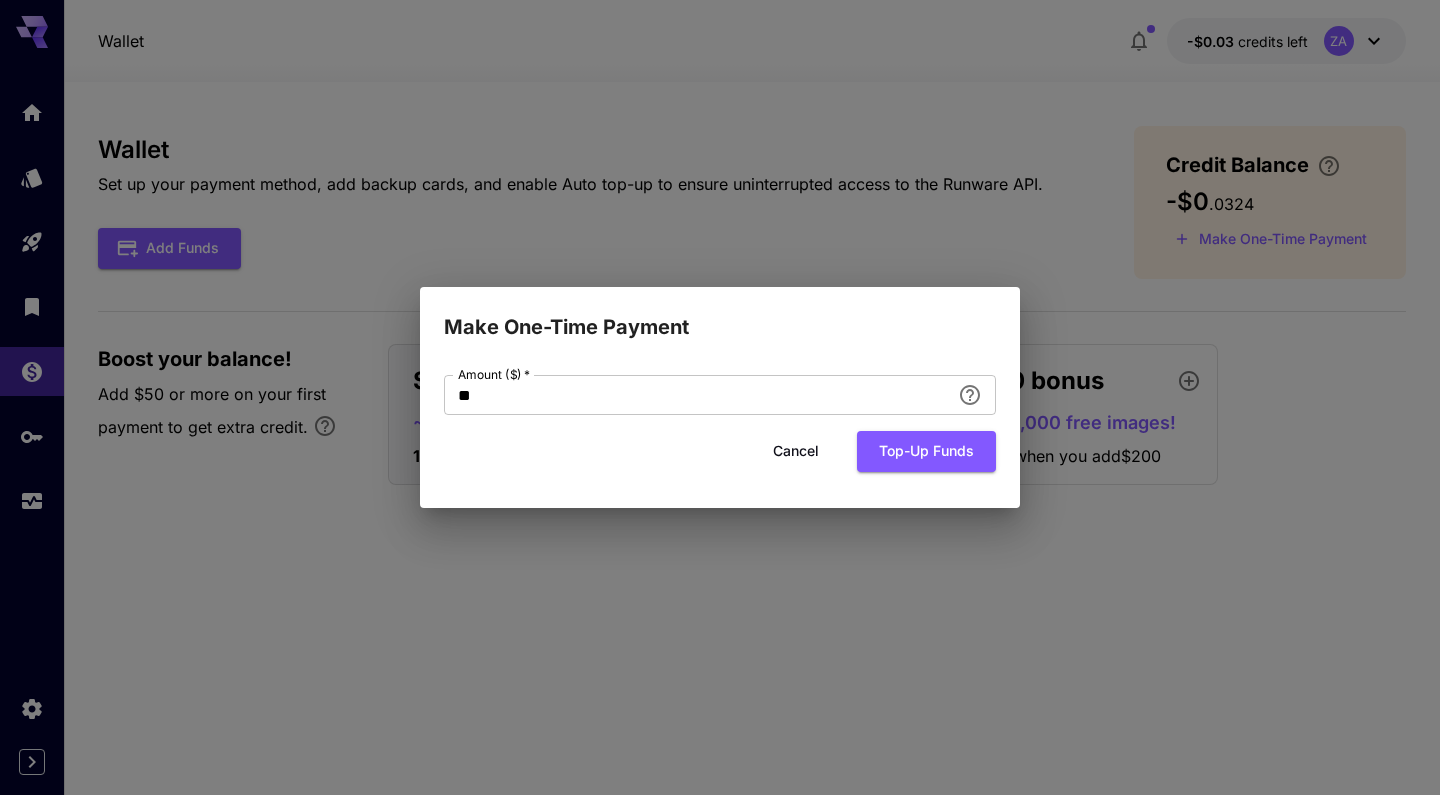 click on "Cancel Top-up funds" at bounding box center [720, 451] 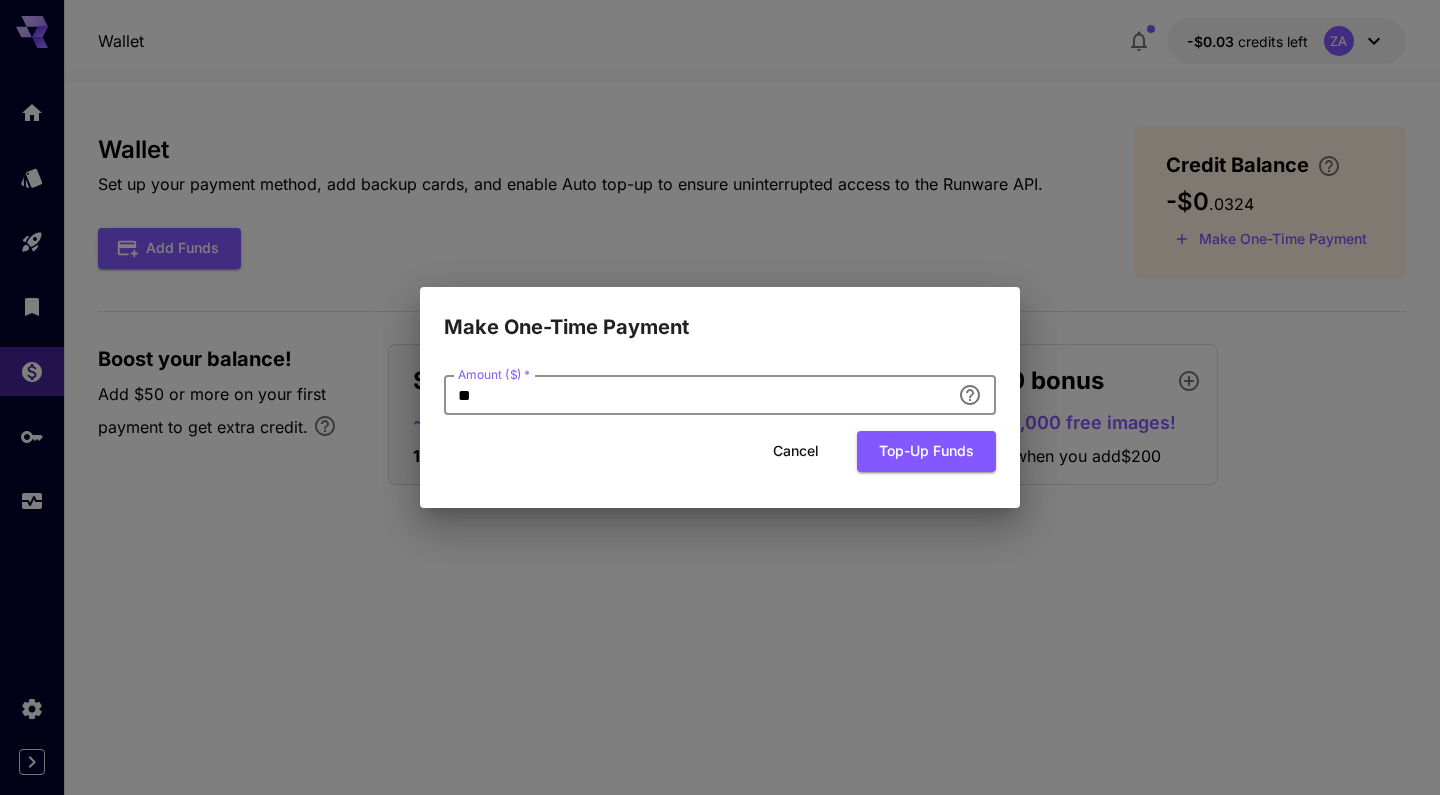 click on "**" at bounding box center (697, 395) 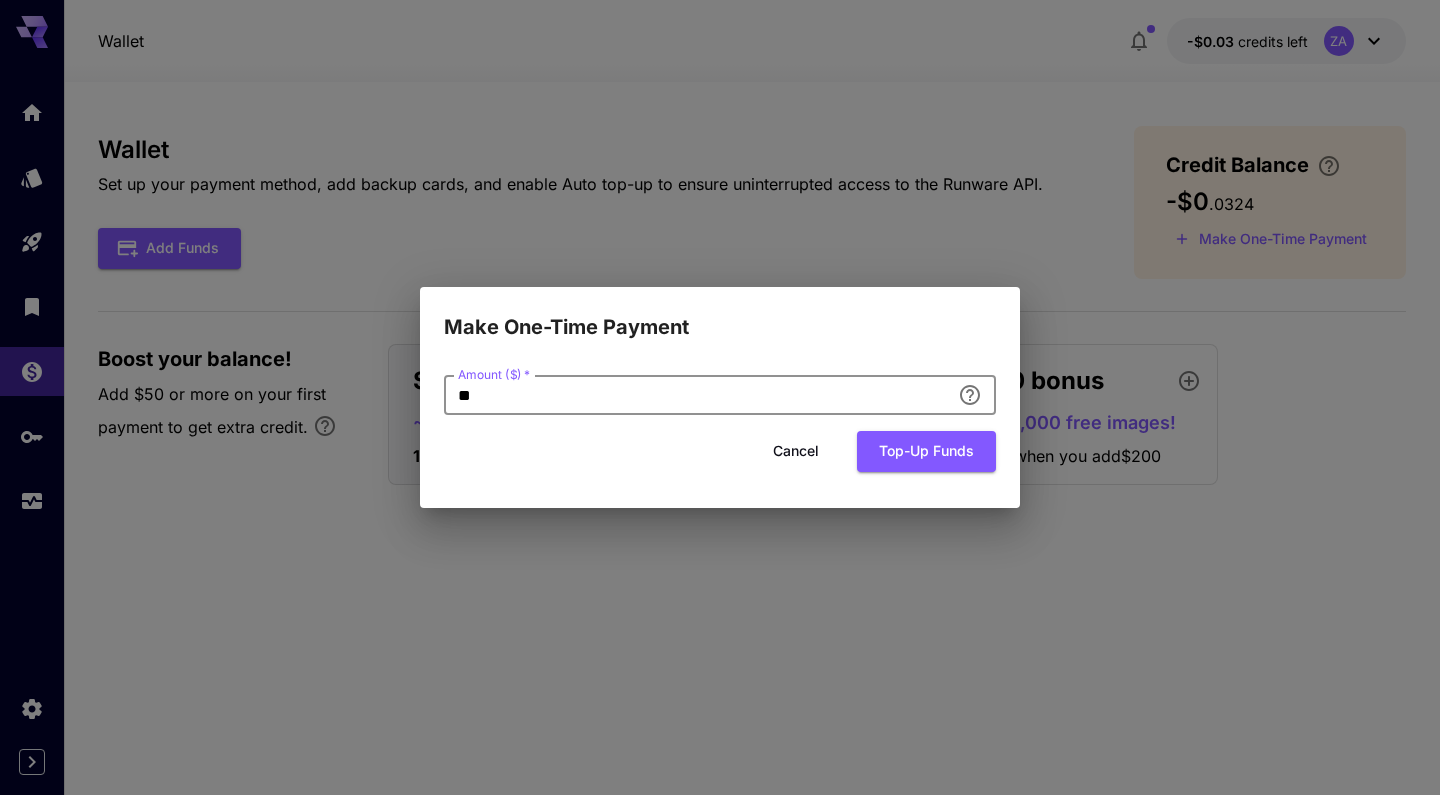 click on "Cancel Top-up funds" at bounding box center [720, 451] 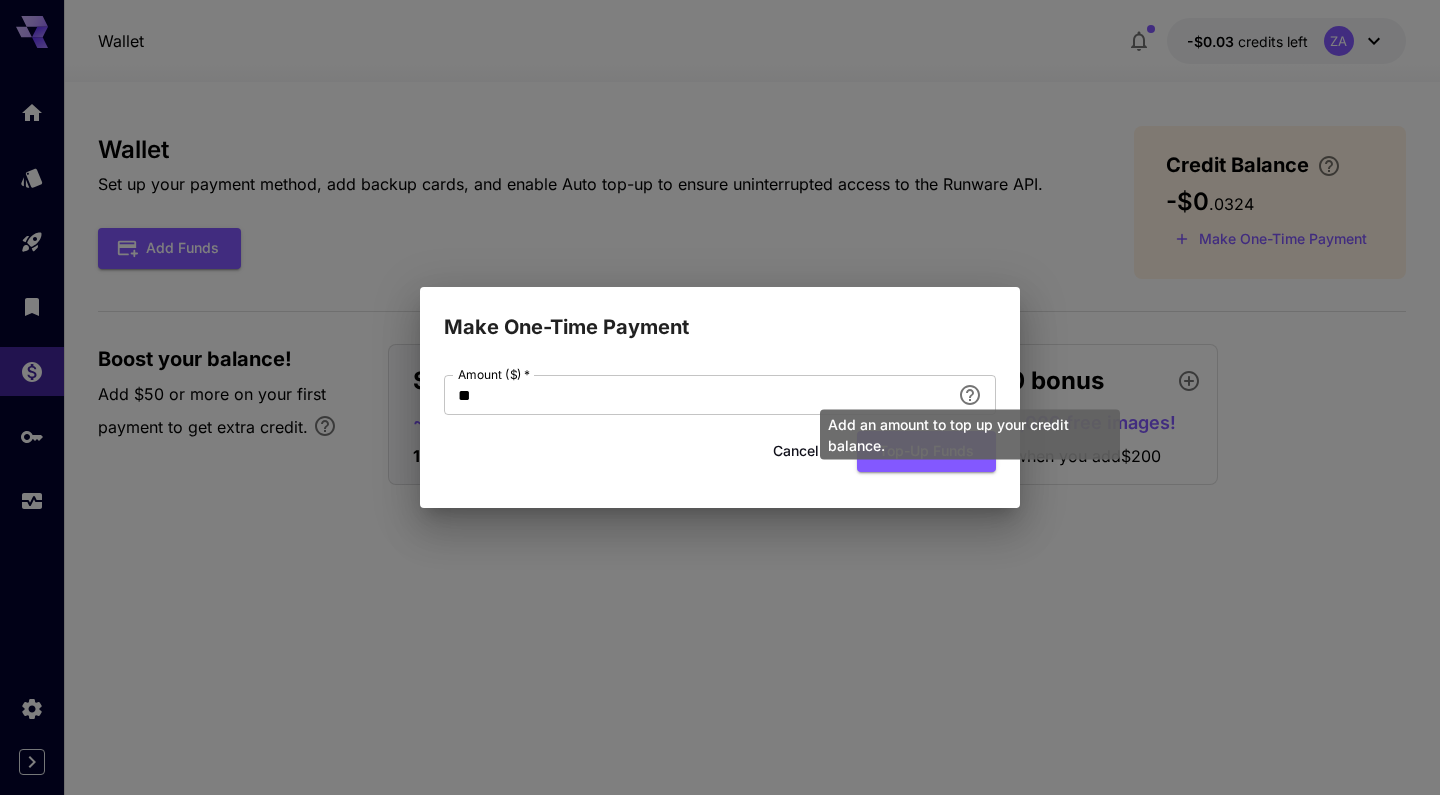 click on "Add an amount to top up your credit balance." at bounding box center (970, 429) 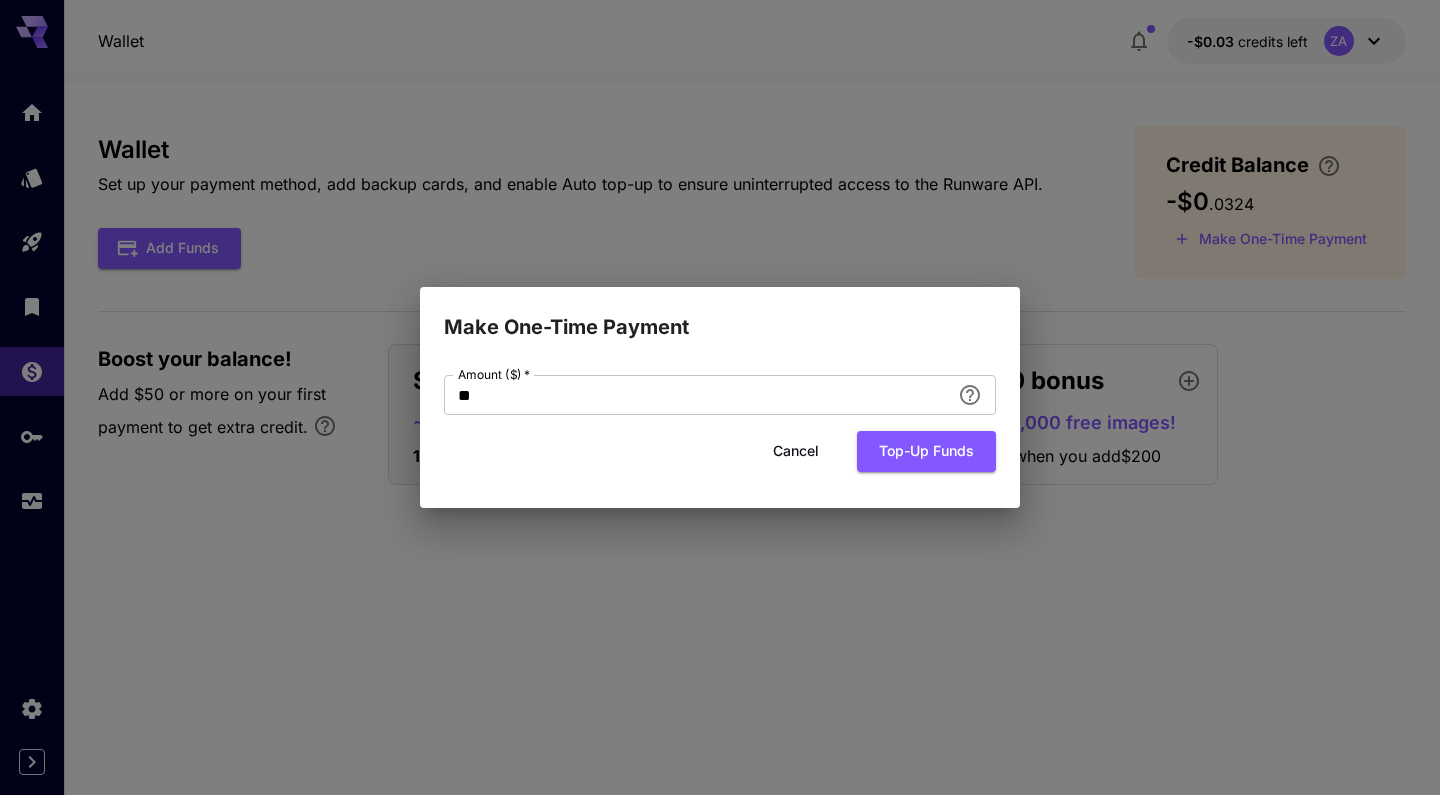 click on "Cancel Top-up funds" at bounding box center [720, 451] 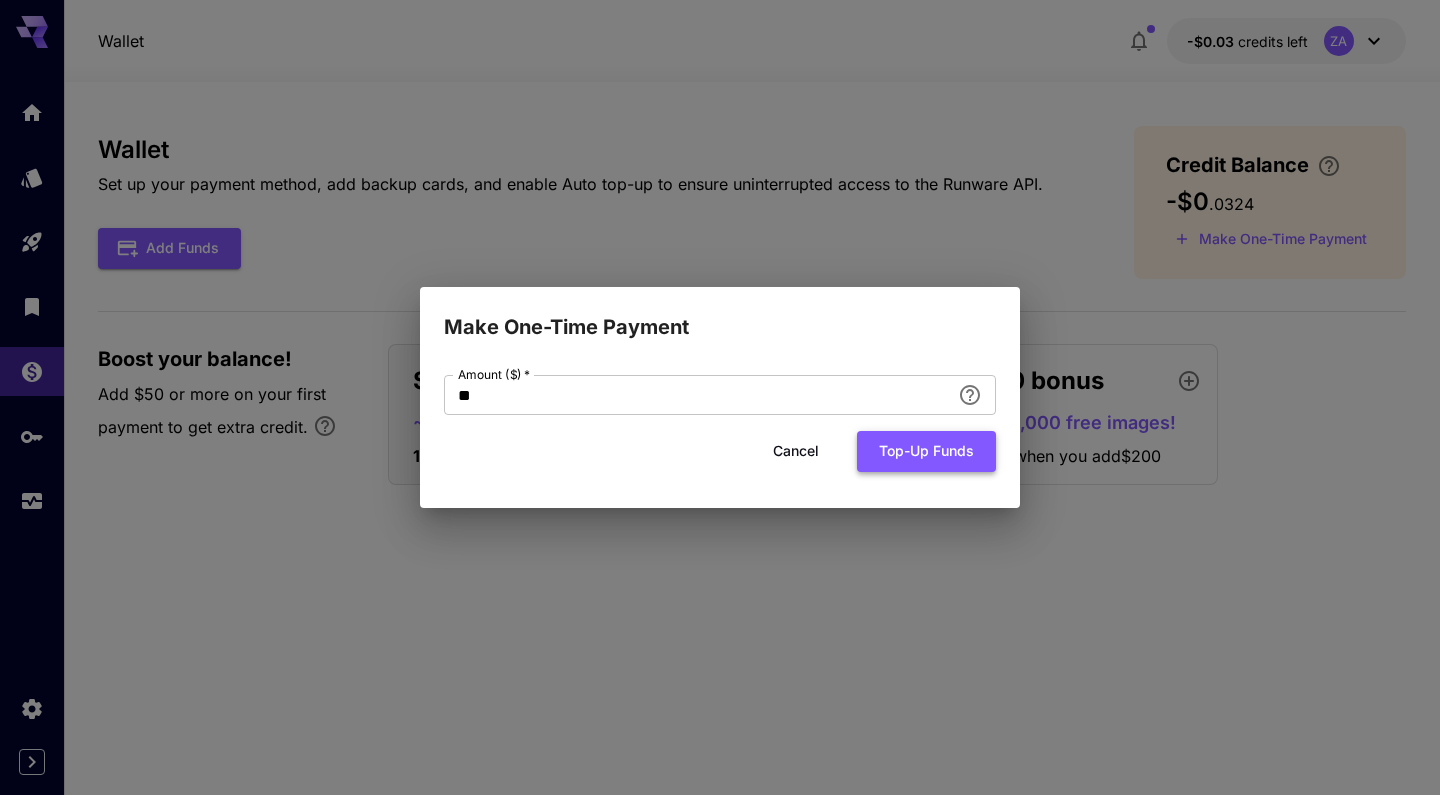 click on "Top-up funds" at bounding box center (926, 451) 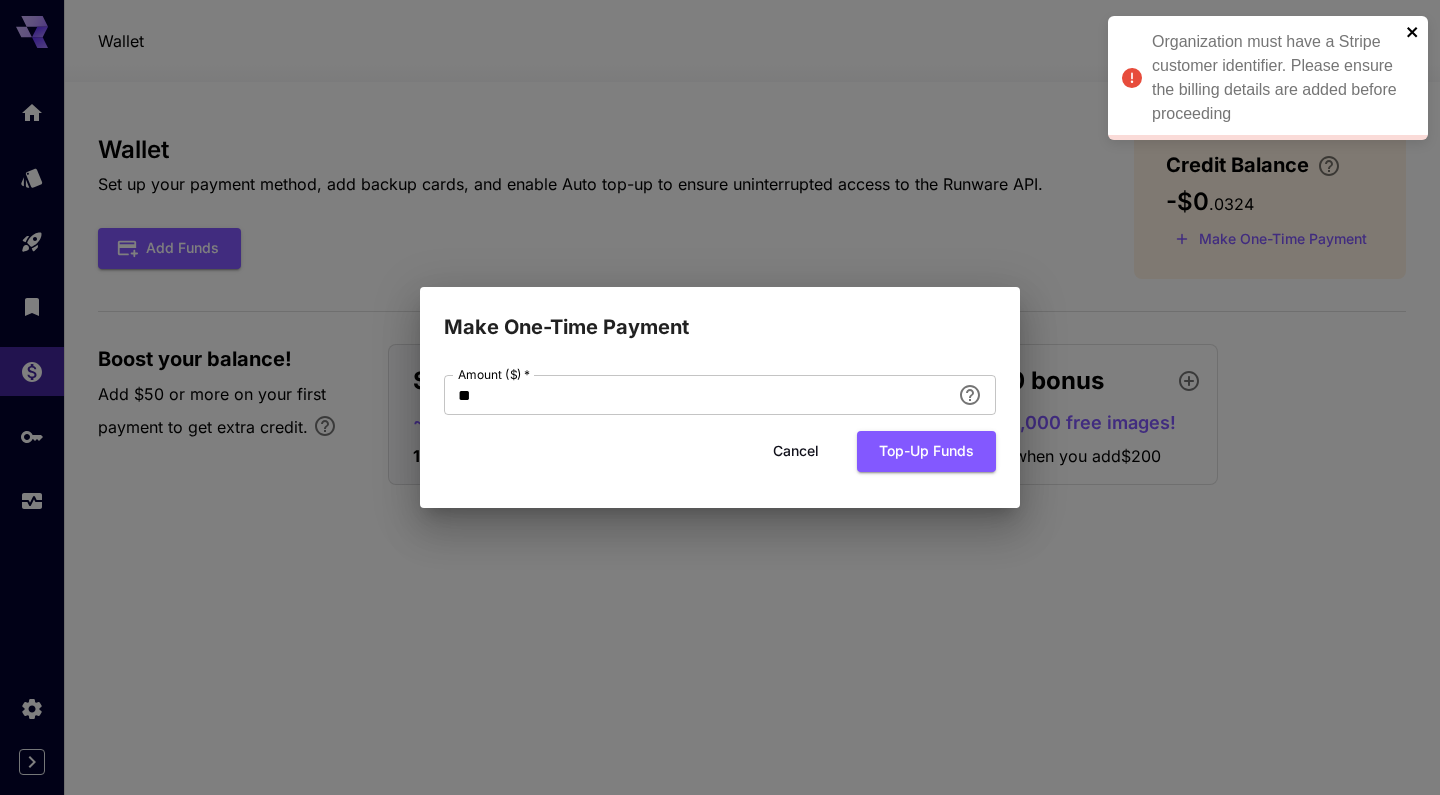 click 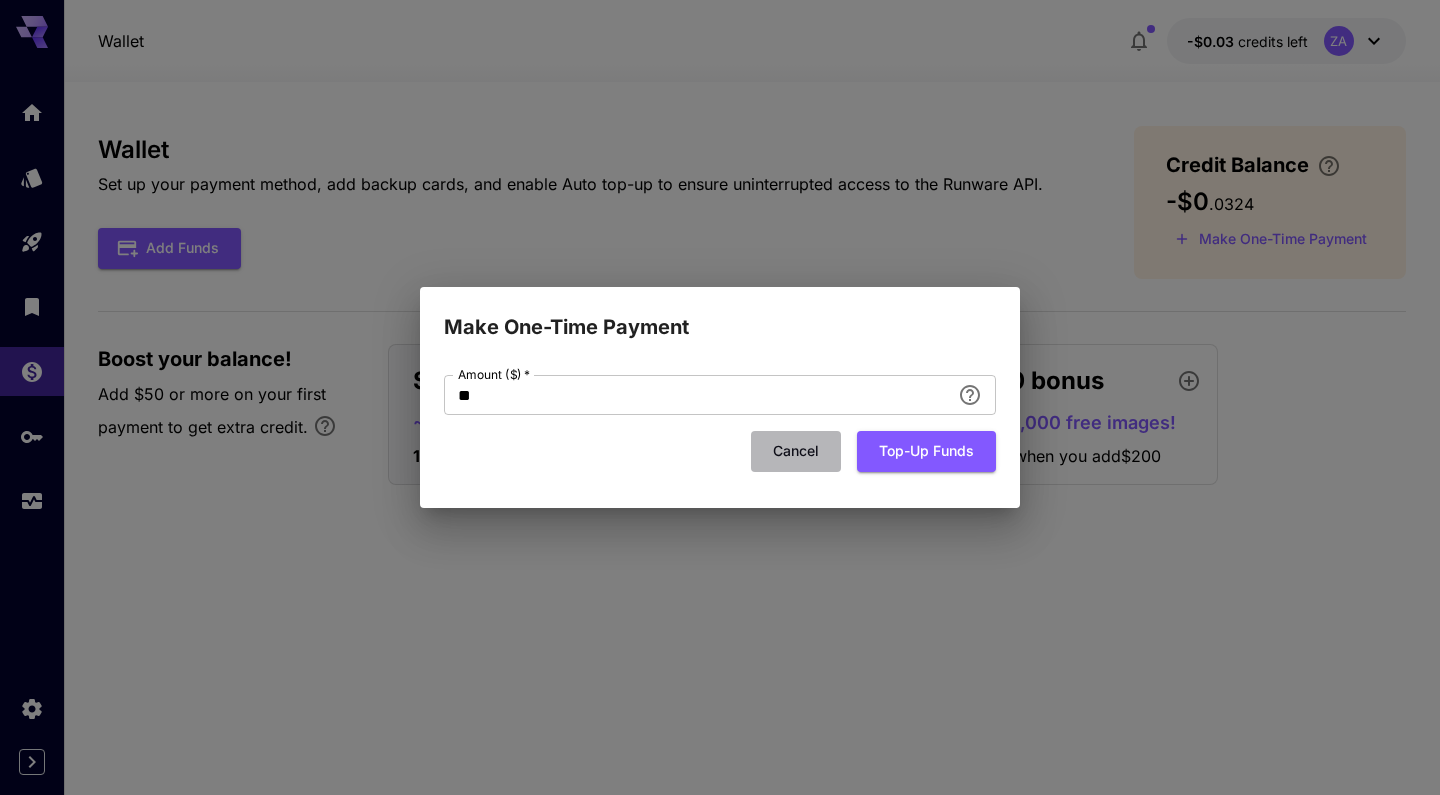 click on "Cancel" at bounding box center (796, 451) 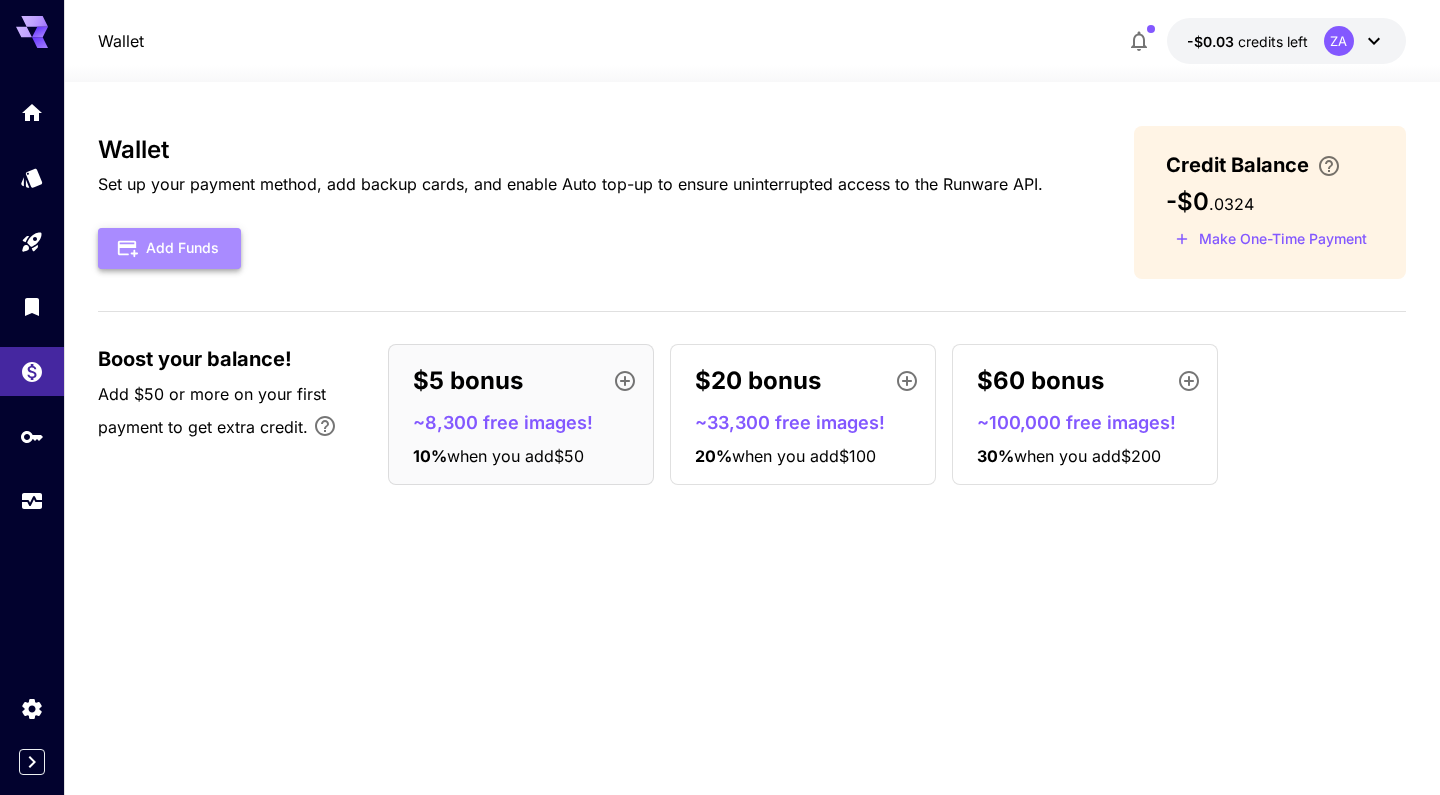 click on "Add Funds" at bounding box center (169, 248) 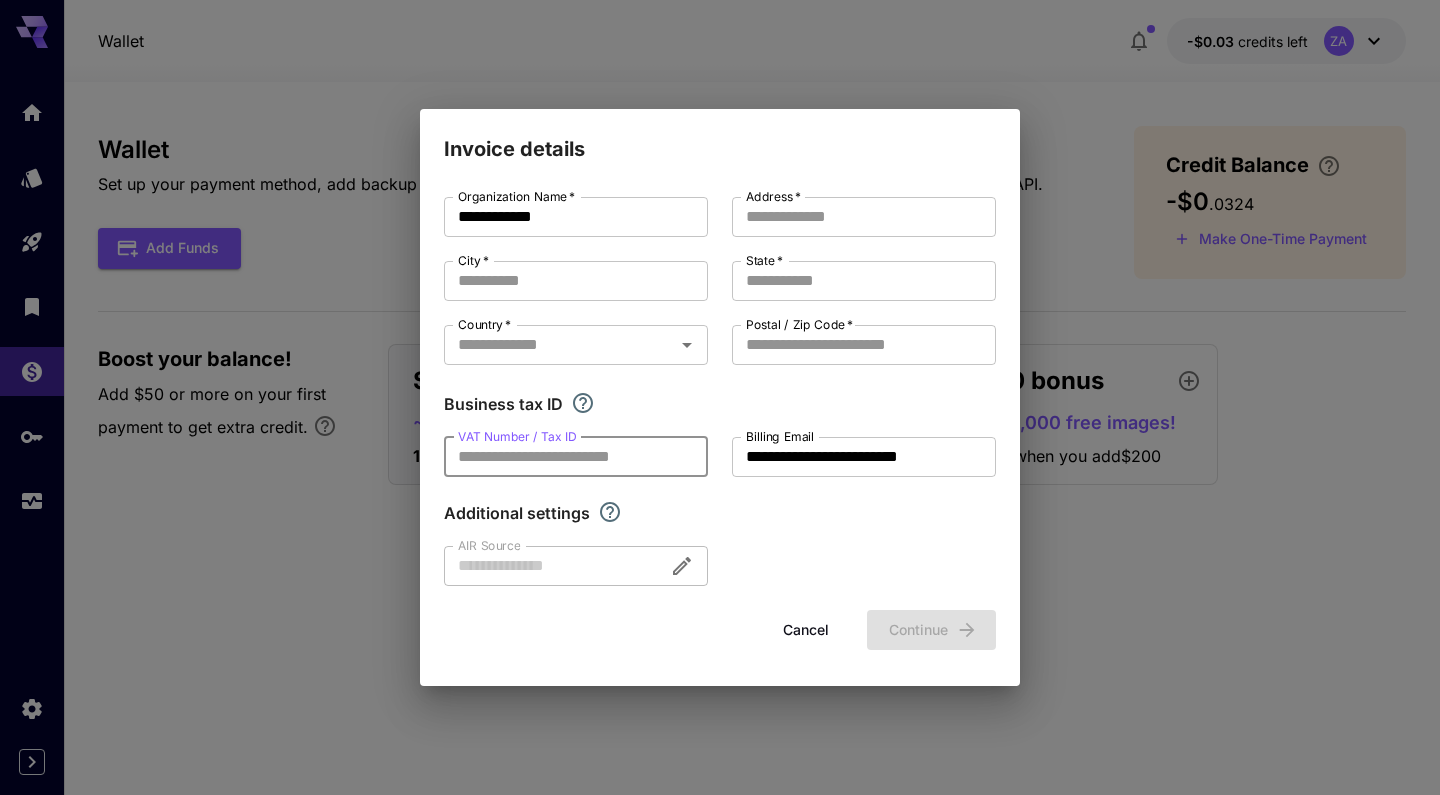 click on "VAT Number / Tax ID" at bounding box center [576, 457] 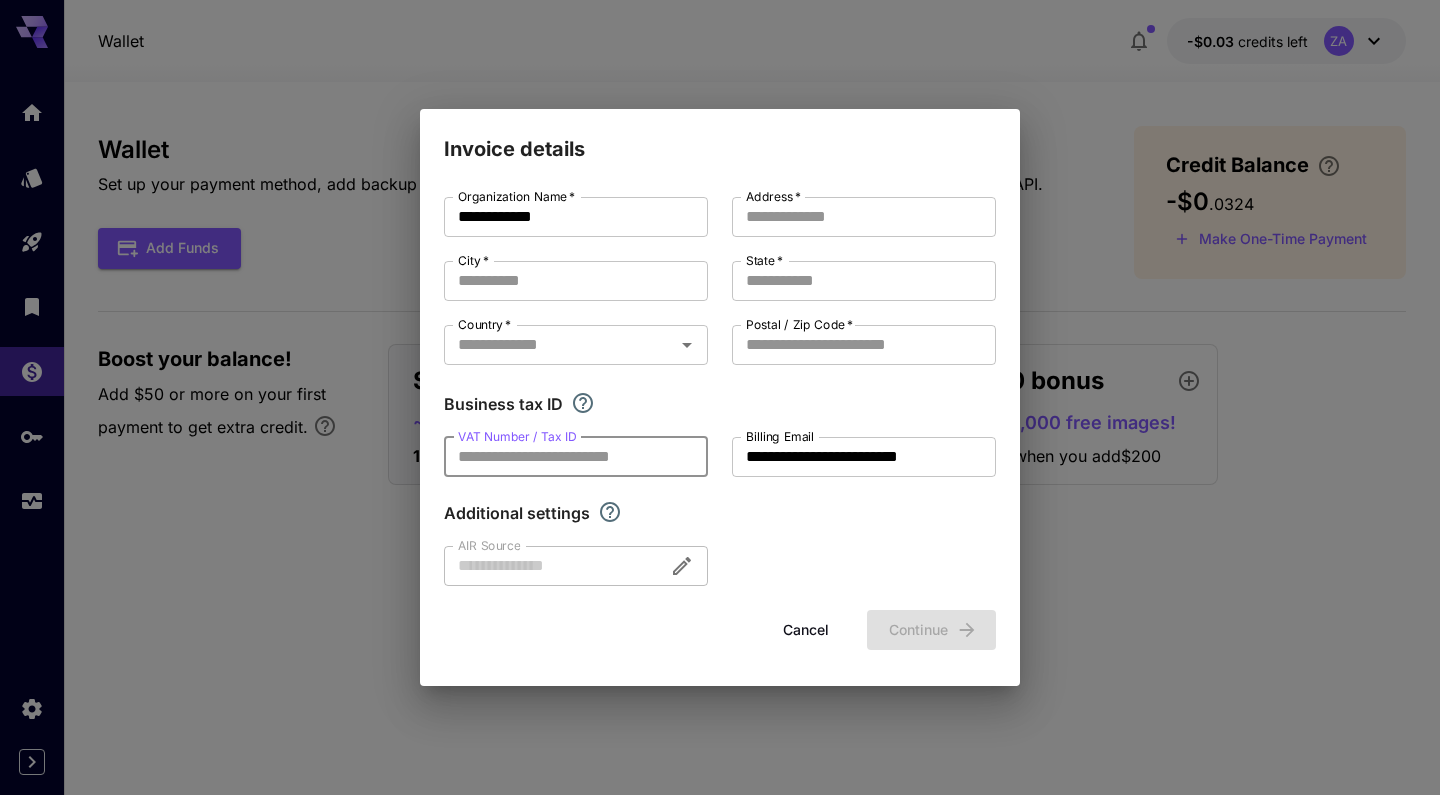 click on "VAT Number / Tax ID" at bounding box center (576, 457) 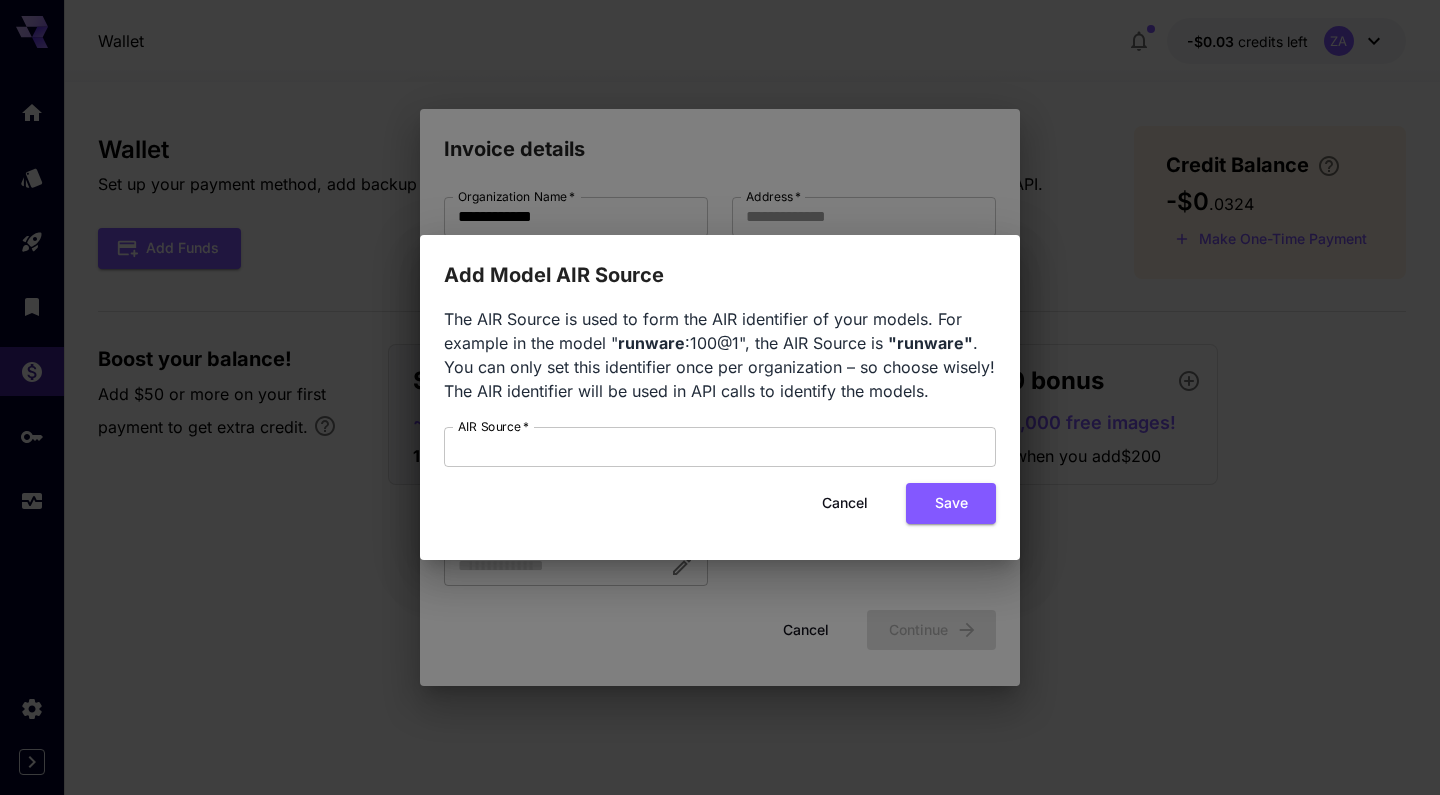 click on "Add Model AIR Source The AIR Source is used to form the AIR identifier of your models. For example in the model " runware :100@1", the AIR Source is   "runware" . You can only set this identifier once per organization – so choose wisely! The AIR identifier will be used in API calls to identify the models. AIR Source   * AIR Source   * Cancel Save" at bounding box center (720, 397) 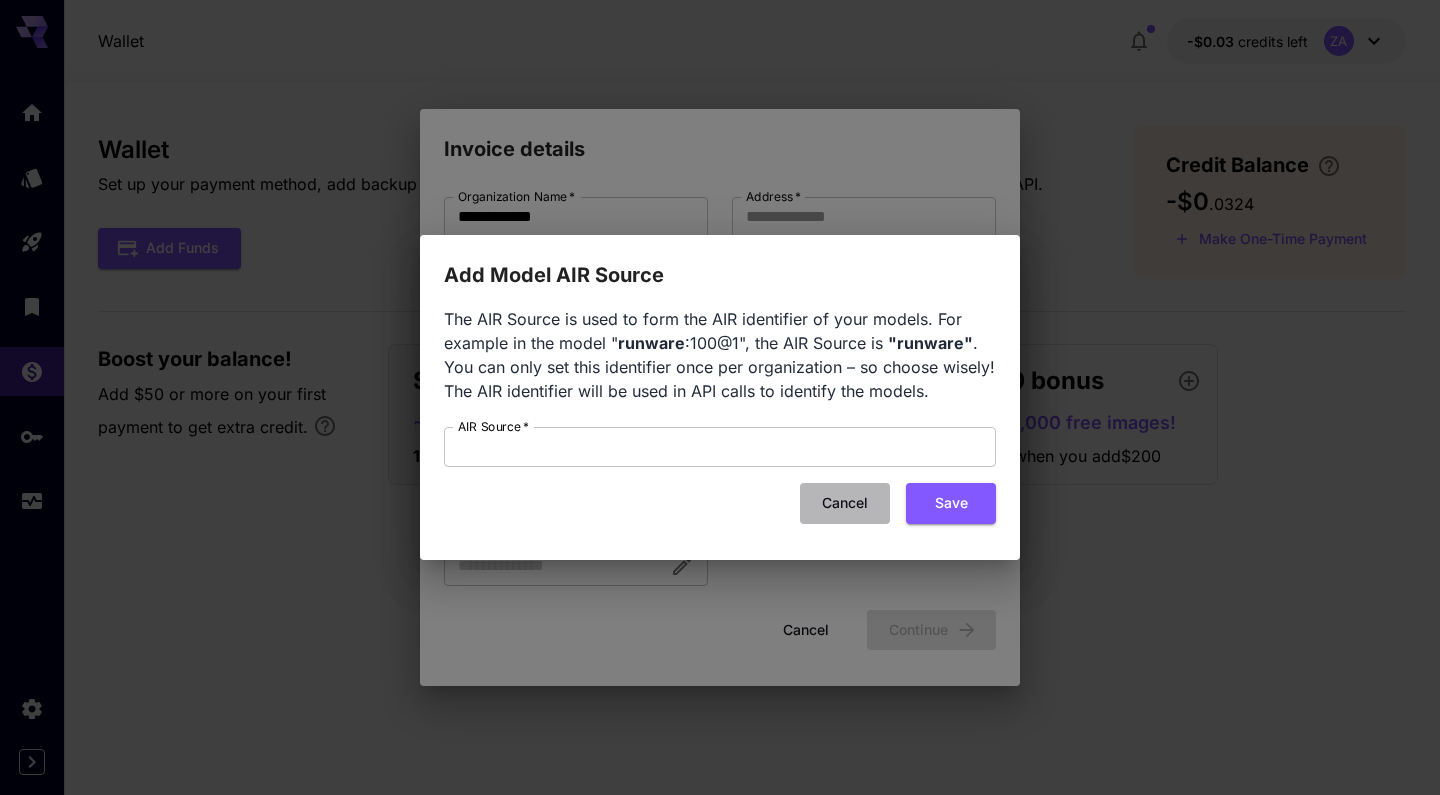 click on "Cancel" at bounding box center [845, 503] 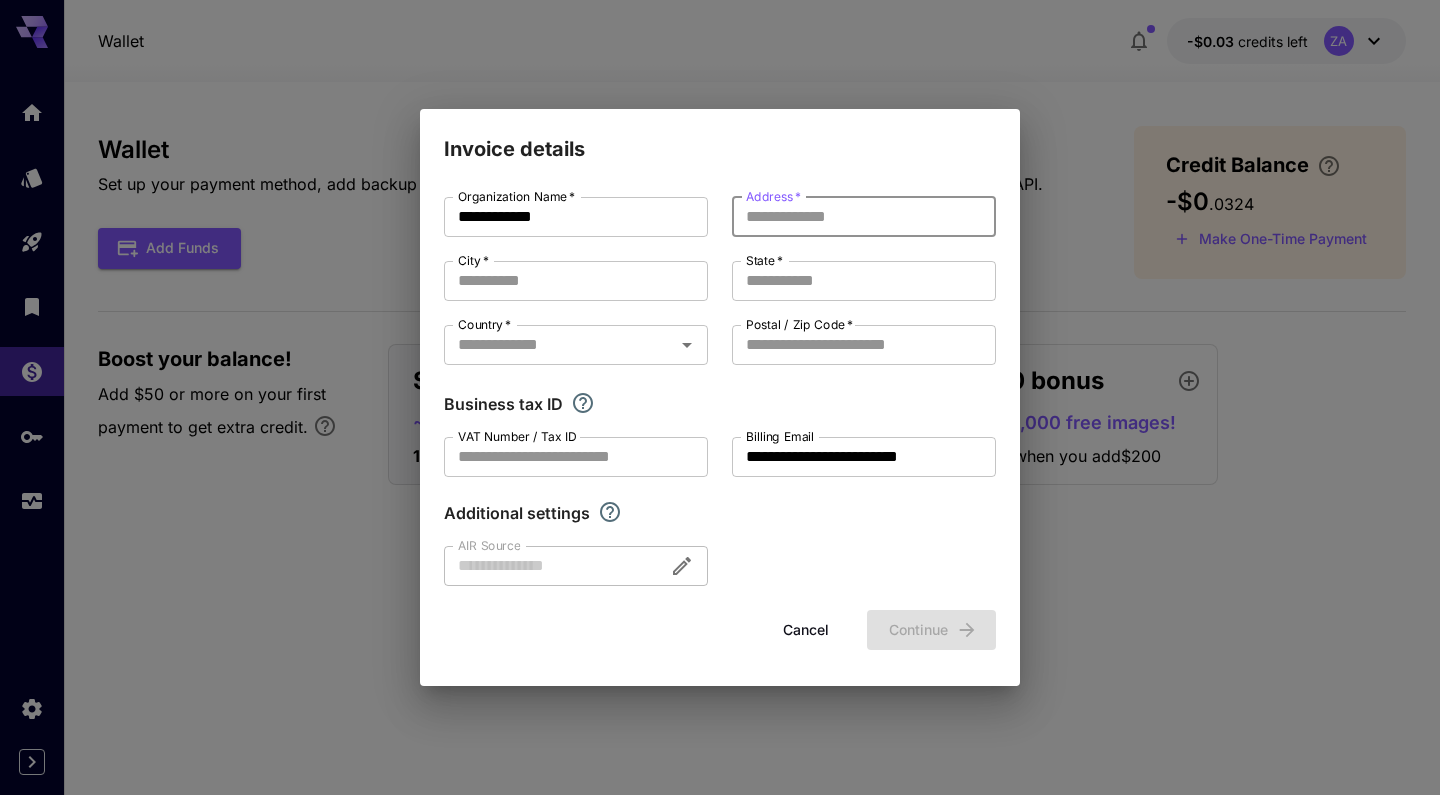 click on "Address   *" at bounding box center [864, 217] 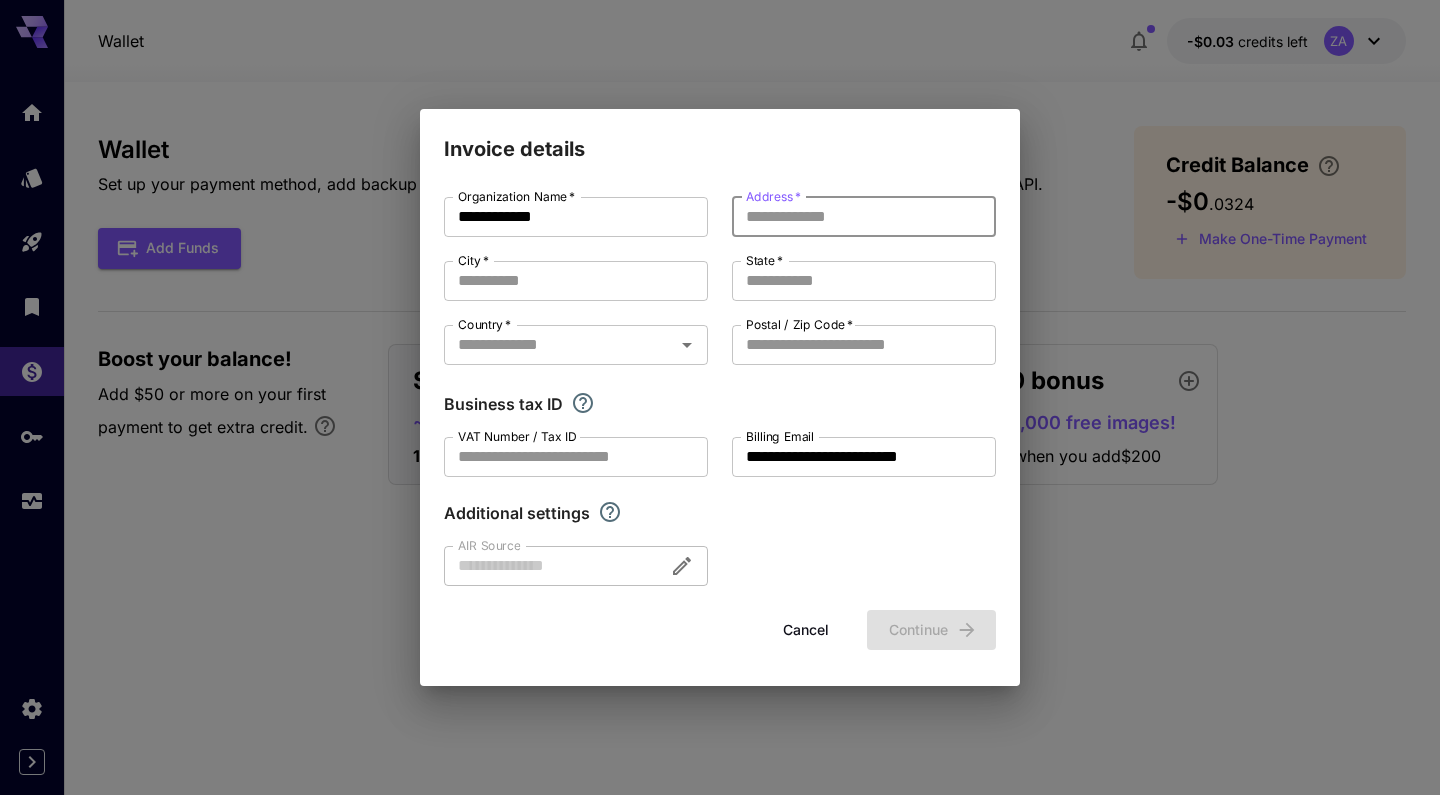click on "Address   *" at bounding box center [864, 217] 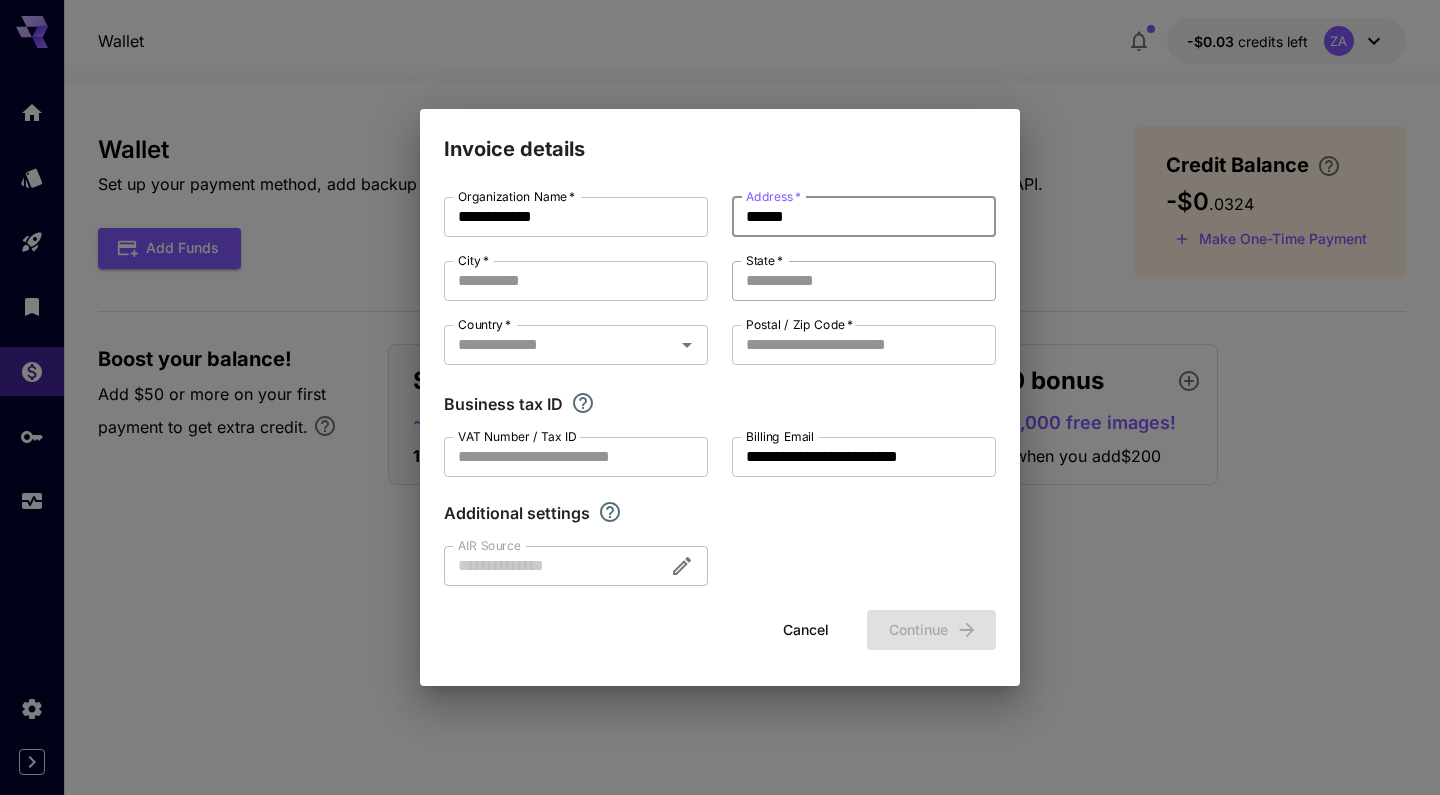 type on "*****" 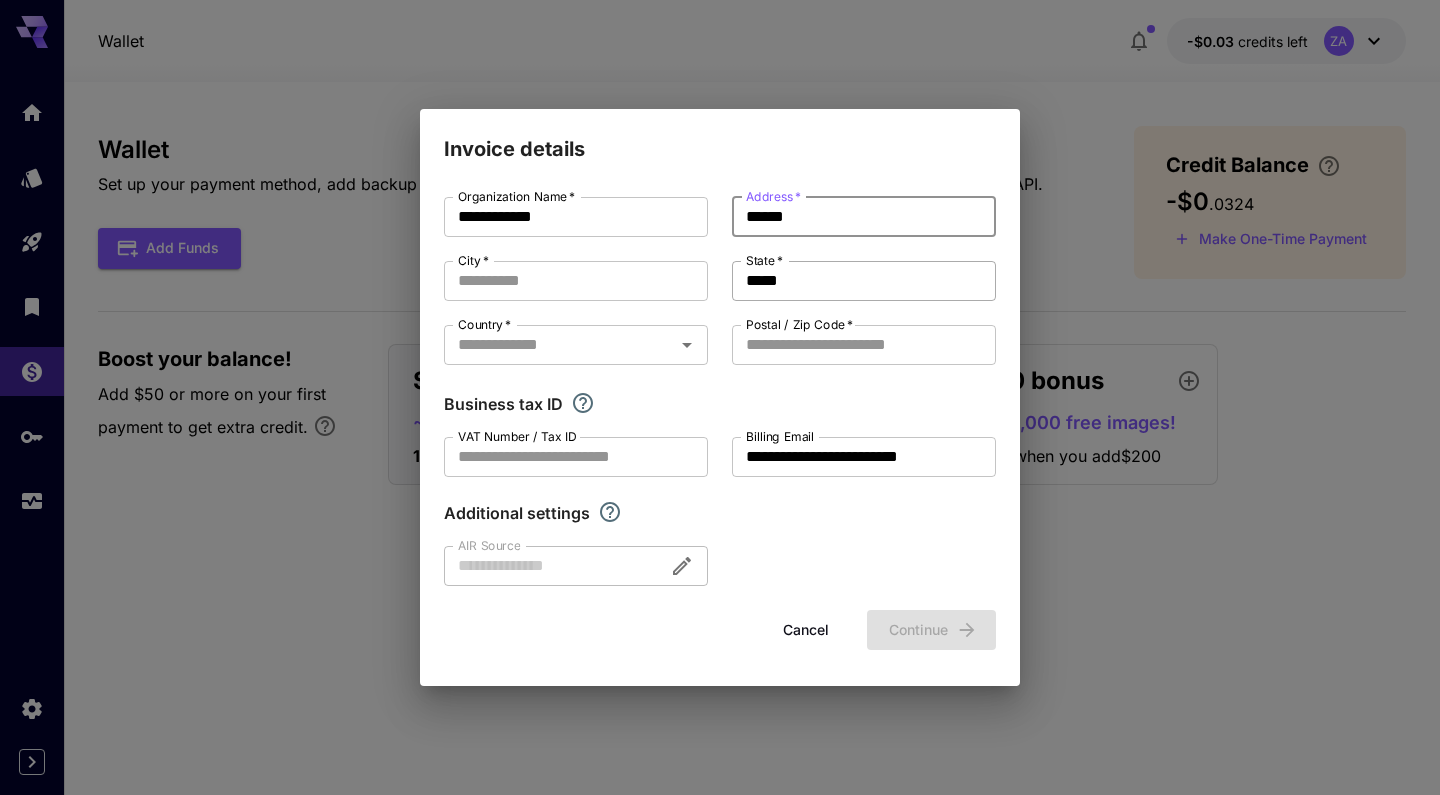 type on "**********" 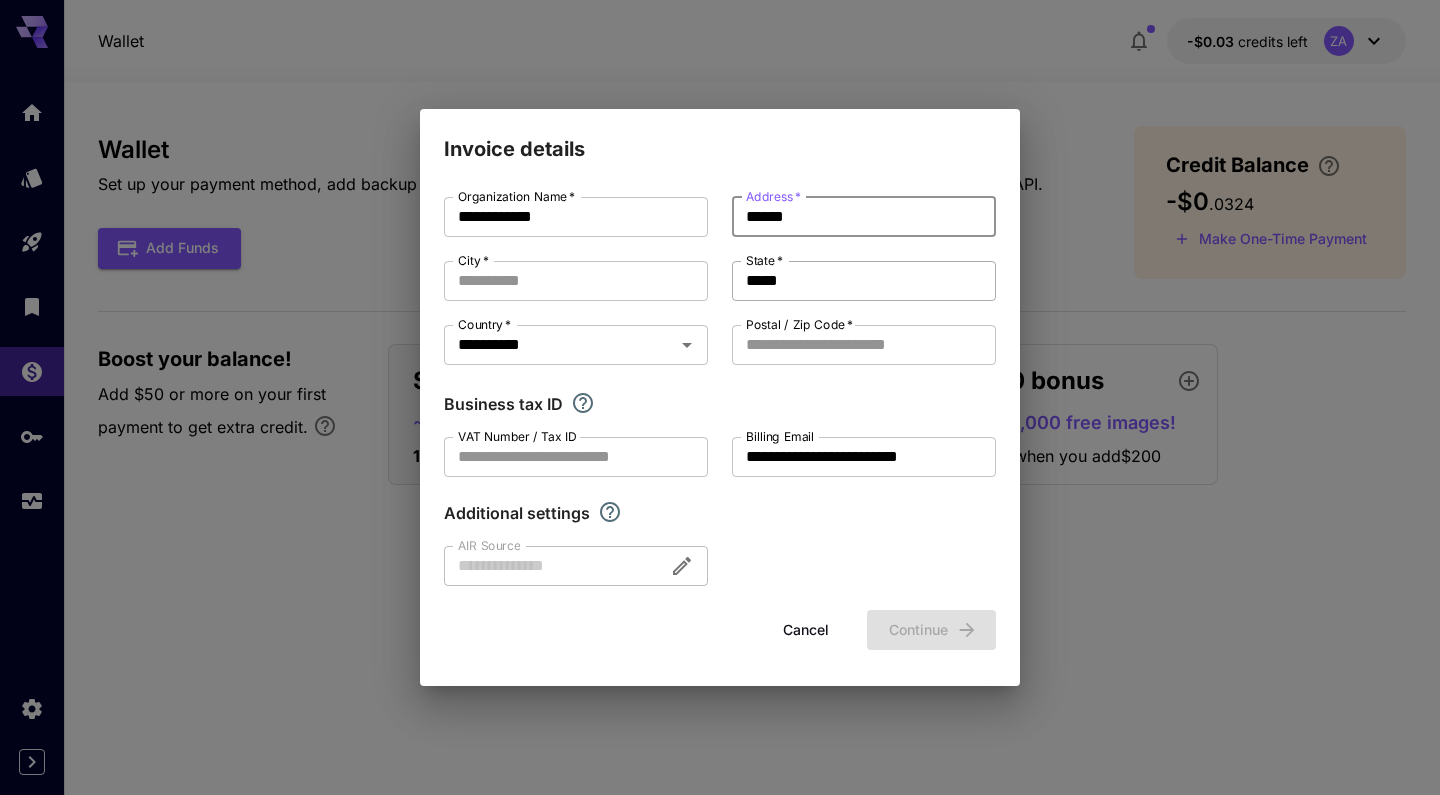 type 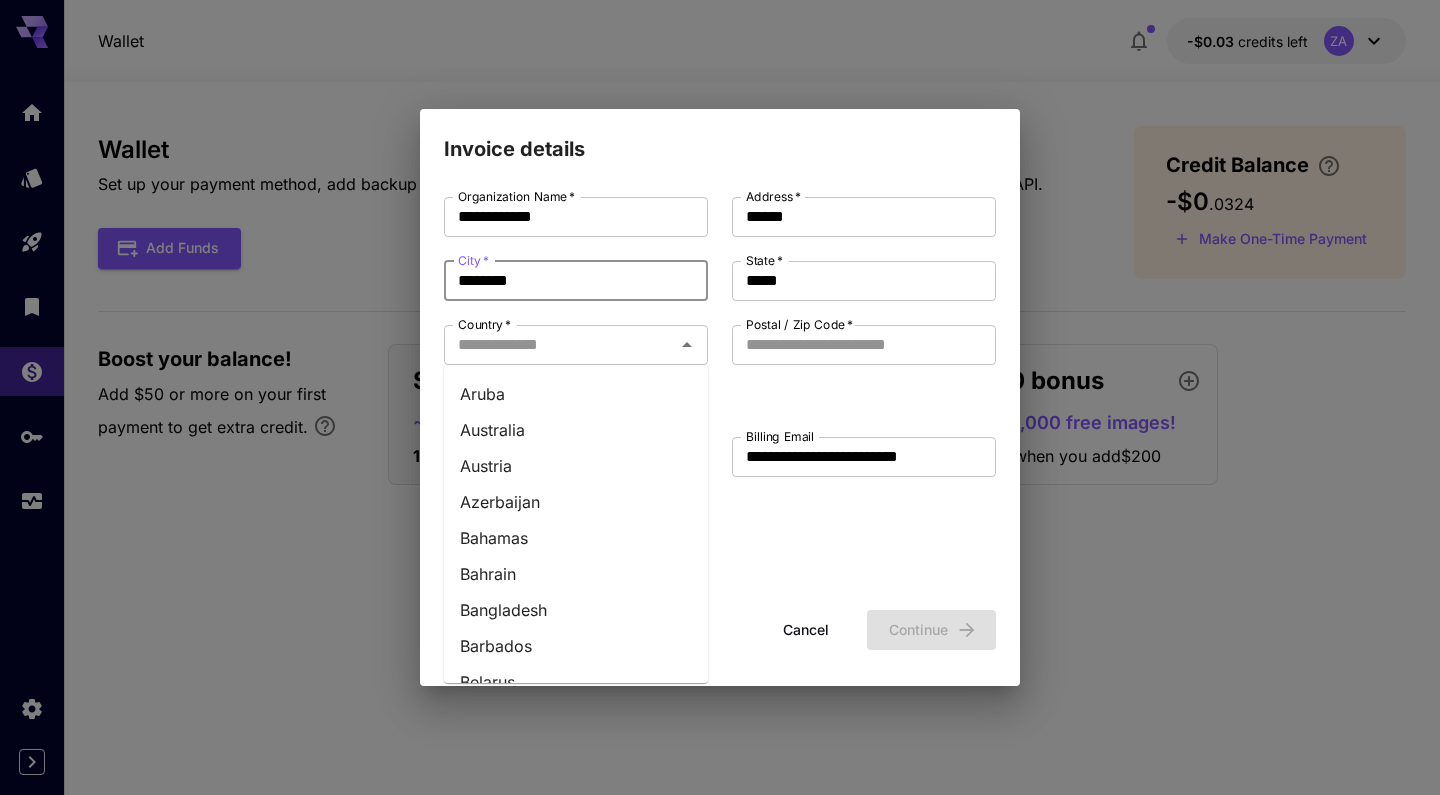 scroll, scrollTop: 480, scrollLeft: 0, axis: vertical 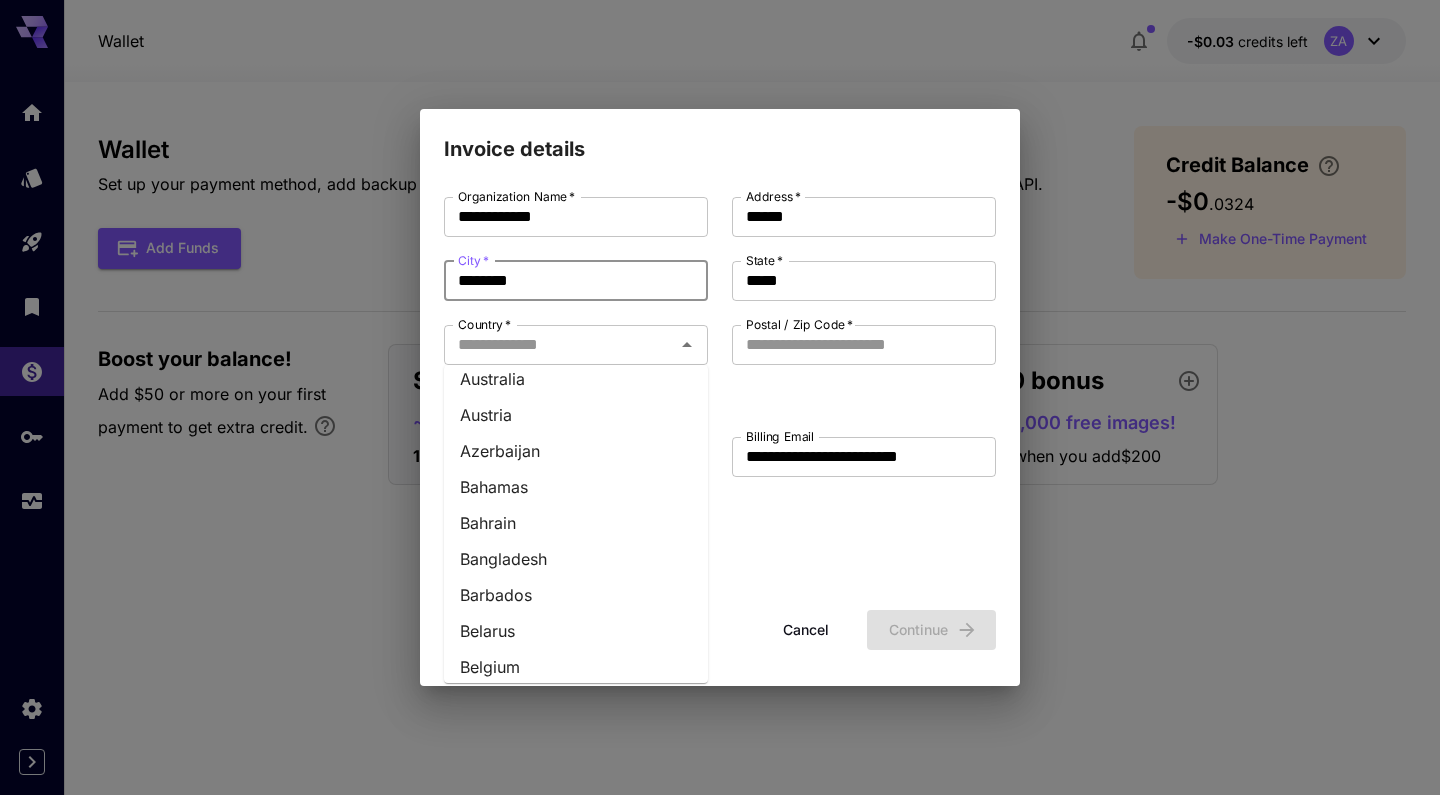click on "Bangladesh" at bounding box center [576, 559] 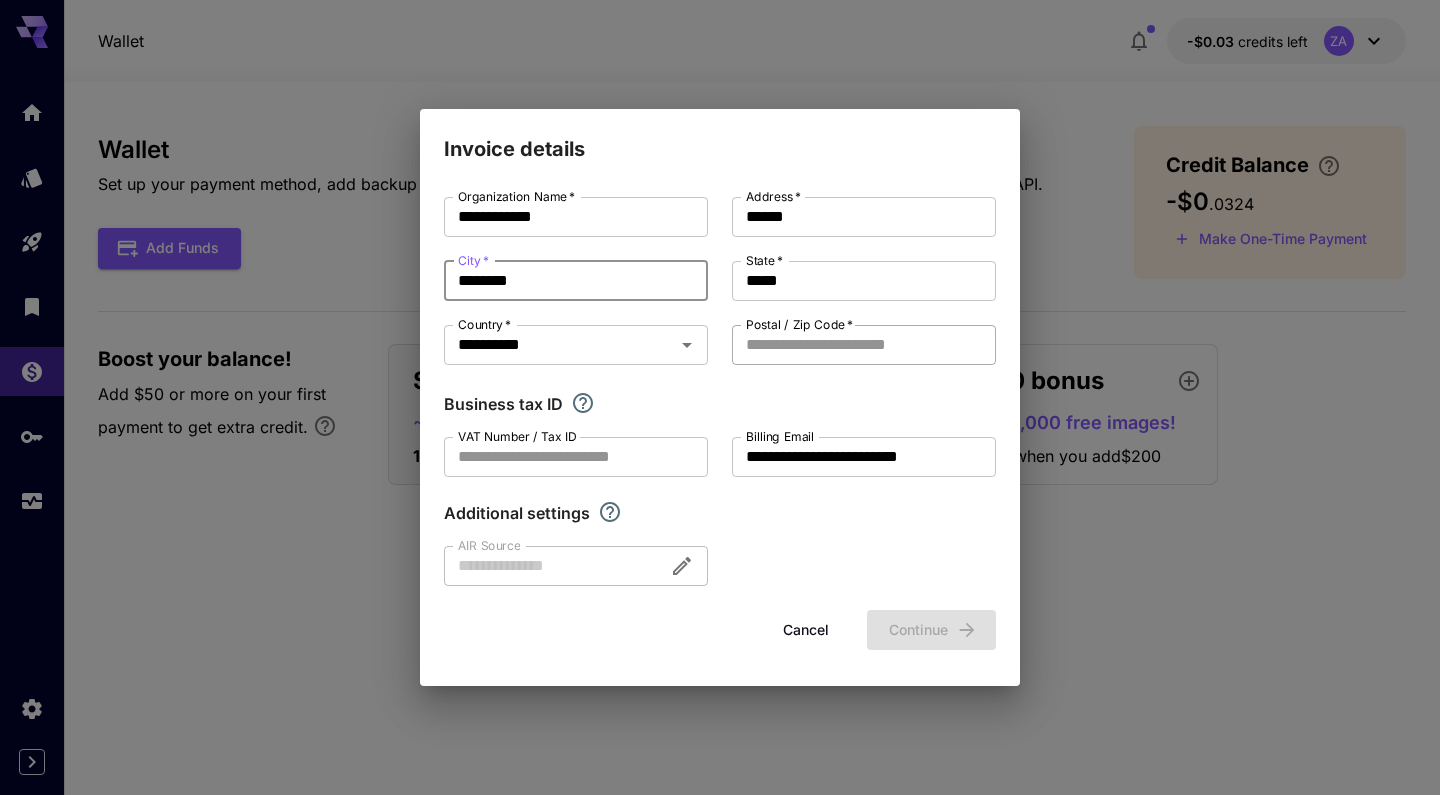type on "********" 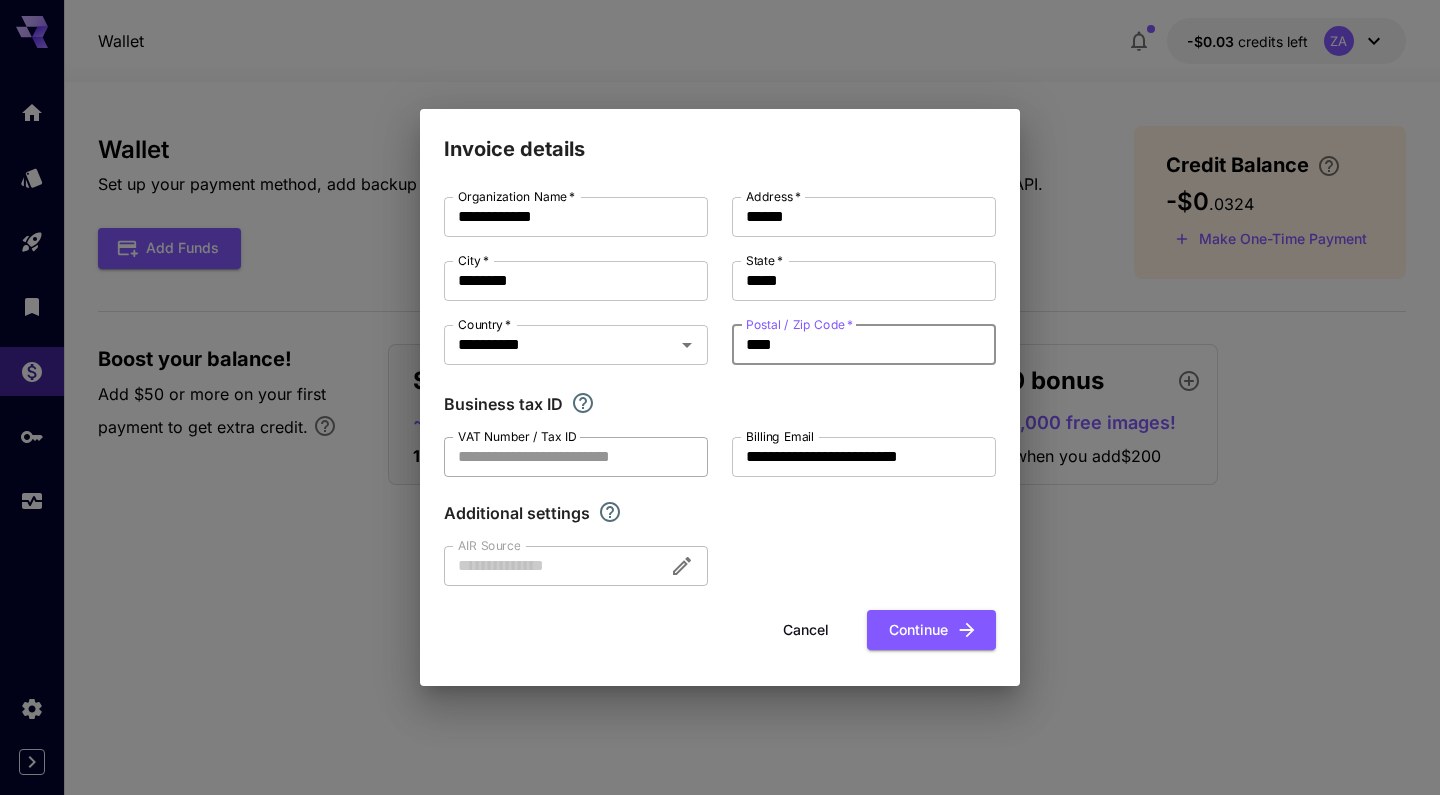 type on "****" 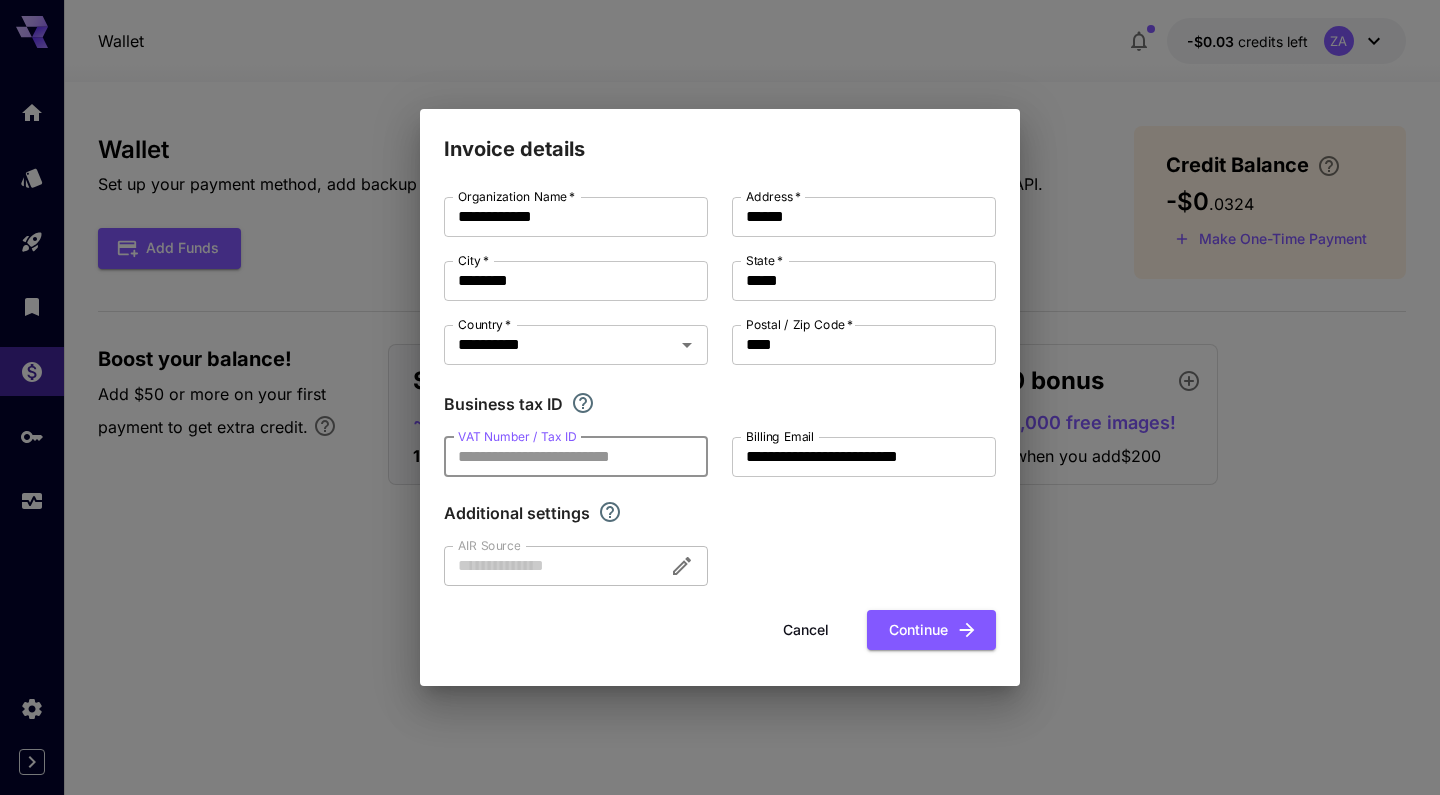 click on "VAT Number / Tax ID" at bounding box center (576, 457) 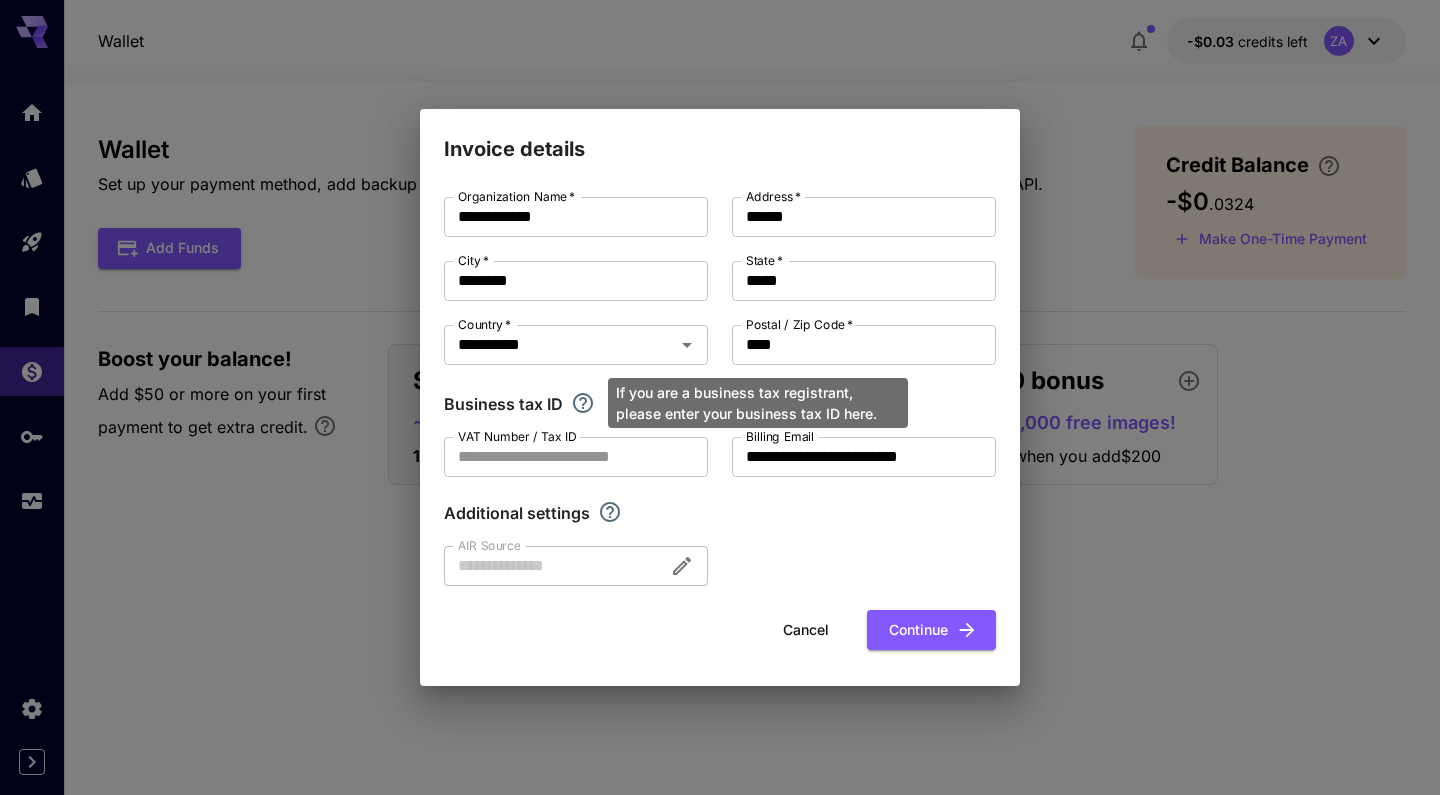 click 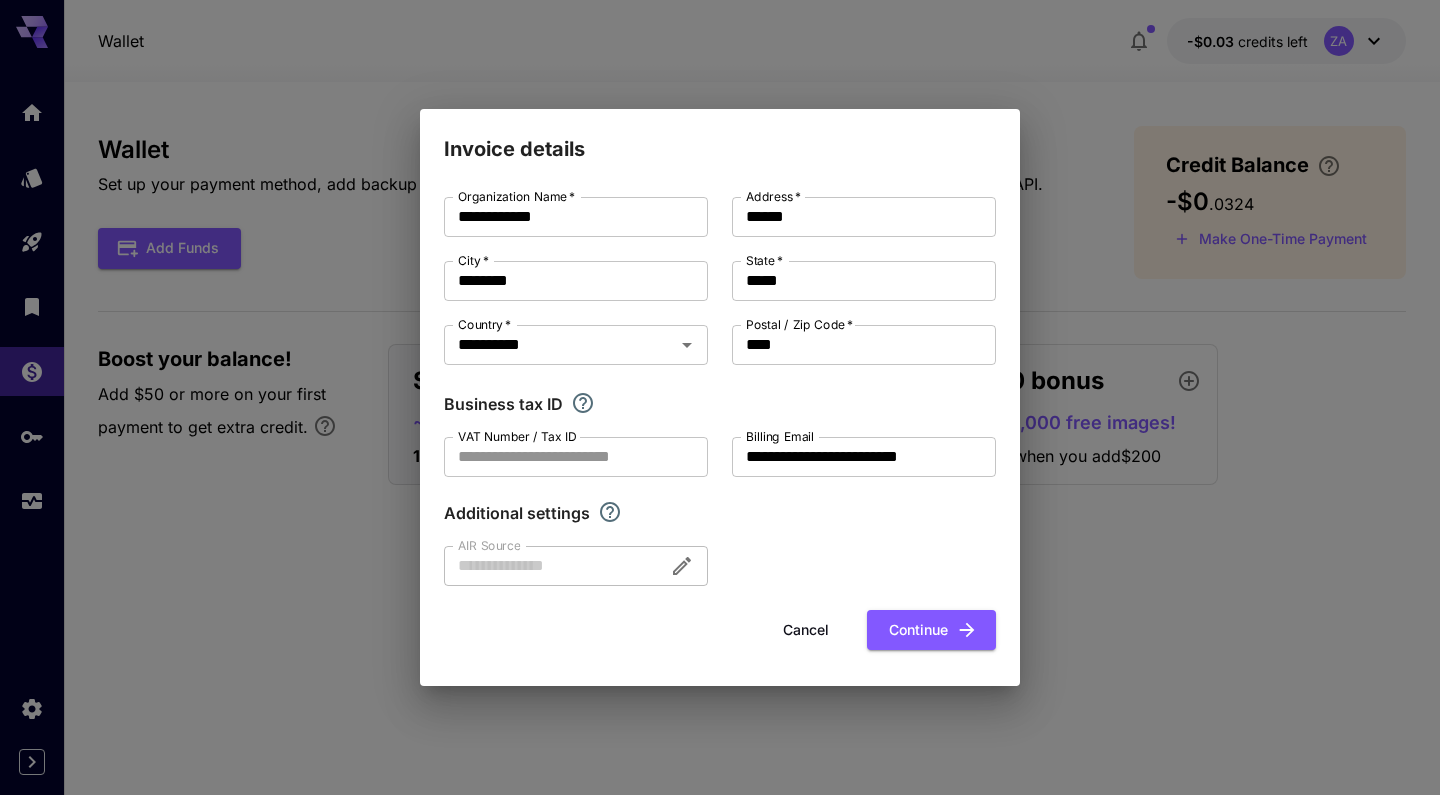 click on "**********" at bounding box center (720, 391) 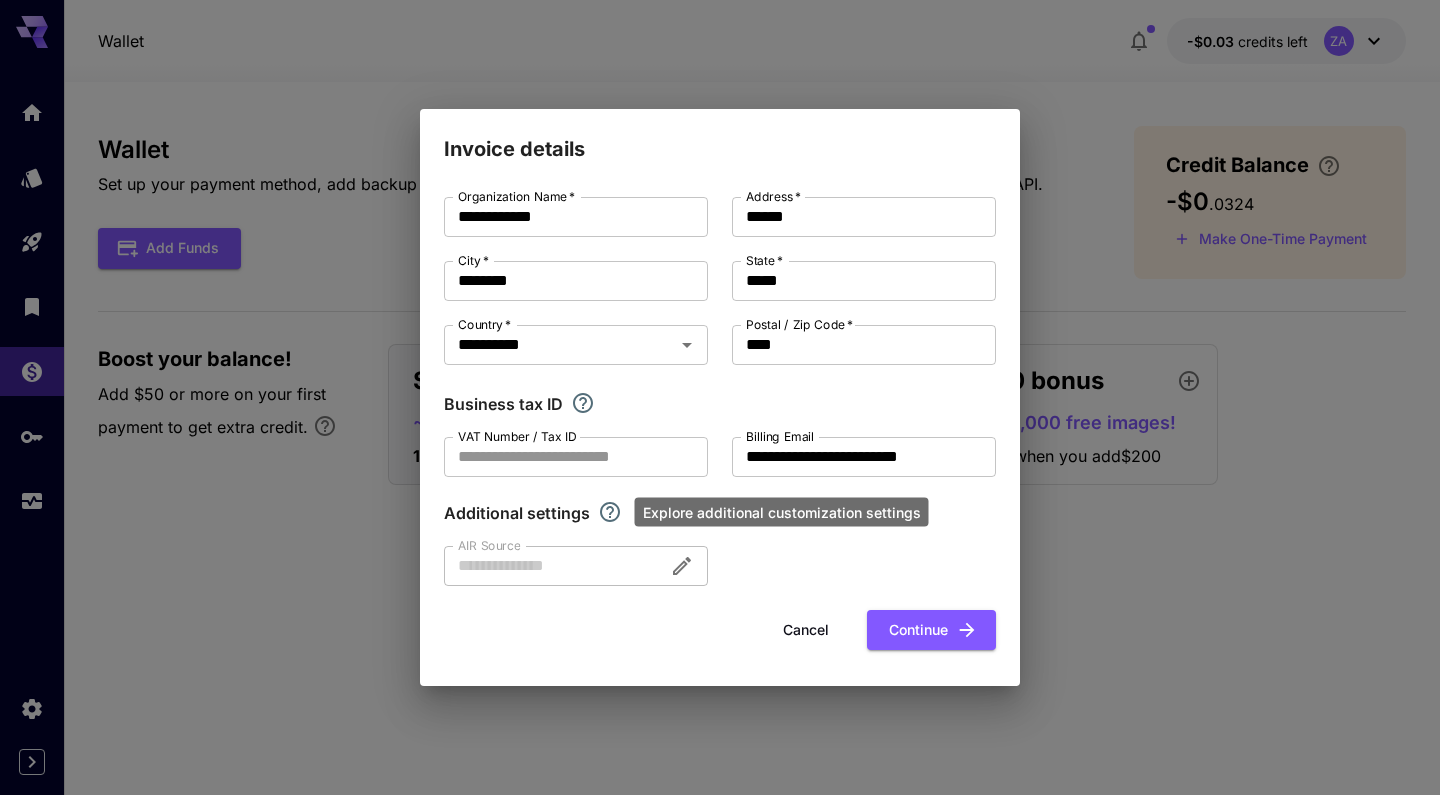 click 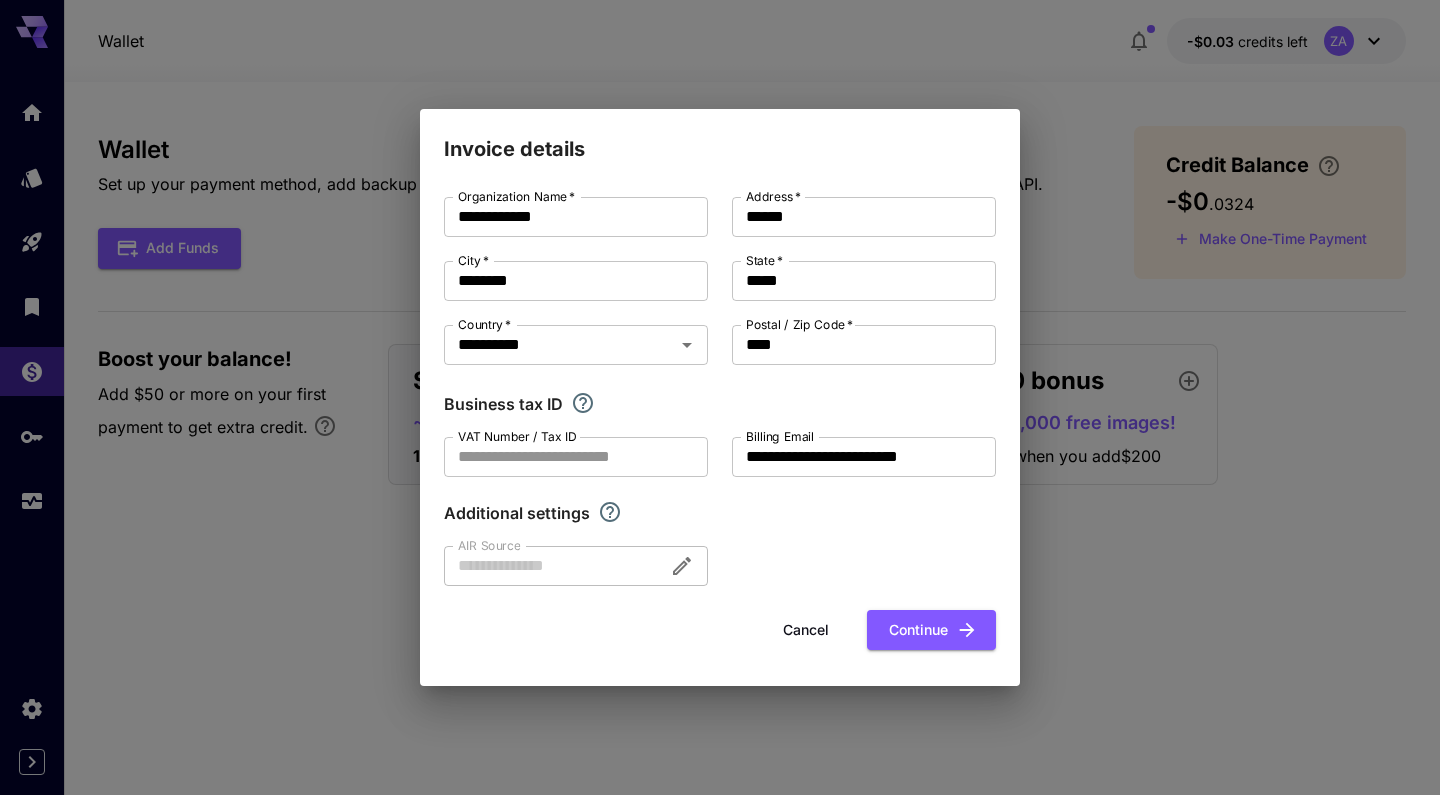 click on "**********" at bounding box center [720, 391] 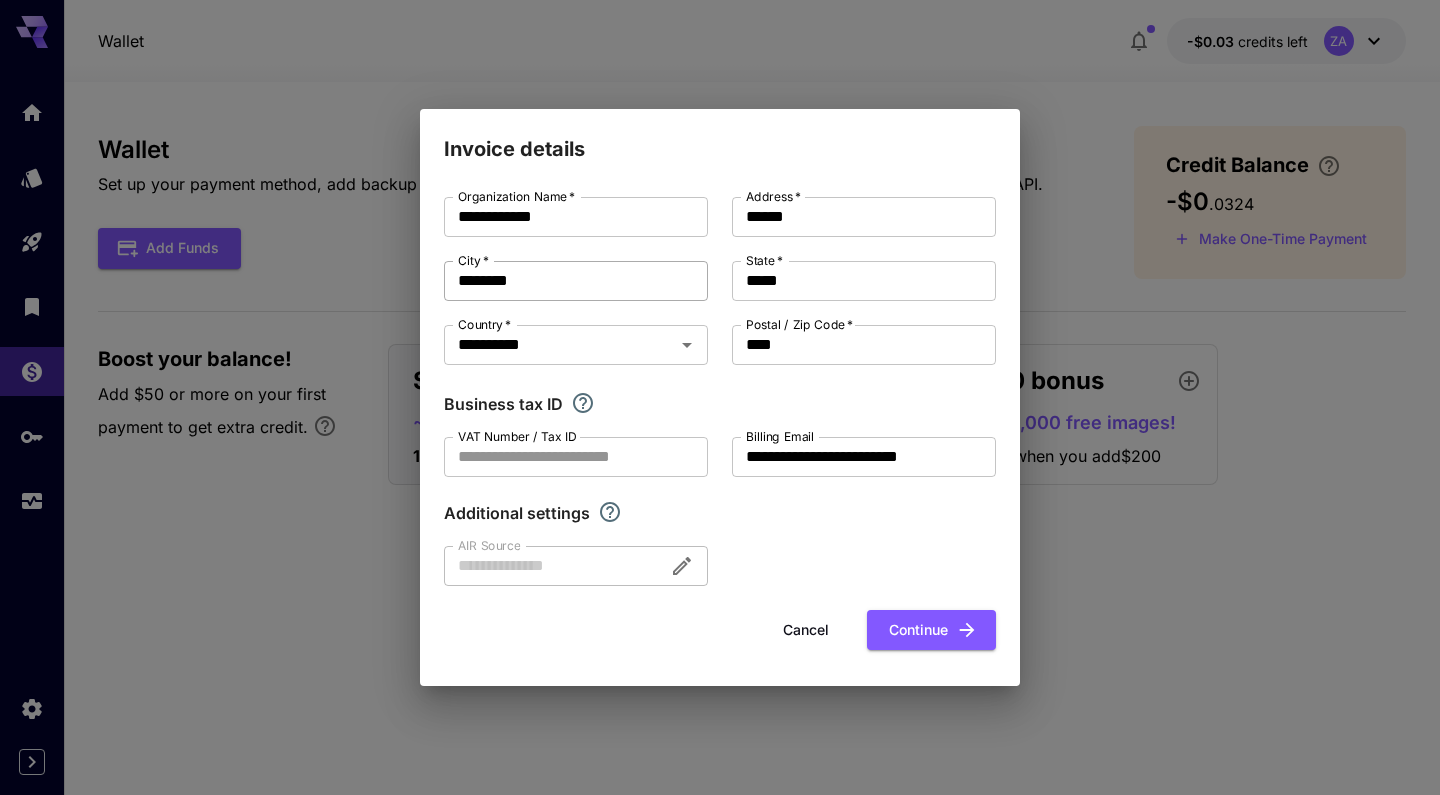 click on "********" at bounding box center [576, 281] 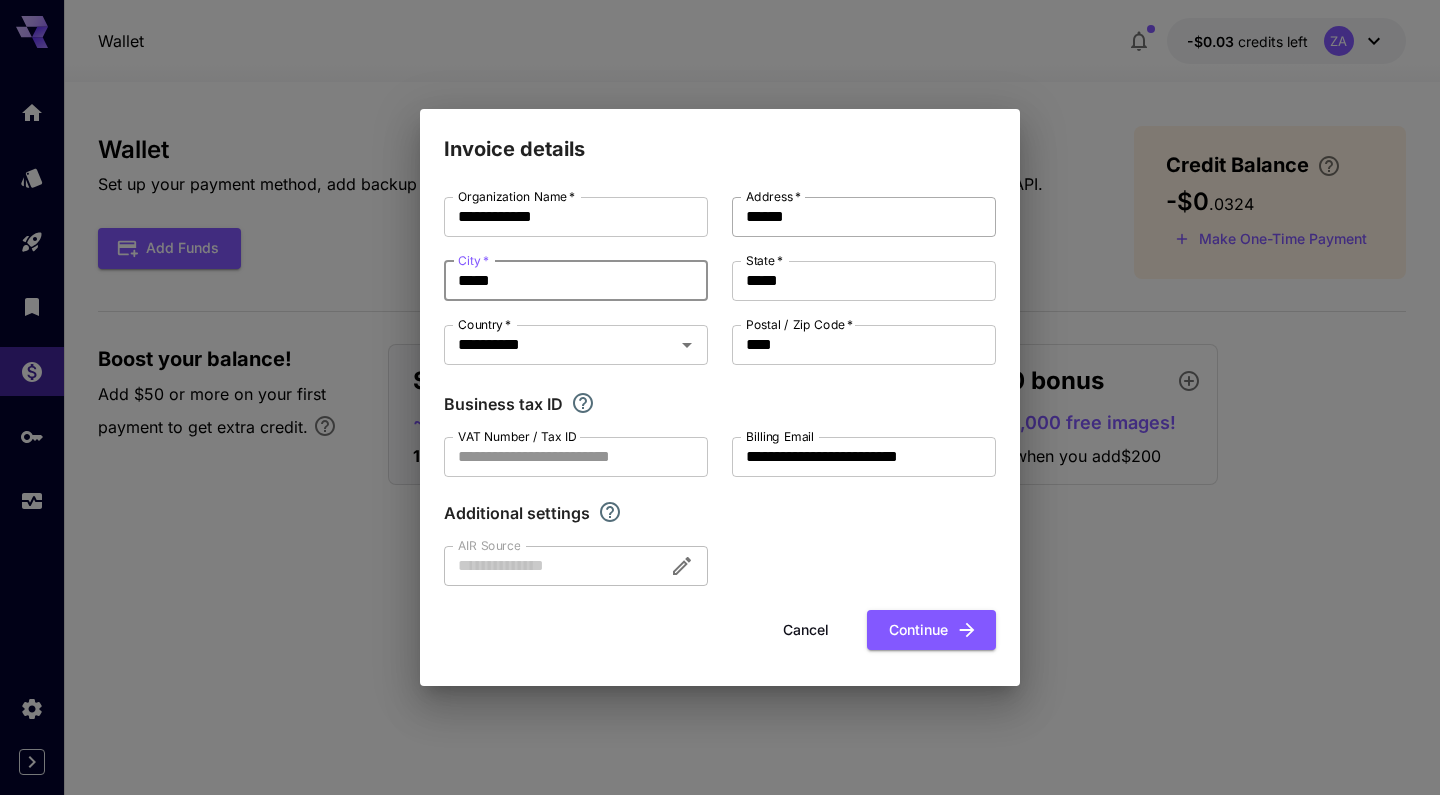 type on "*****" 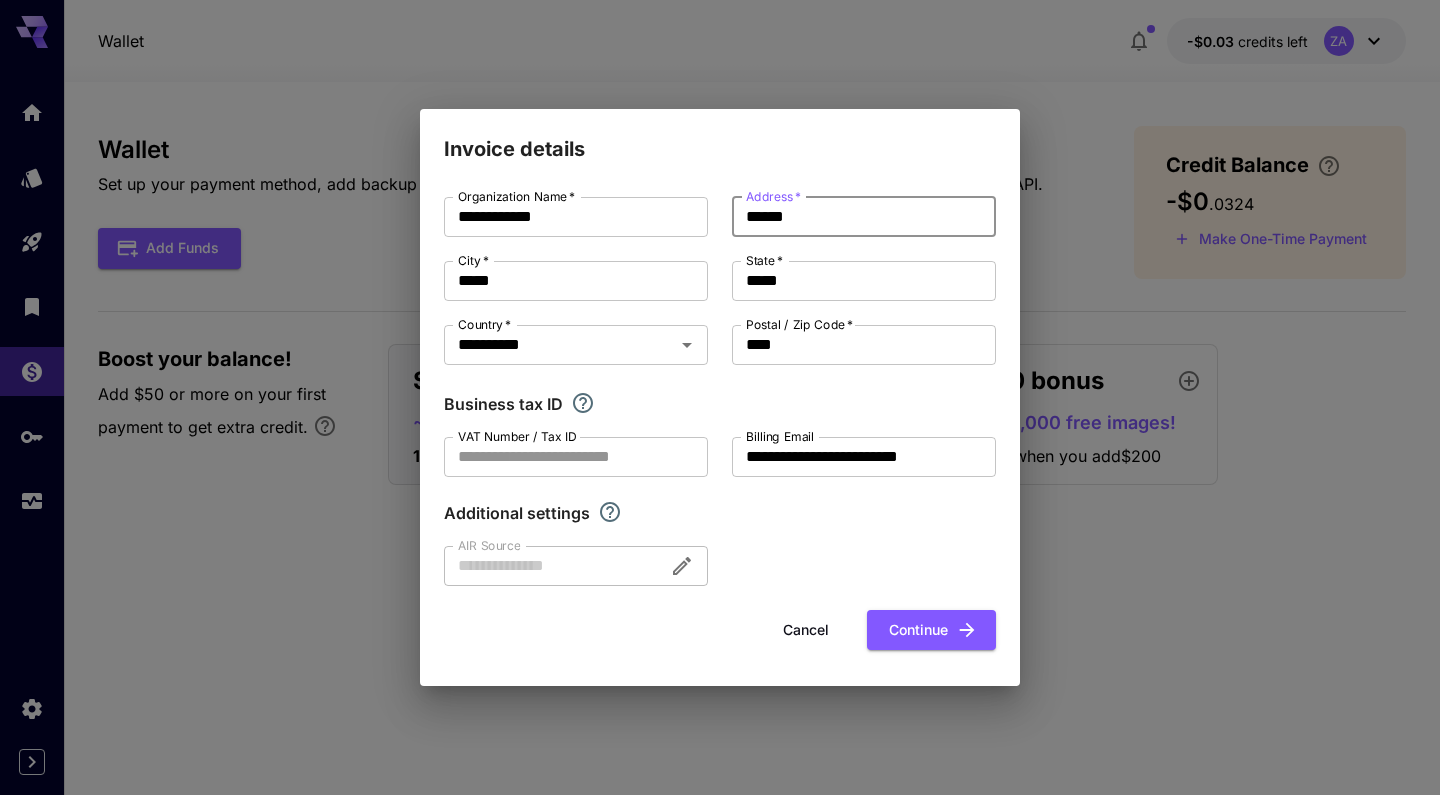 click on "******" at bounding box center (864, 217) 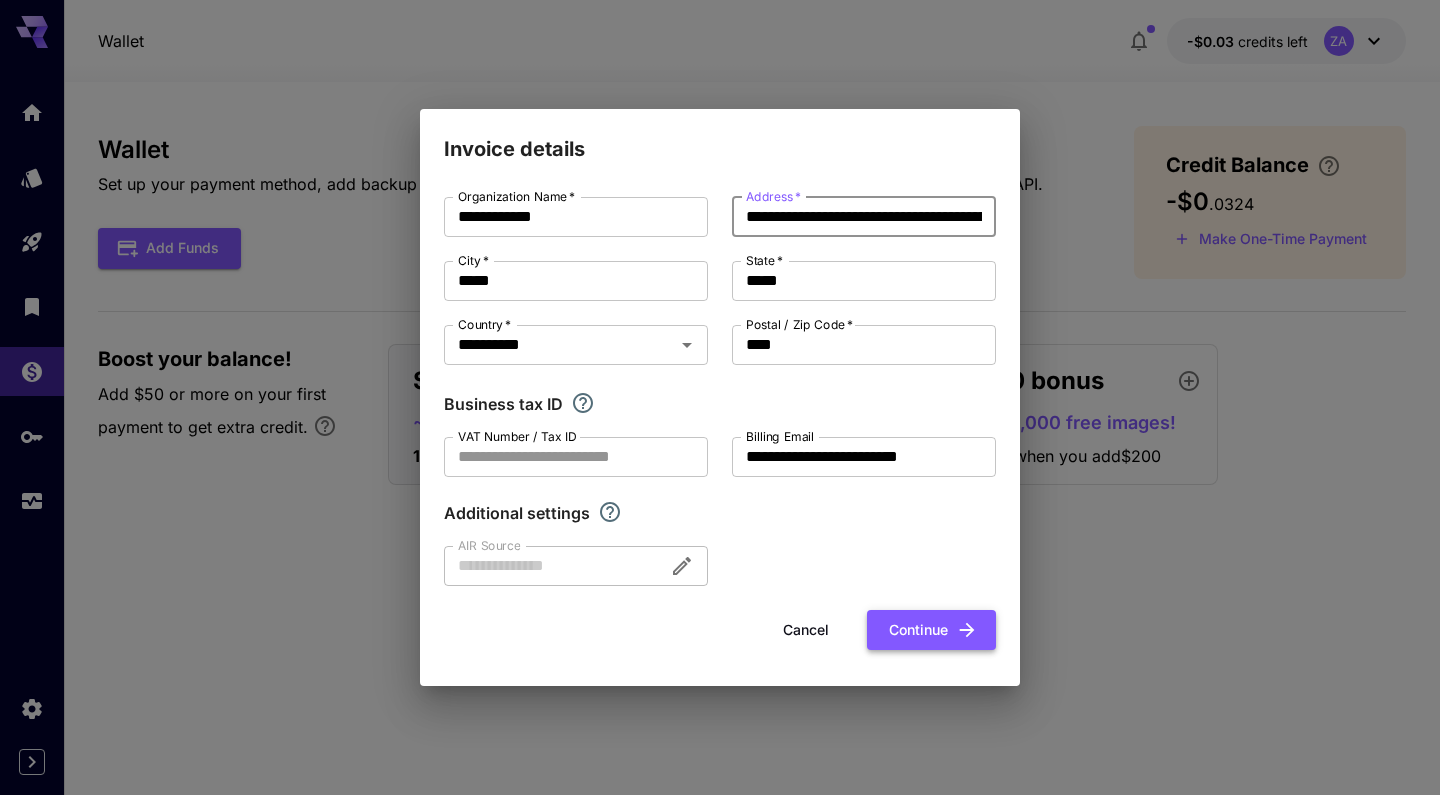 type on "**********" 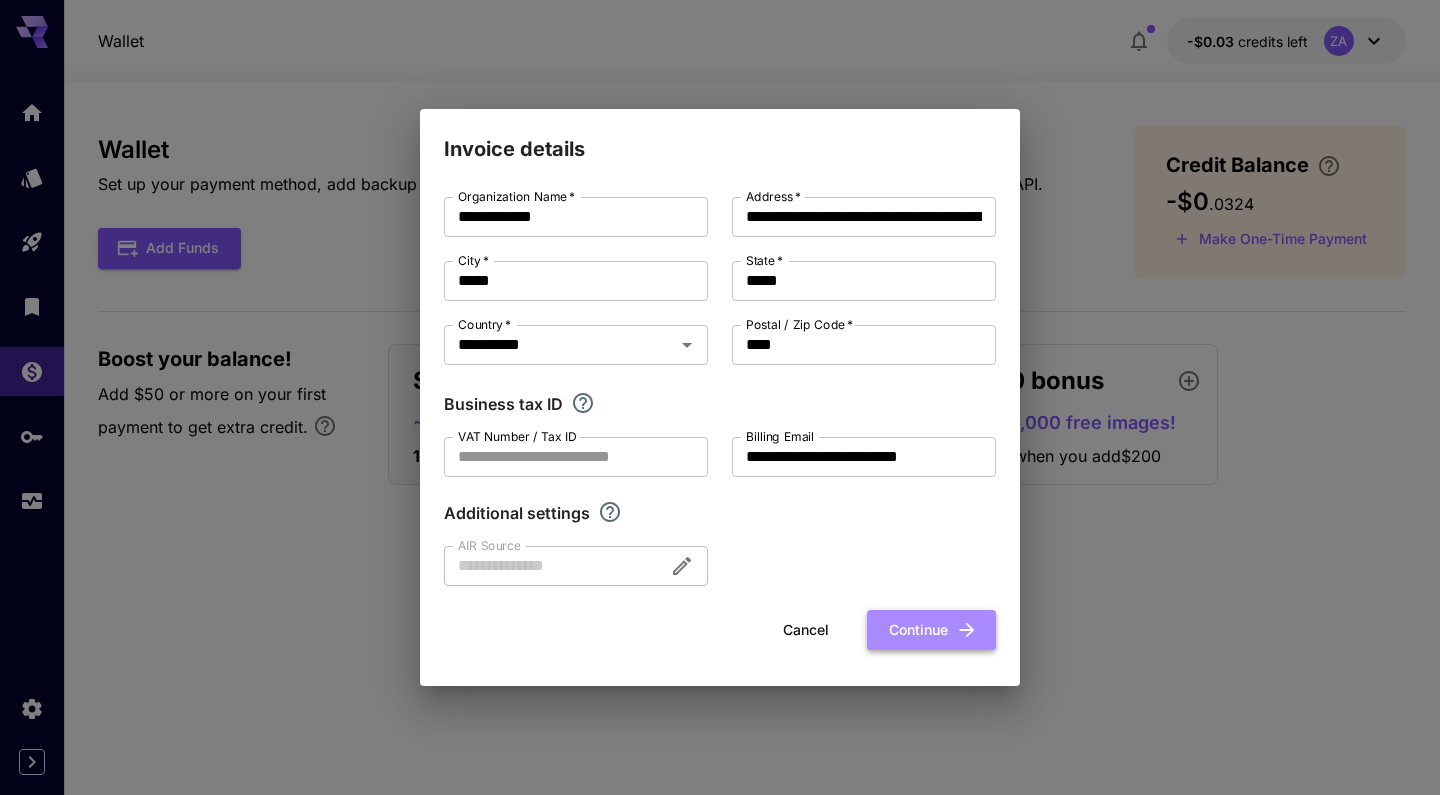 click on "Continue" at bounding box center [931, 630] 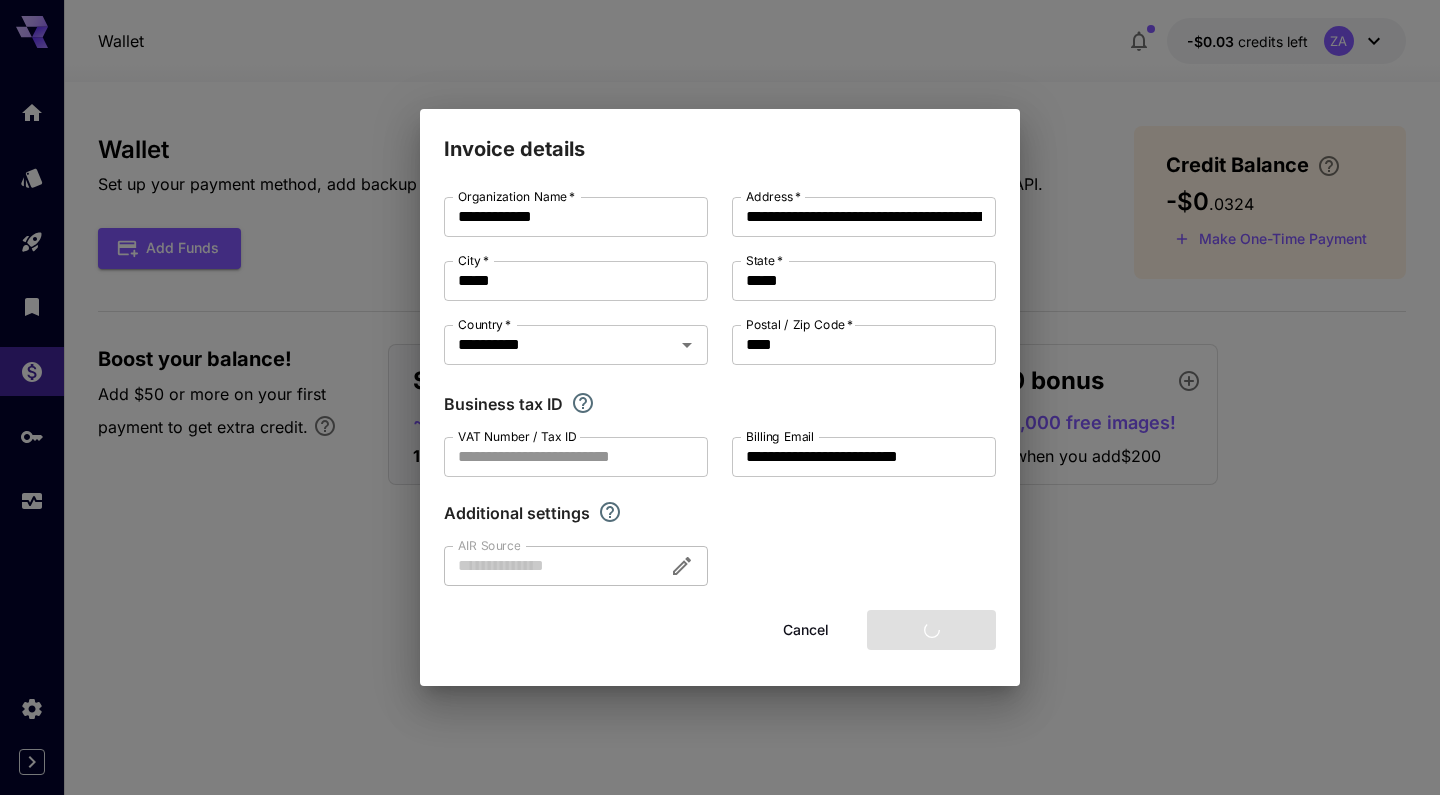 type 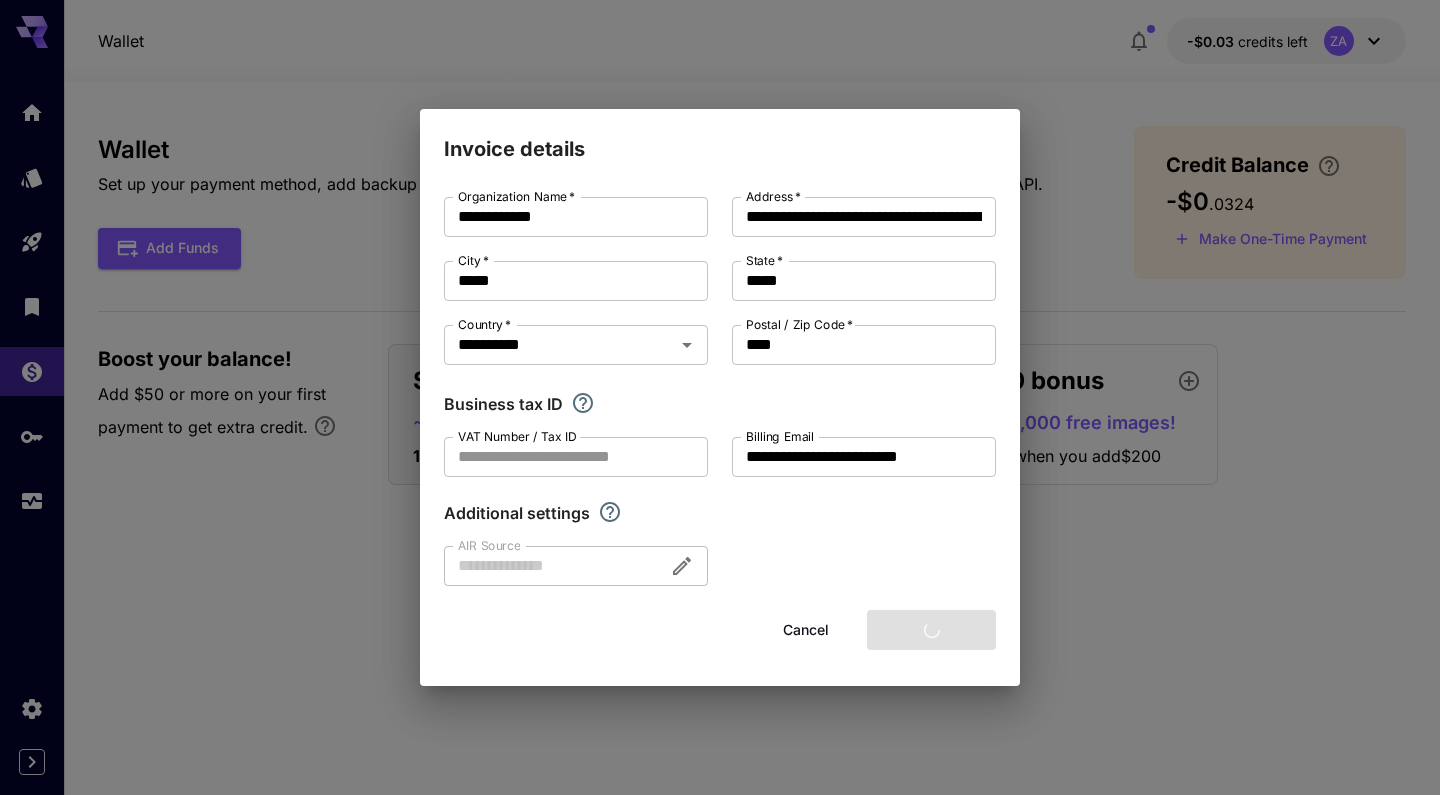 type 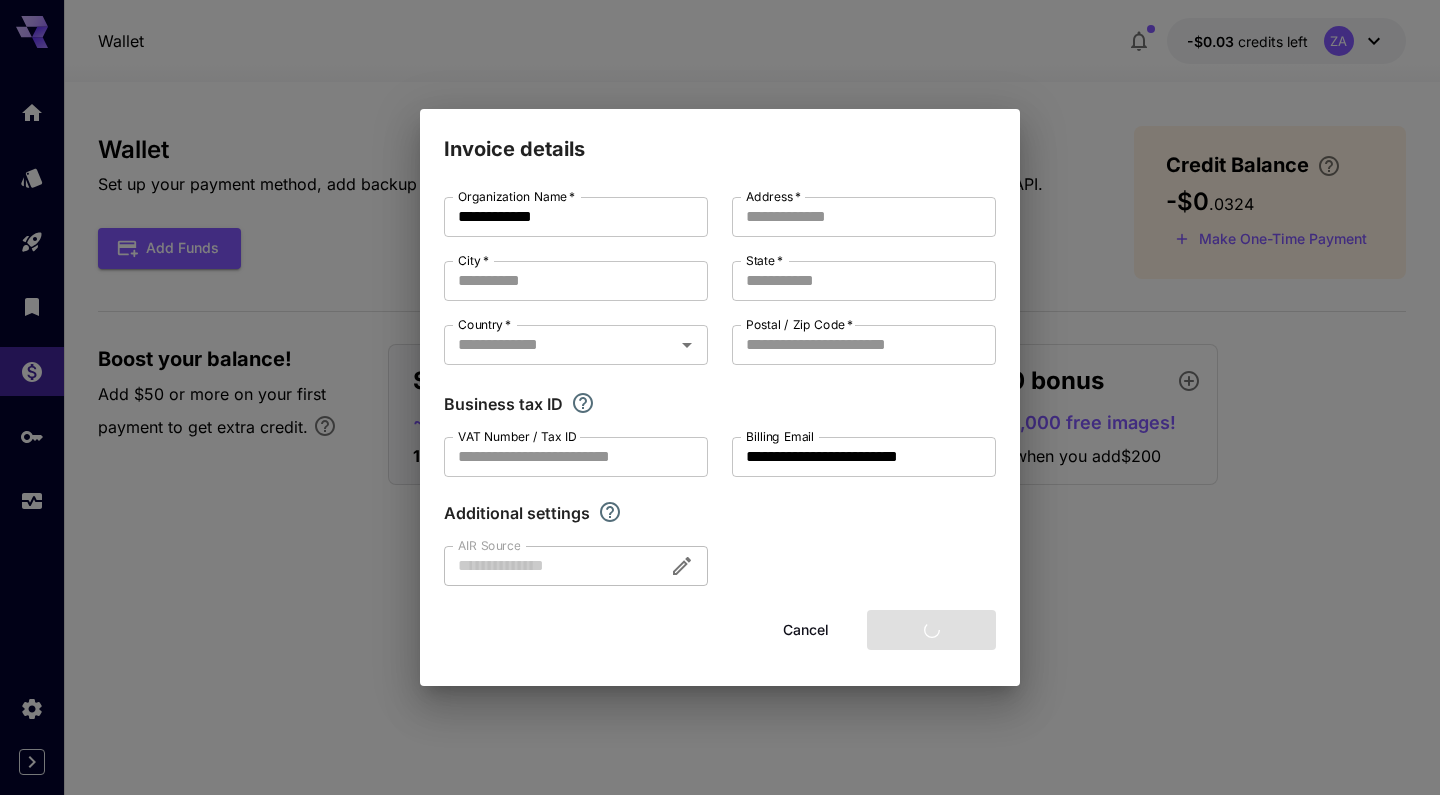 type on "**********" 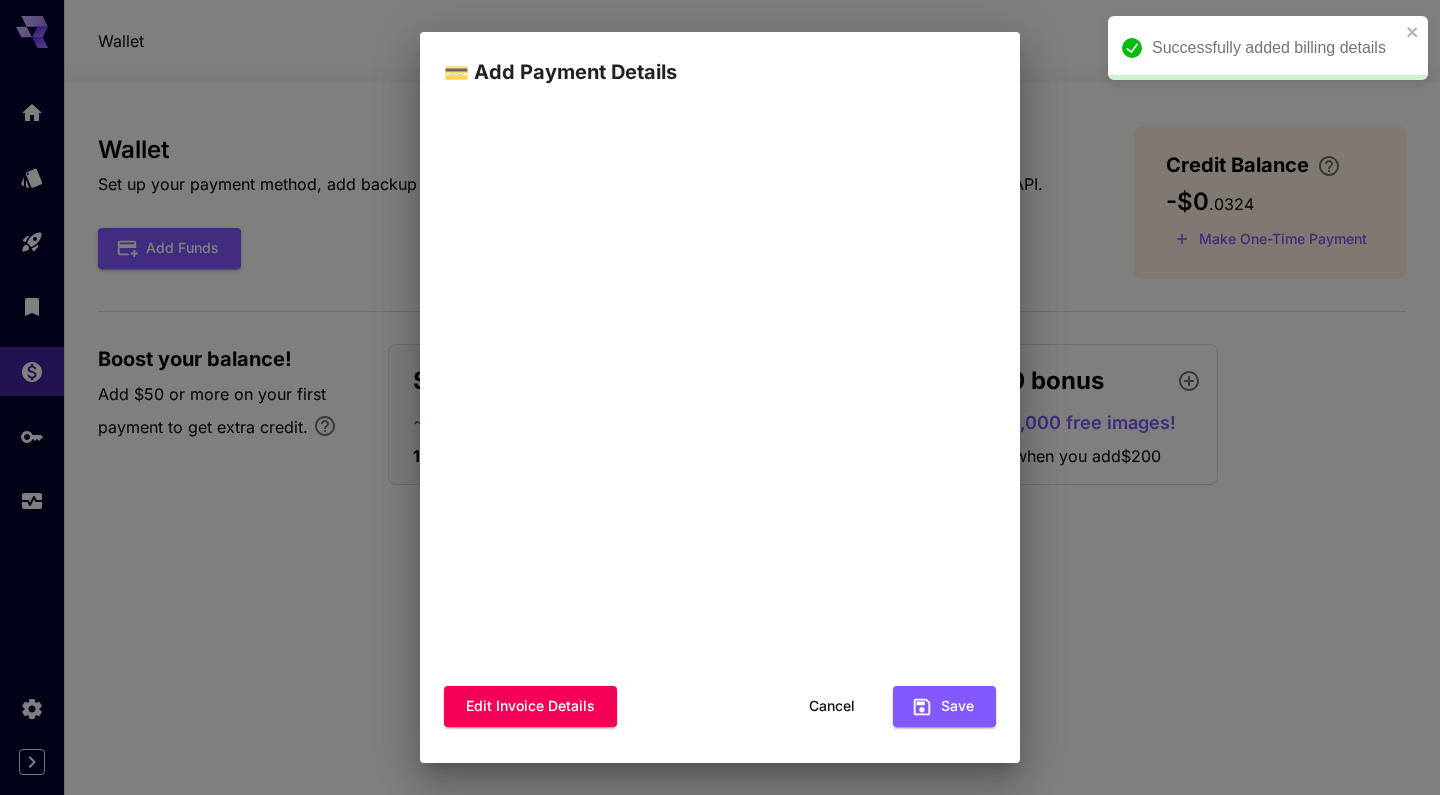 scroll, scrollTop: 123, scrollLeft: 0, axis: vertical 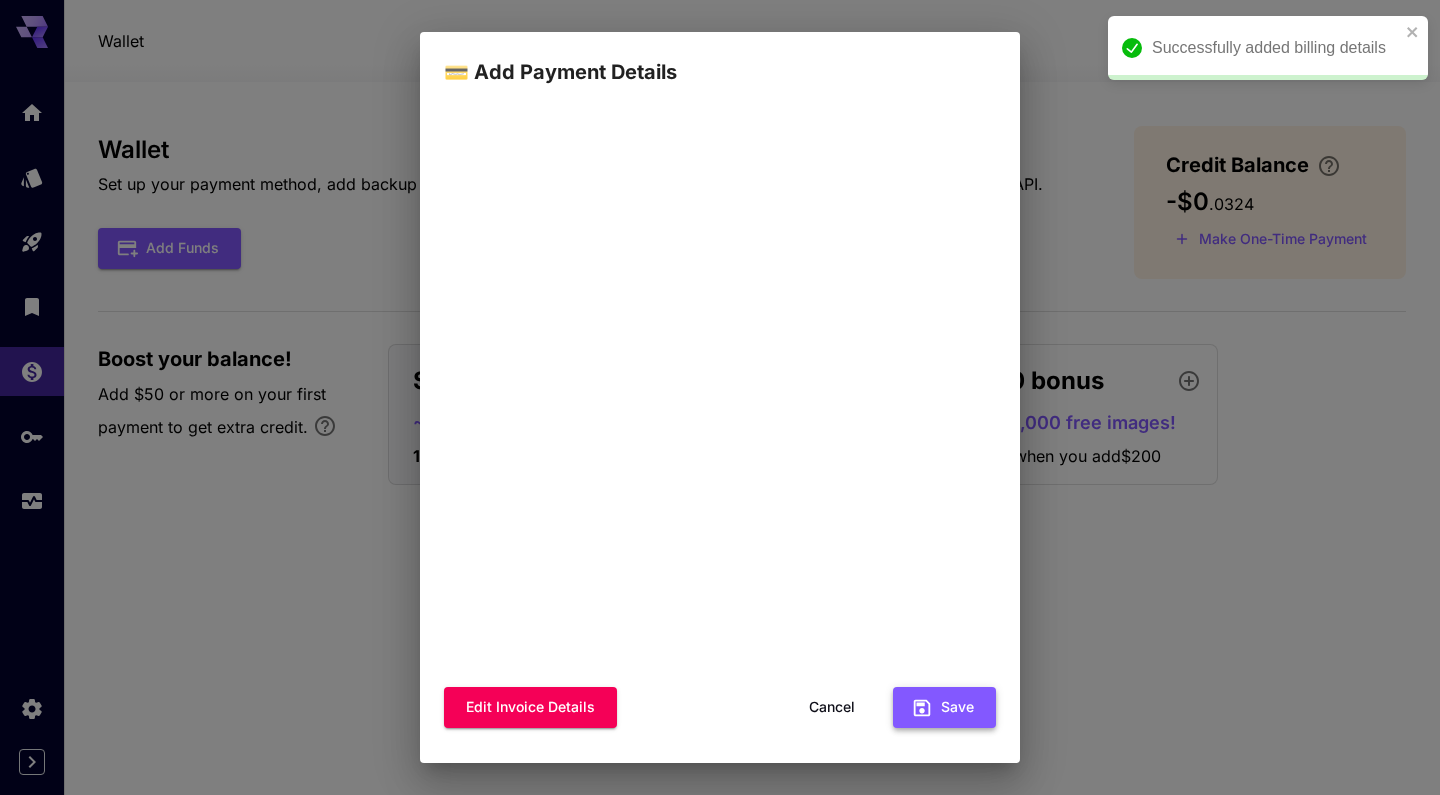 click on "Save" at bounding box center (944, 707) 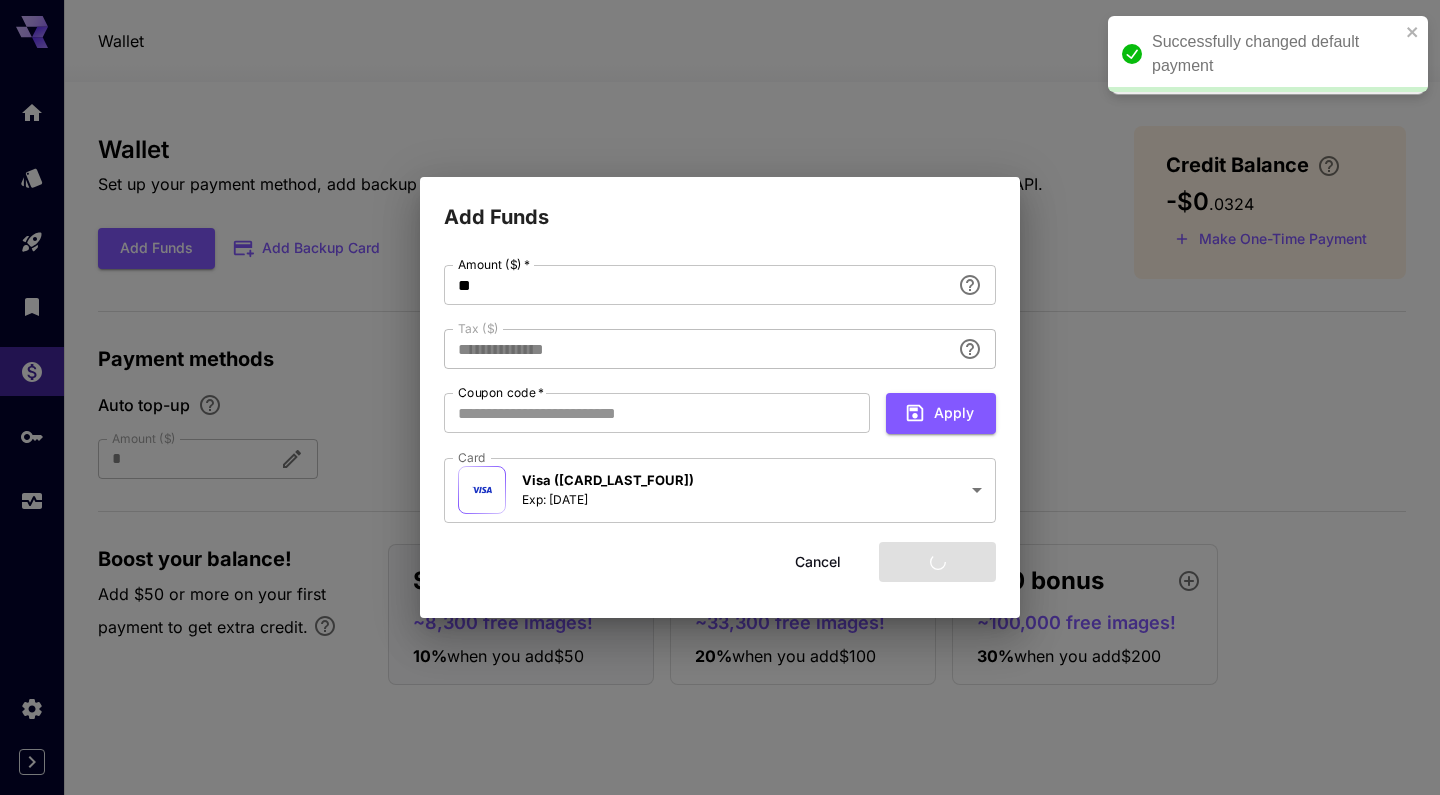 type on "****" 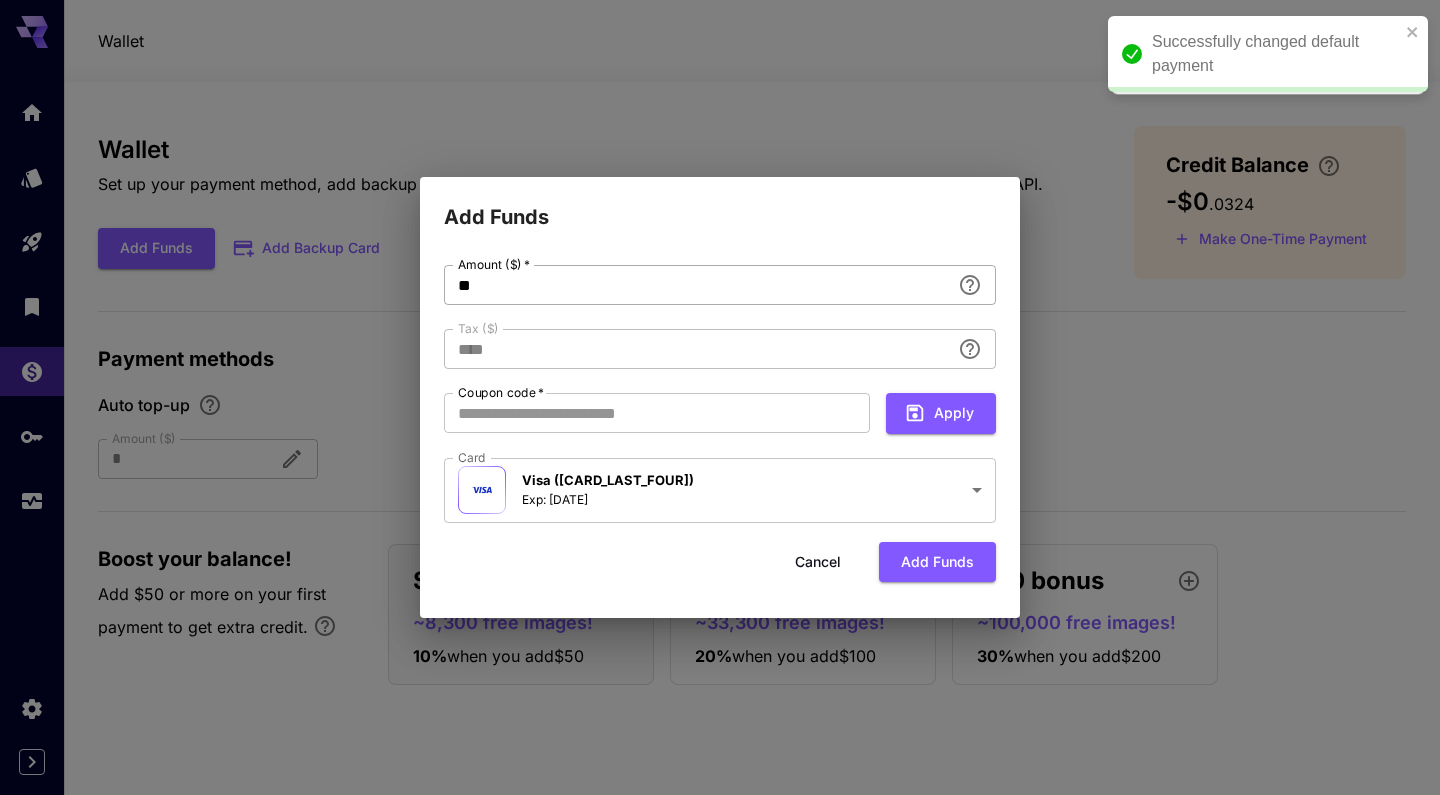 click on "**" at bounding box center (697, 285) 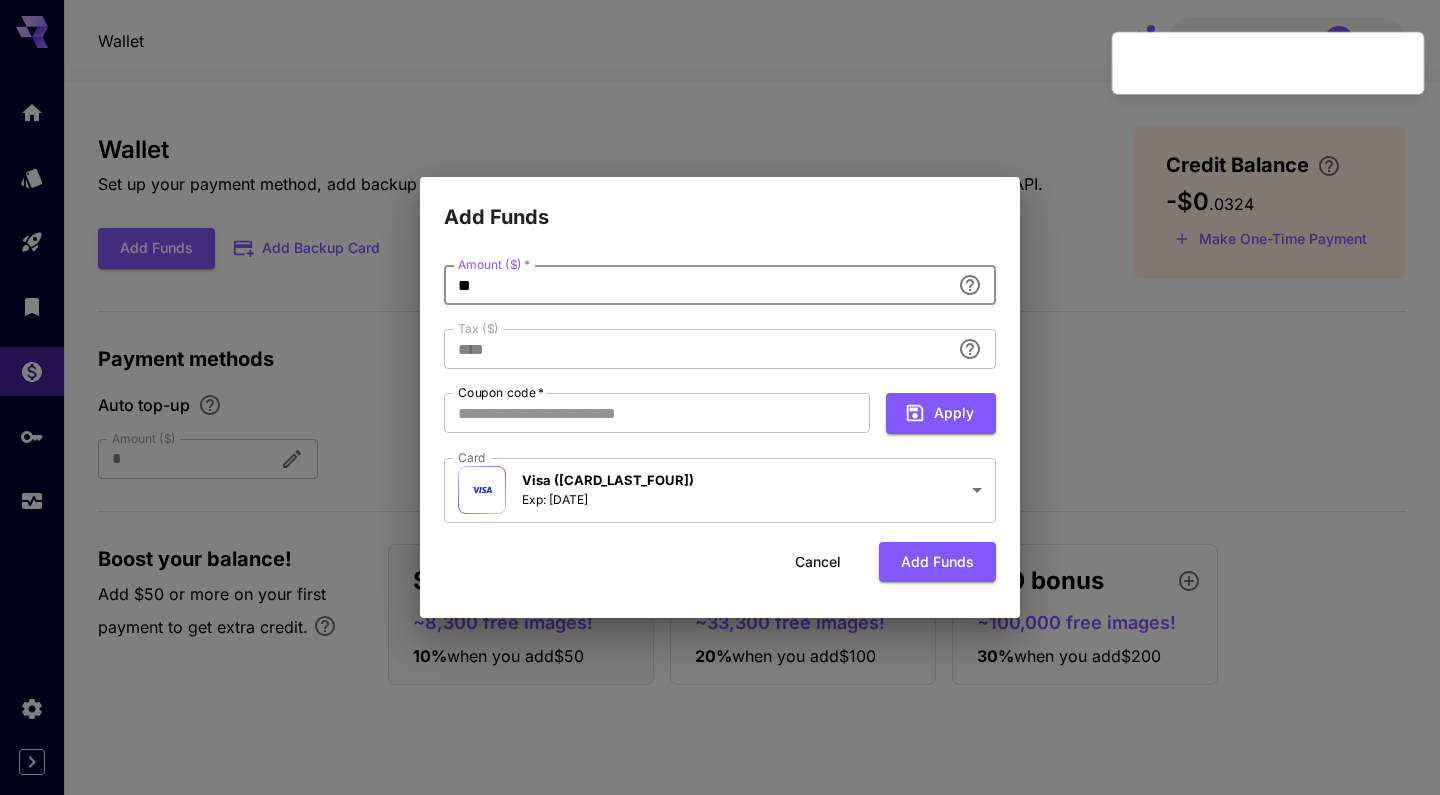 type on "*" 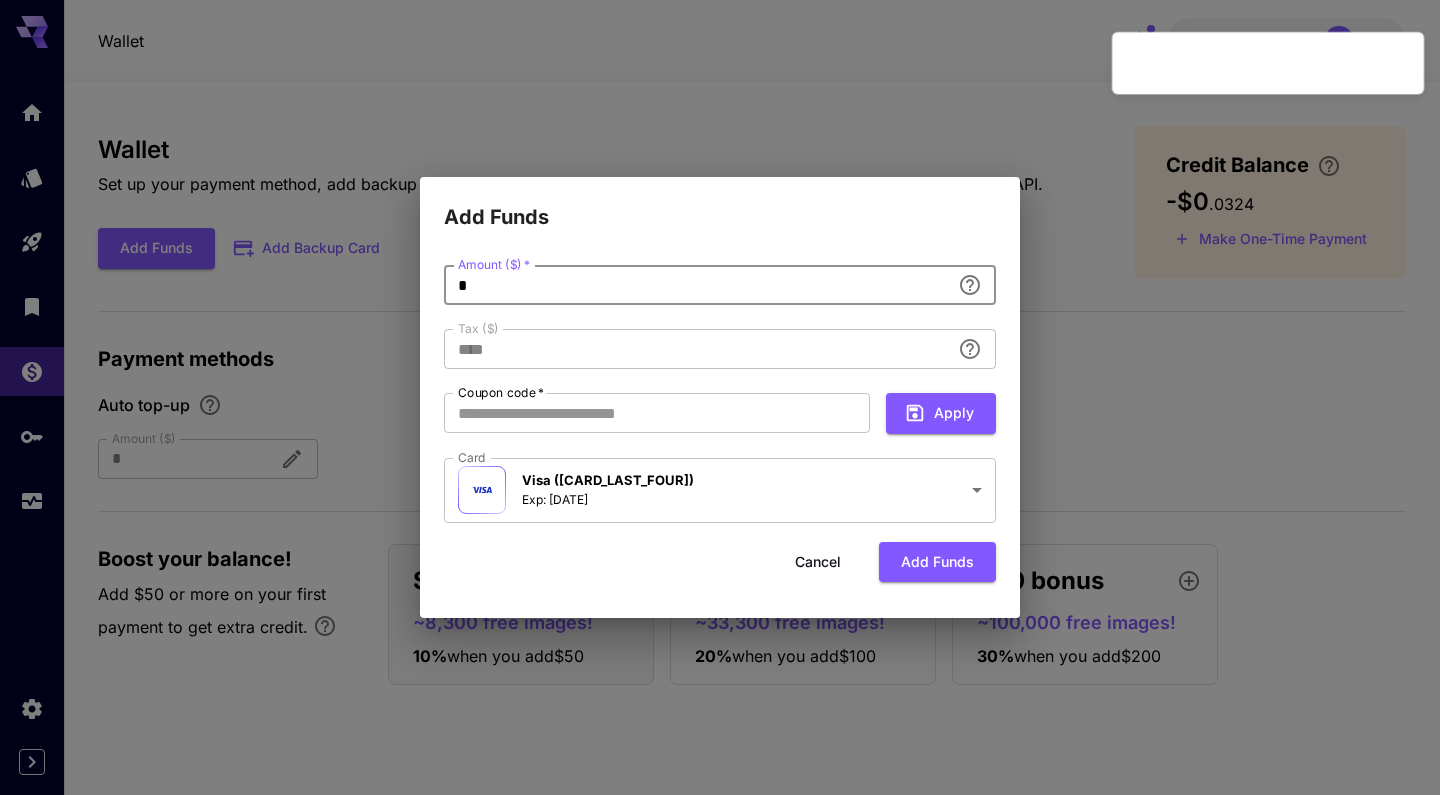 type 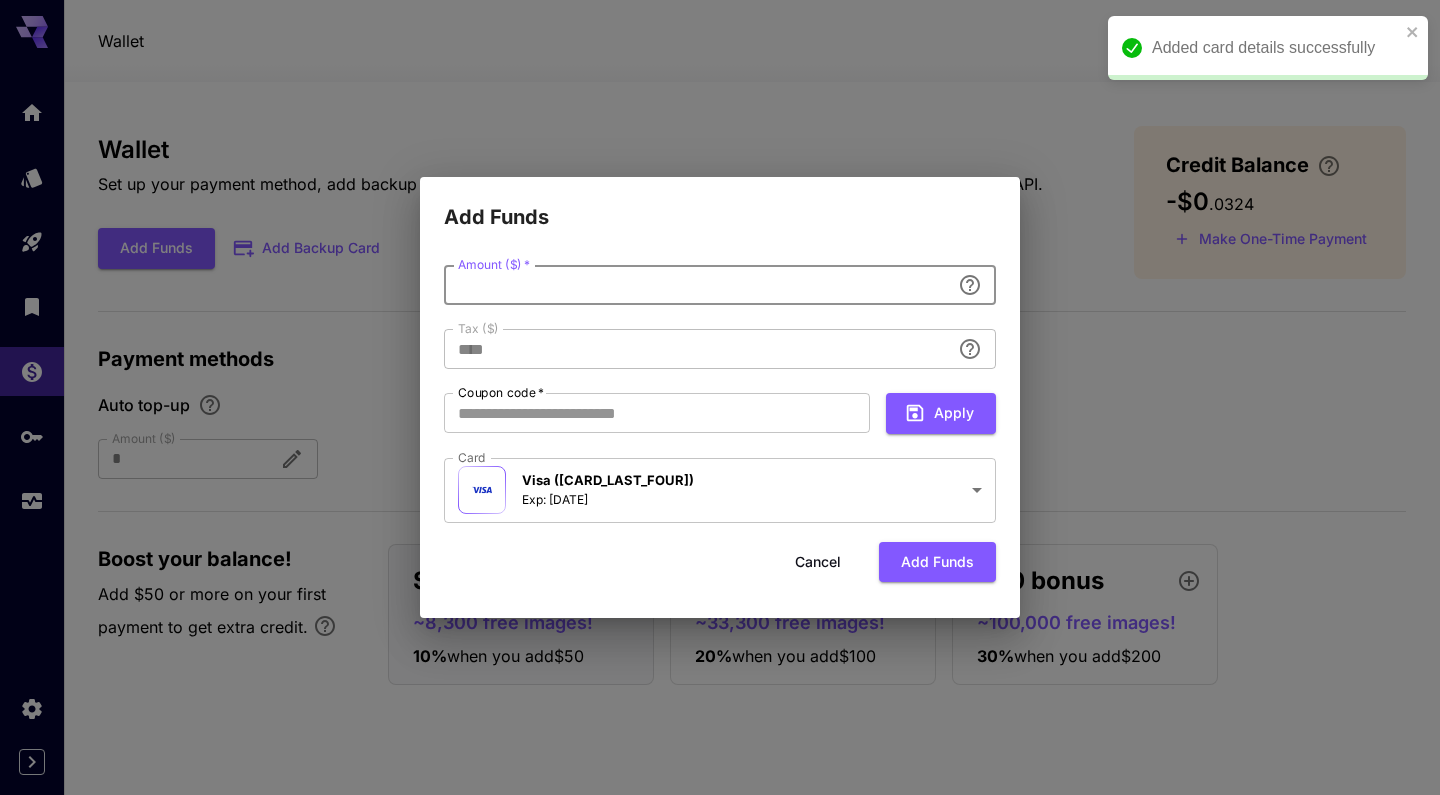 type on "**********" 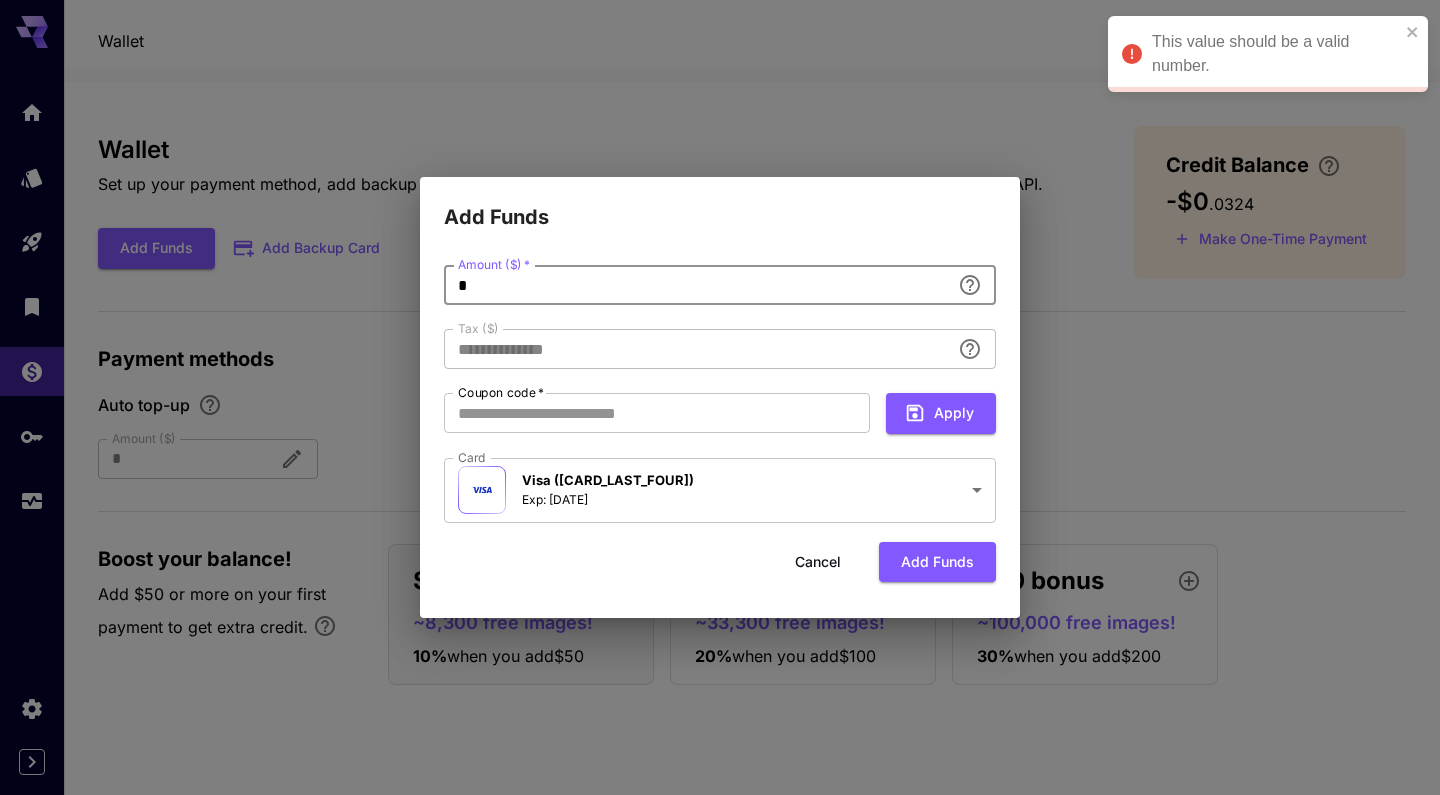 type on "**" 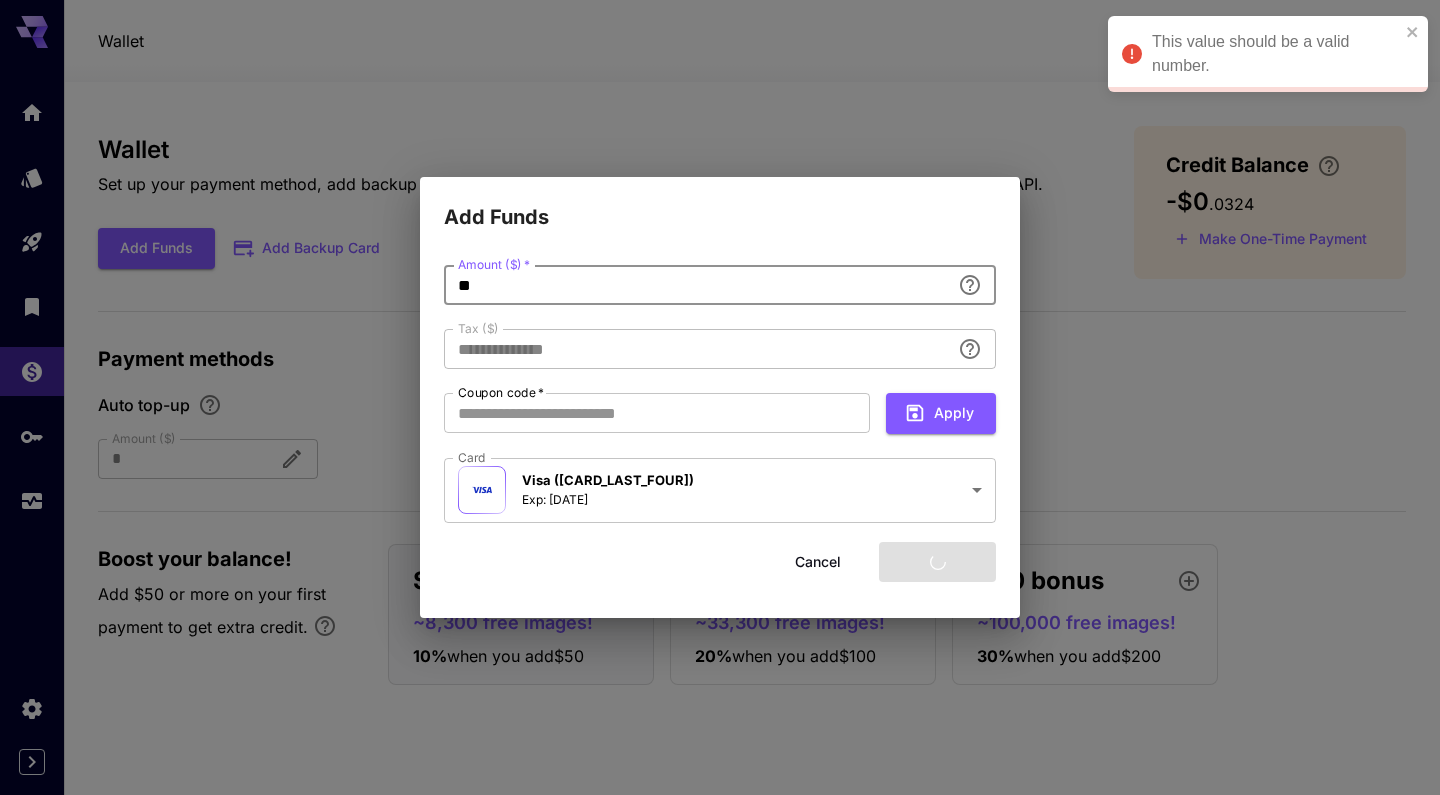 type on "****" 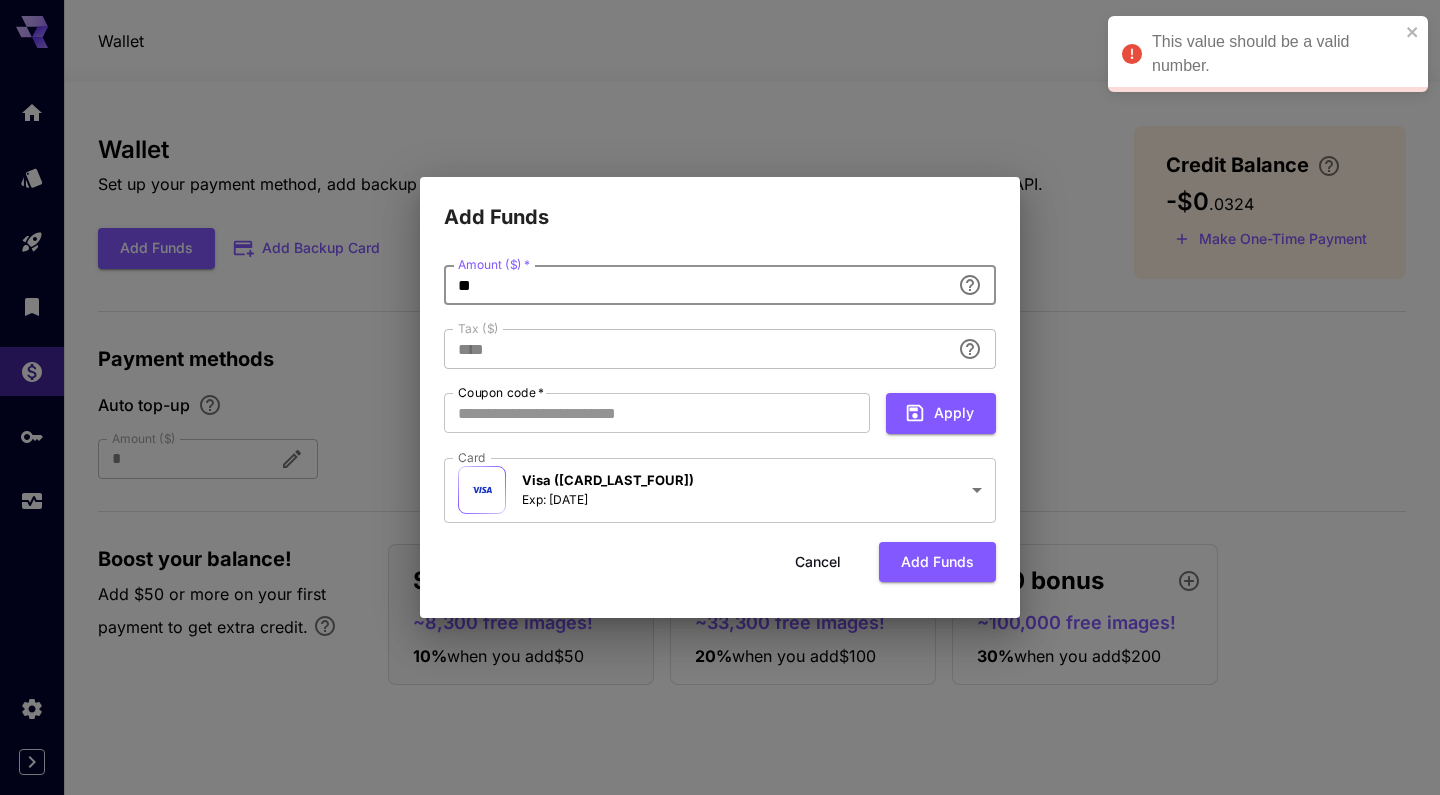 type on "*" 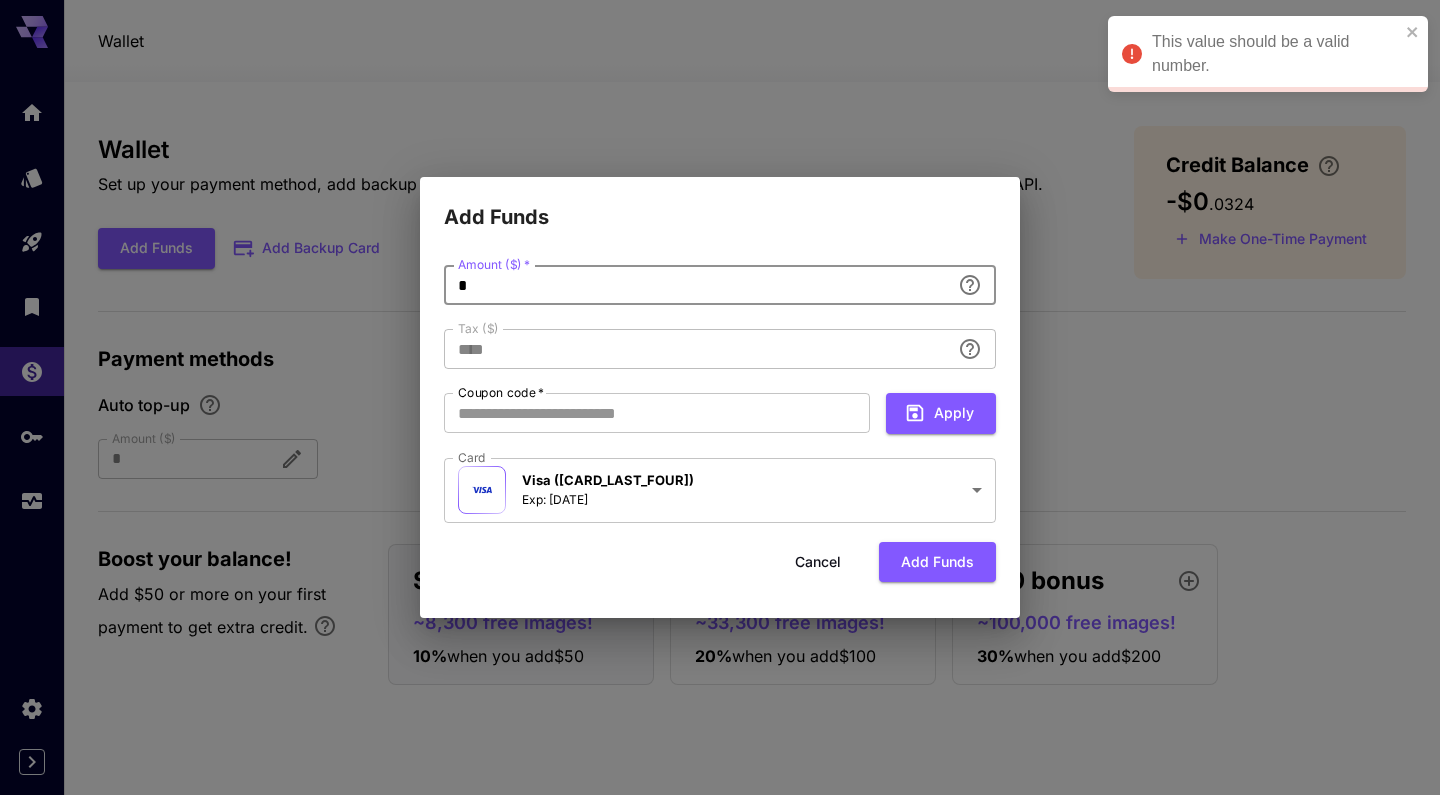 type 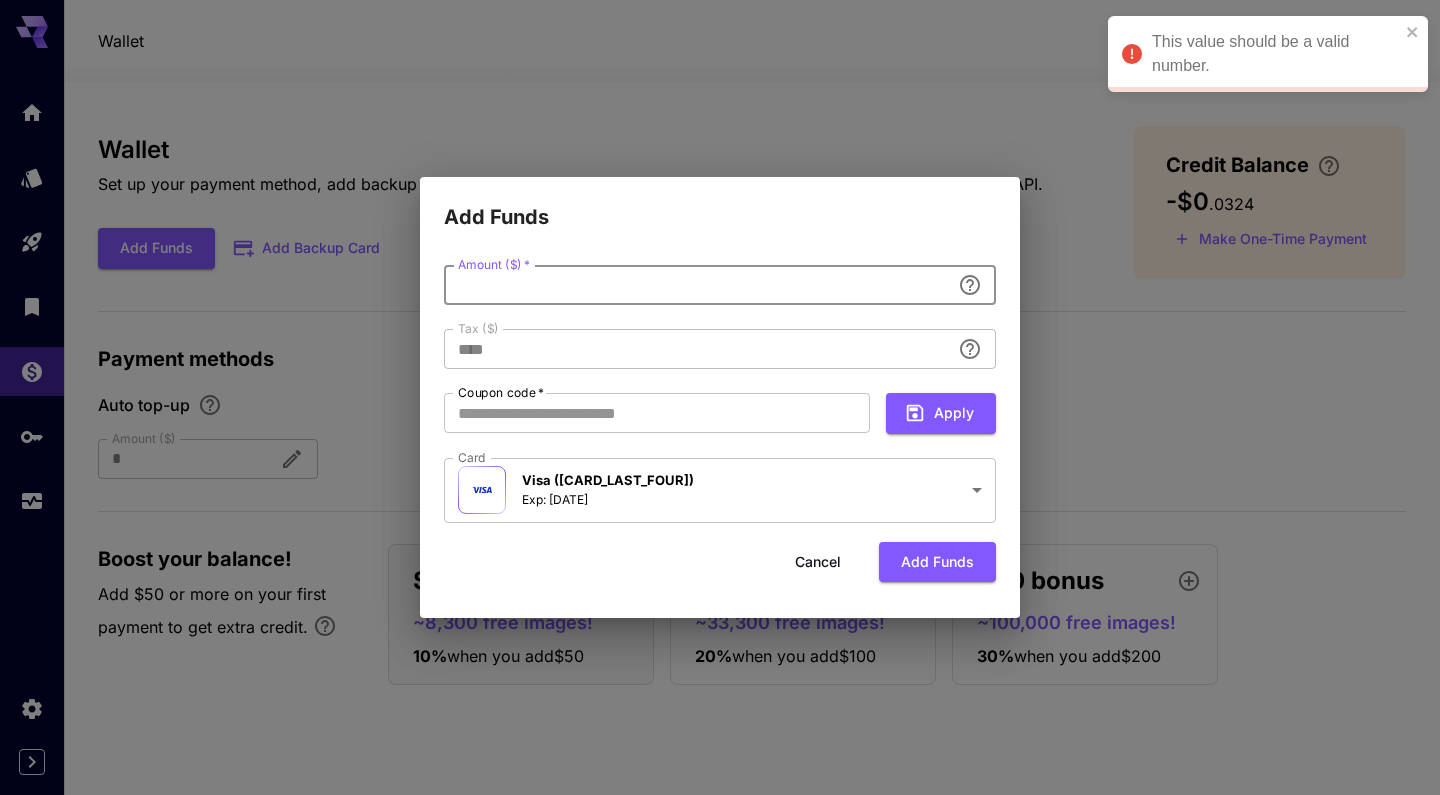 type on "**********" 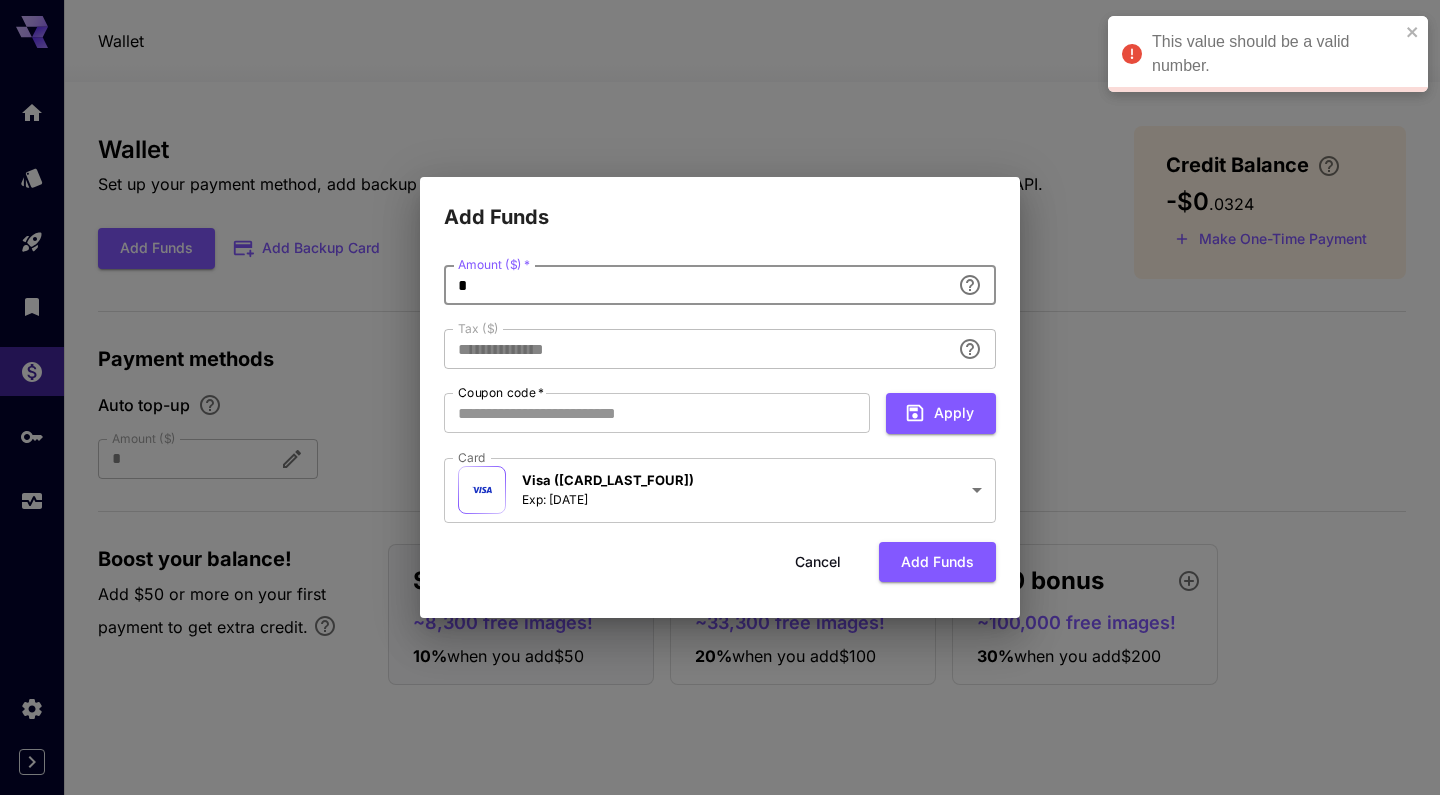 type on "**" 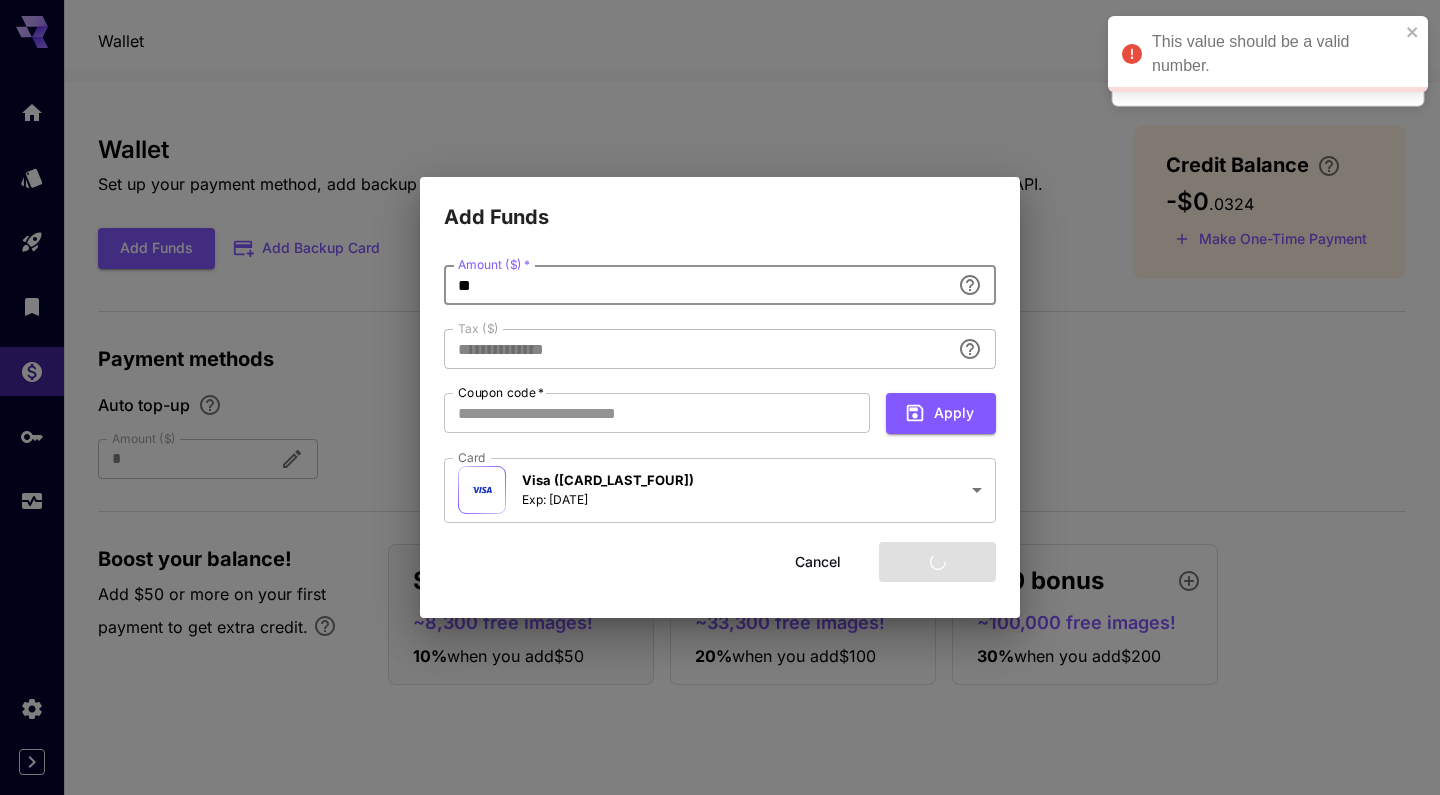 type on "****" 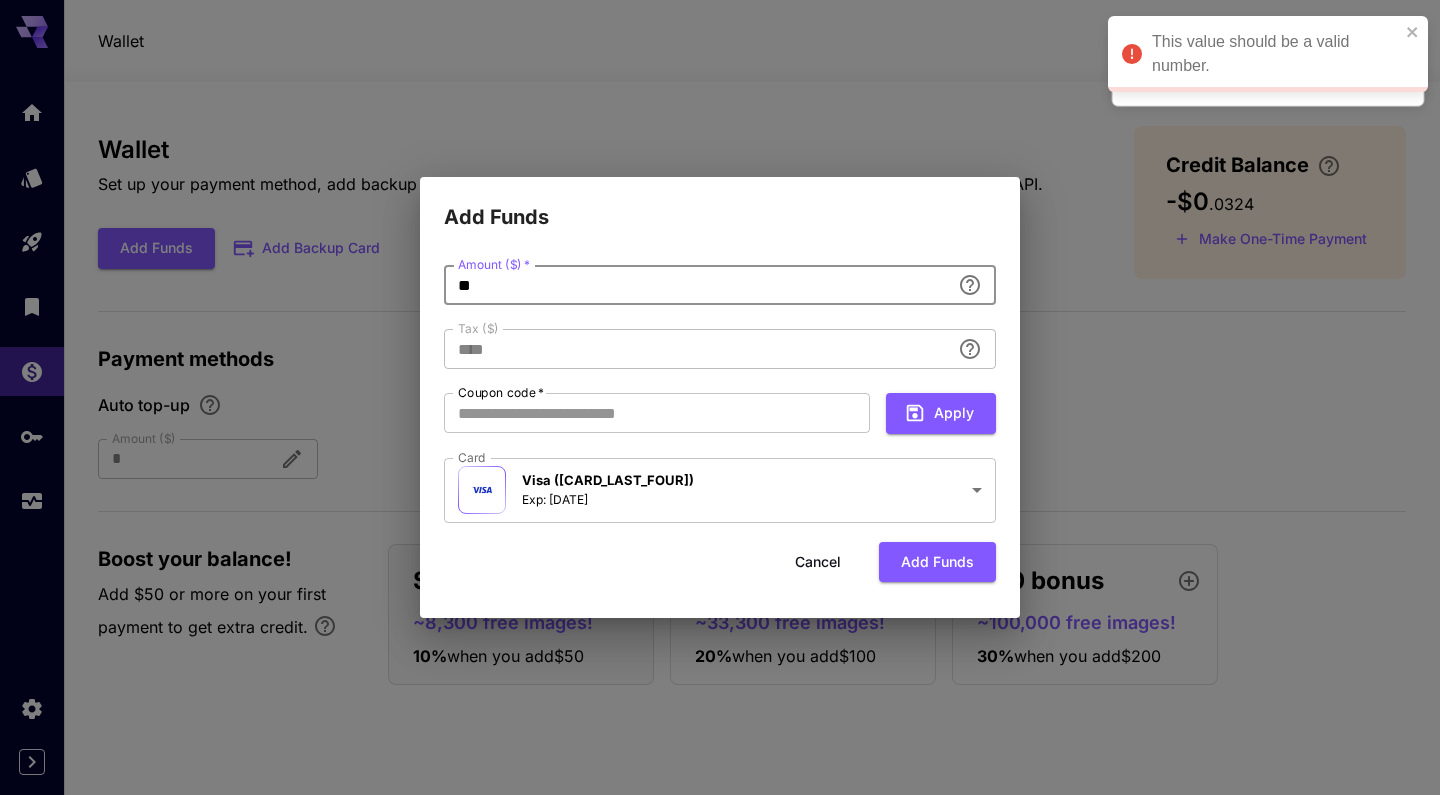 click on "**" at bounding box center [697, 285] 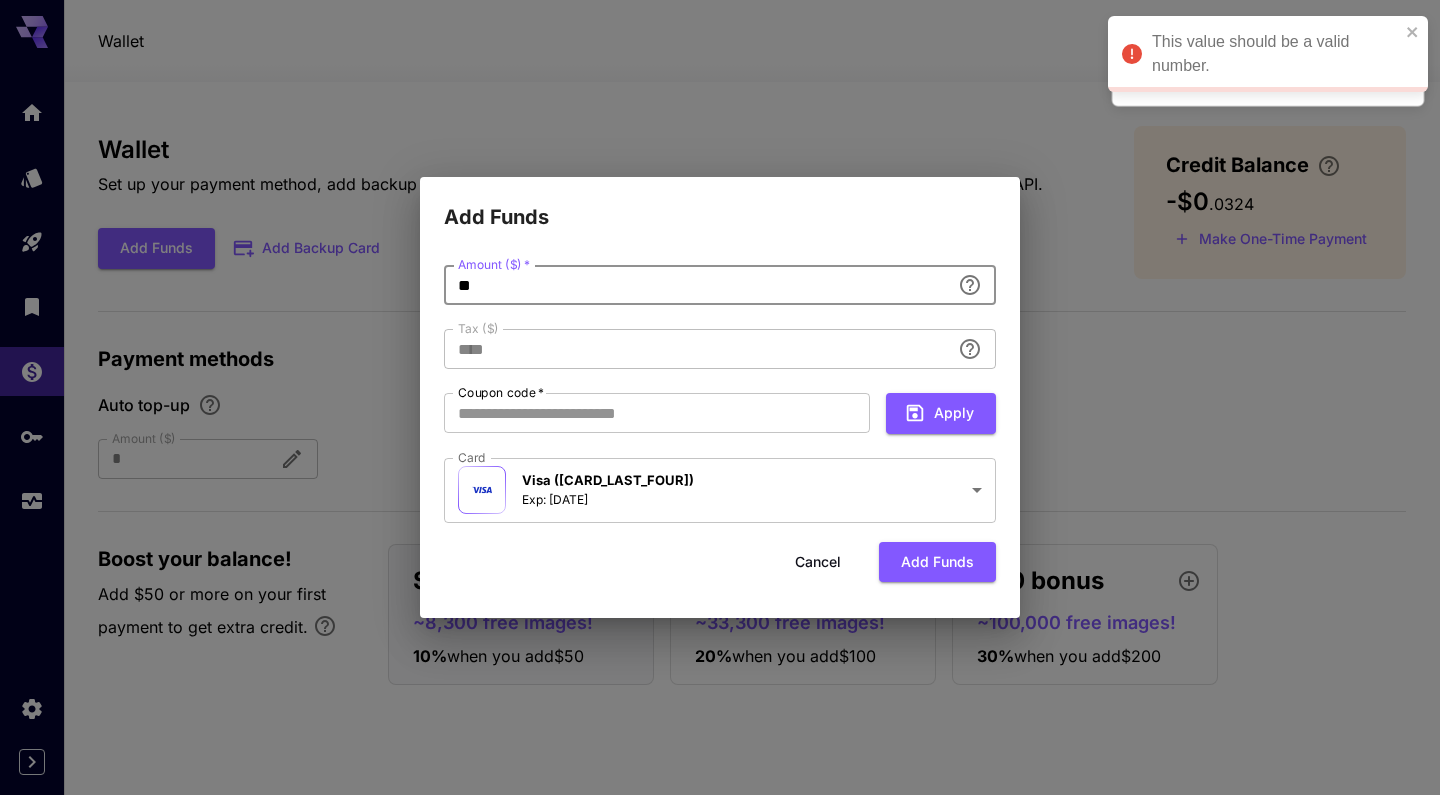 click on "Add funds" at bounding box center [937, 562] 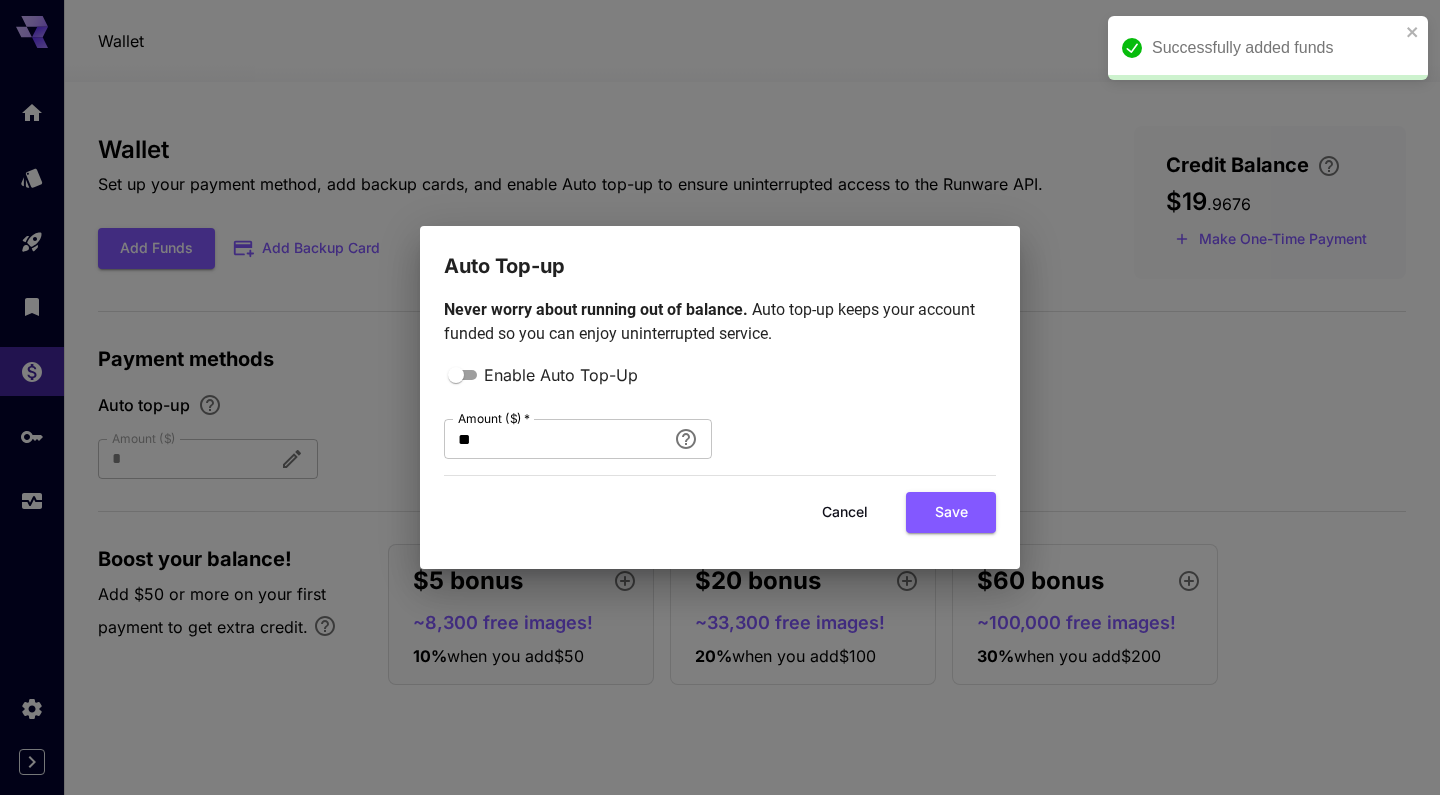 click on "Never worry about running out of balance.   Auto top-up keeps your account funded so you can enjoy uninterrupted service. Enable Auto Top-Up Amount ($)   * ** Amount ($)   * Cancel Save" at bounding box center (720, 425) 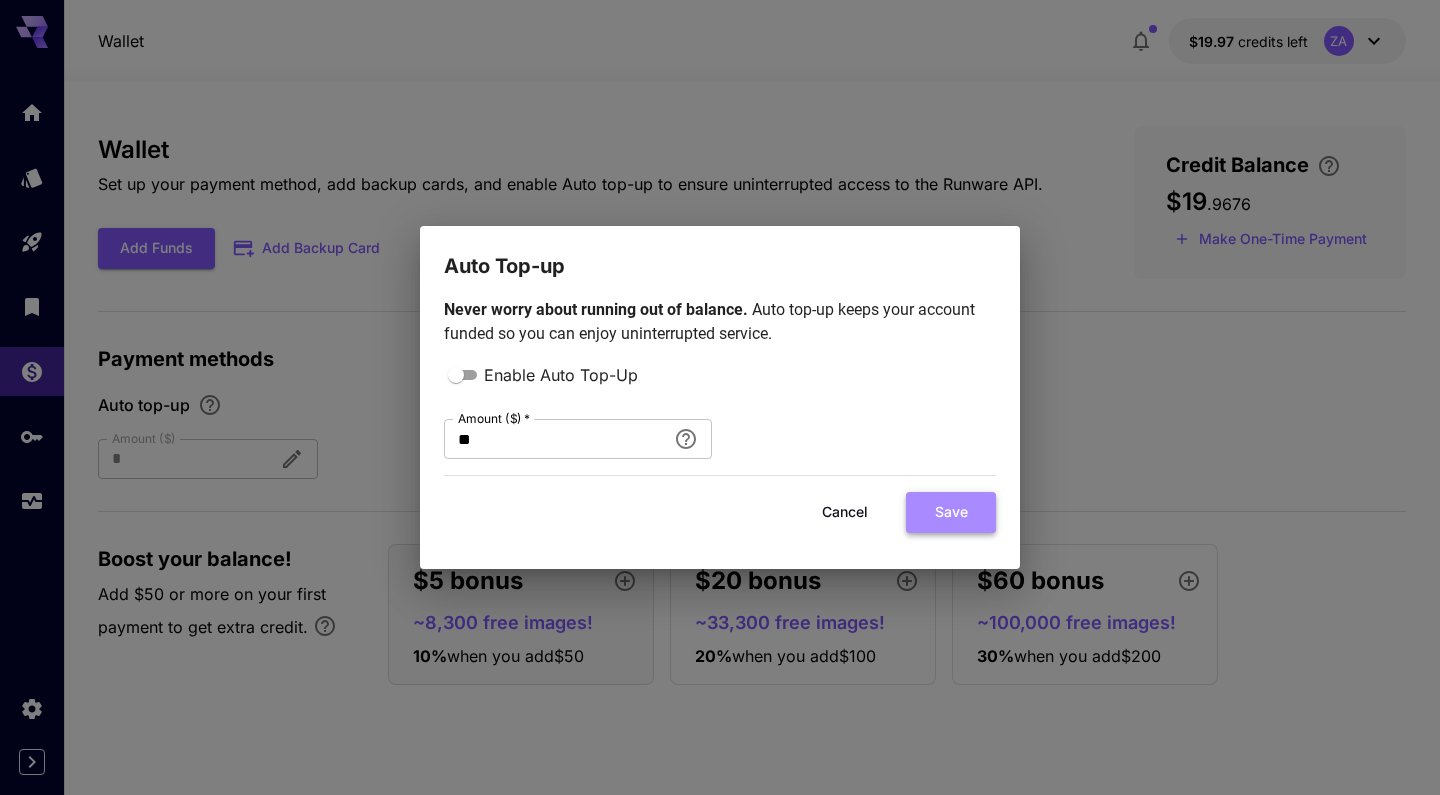 click on "Save" at bounding box center (951, 512) 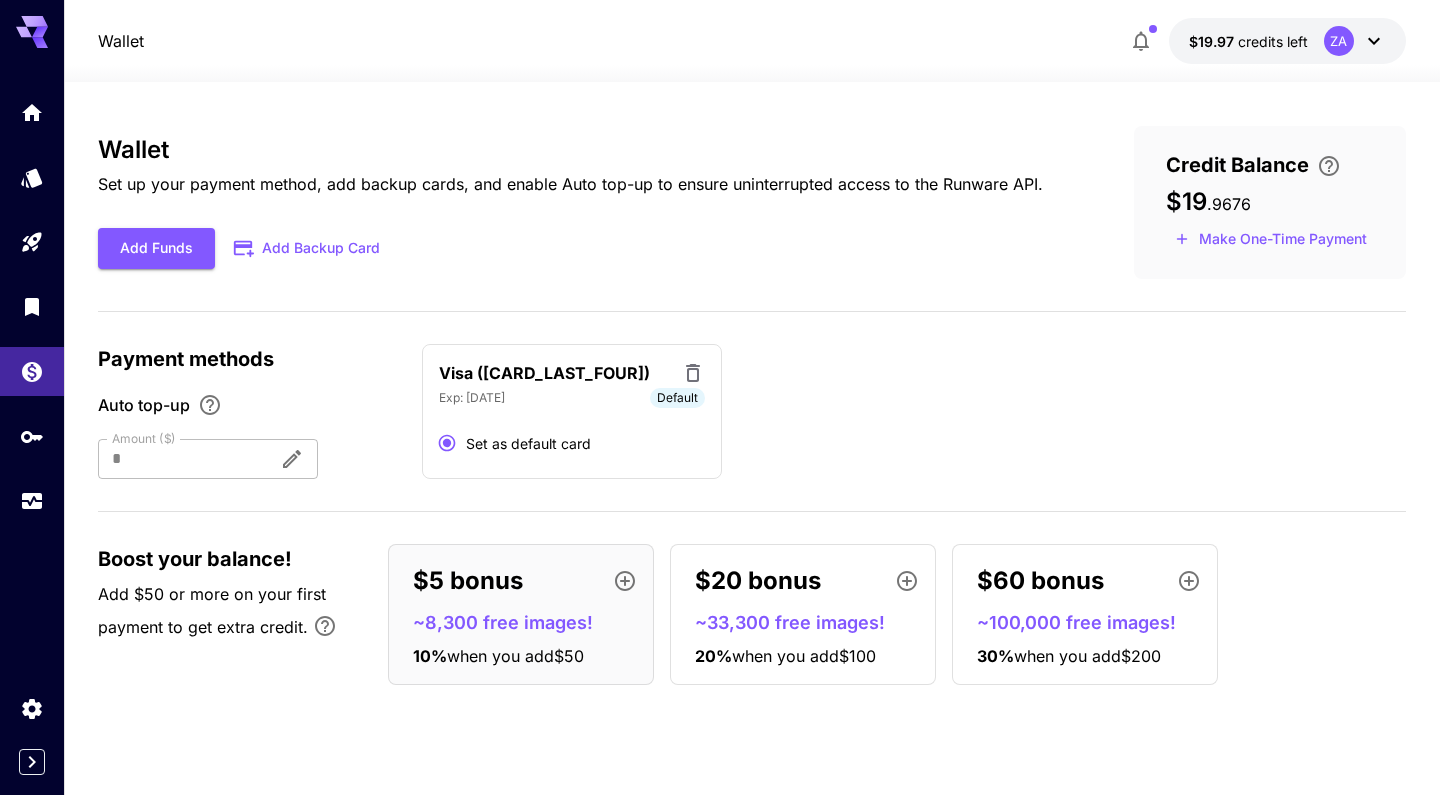 scroll, scrollTop: 0, scrollLeft: 0, axis: both 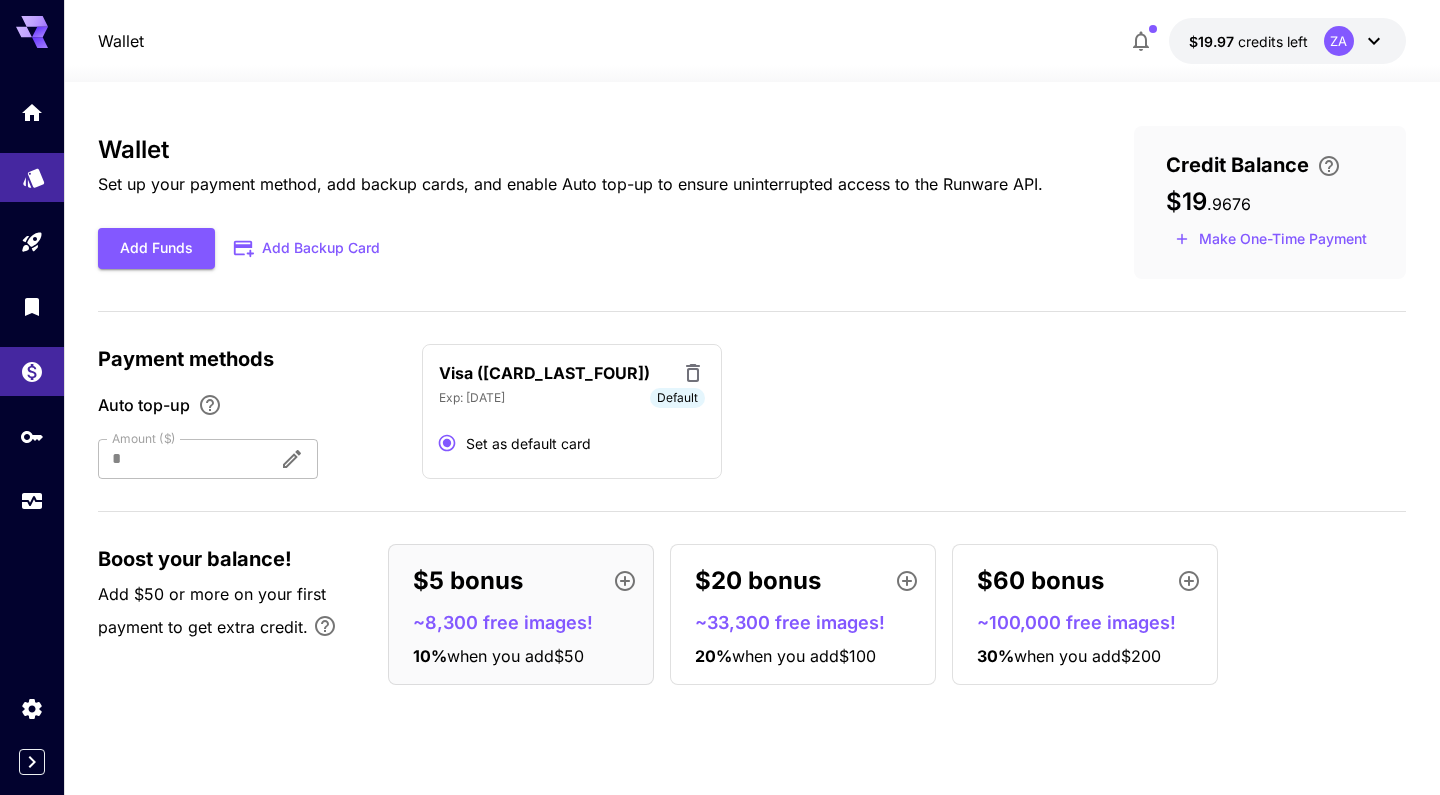 click at bounding box center (32, 177) 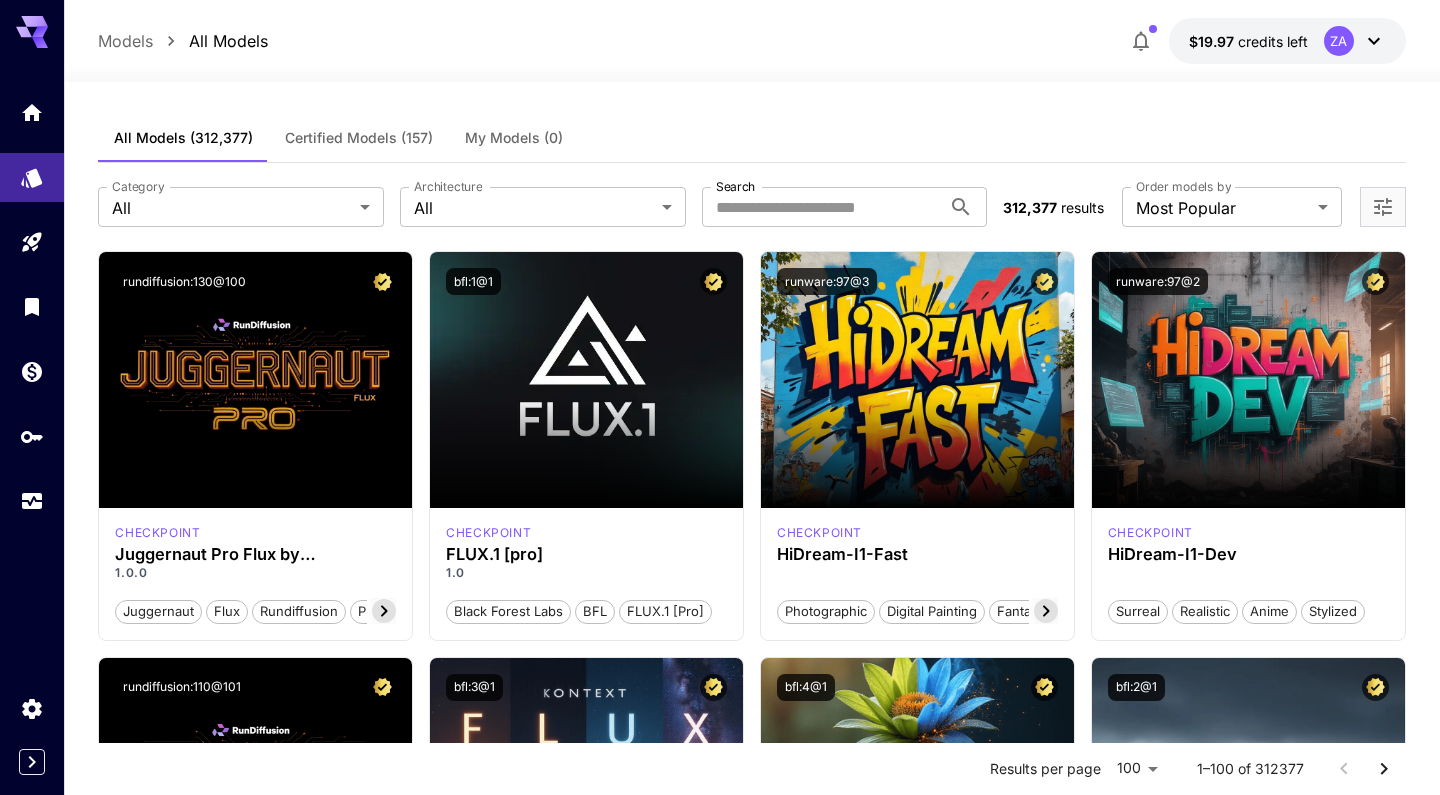 click on "All Models" at bounding box center (228, 41) 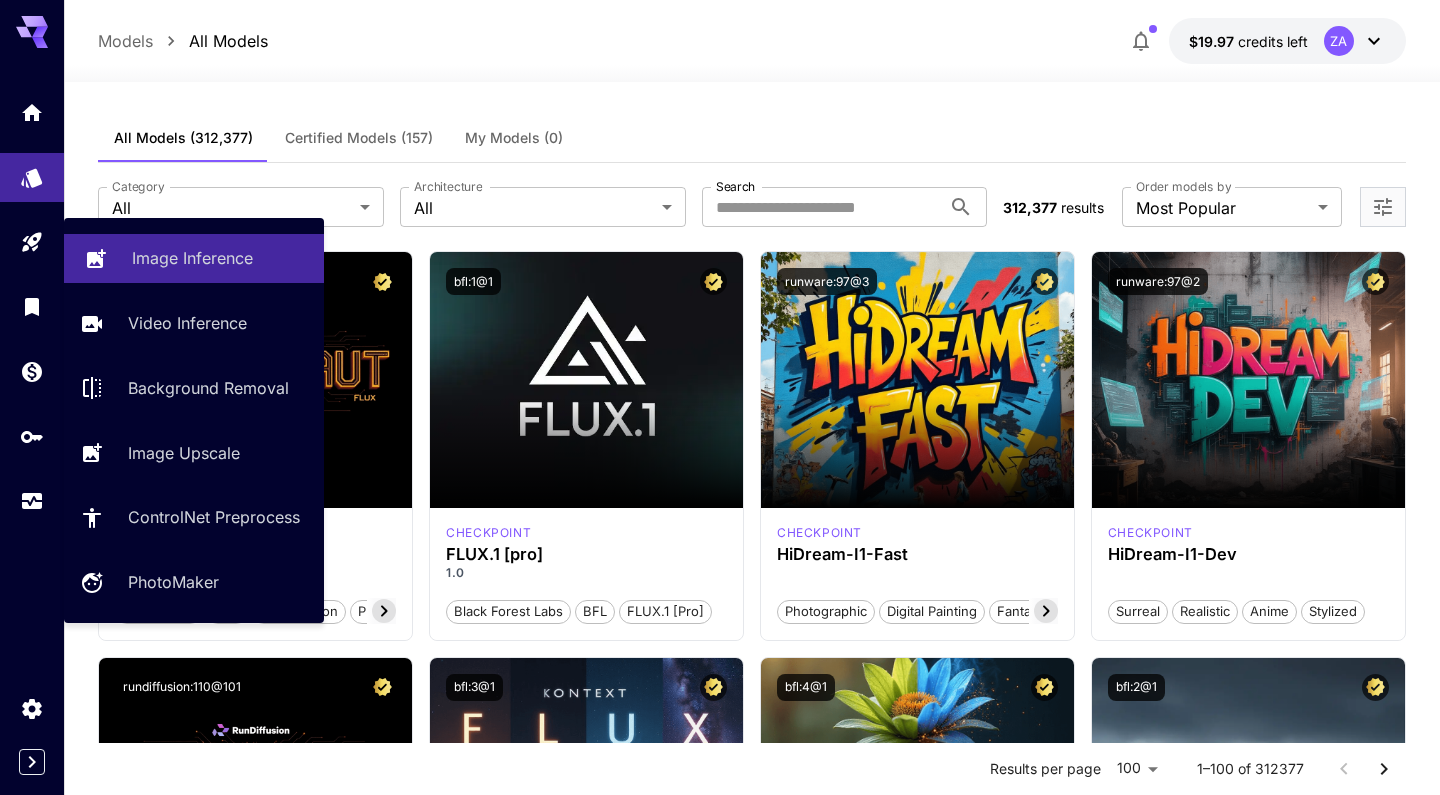 click on "Image Inference" at bounding box center (192, 258) 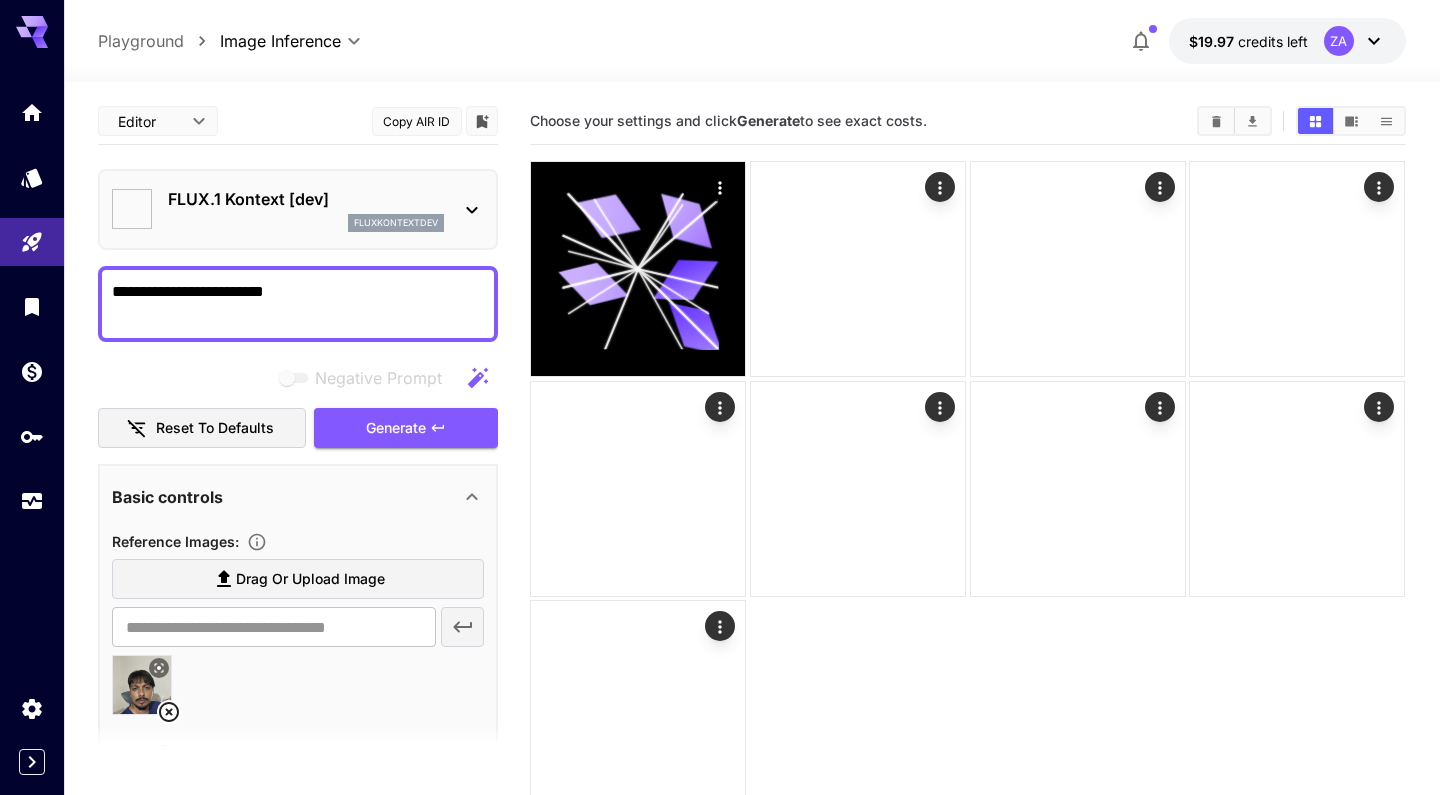 type on "*******" 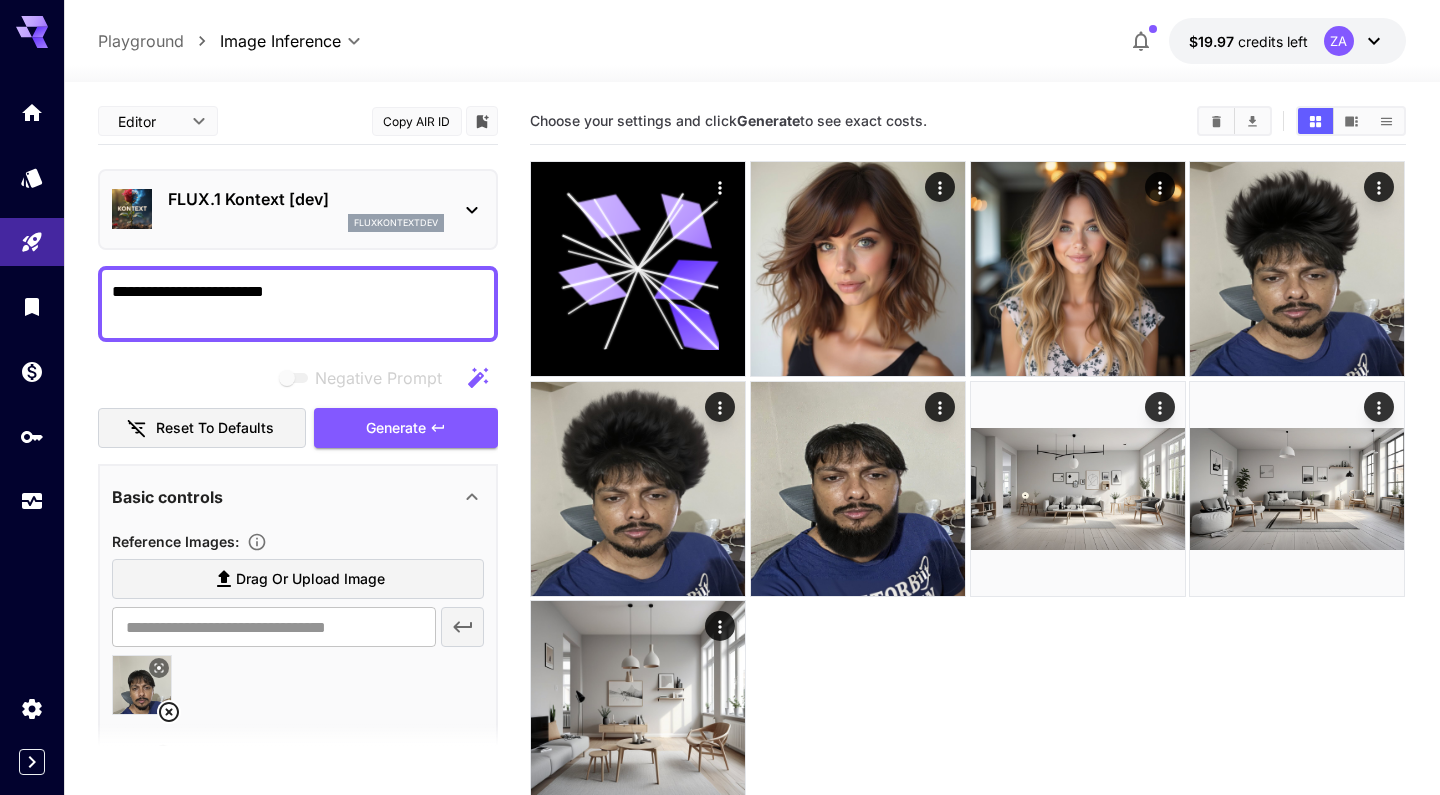 click on "**********" at bounding box center [298, 304] 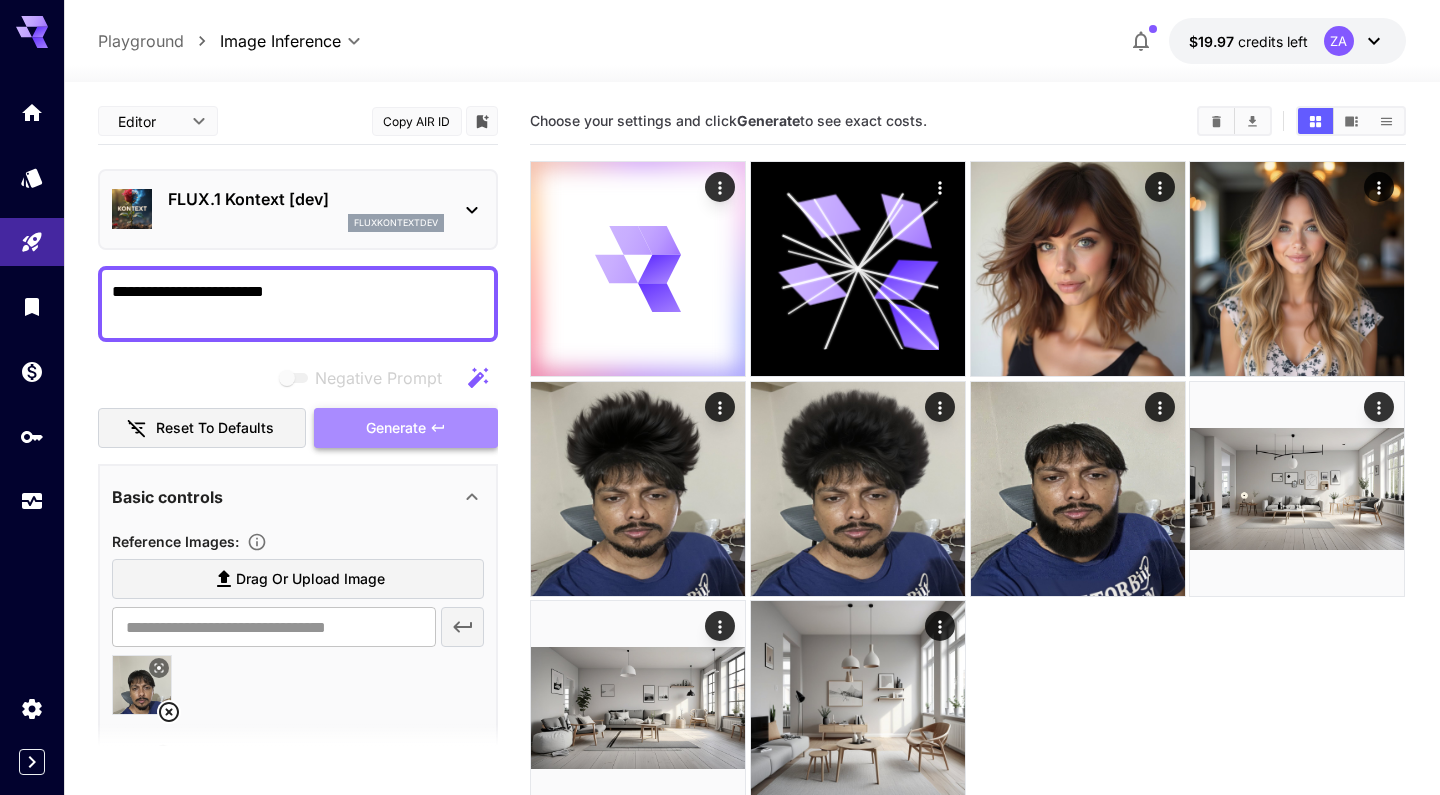 click on "Generate" at bounding box center (406, 428) 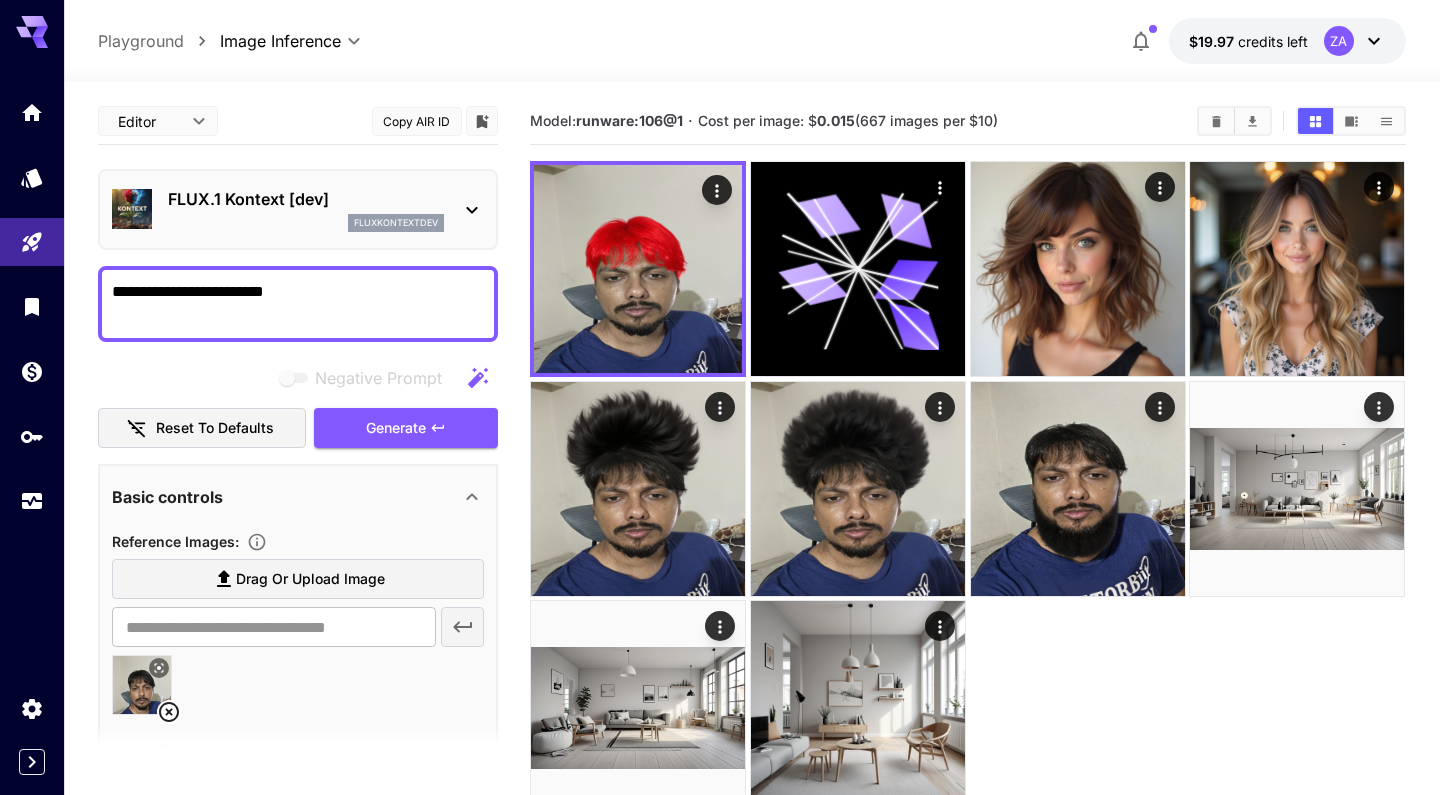 click on "**********" at bounding box center [298, 304] 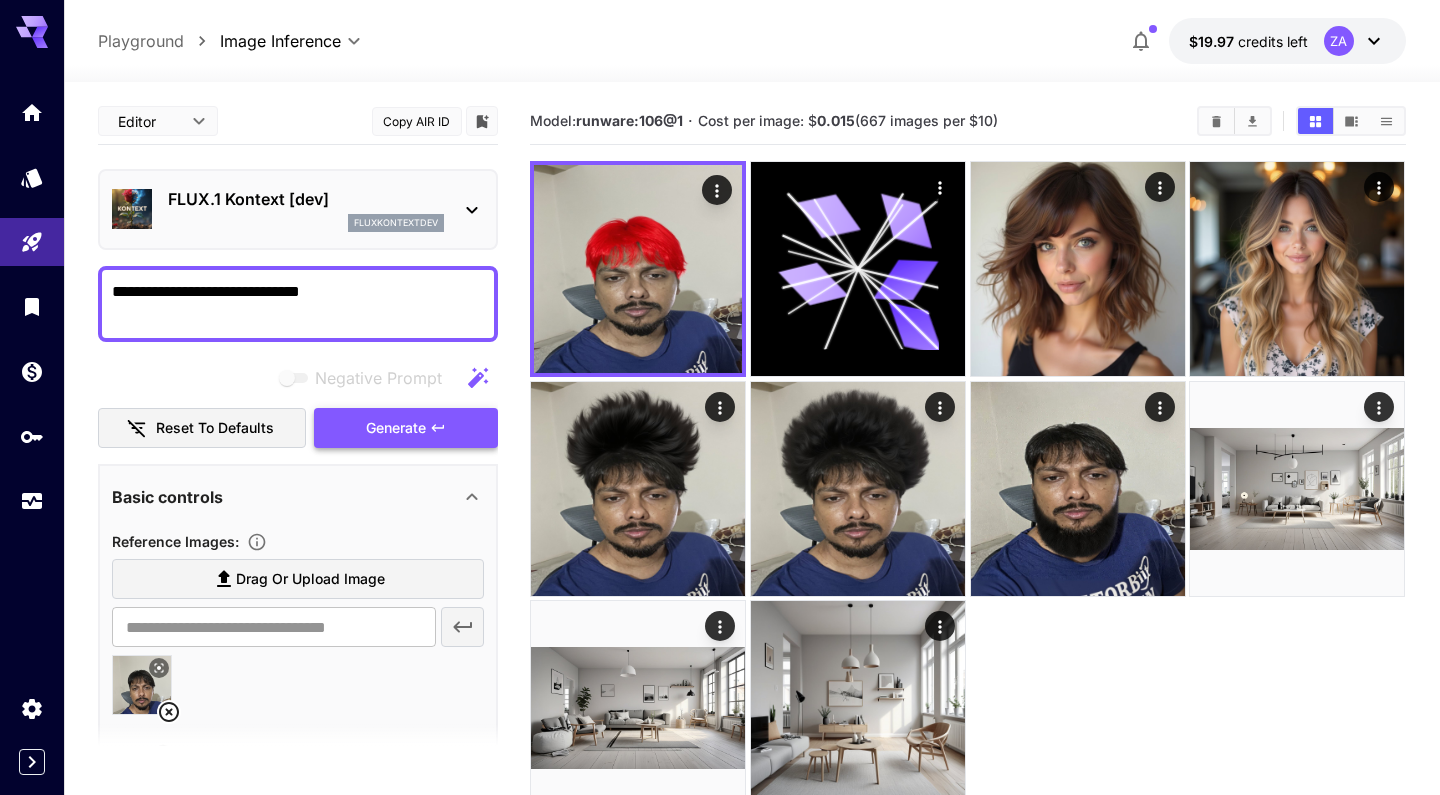 type on "**********" 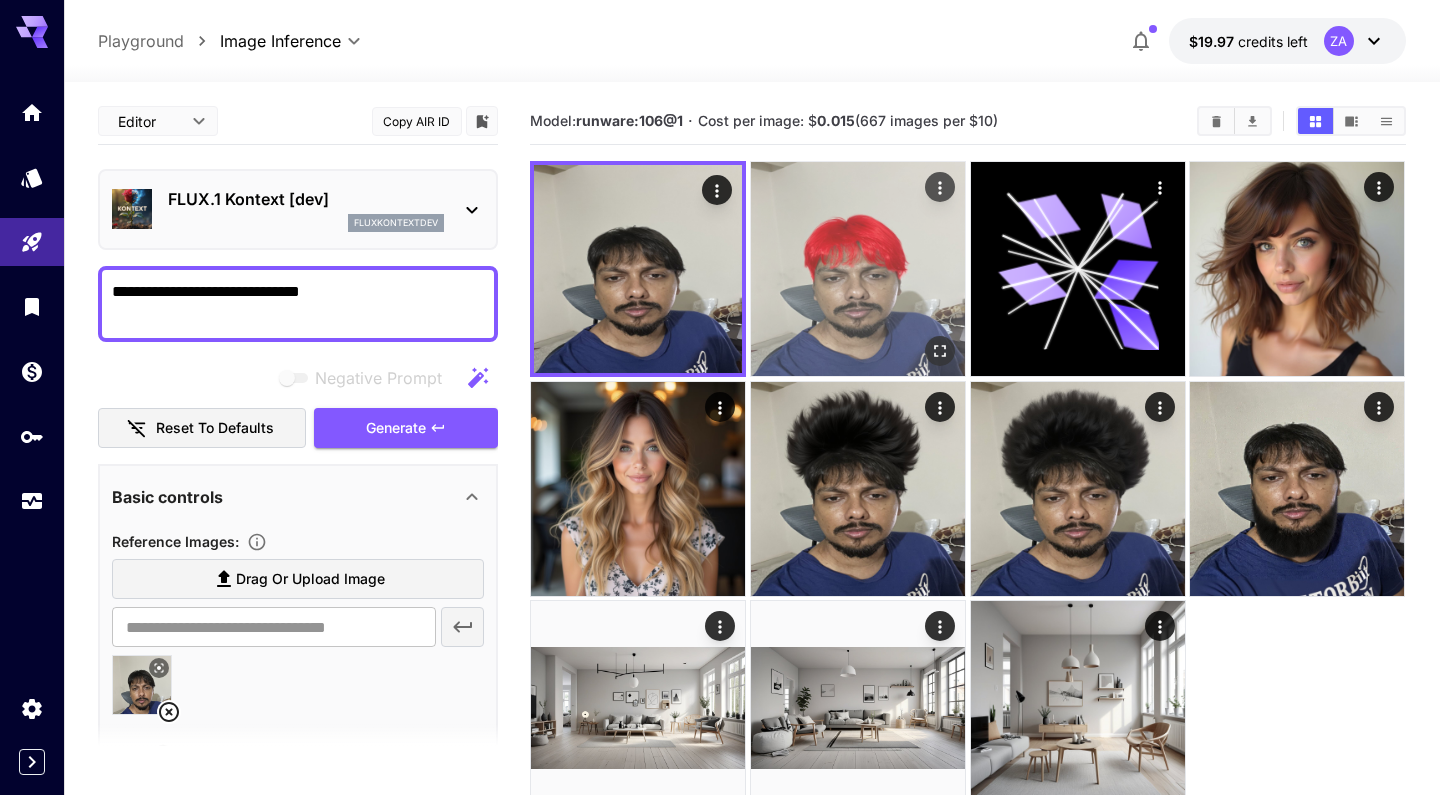 click at bounding box center (858, 269) 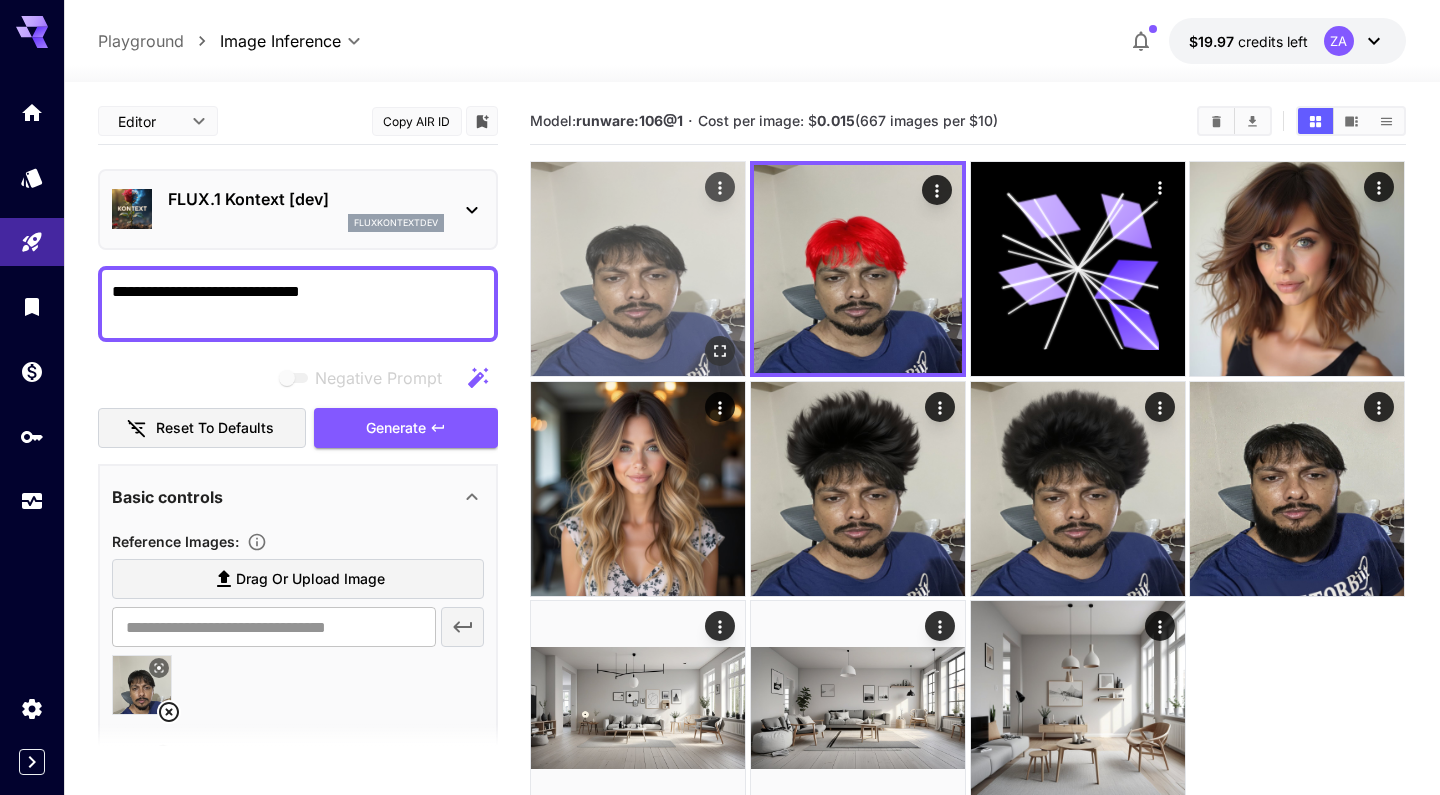 click at bounding box center (638, 269) 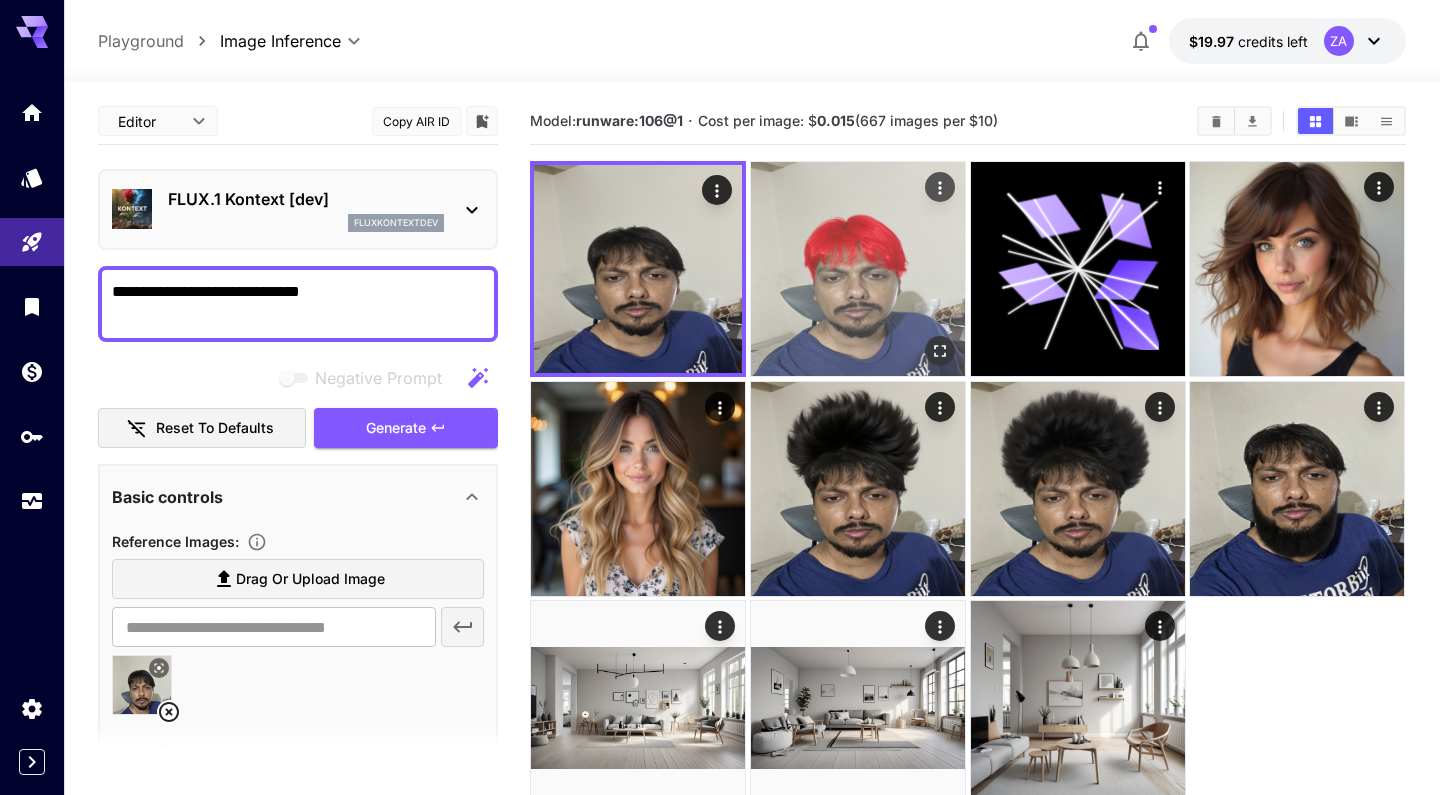 click at bounding box center (858, 269) 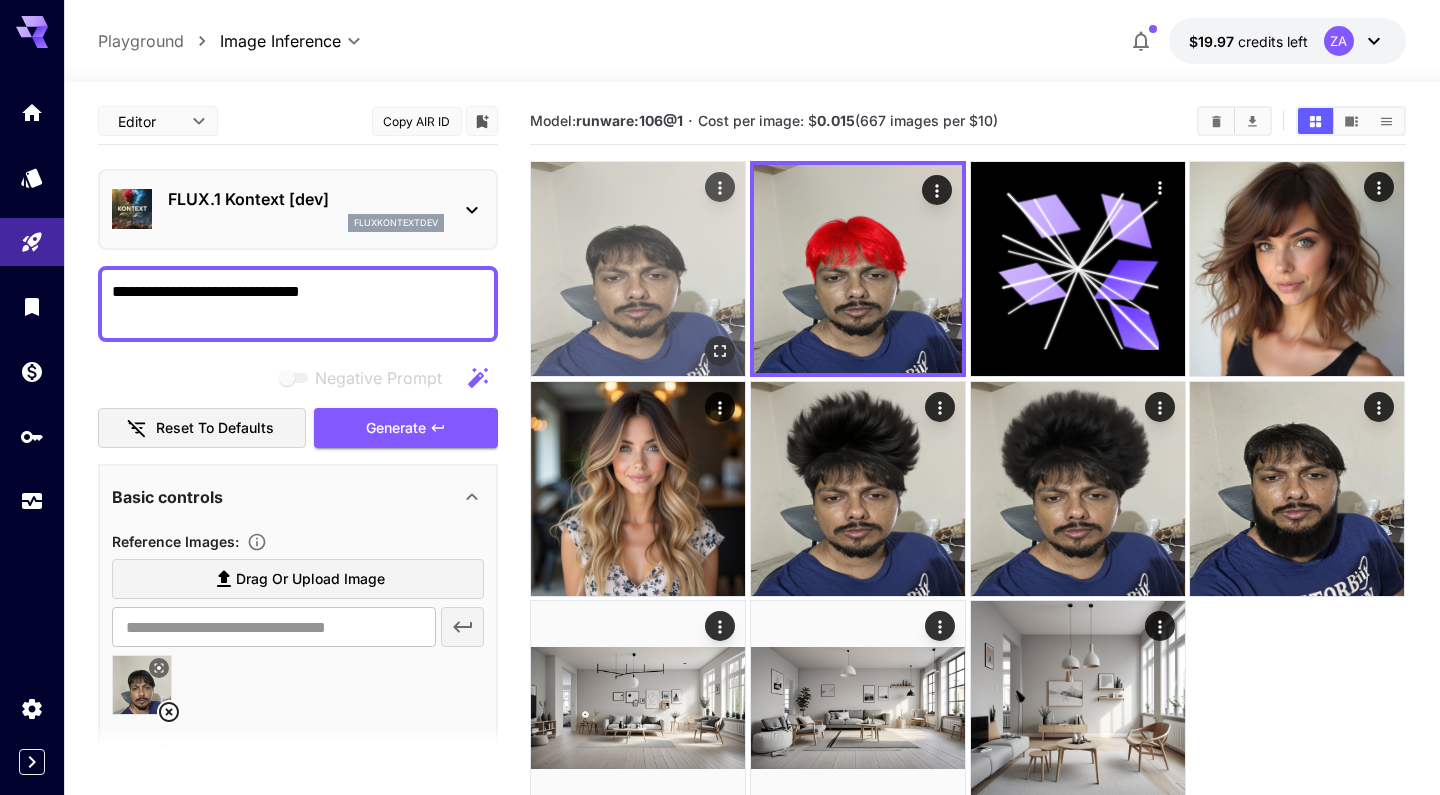 click at bounding box center (638, 269) 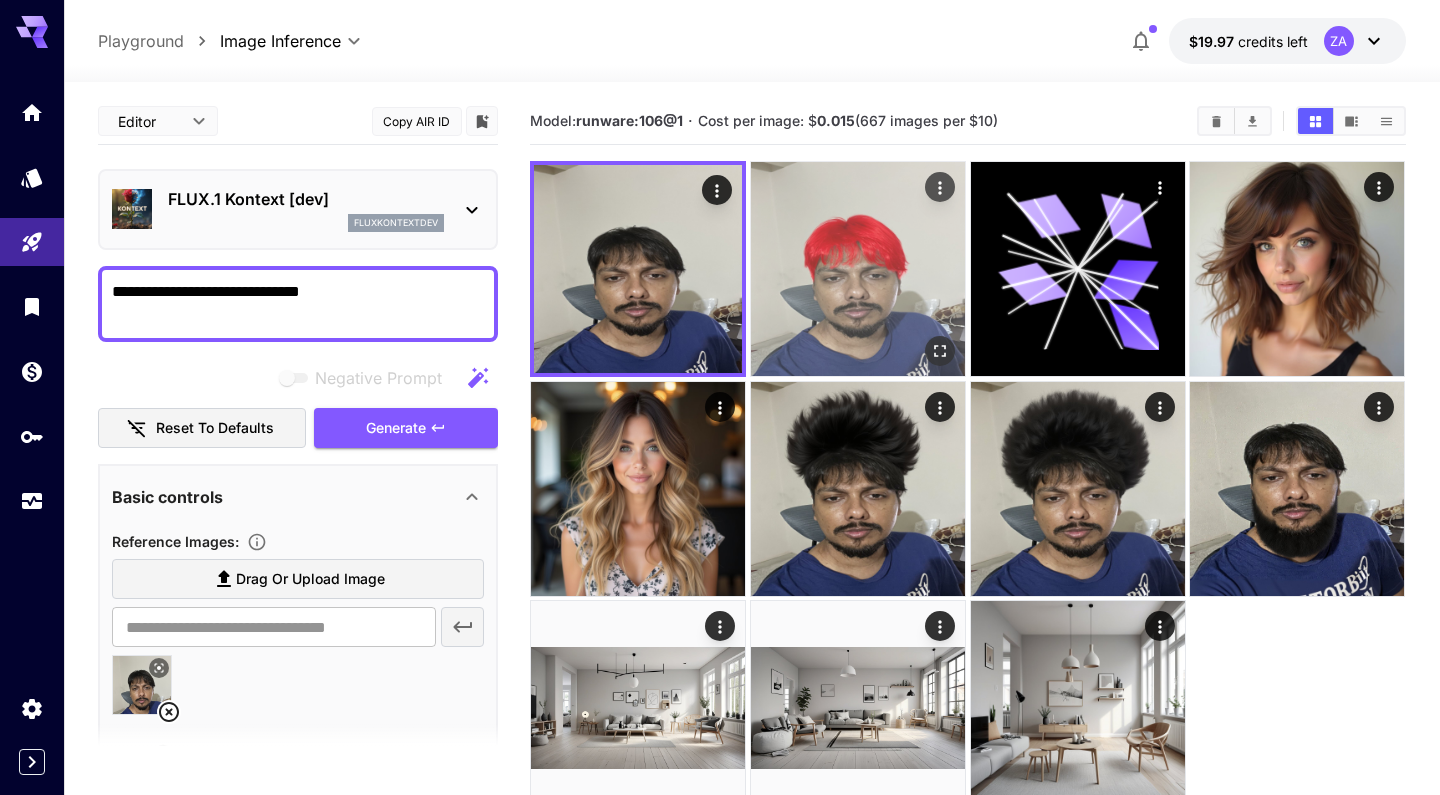 click at bounding box center (858, 269) 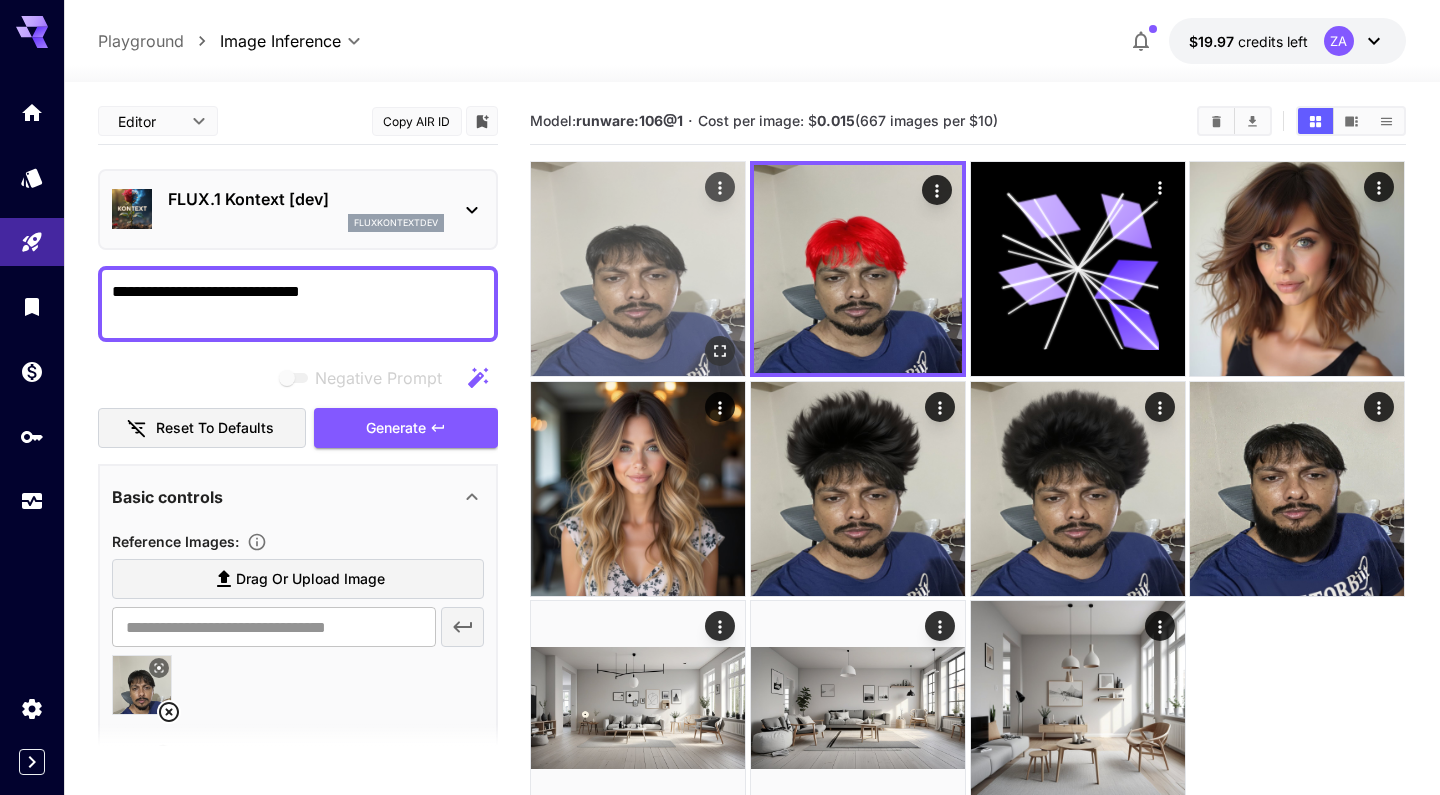click at bounding box center (638, 269) 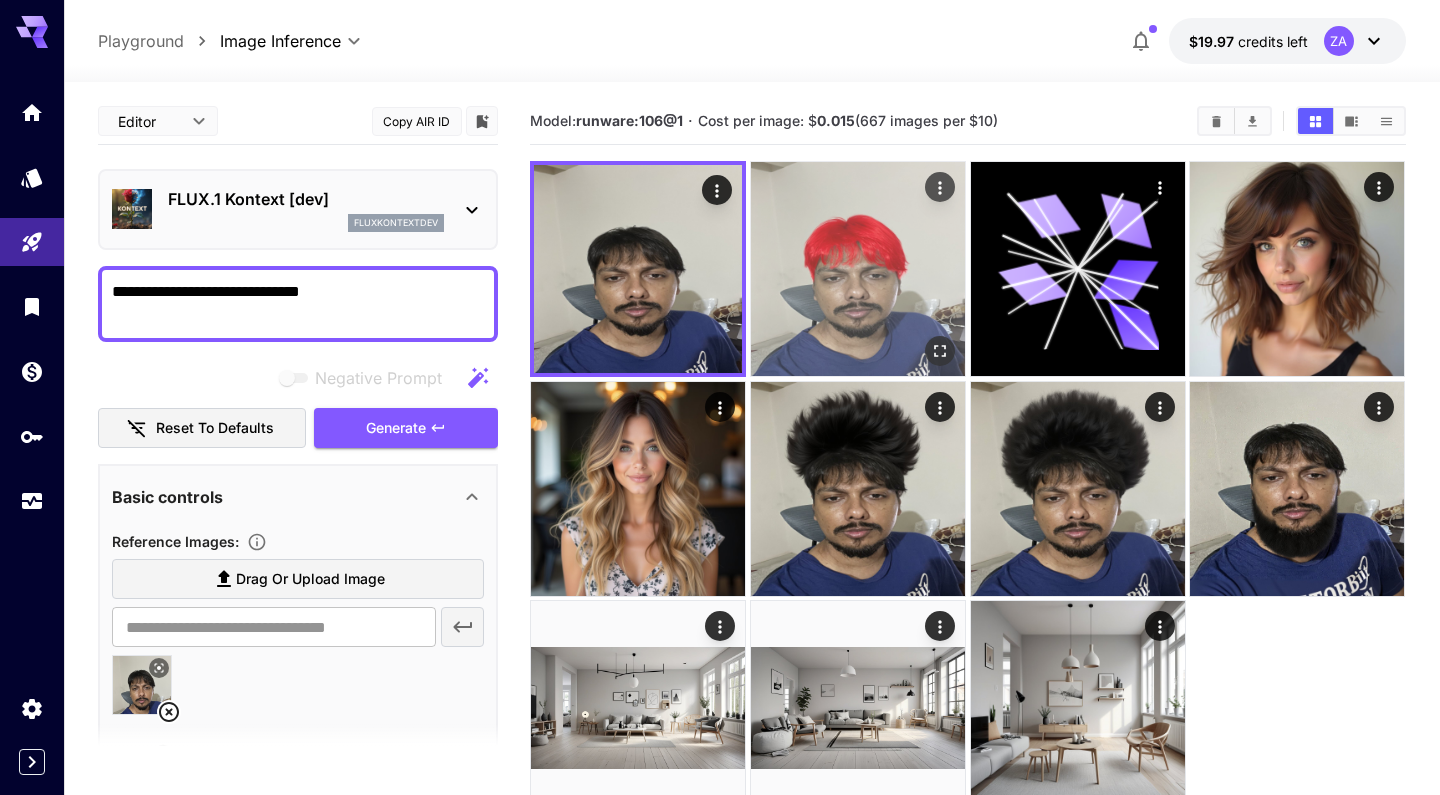 click at bounding box center [858, 269] 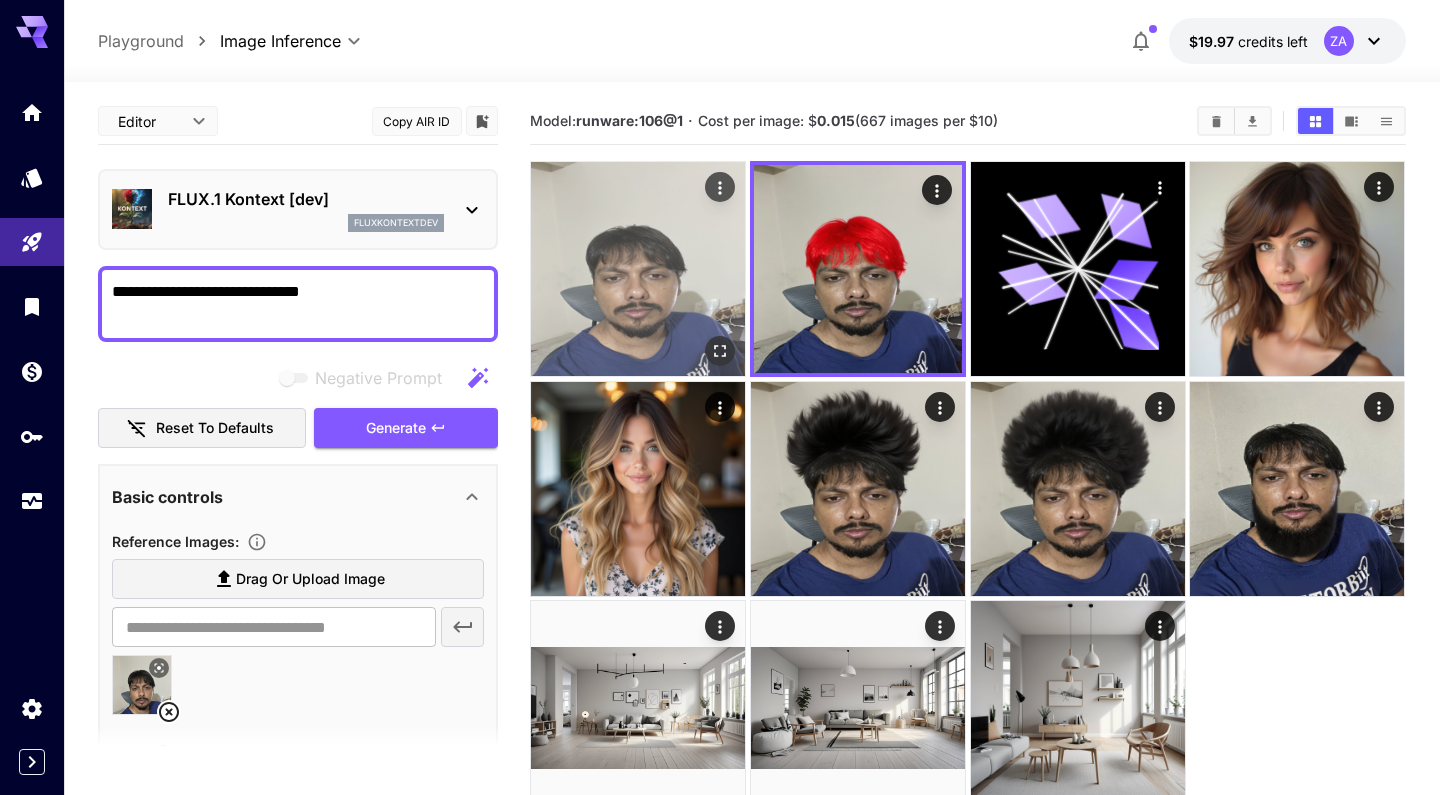 click at bounding box center (638, 269) 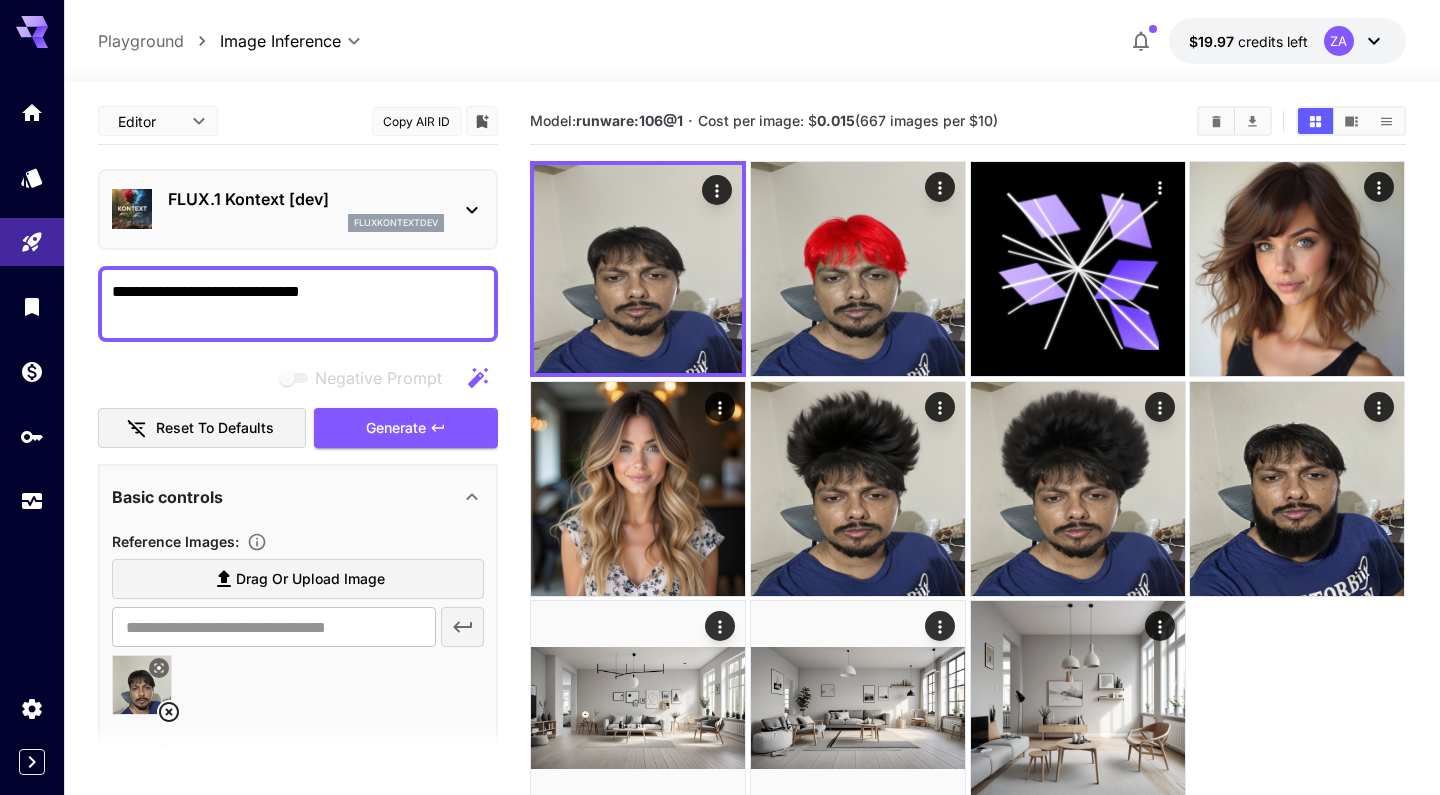 click on "FLUX.1 Kontext [dev]" at bounding box center (306, 199) 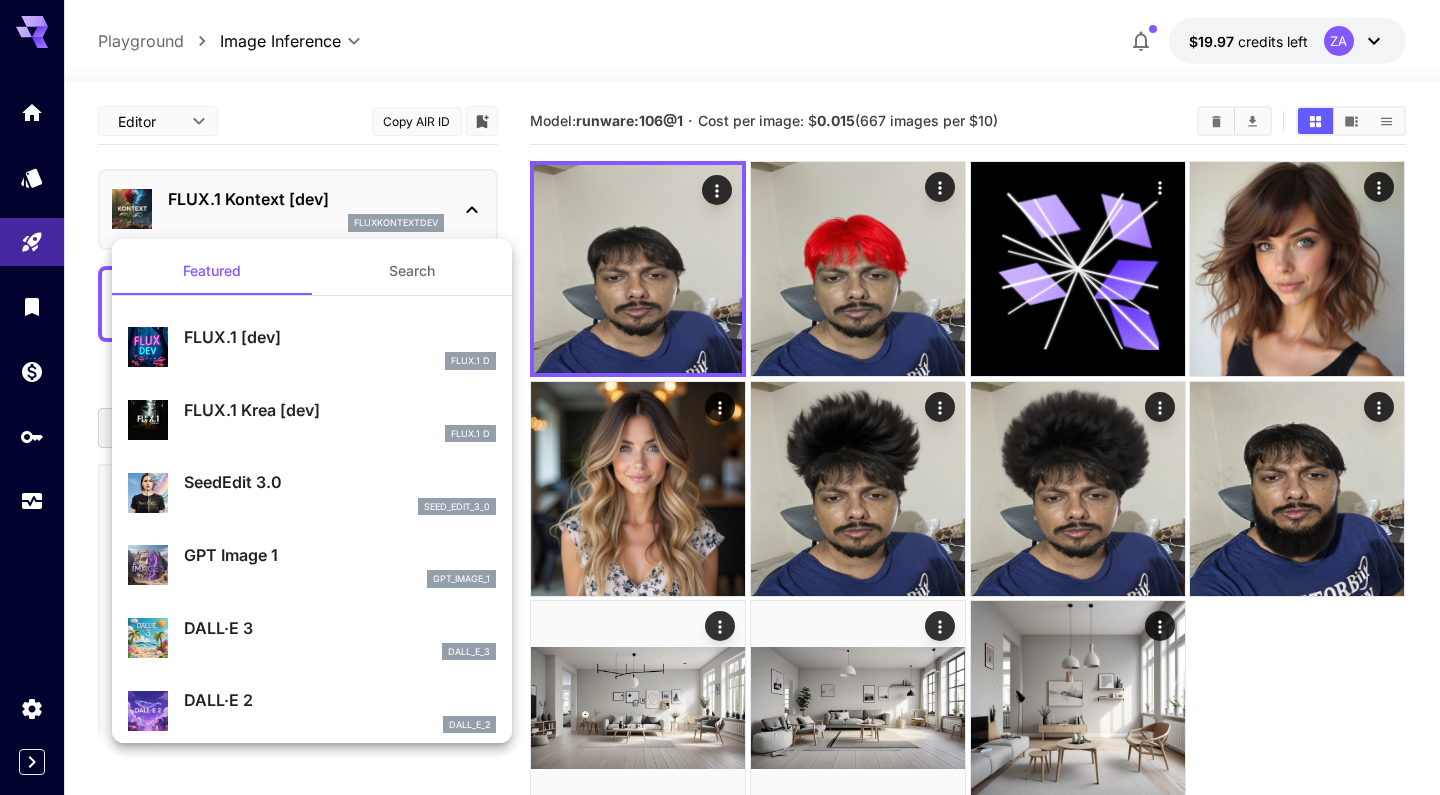 scroll, scrollTop: 0, scrollLeft: 0, axis: both 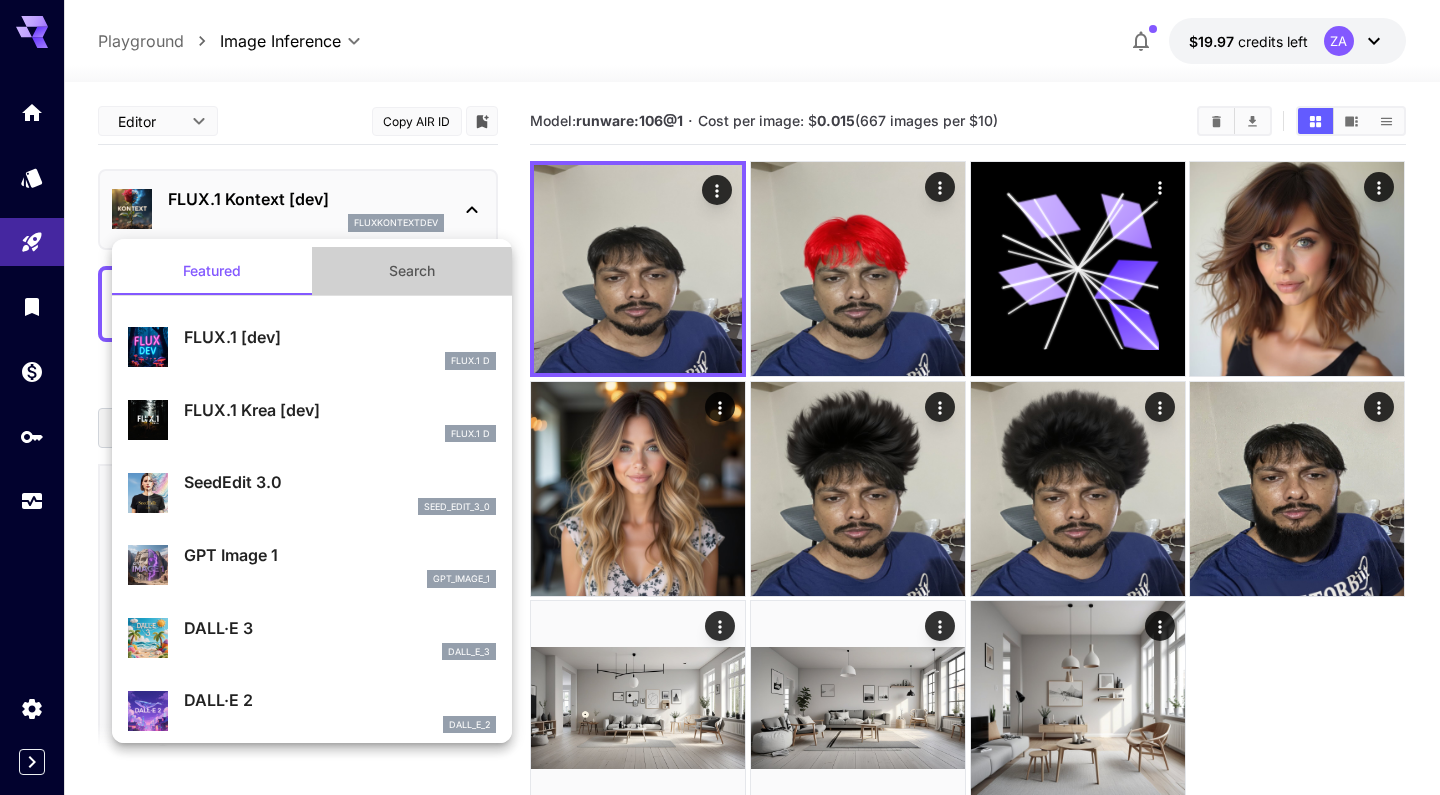 click on "Search" at bounding box center [412, 271] 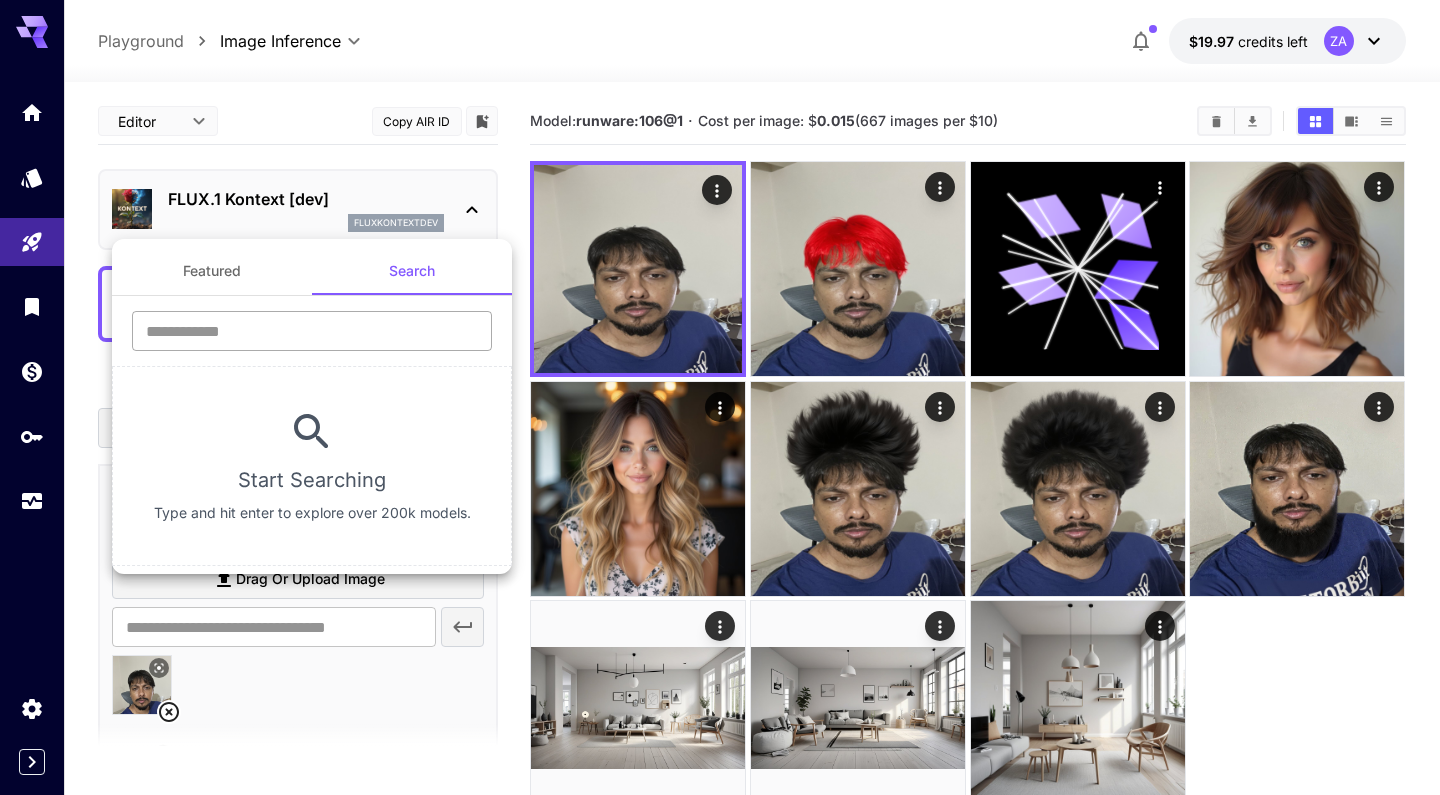 click at bounding box center (312, 331) 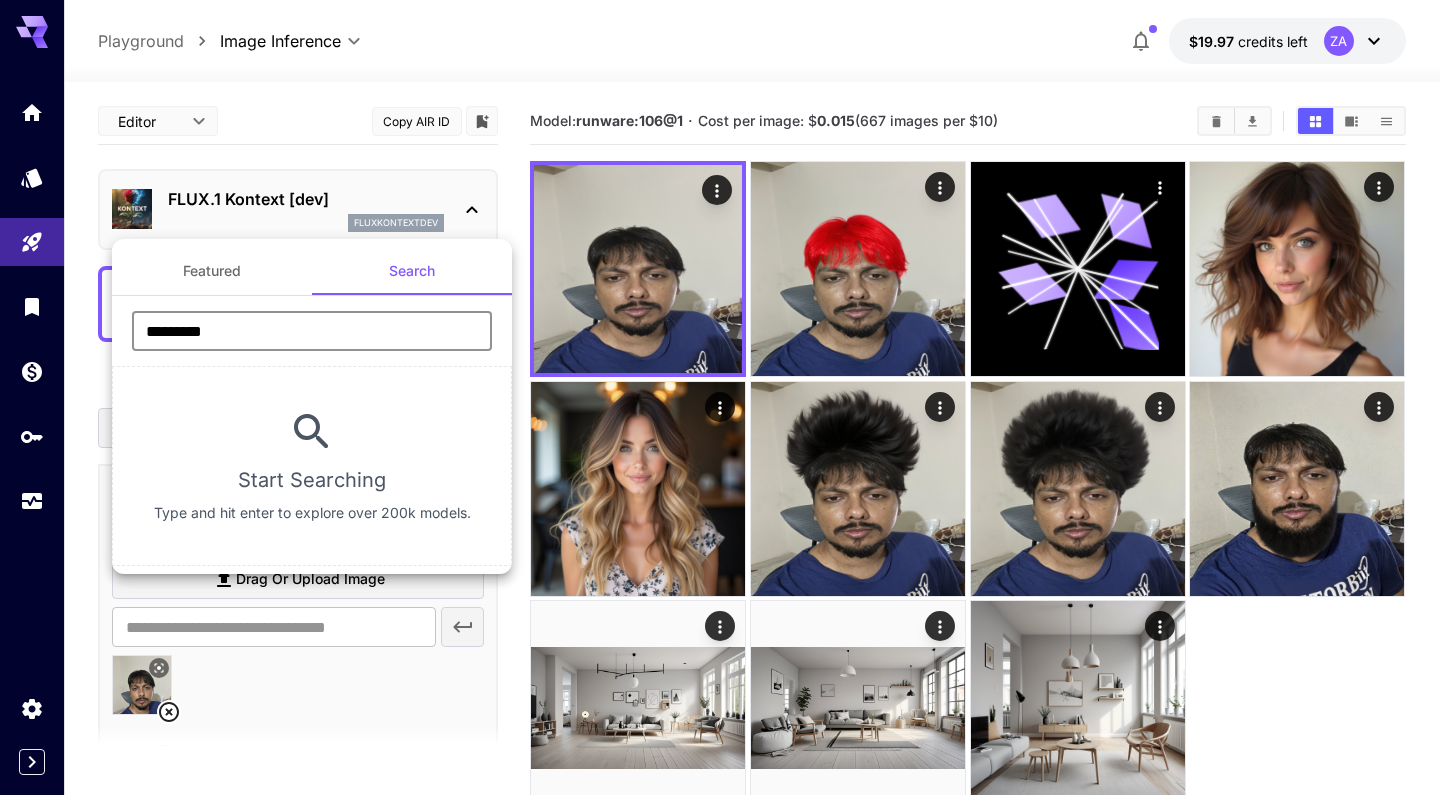 type on "********" 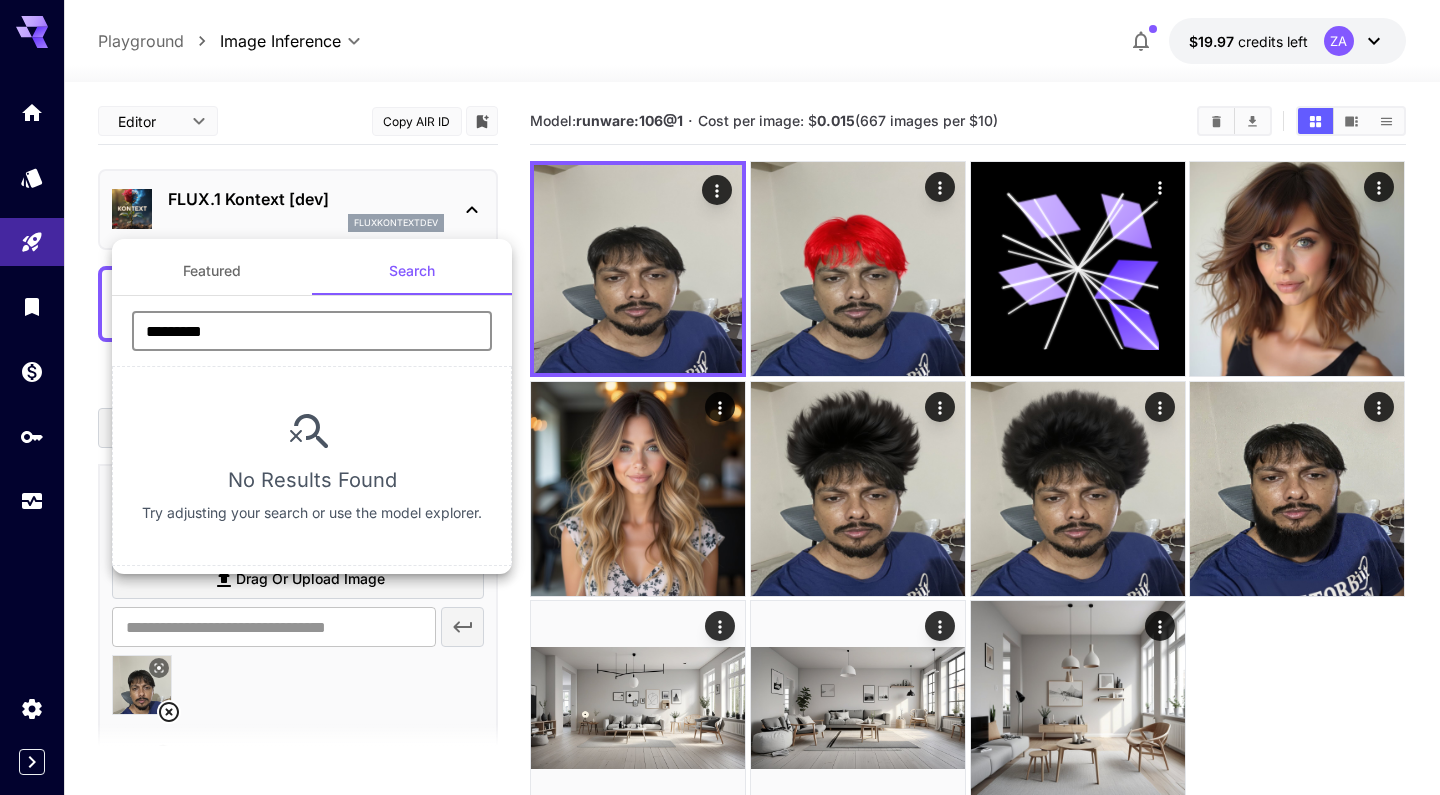 click at bounding box center (720, 397) 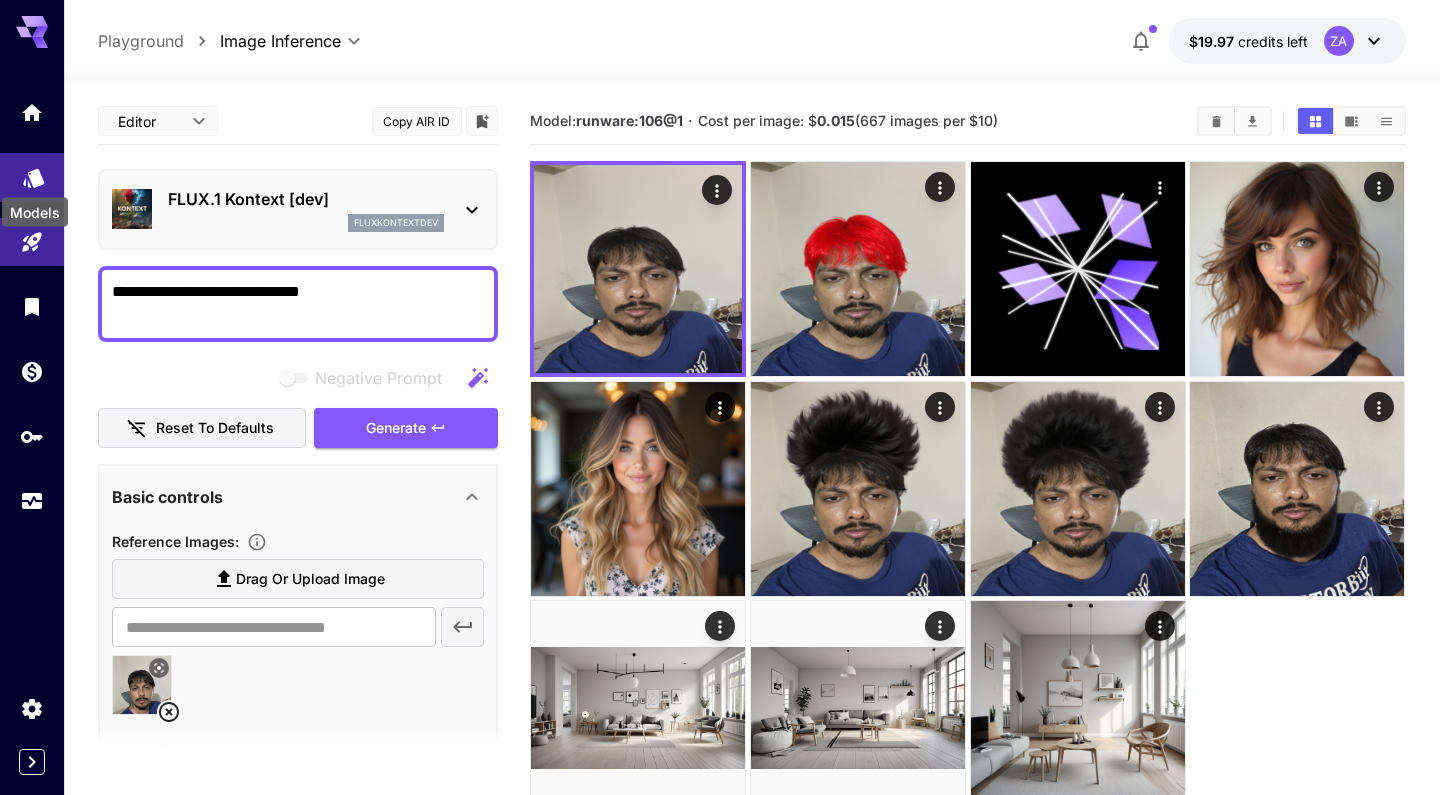 click 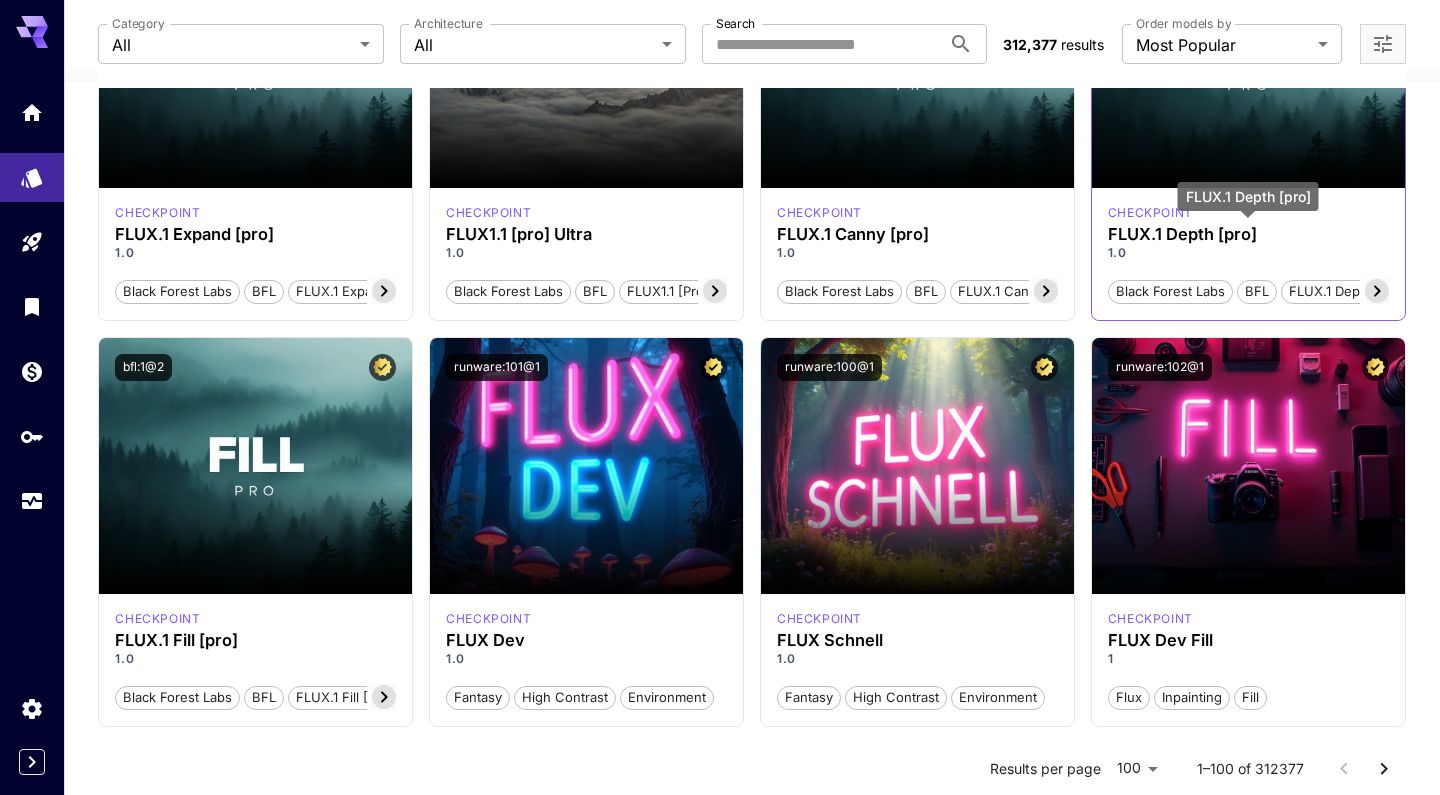 scroll, scrollTop: 1300, scrollLeft: 0, axis: vertical 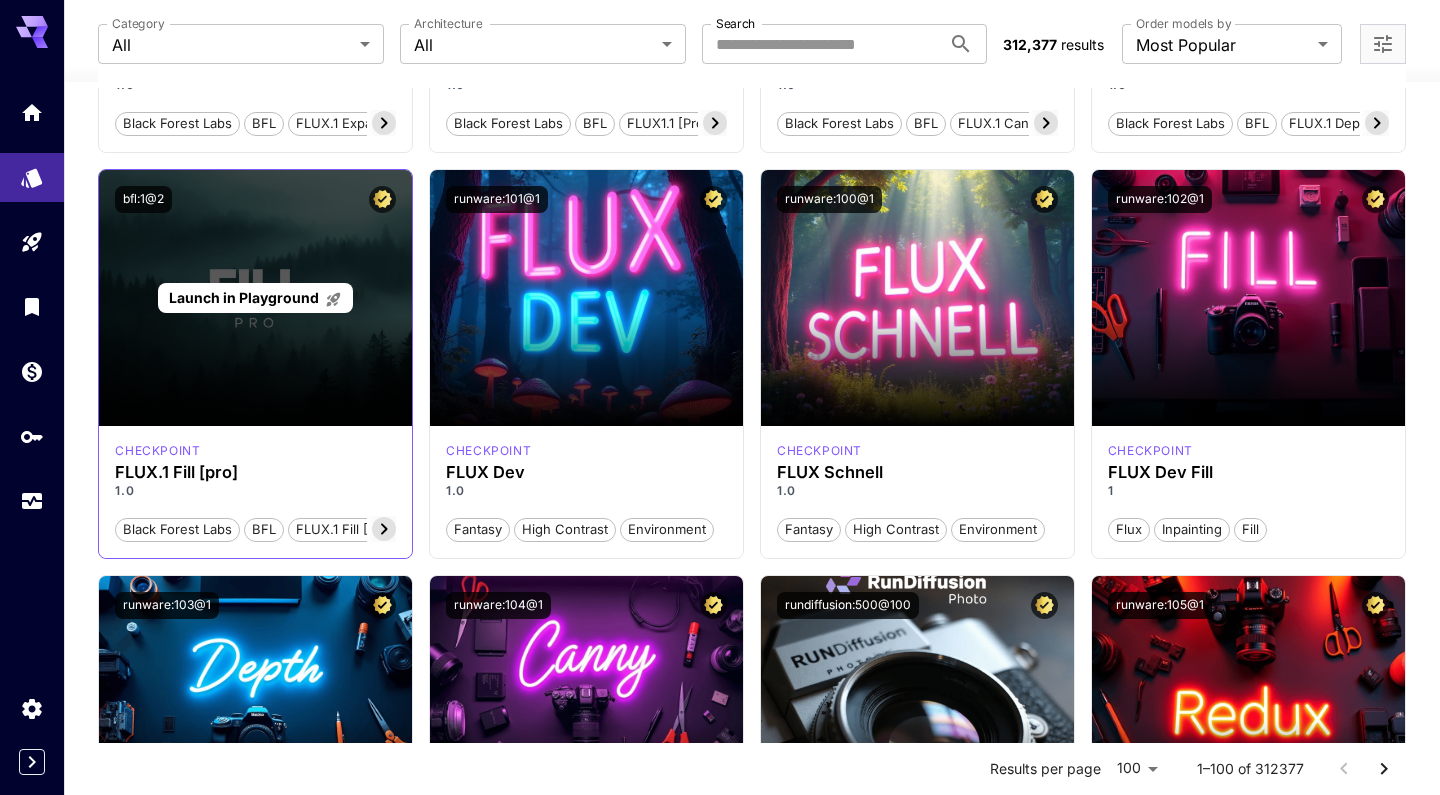 click on "Launch in Playground" at bounding box center (244, 297) 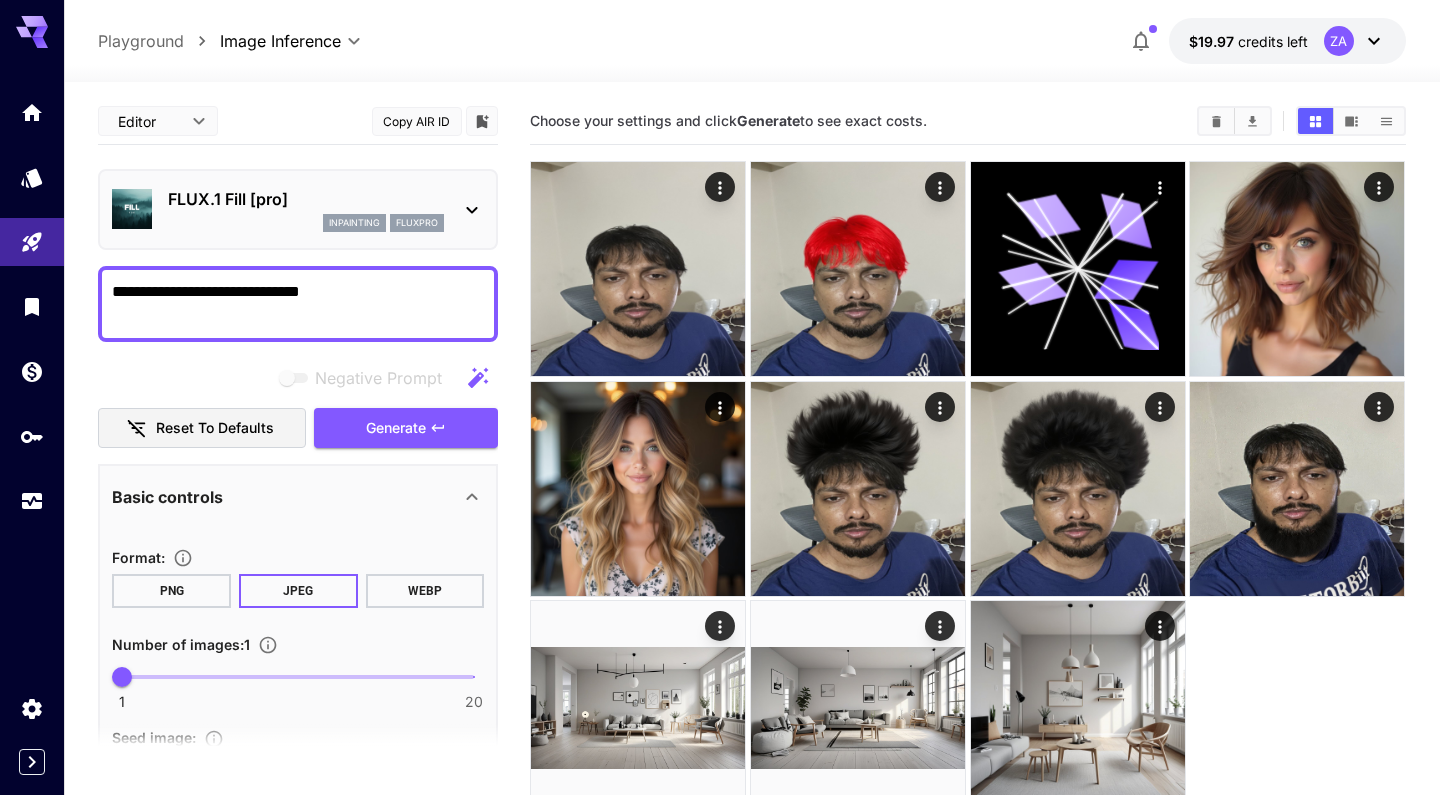 scroll, scrollTop: 0, scrollLeft: 0, axis: both 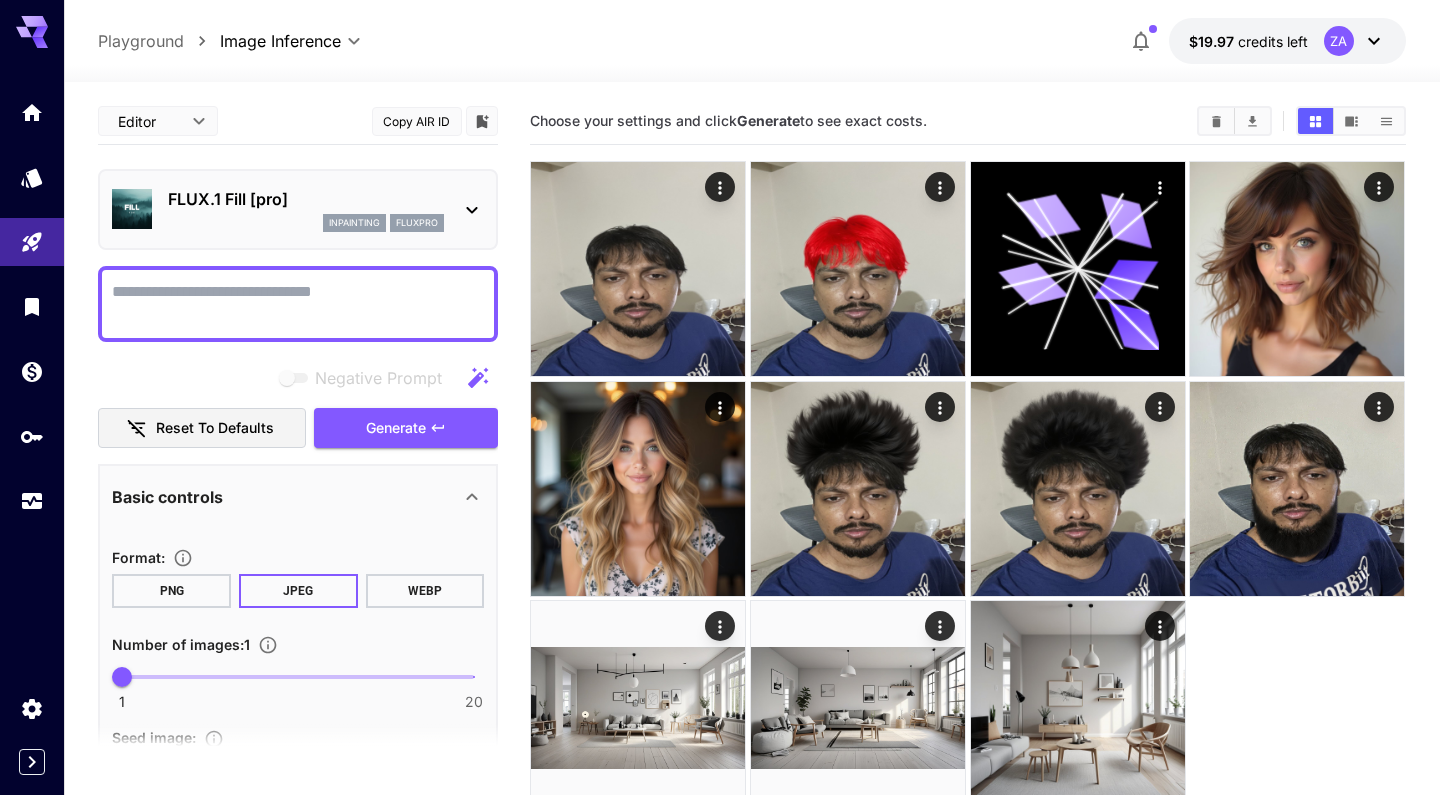 click on "**********" at bounding box center [720, 476] 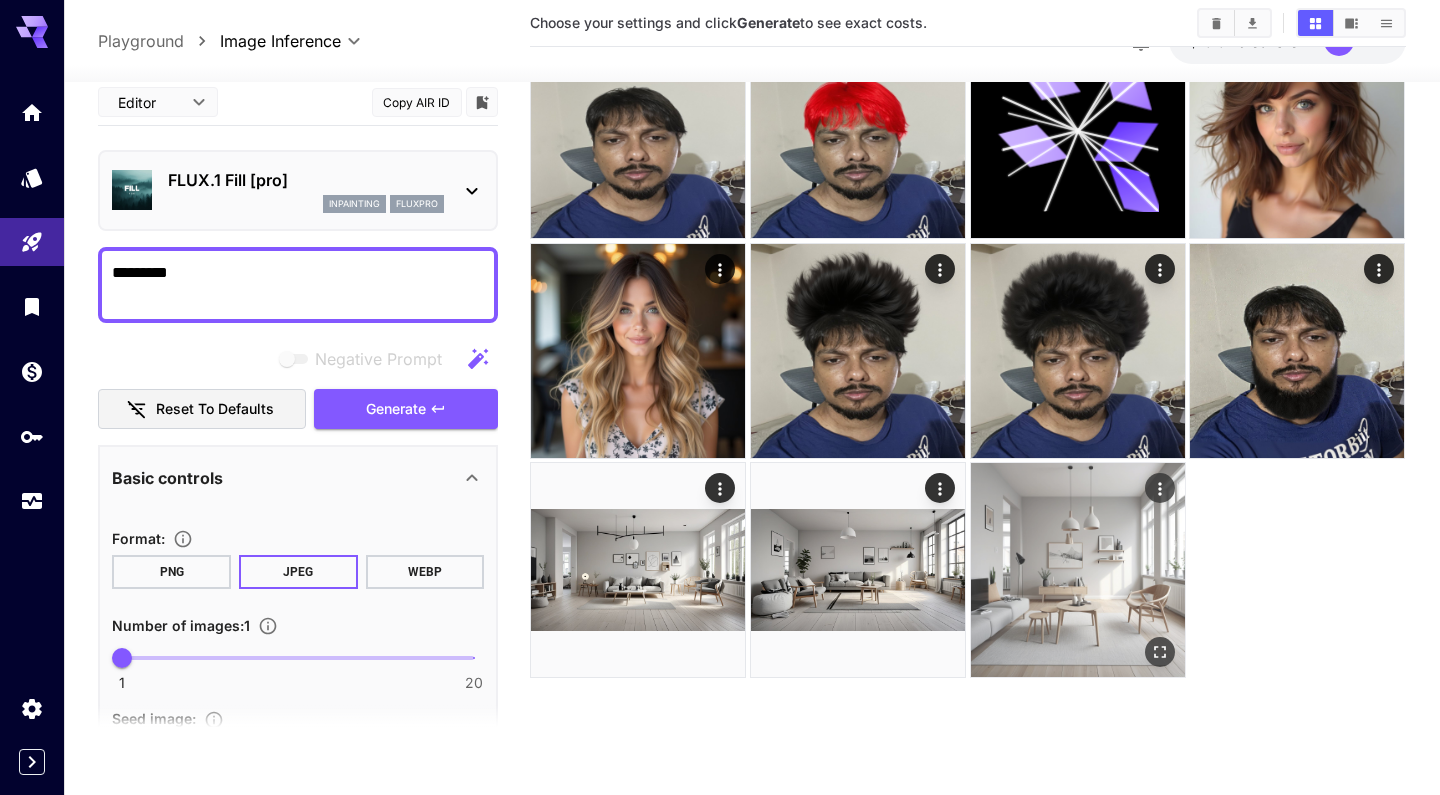scroll, scrollTop: 158, scrollLeft: 0, axis: vertical 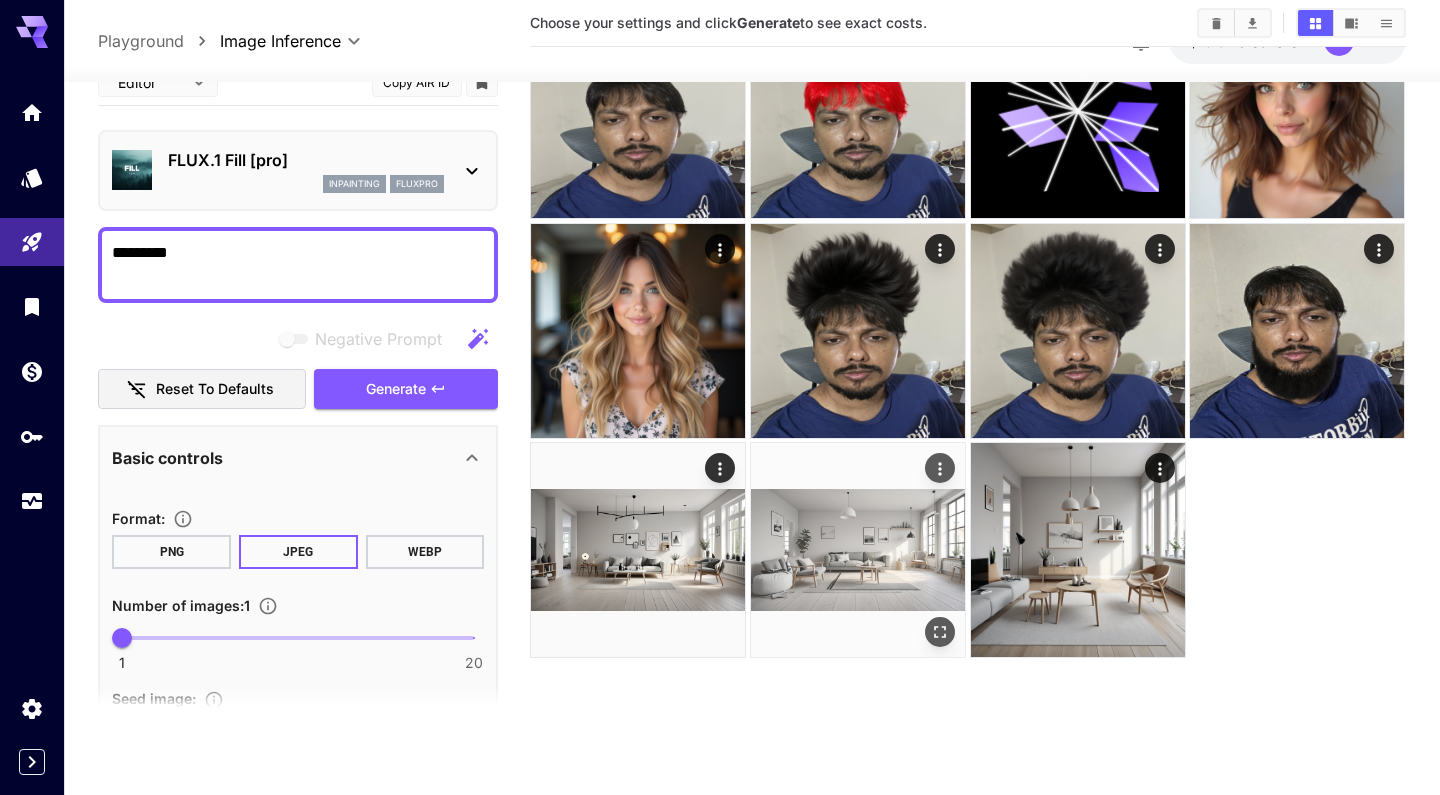 type on "********" 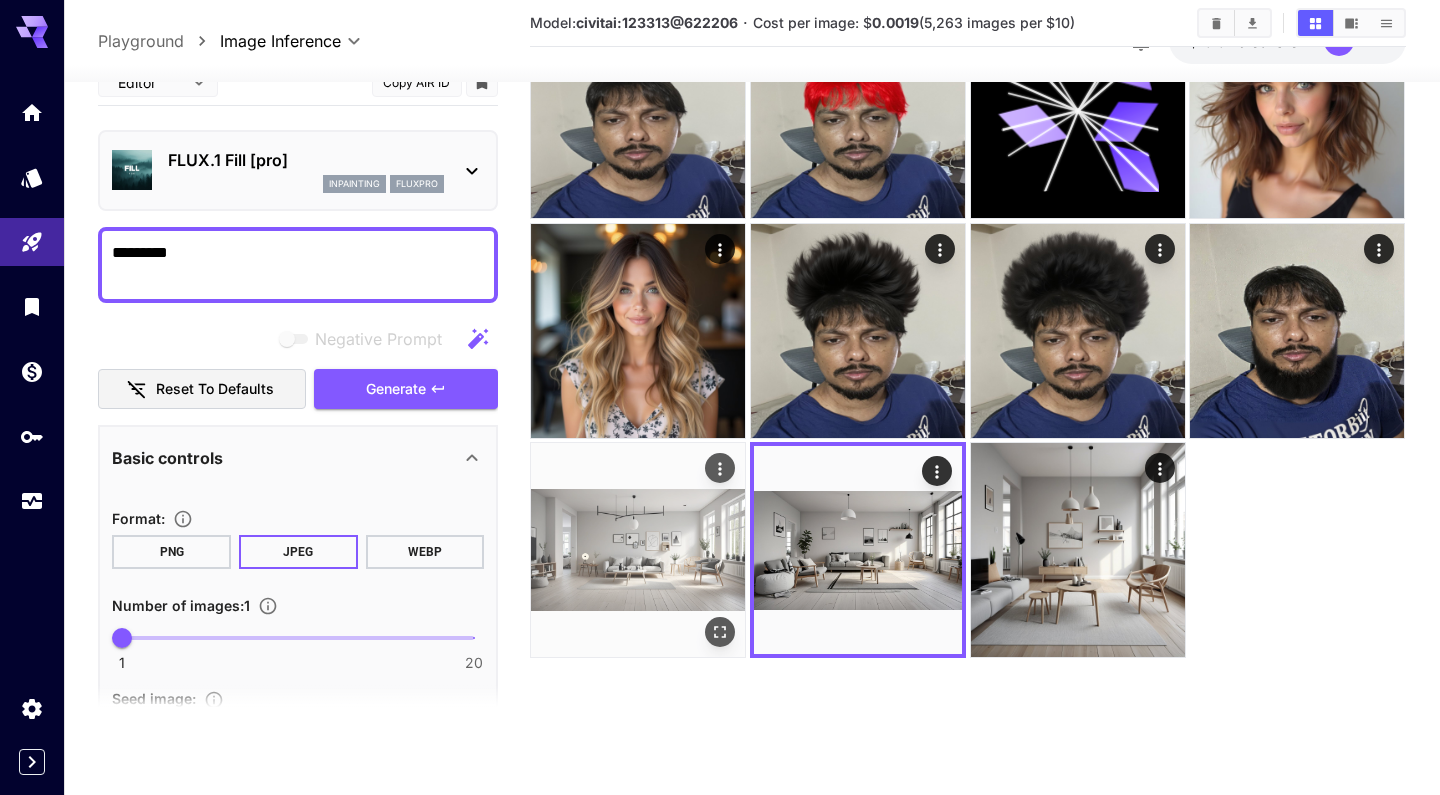 click at bounding box center (638, 550) 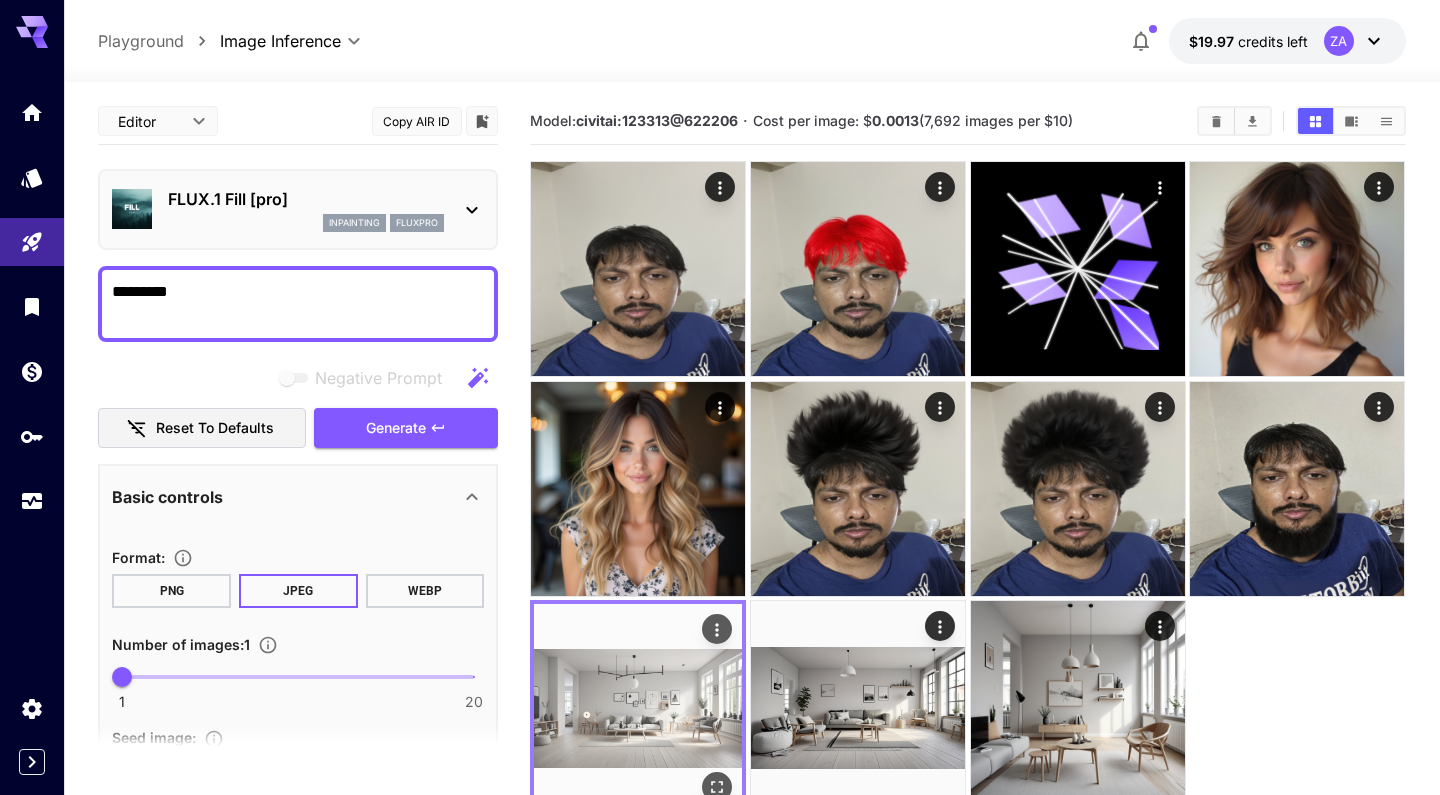 scroll, scrollTop: 0, scrollLeft: 0, axis: both 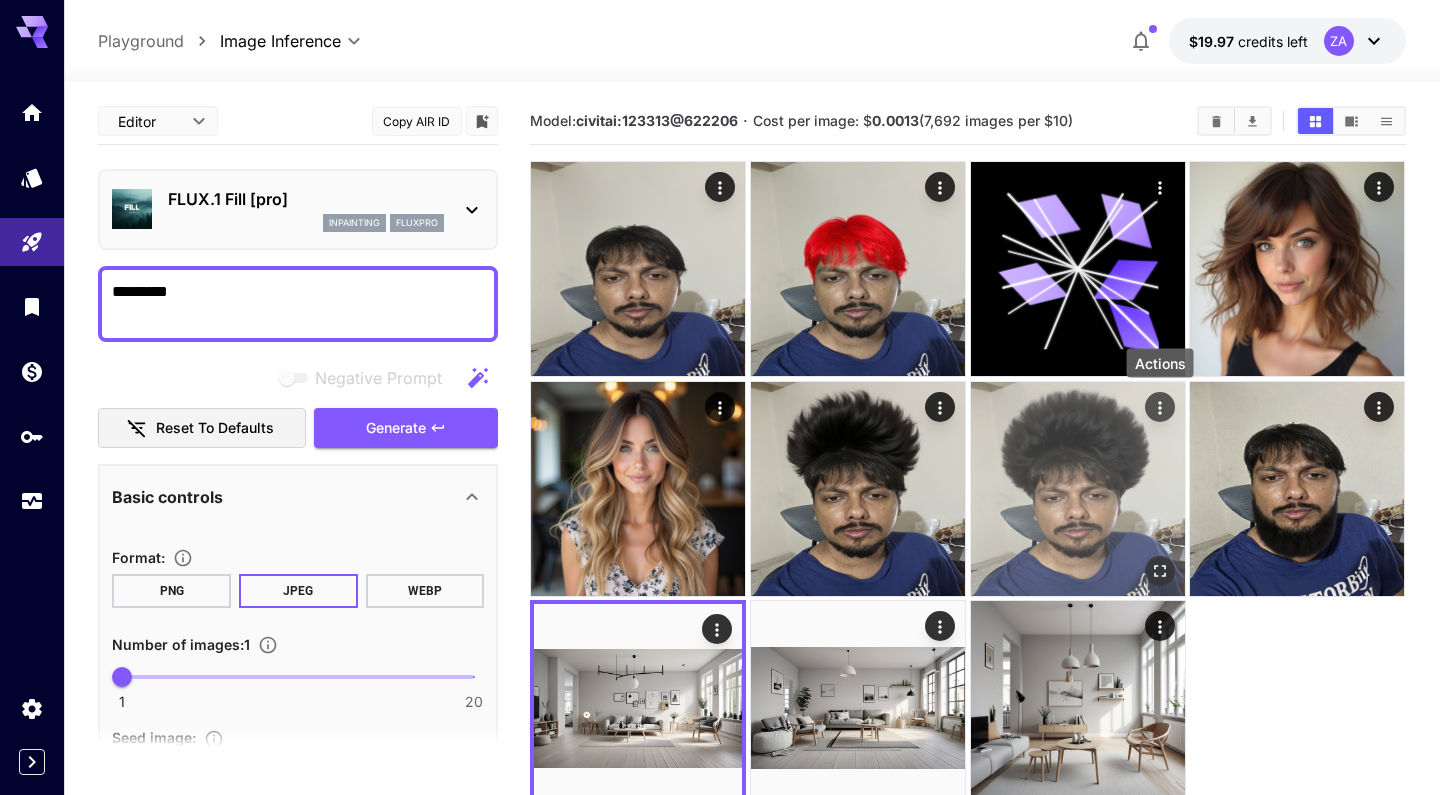 click 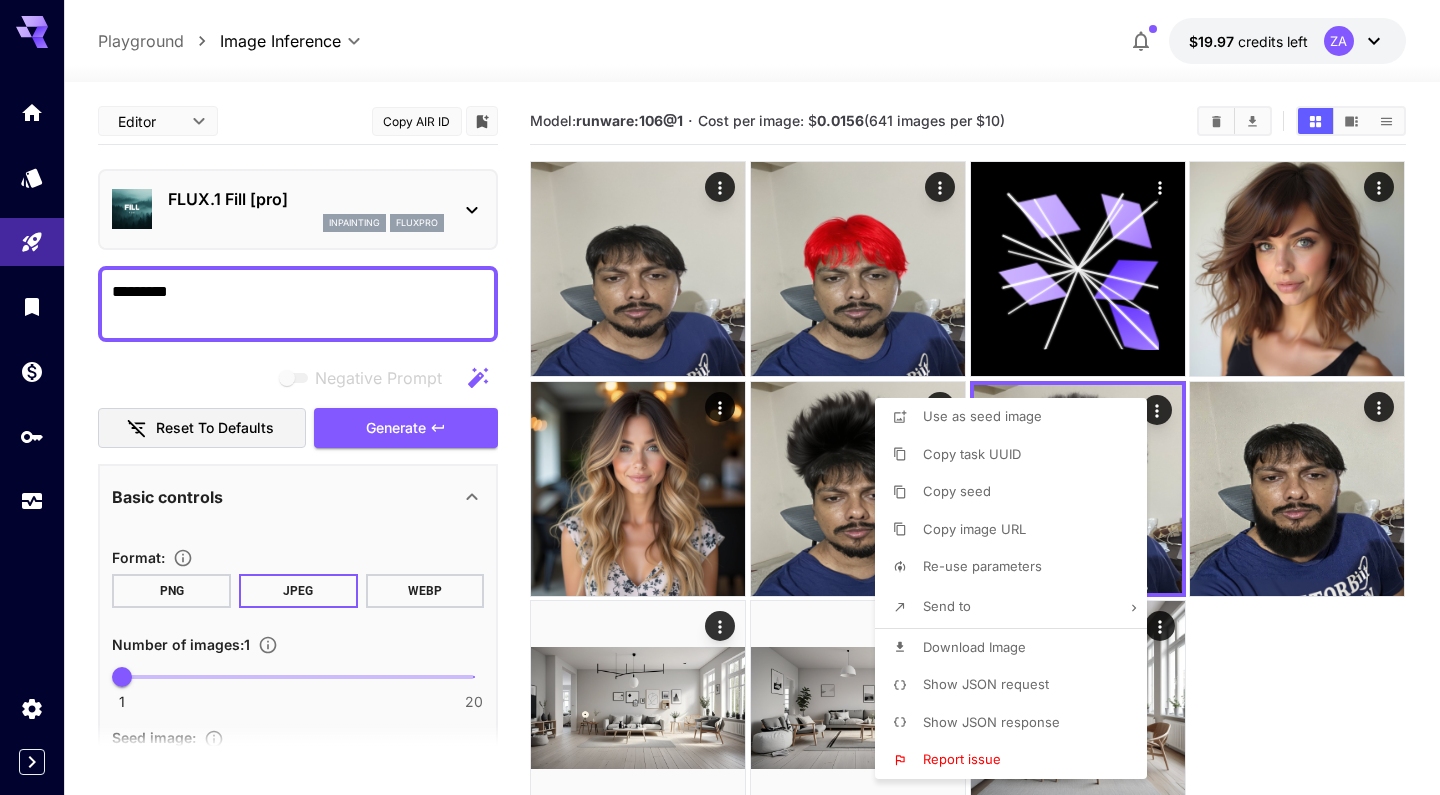 click at bounding box center [720, 397] 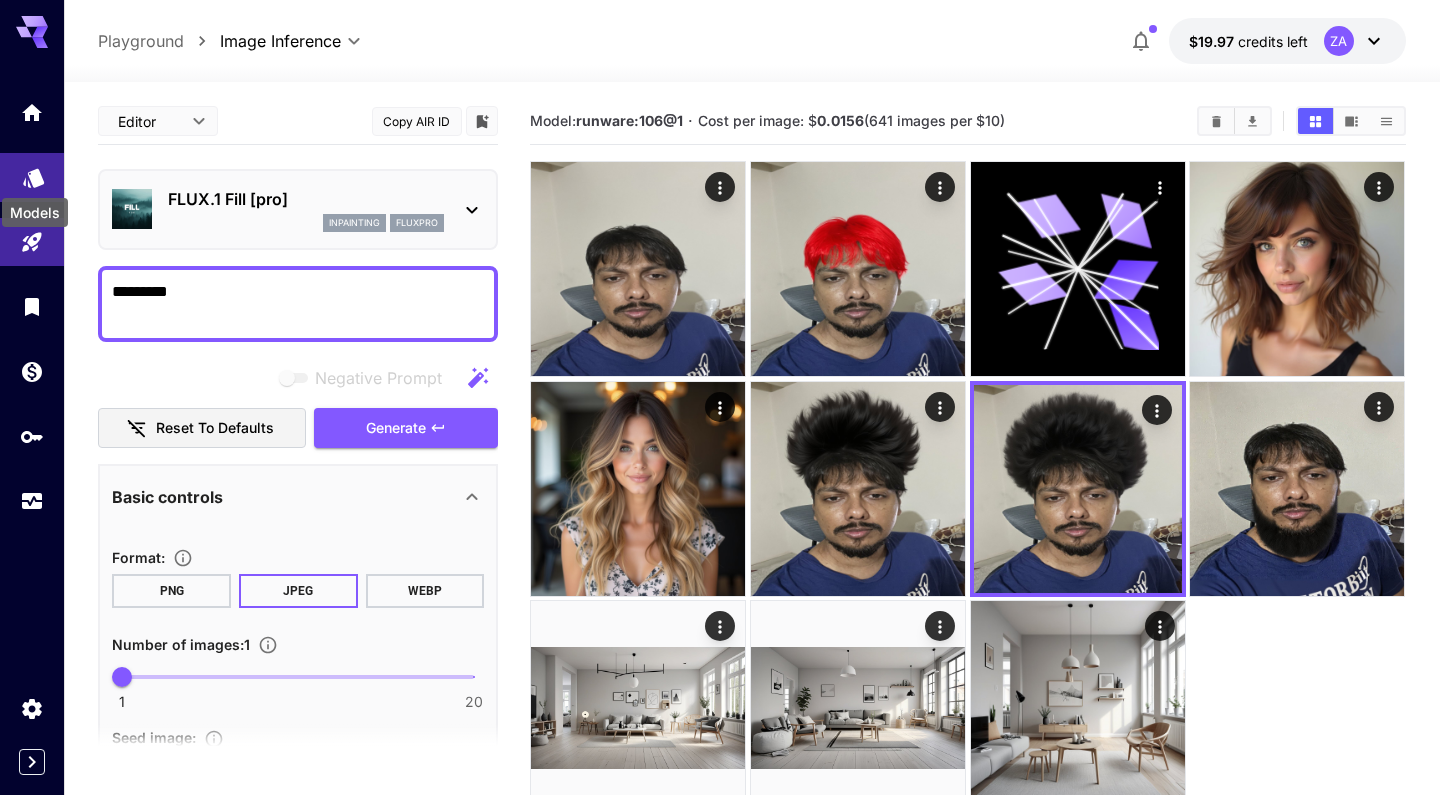click 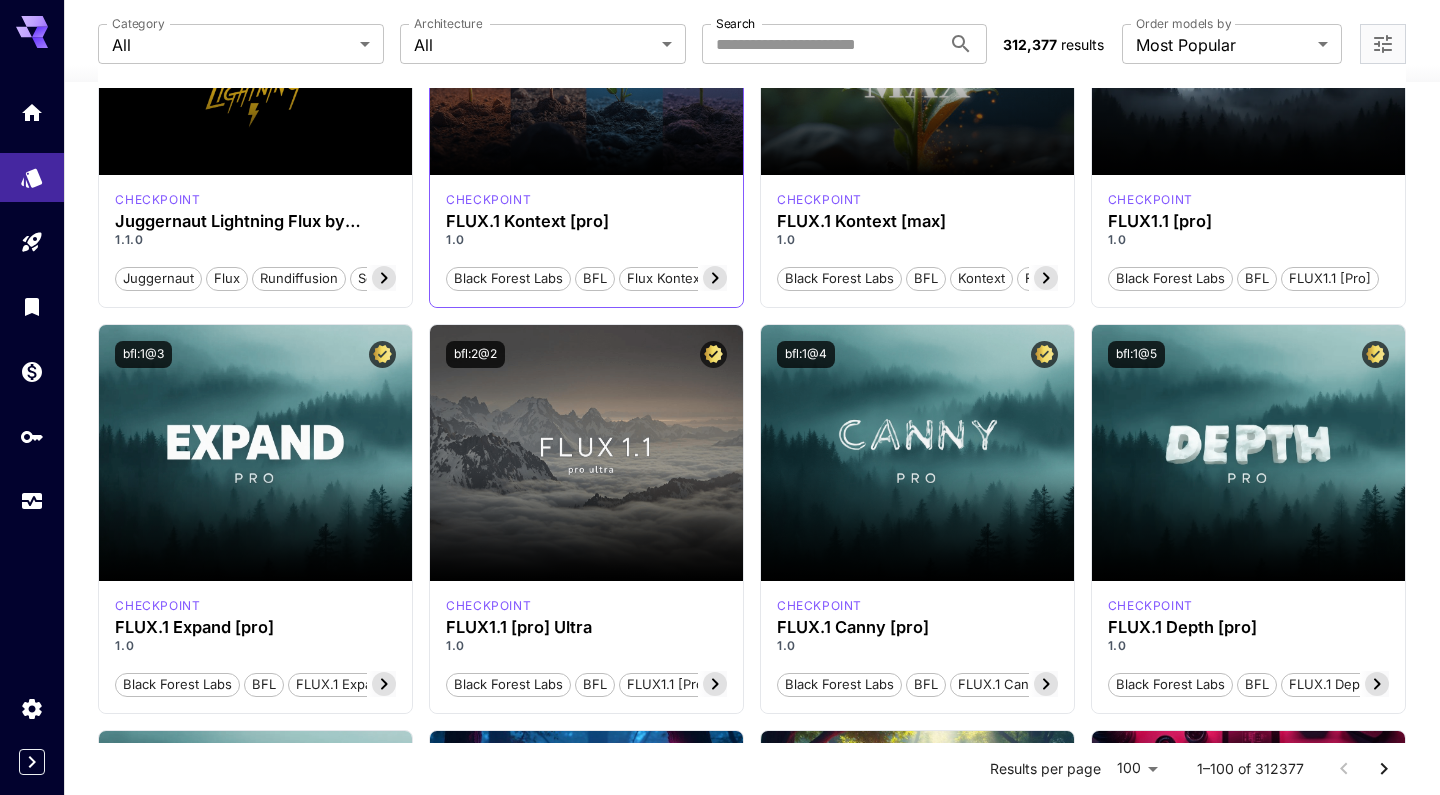 scroll, scrollTop: 884, scrollLeft: 0, axis: vertical 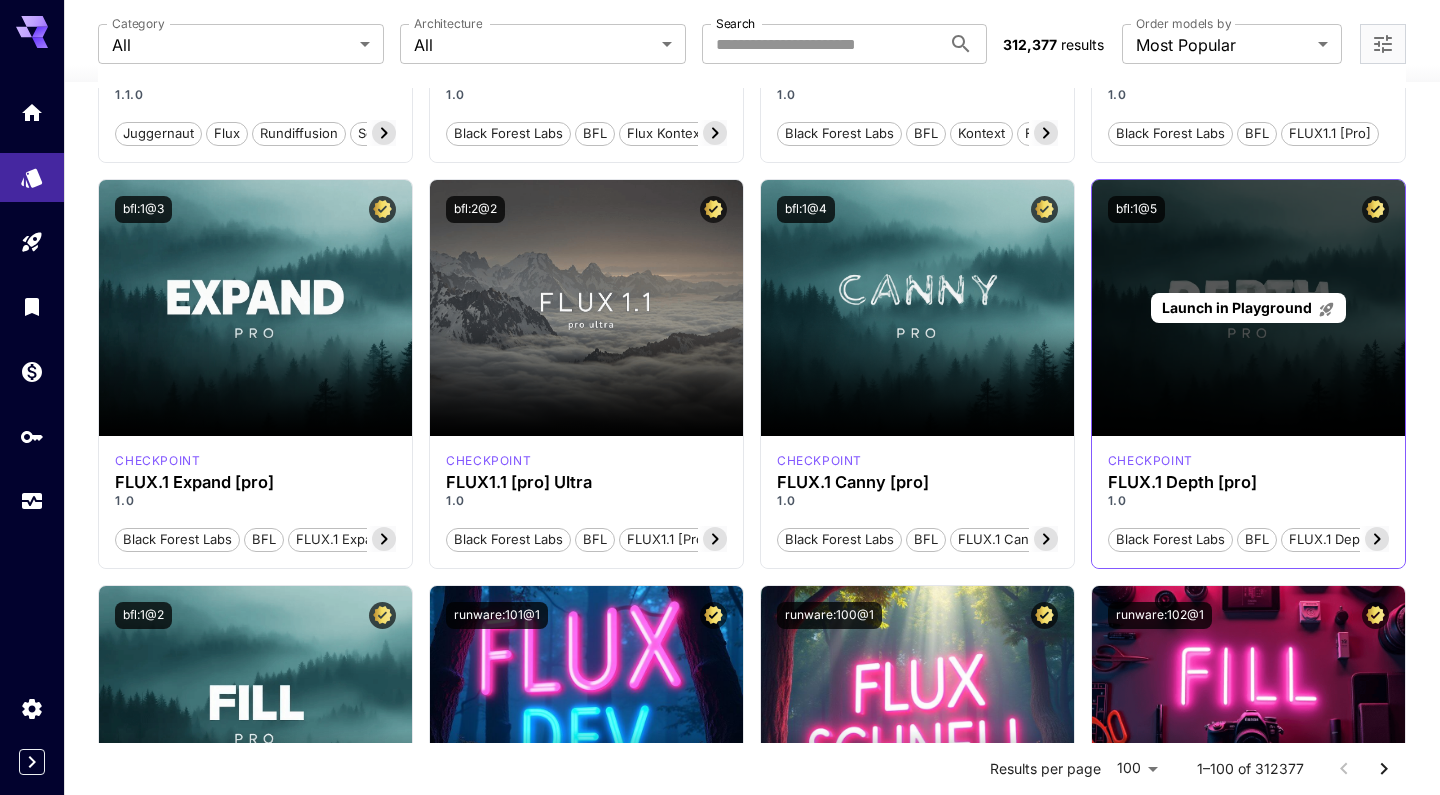 click on "Launch in Playground" at bounding box center (1248, 308) 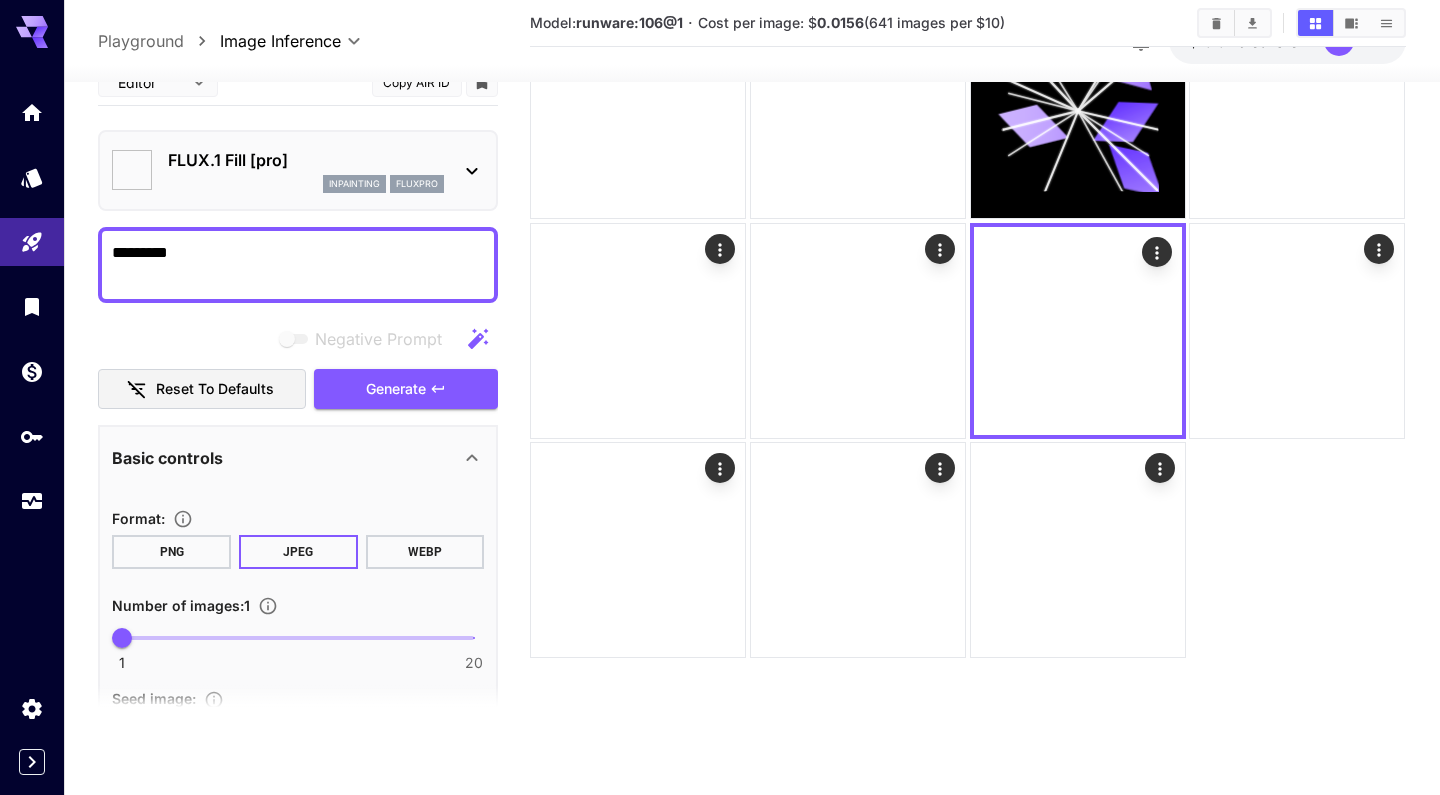 type on "**" 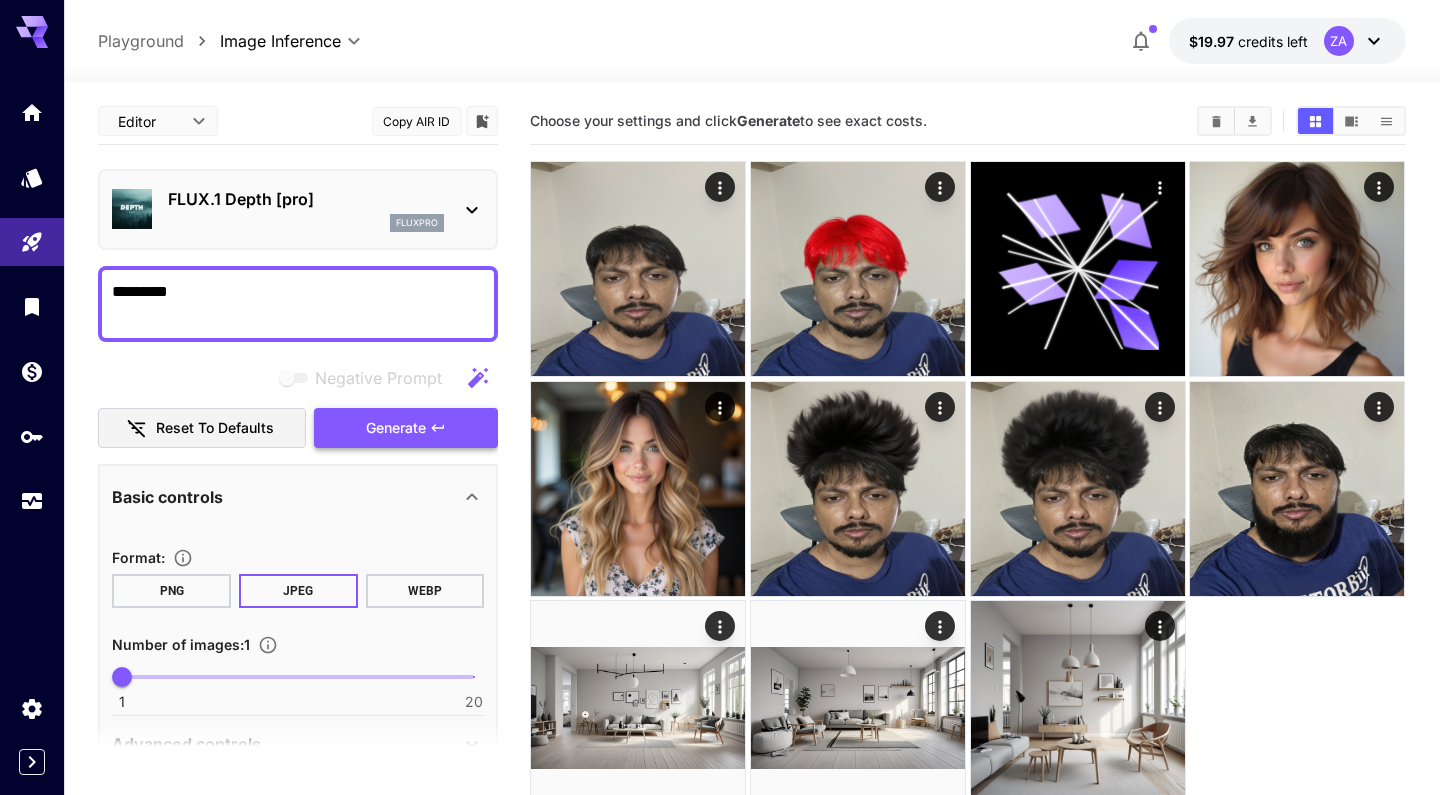 scroll, scrollTop: 0, scrollLeft: 0, axis: both 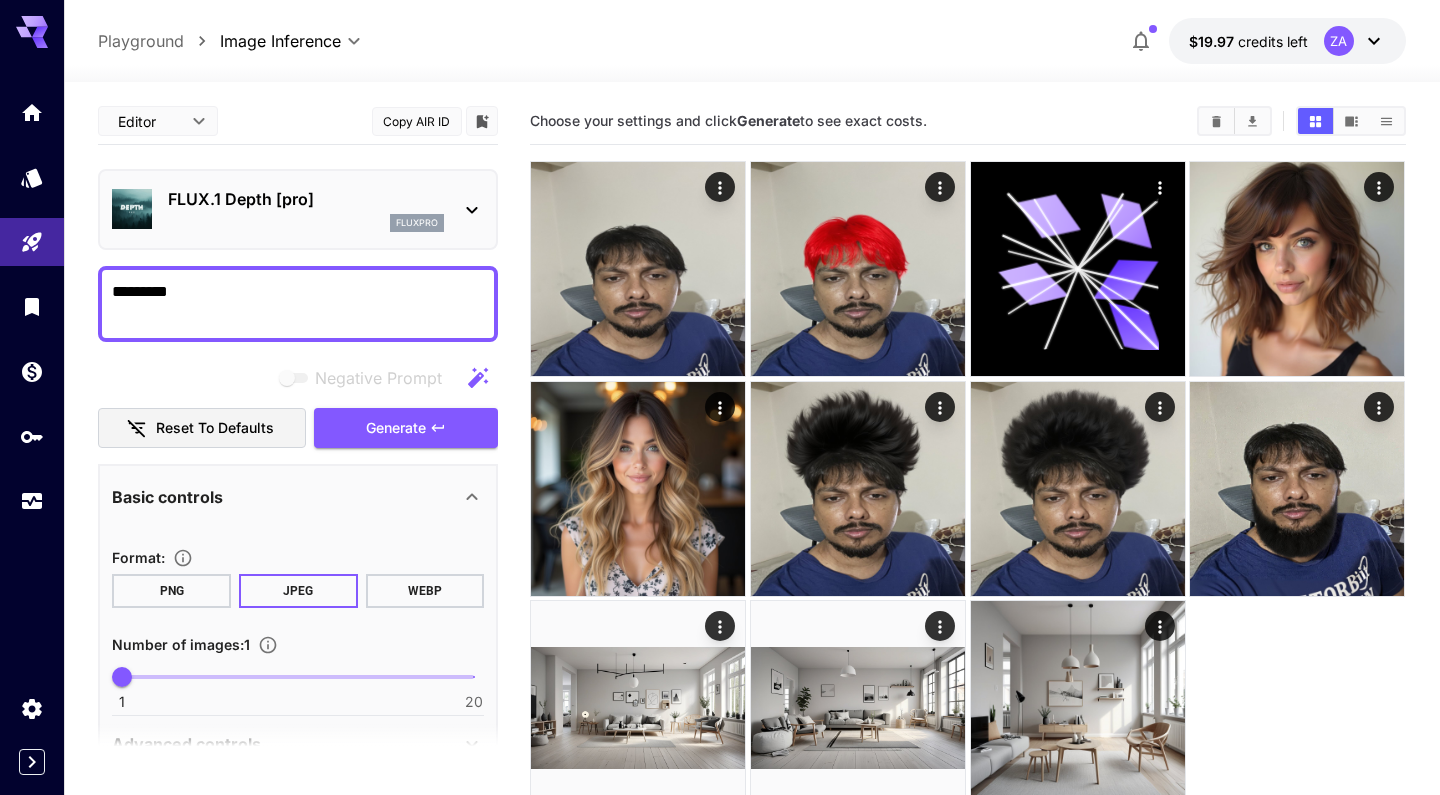 click on "Generate" at bounding box center (768, 120) 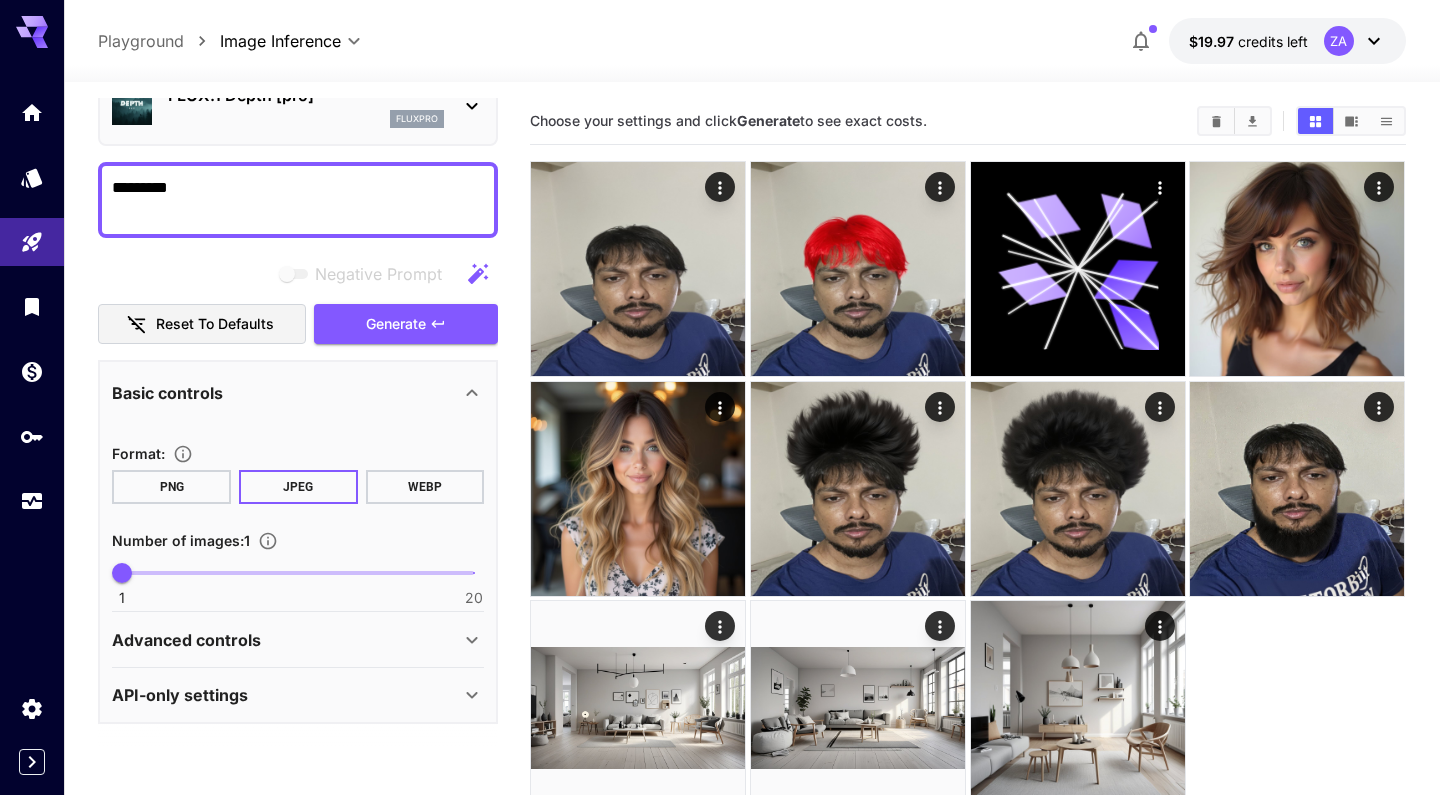scroll, scrollTop: 103, scrollLeft: 0, axis: vertical 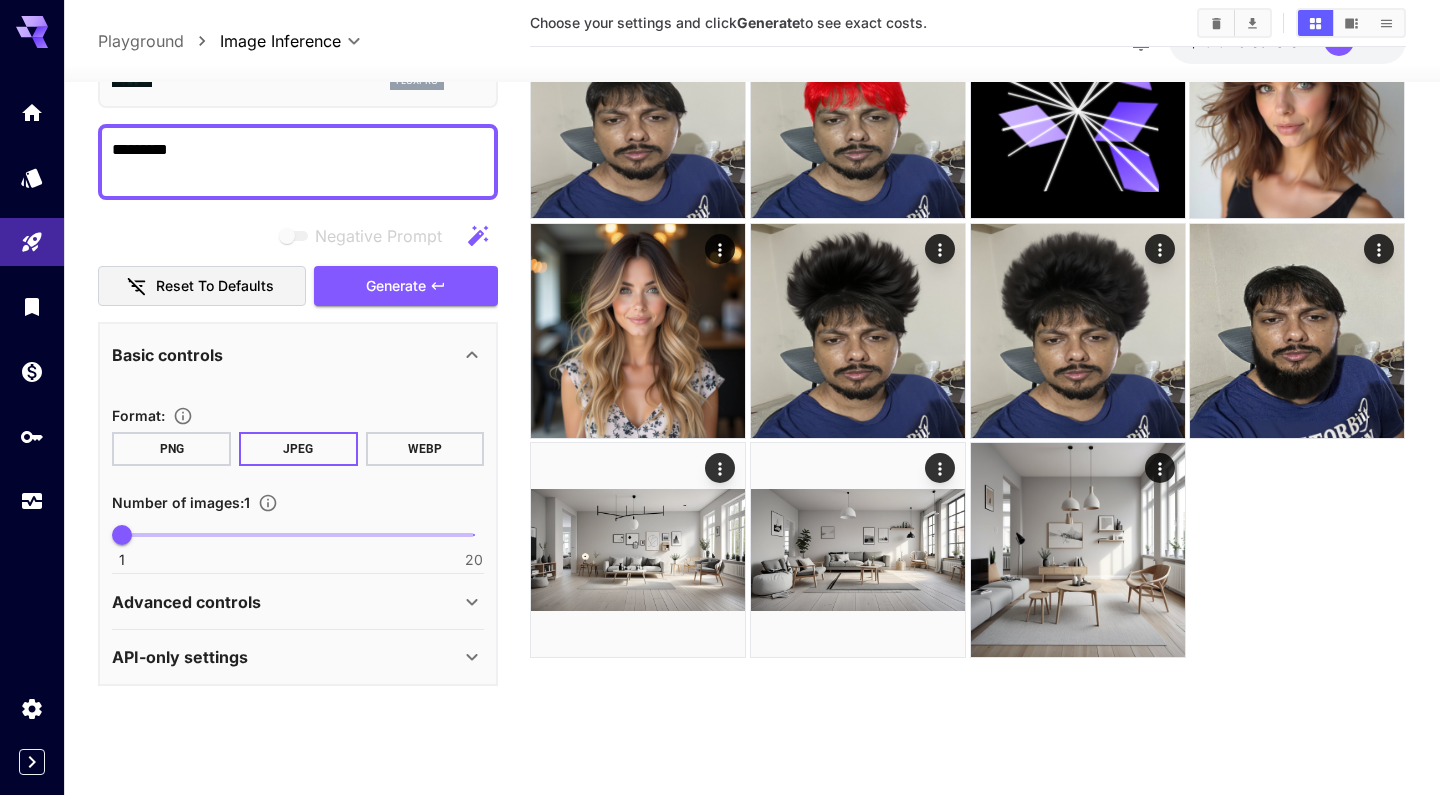 click on "Advanced controls" at bounding box center [286, 602] 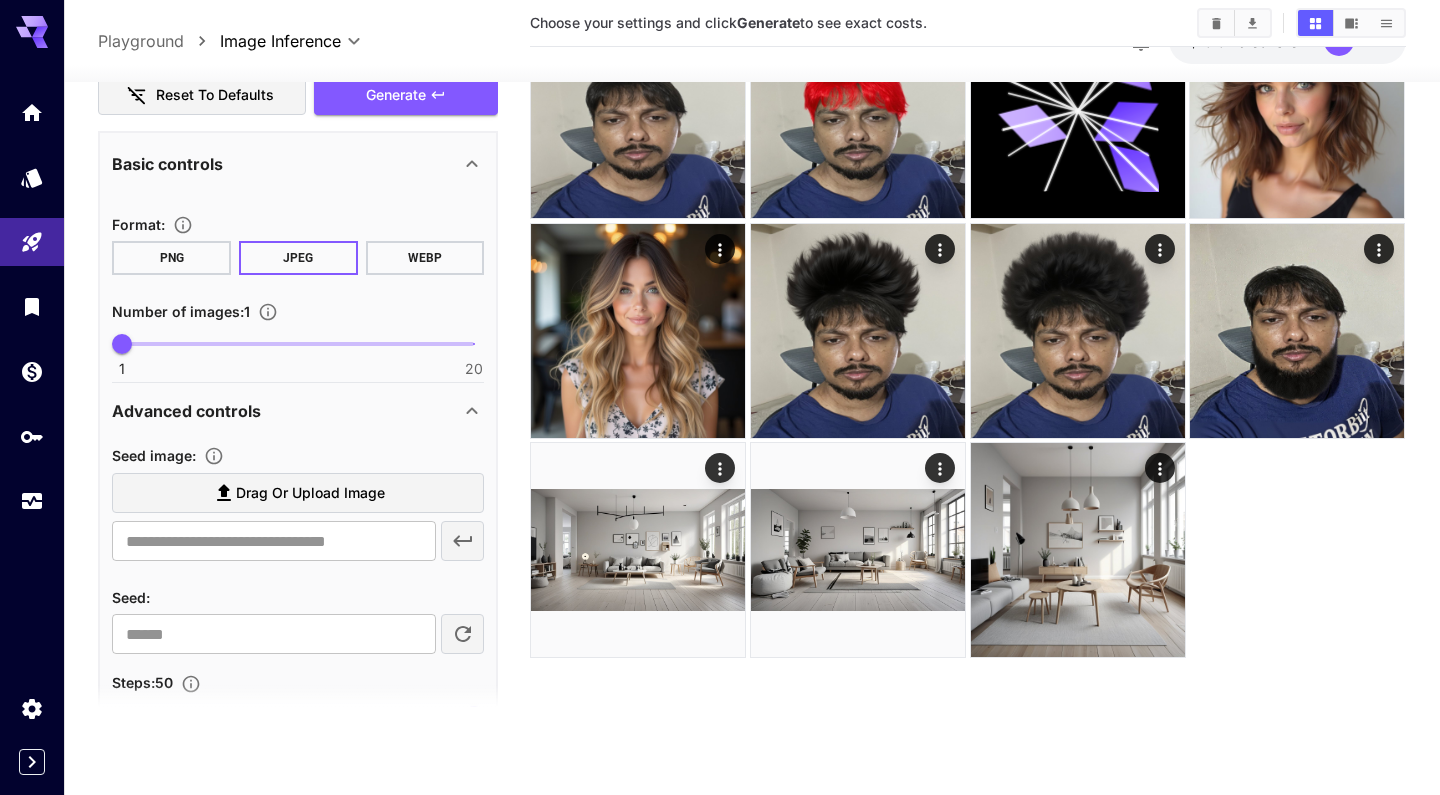 scroll, scrollTop: 315, scrollLeft: 0, axis: vertical 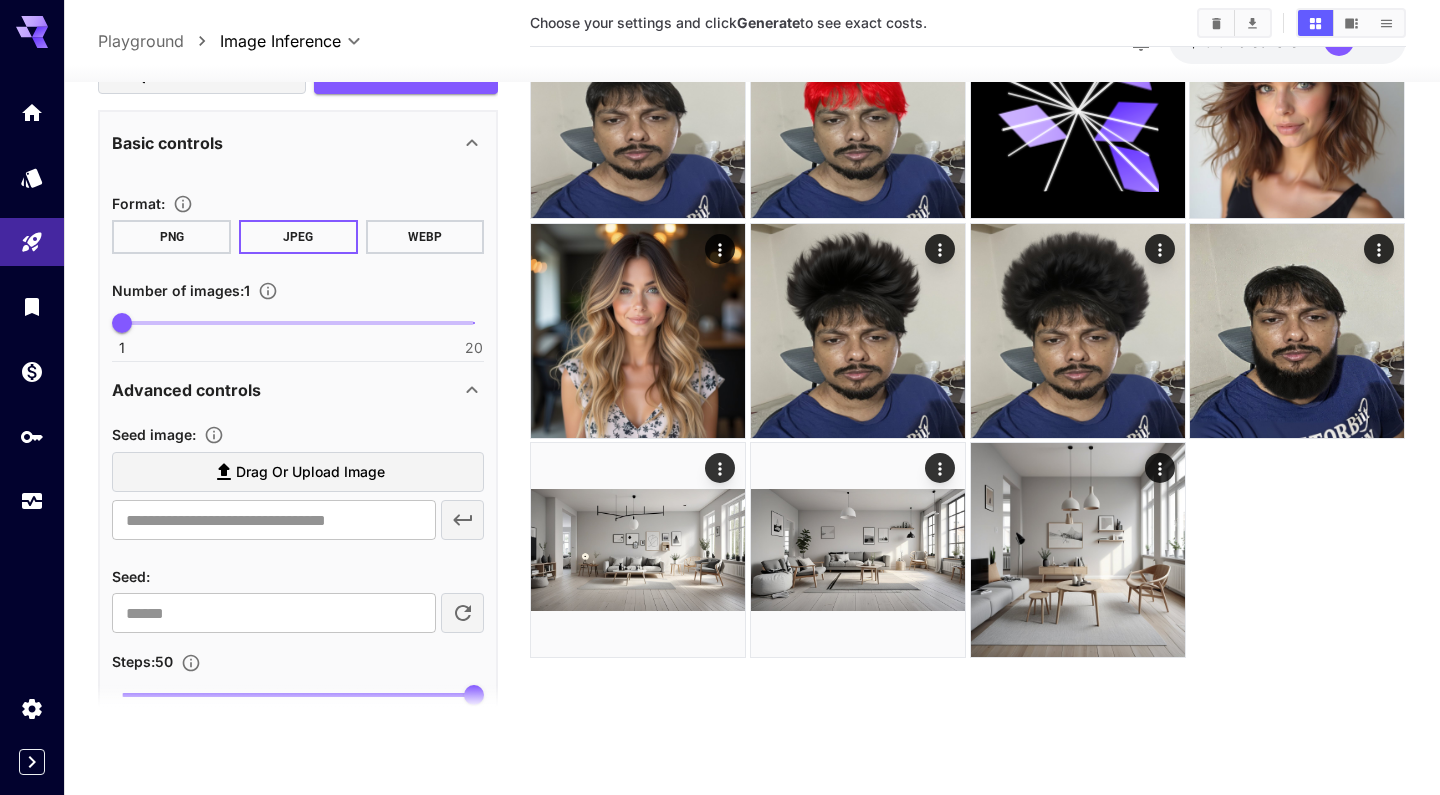 click on "Drag or upload image" at bounding box center (310, 472) 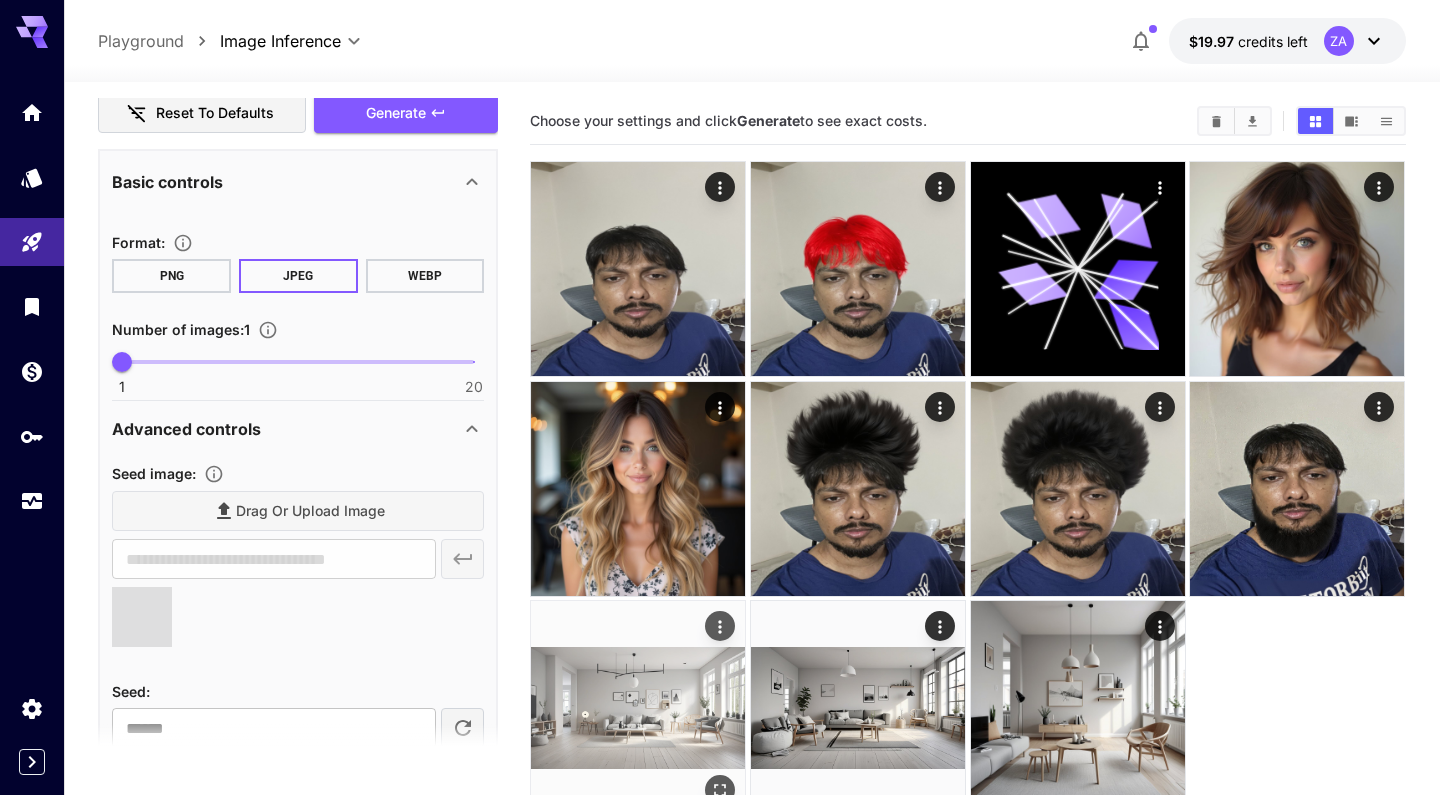 scroll, scrollTop: 0, scrollLeft: 0, axis: both 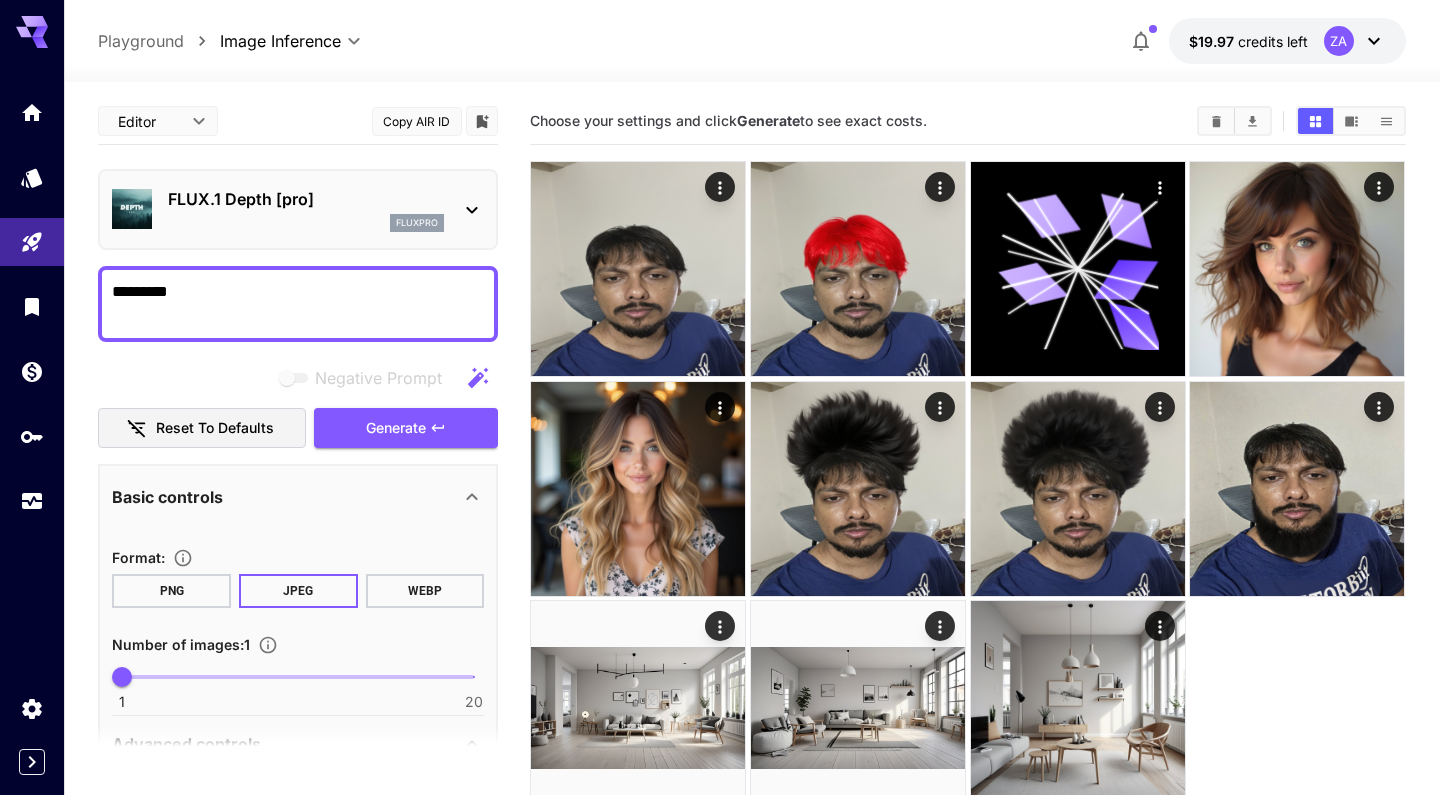 click on "********" at bounding box center [298, 304] 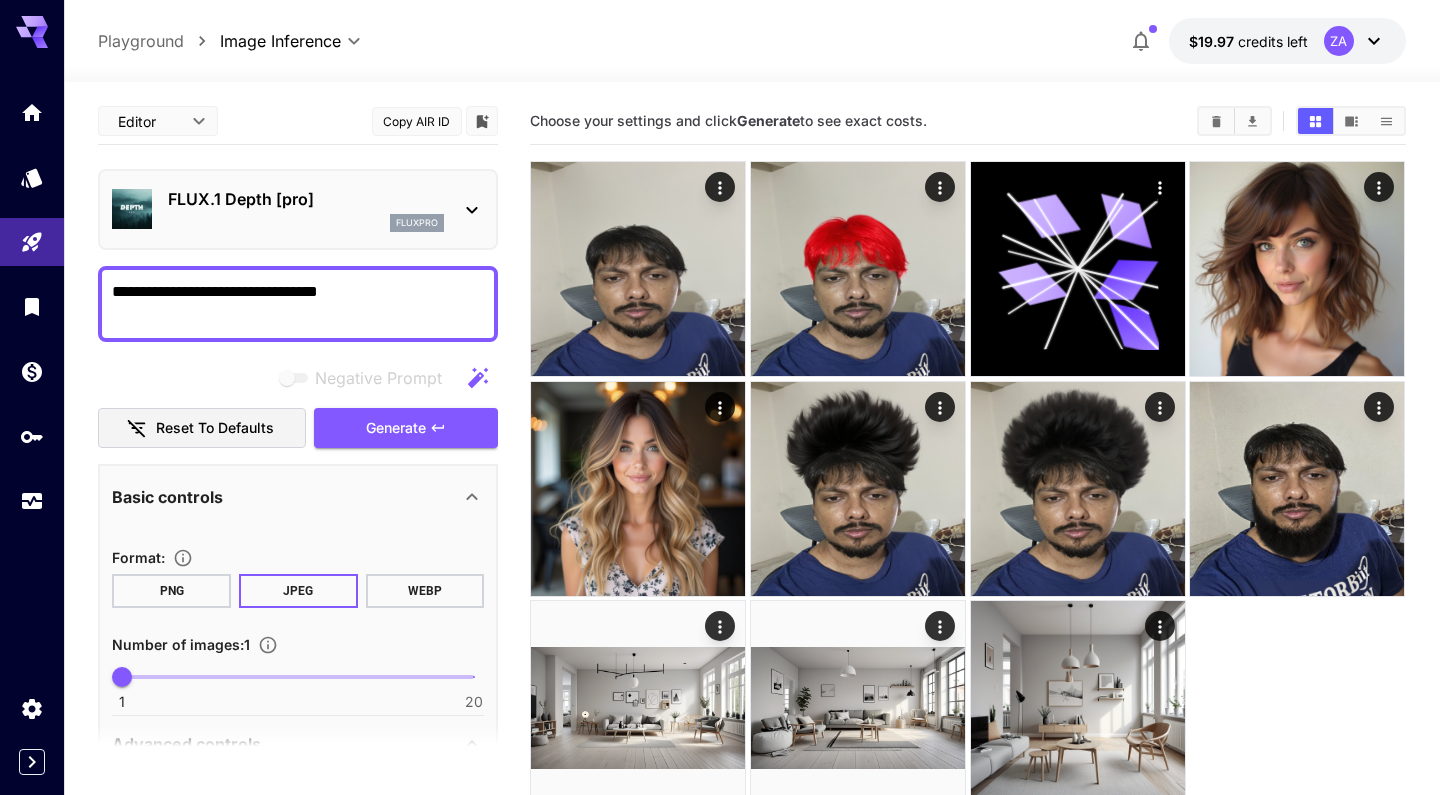 type on "**********" 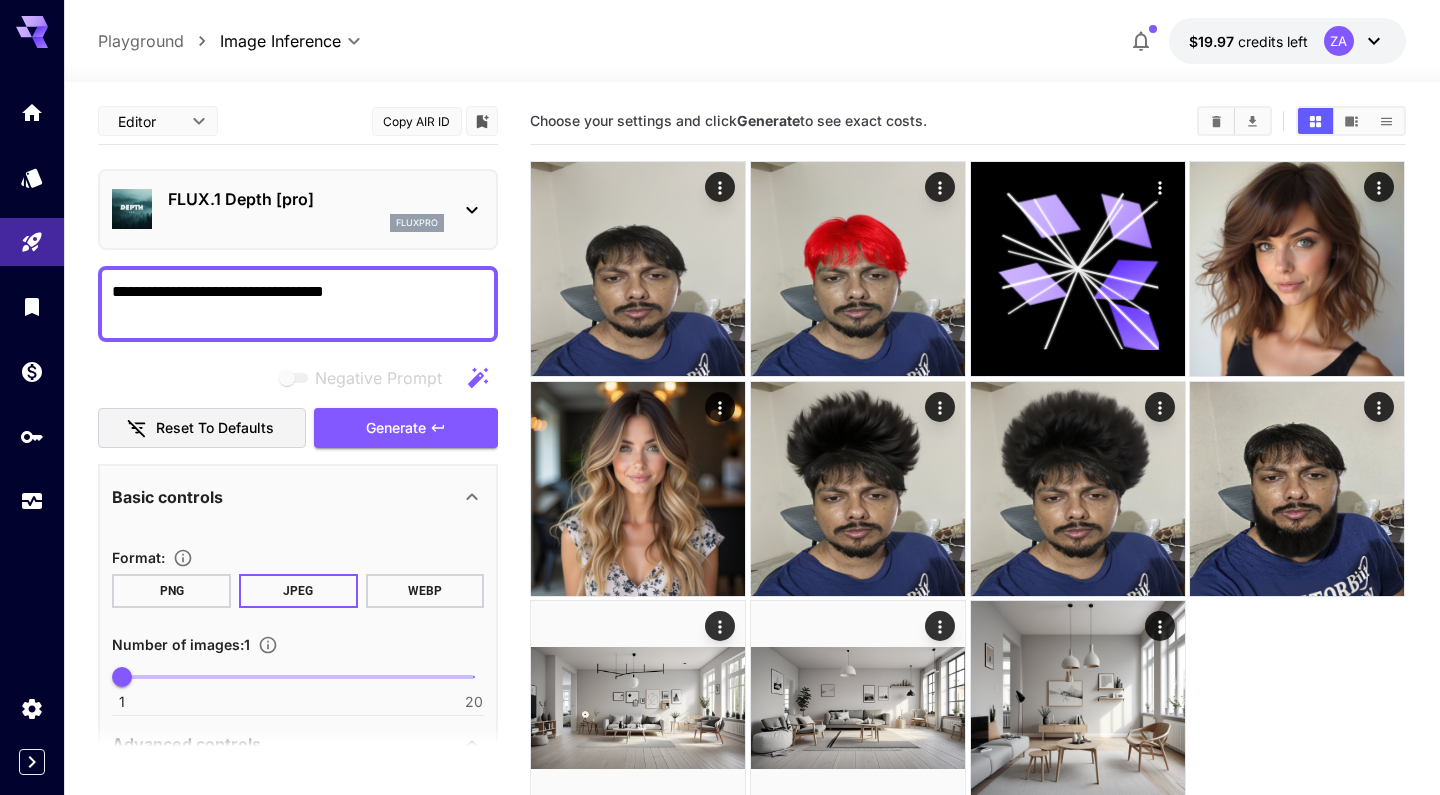 type on "**********" 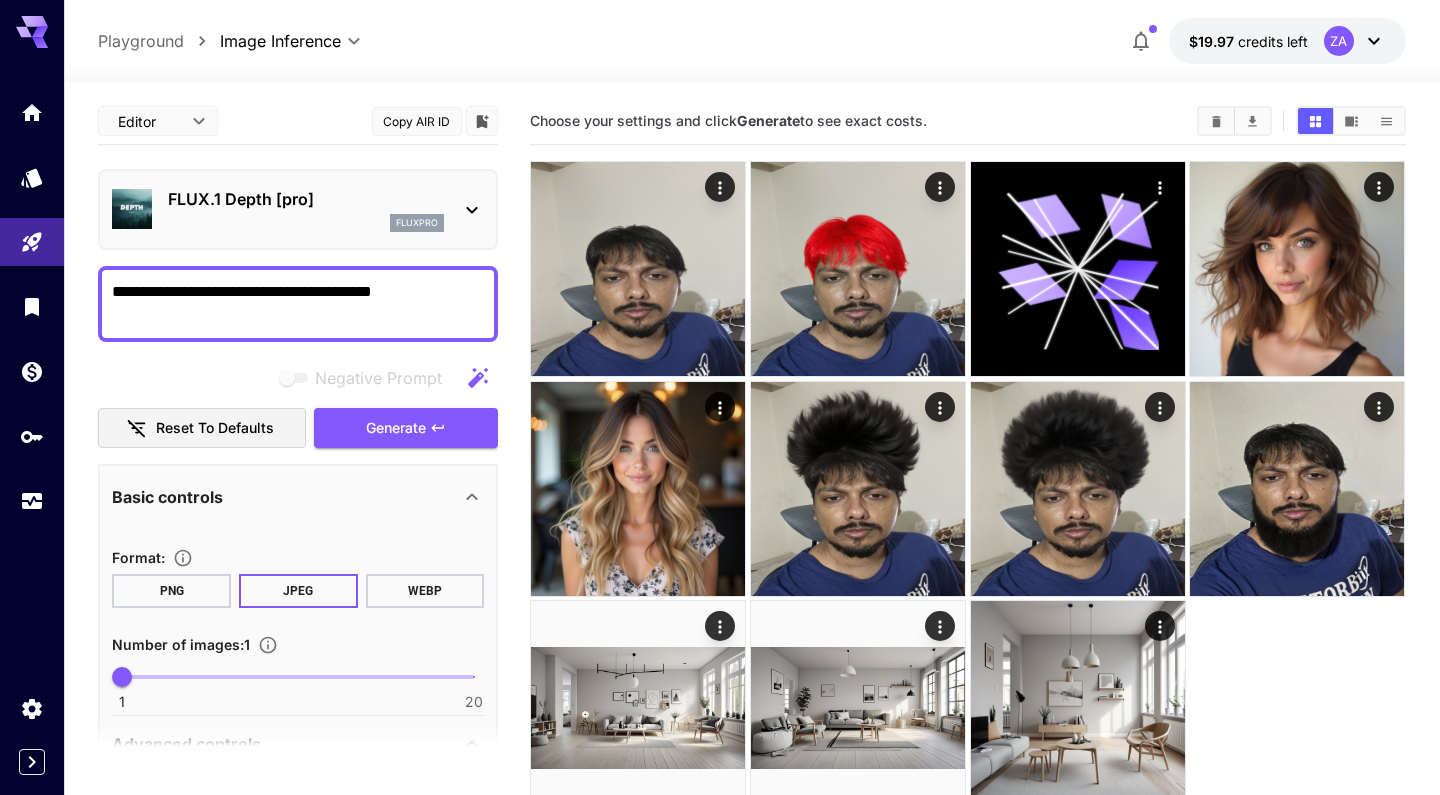 click on "**********" at bounding box center (298, 304) 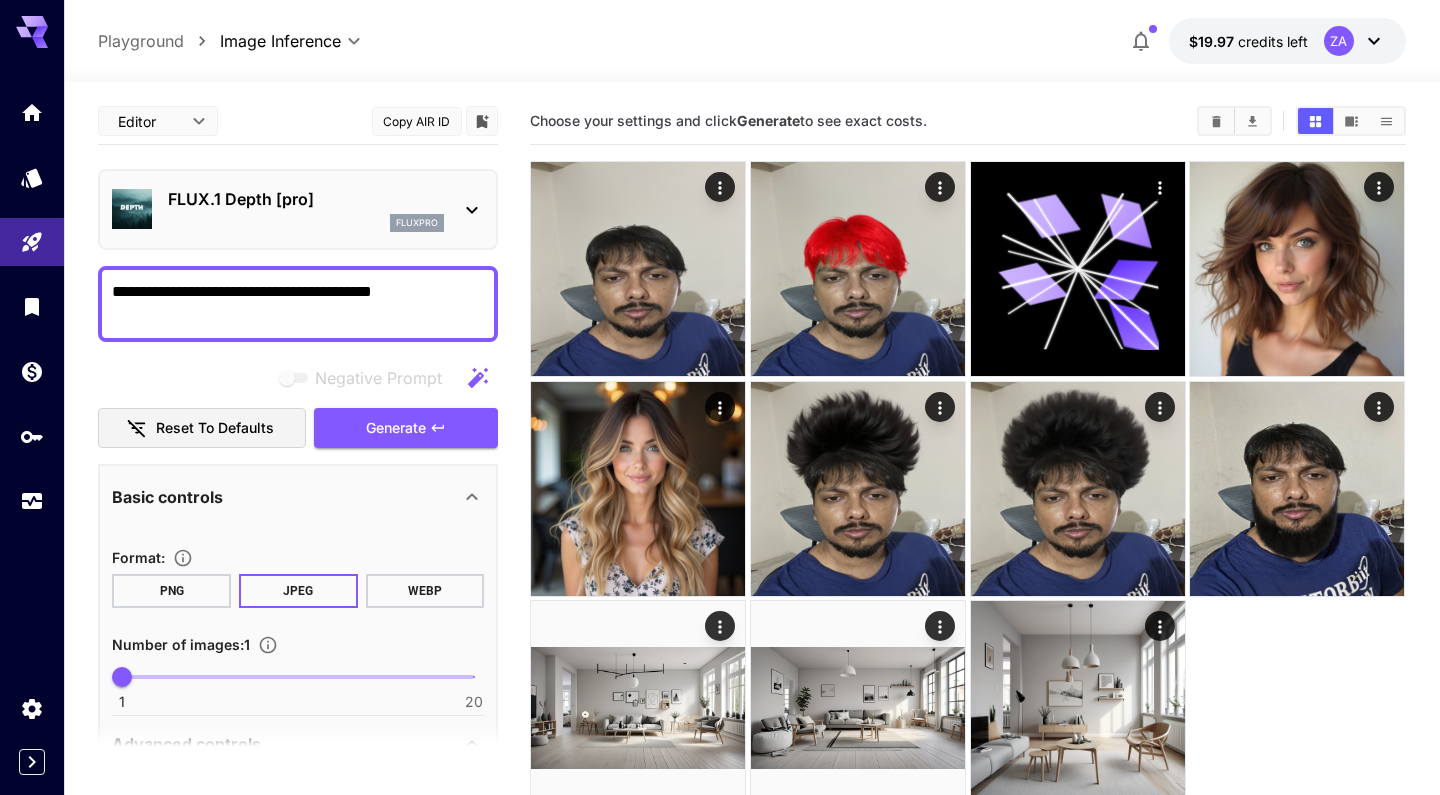 click on "**********" at bounding box center (298, 304) 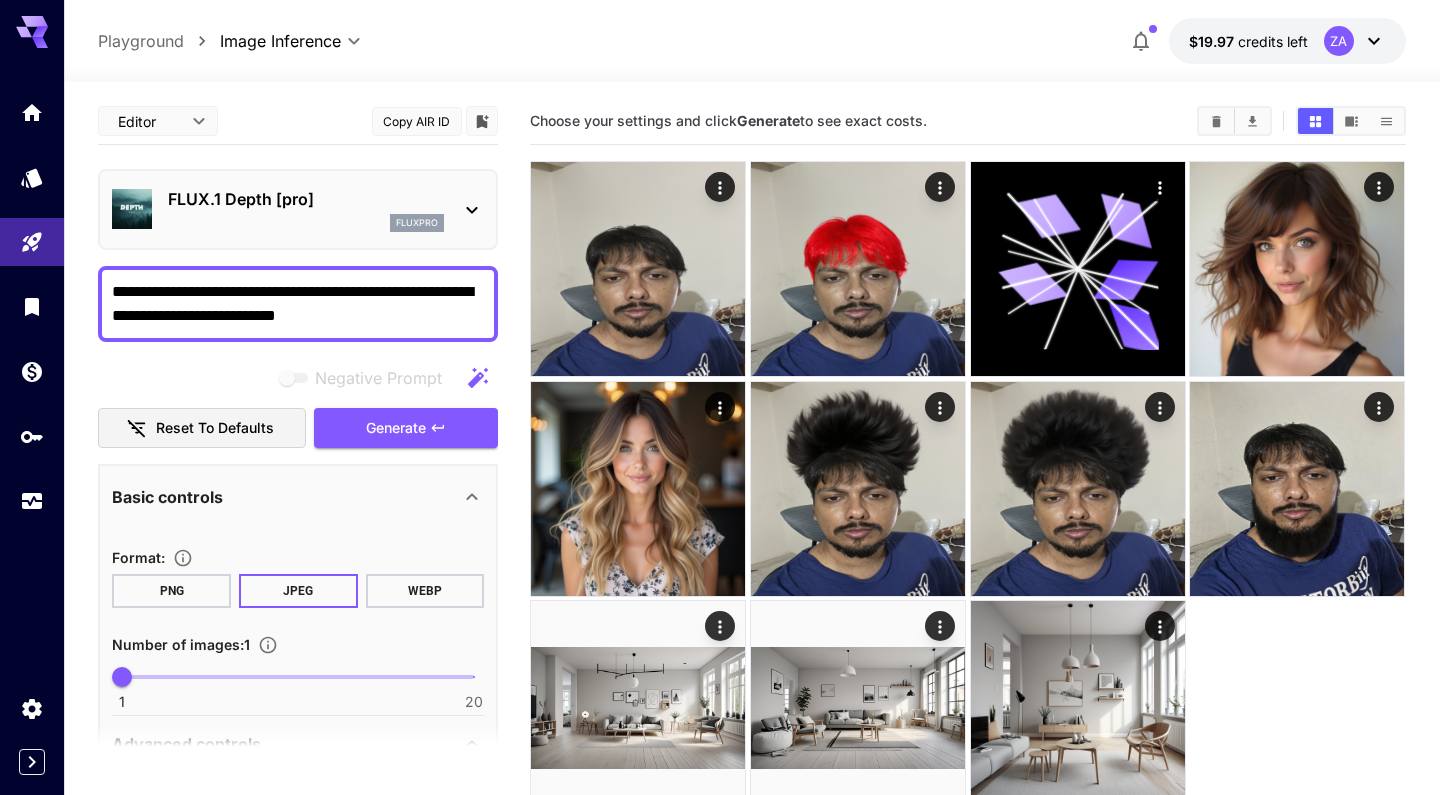 click on "**********" at bounding box center [298, 304] 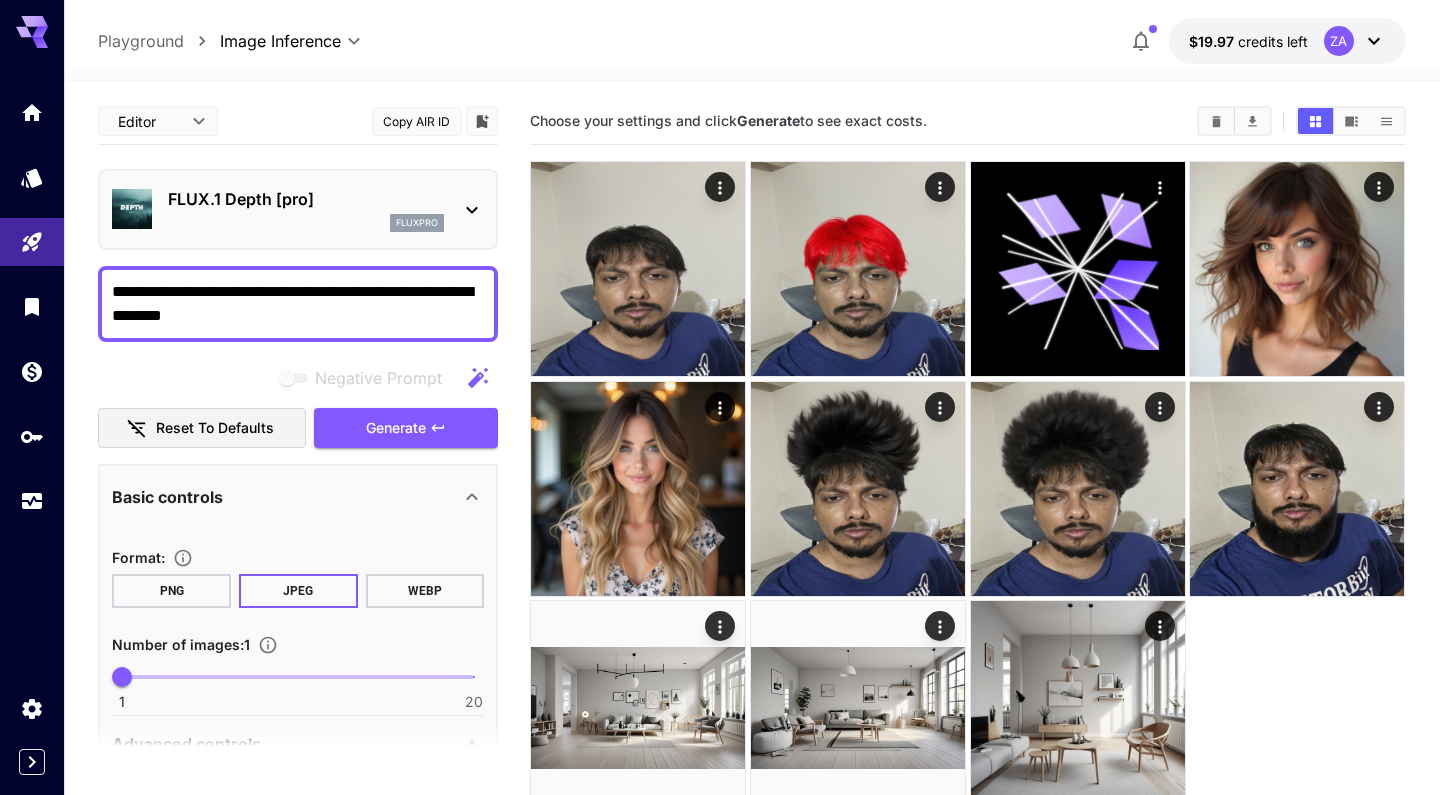 click on "**********" at bounding box center [298, 304] 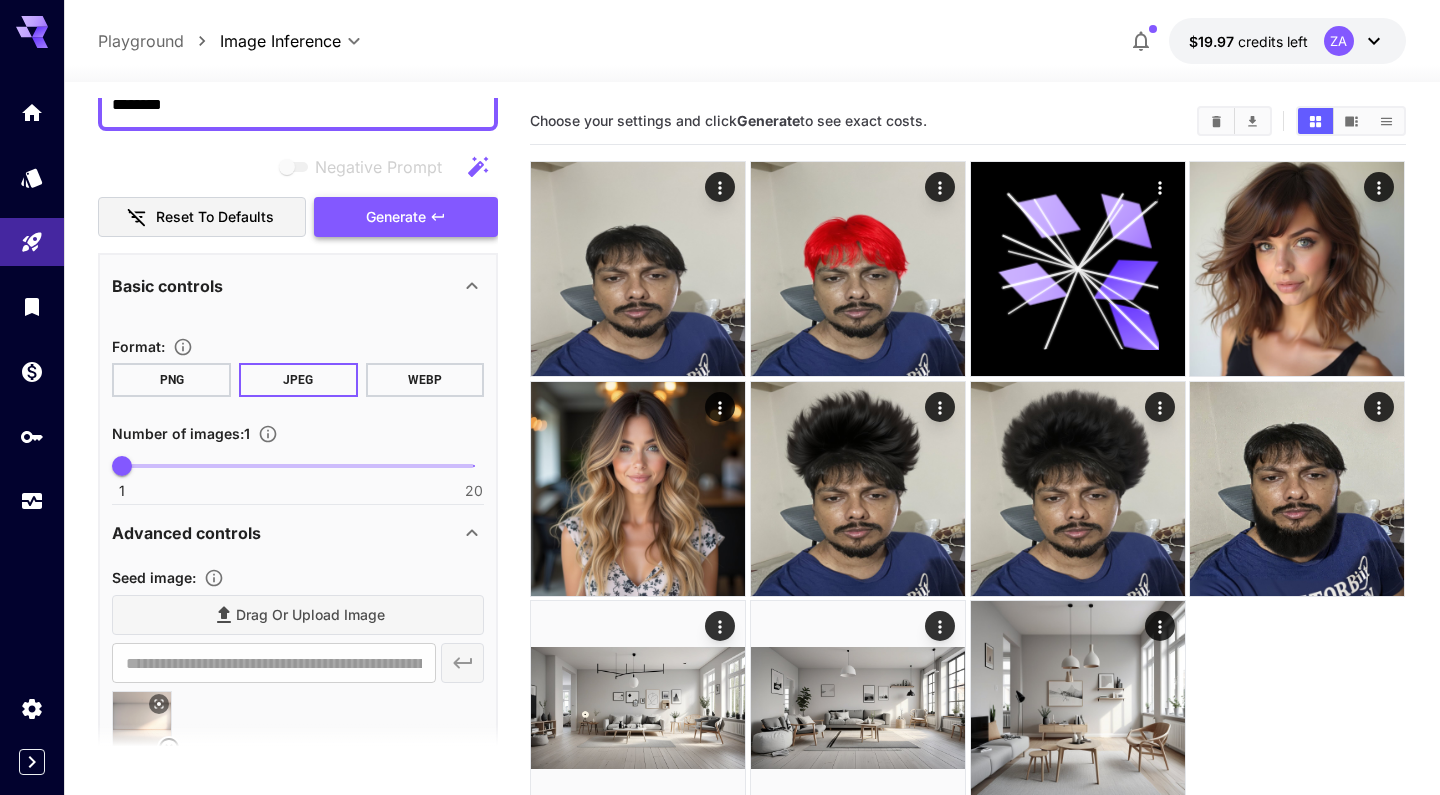 scroll, scrollTop: 100, scrollLeft: 0, axis: vertical 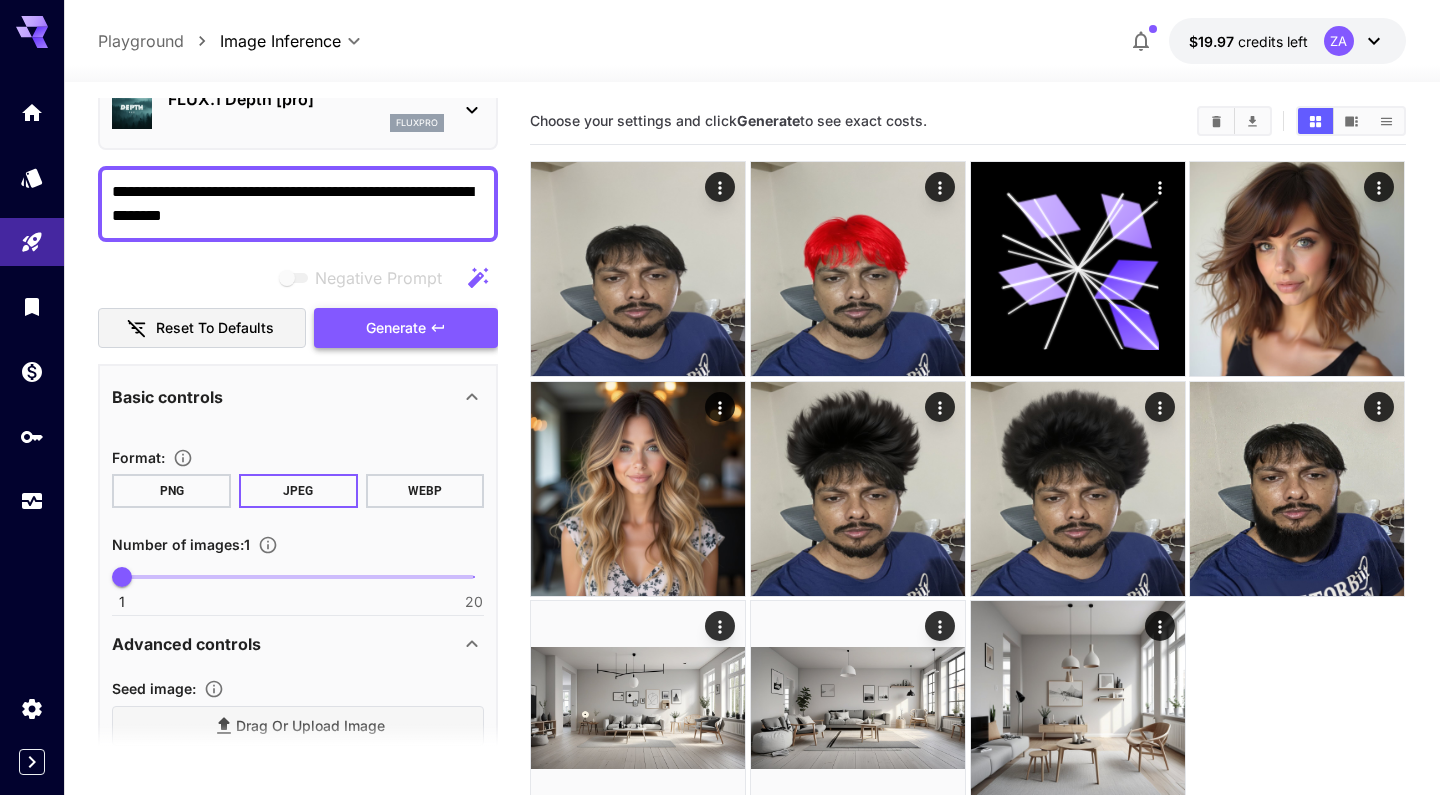 type on "**********" 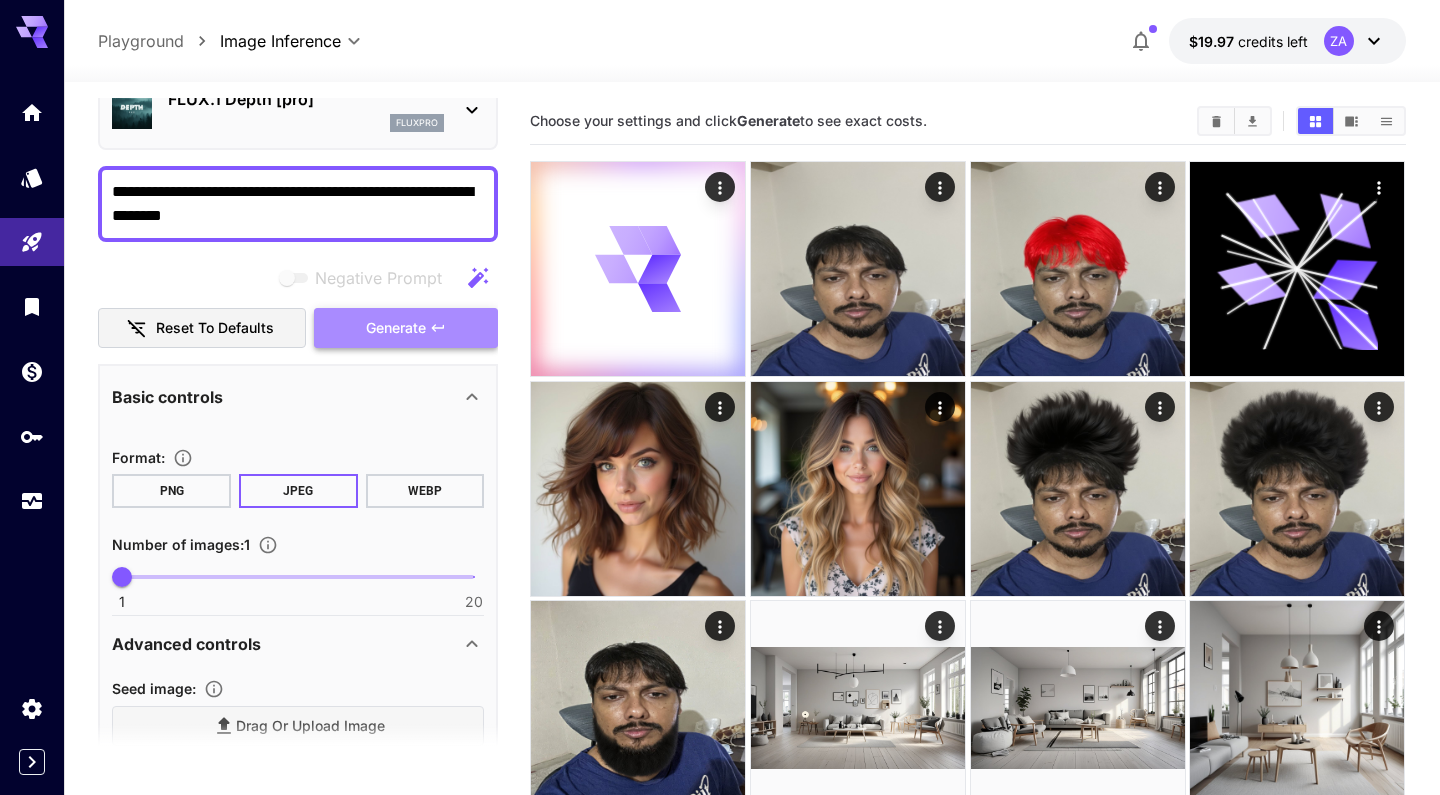 click on "Generate" at bounding box center (396, 328) 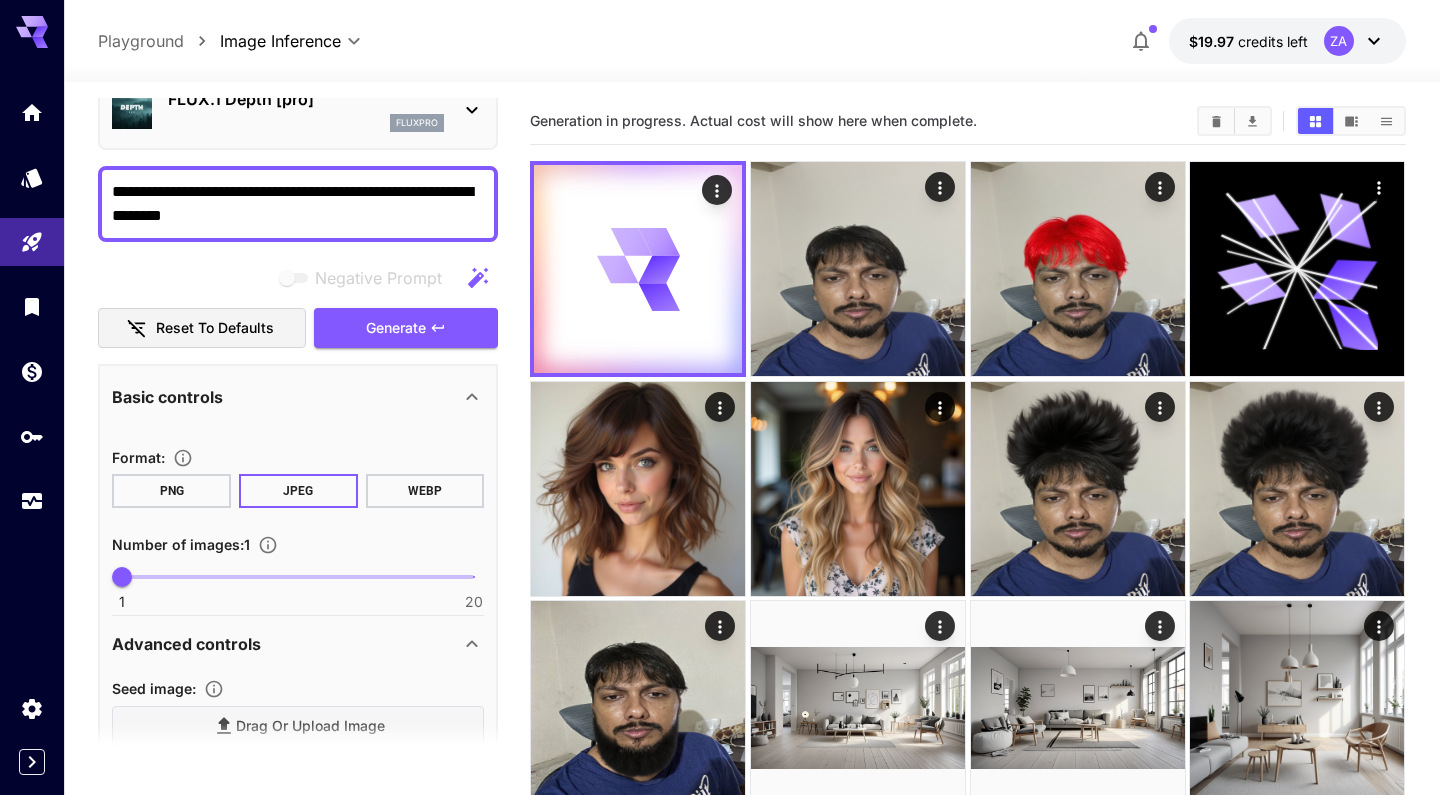 click at bounding box center (752, 70) 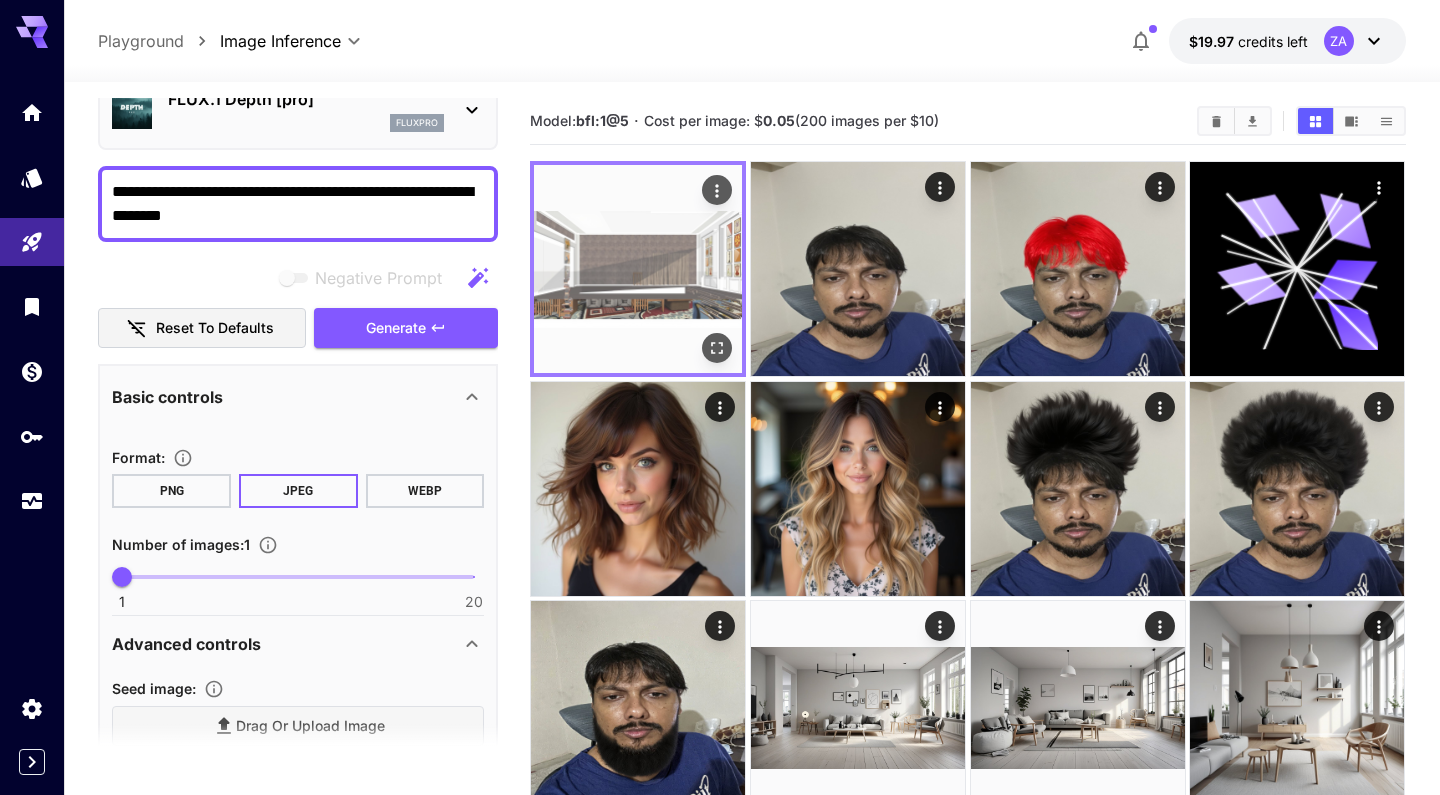 click at bounding box center [638, 269] 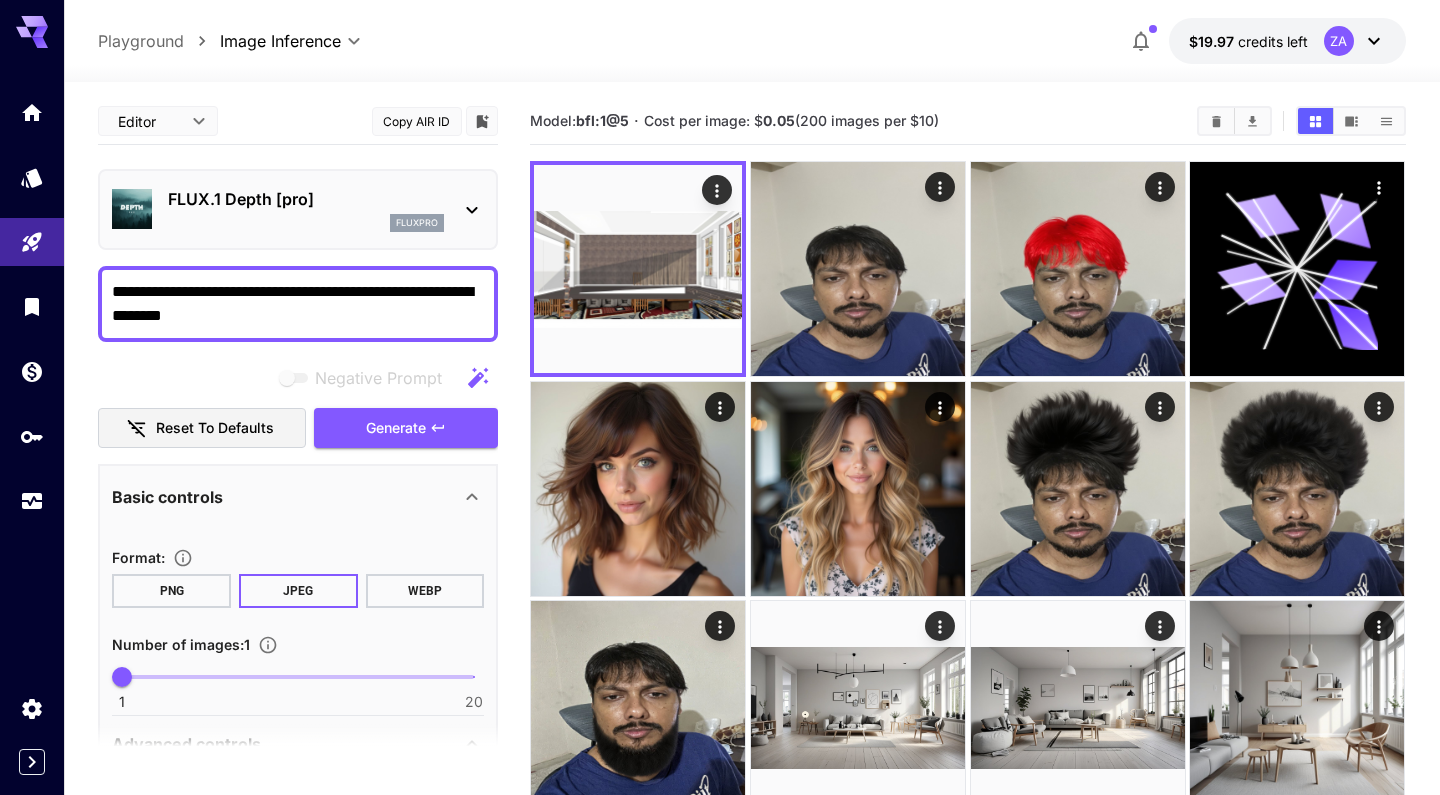 scroll, scrollTop: 0, scrollLeft: 0, axis: both 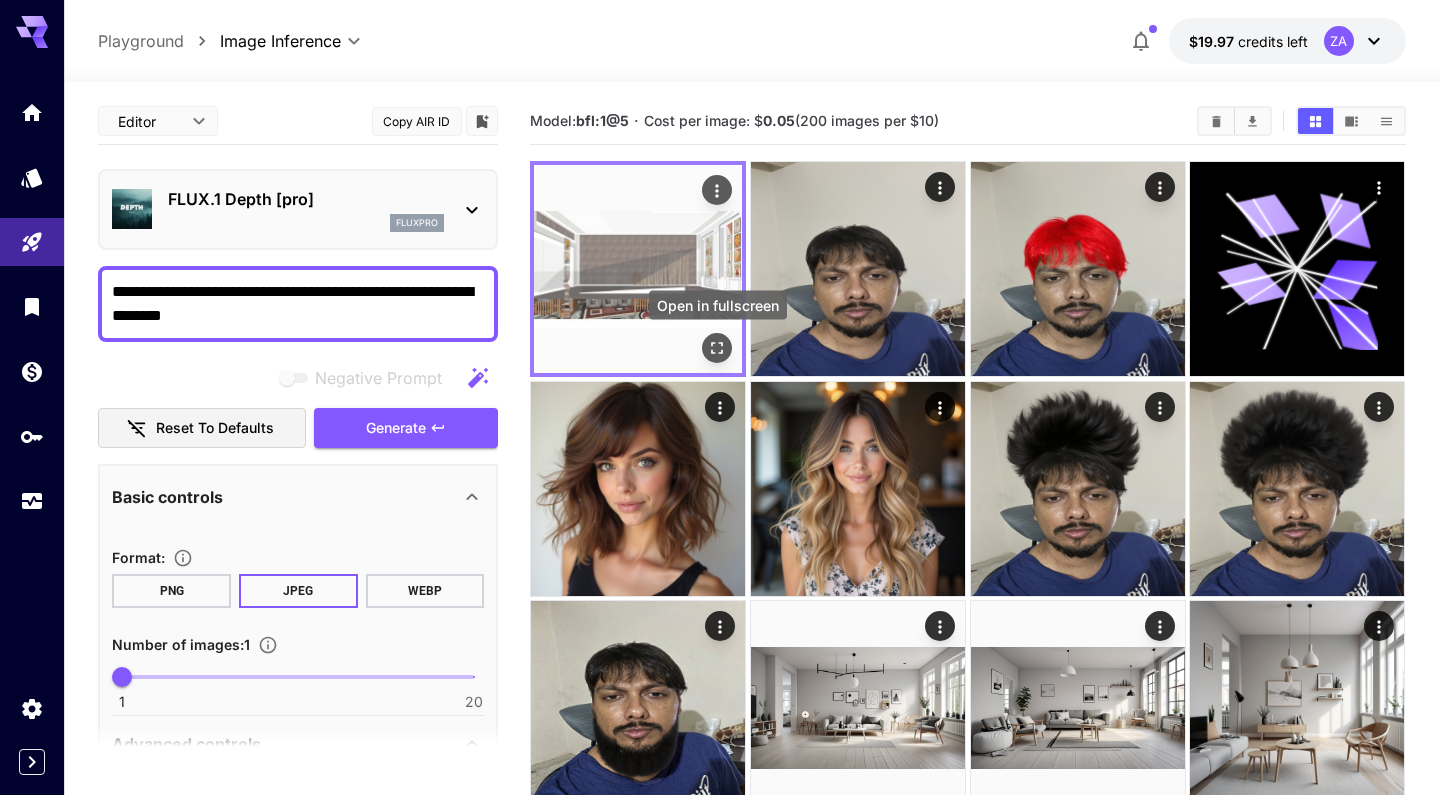 click 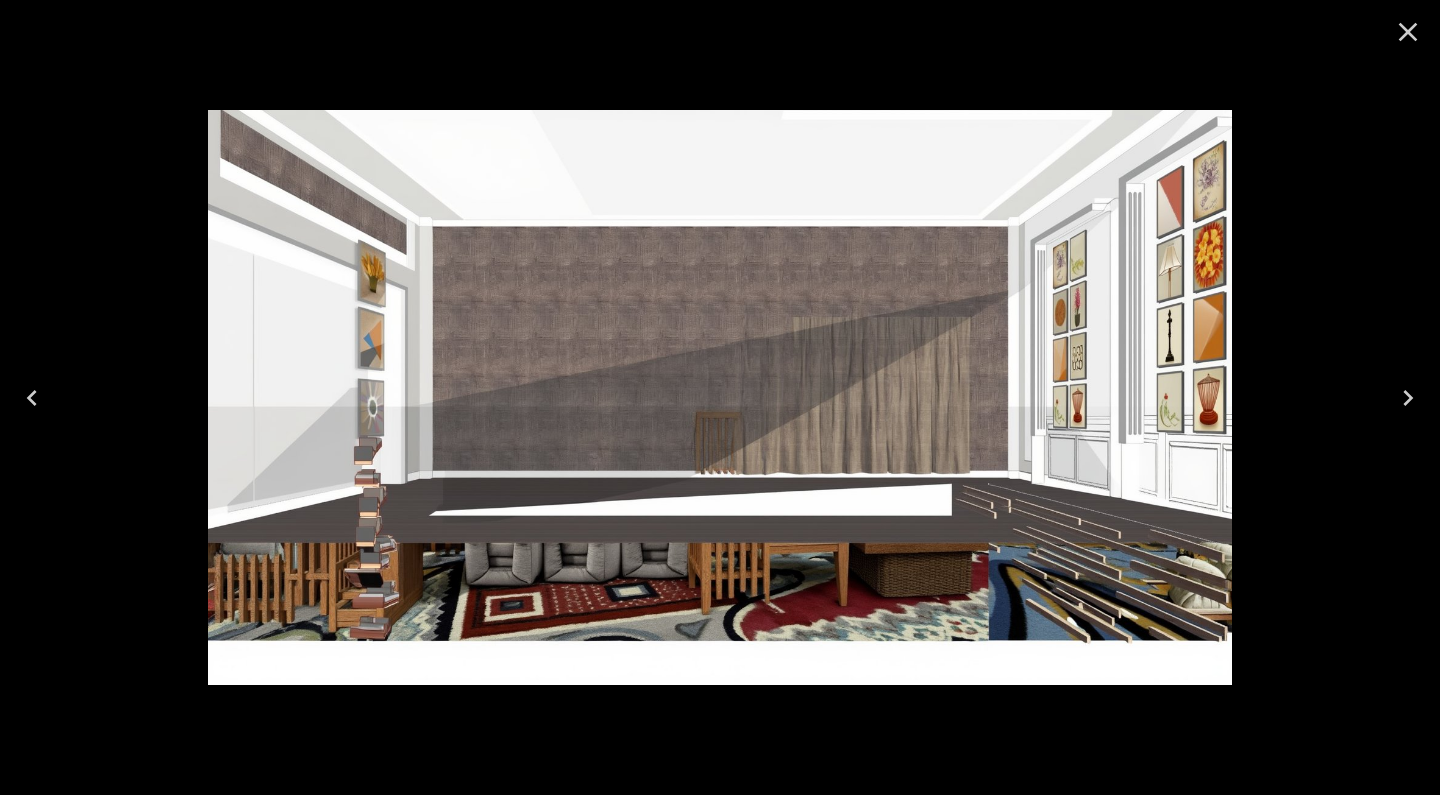 click 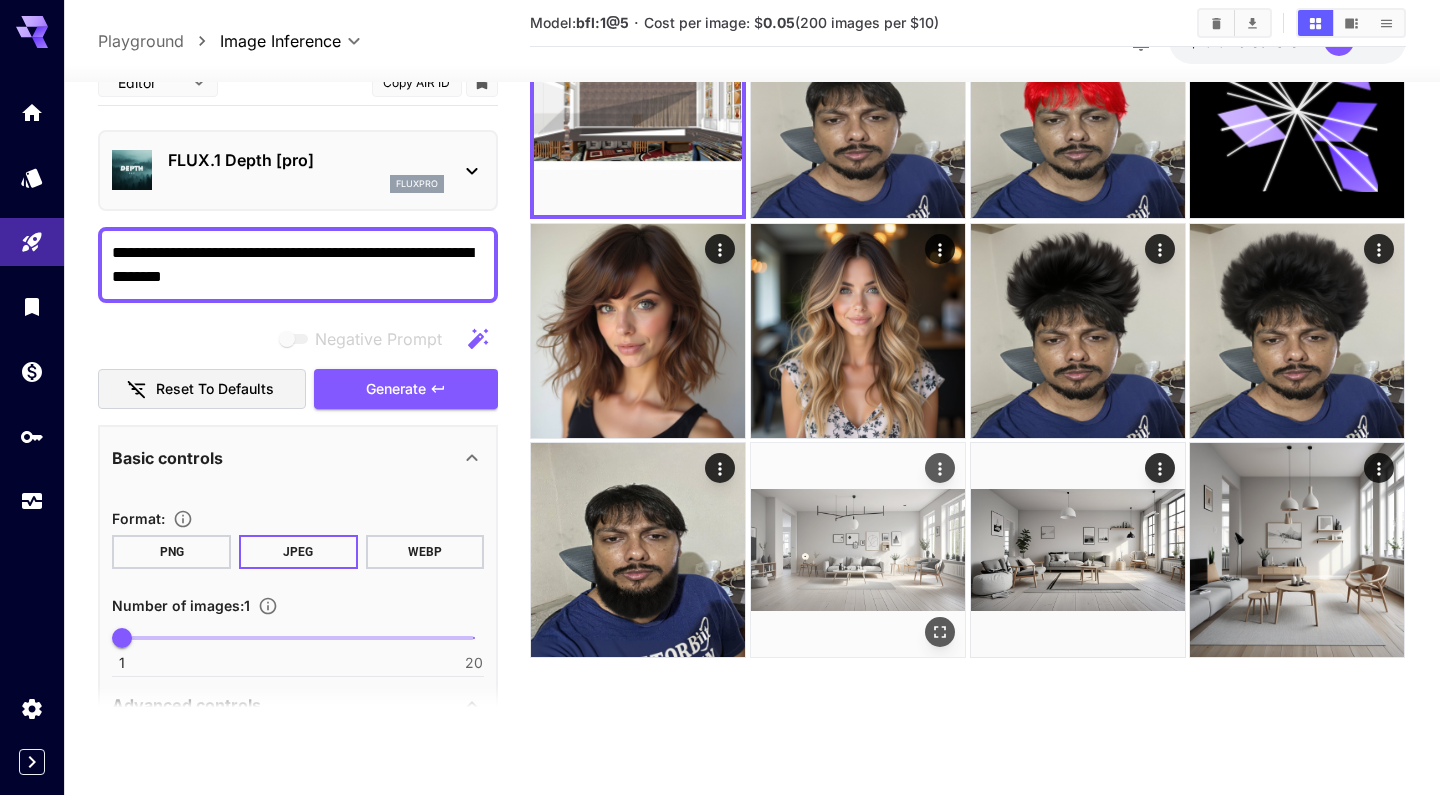 scroll, scrollTop: 158, scrollLeft: 0, axis: vertical 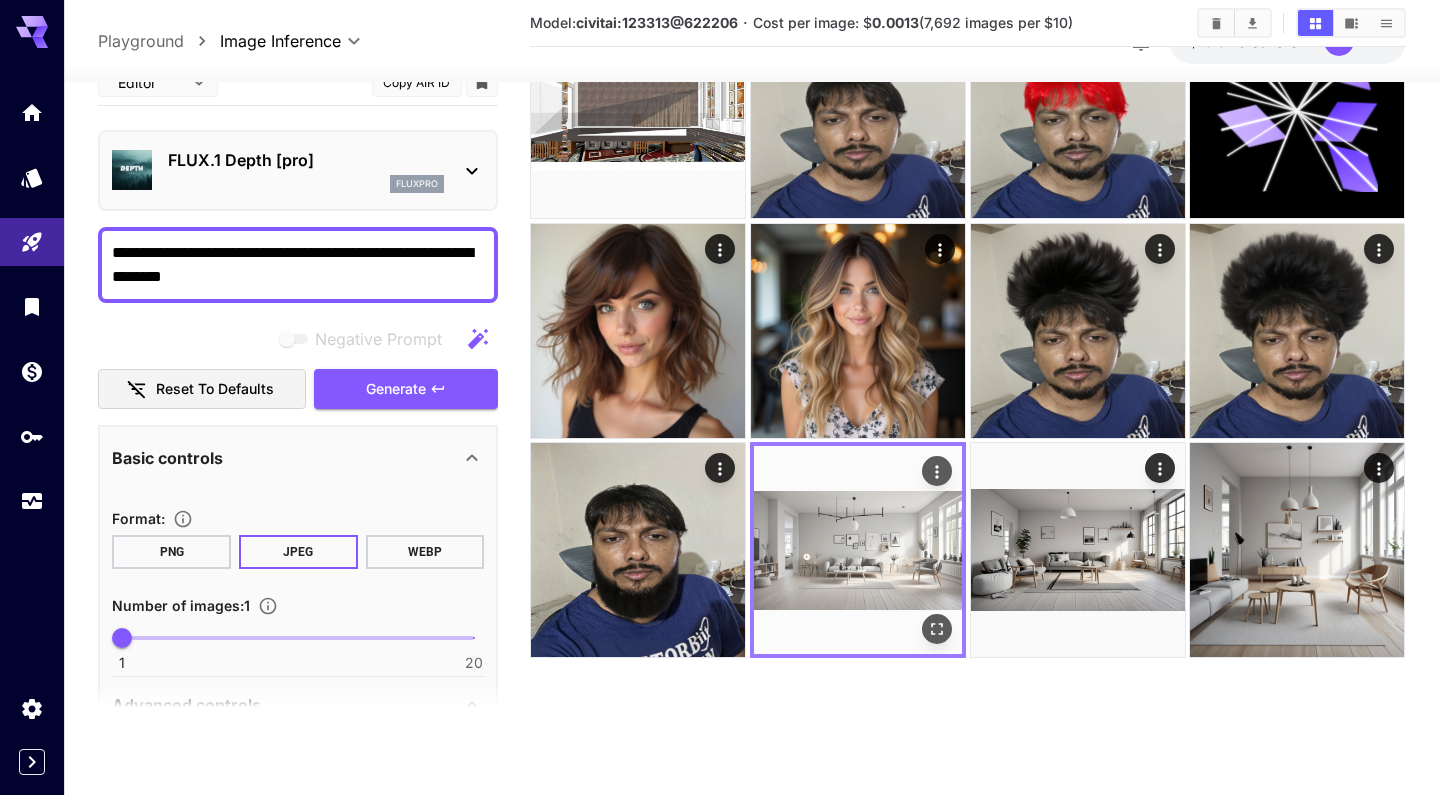 click at bounding box center [858, 550] 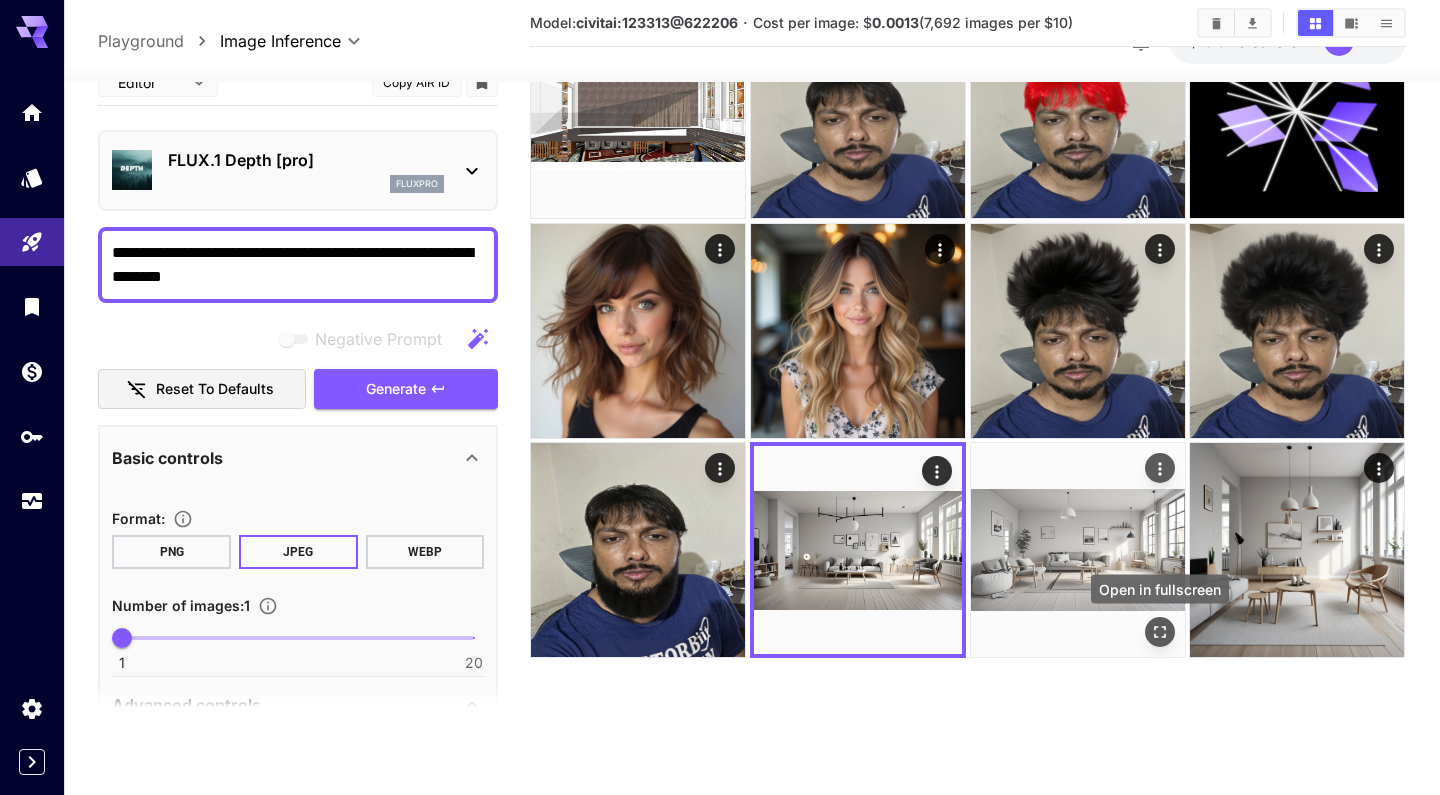 click 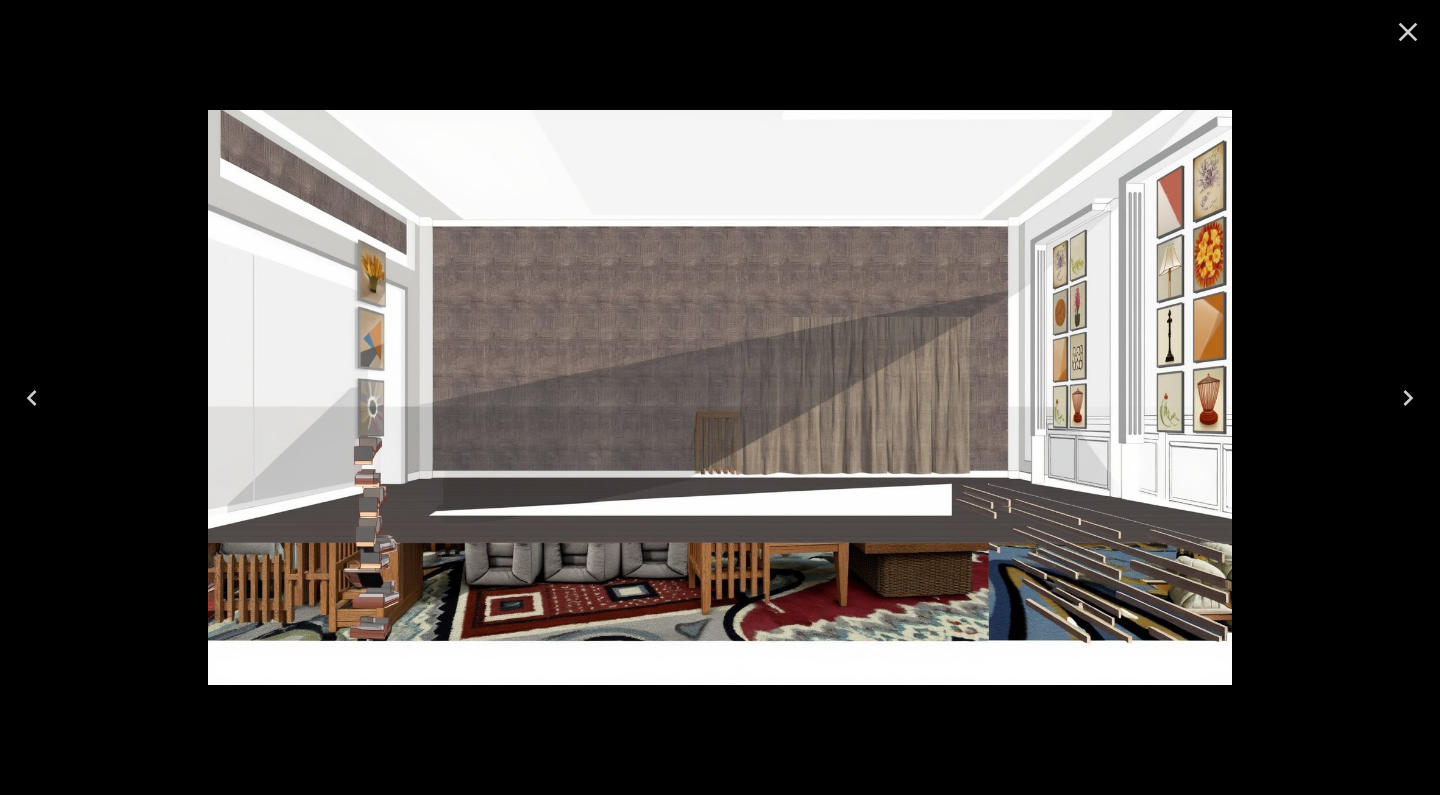 click 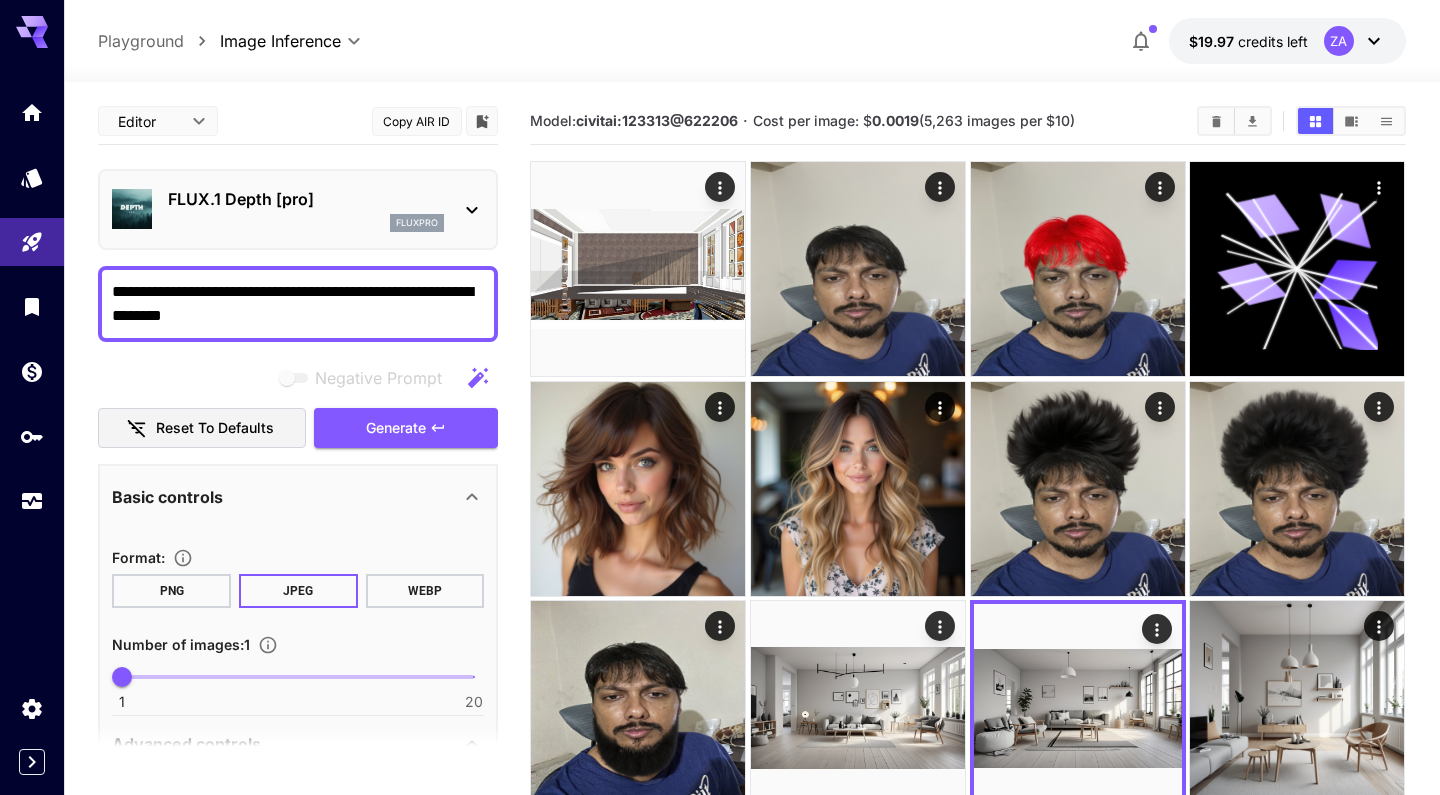 scroll, scrollTop: 0, scrollLeft: 0, axis: both 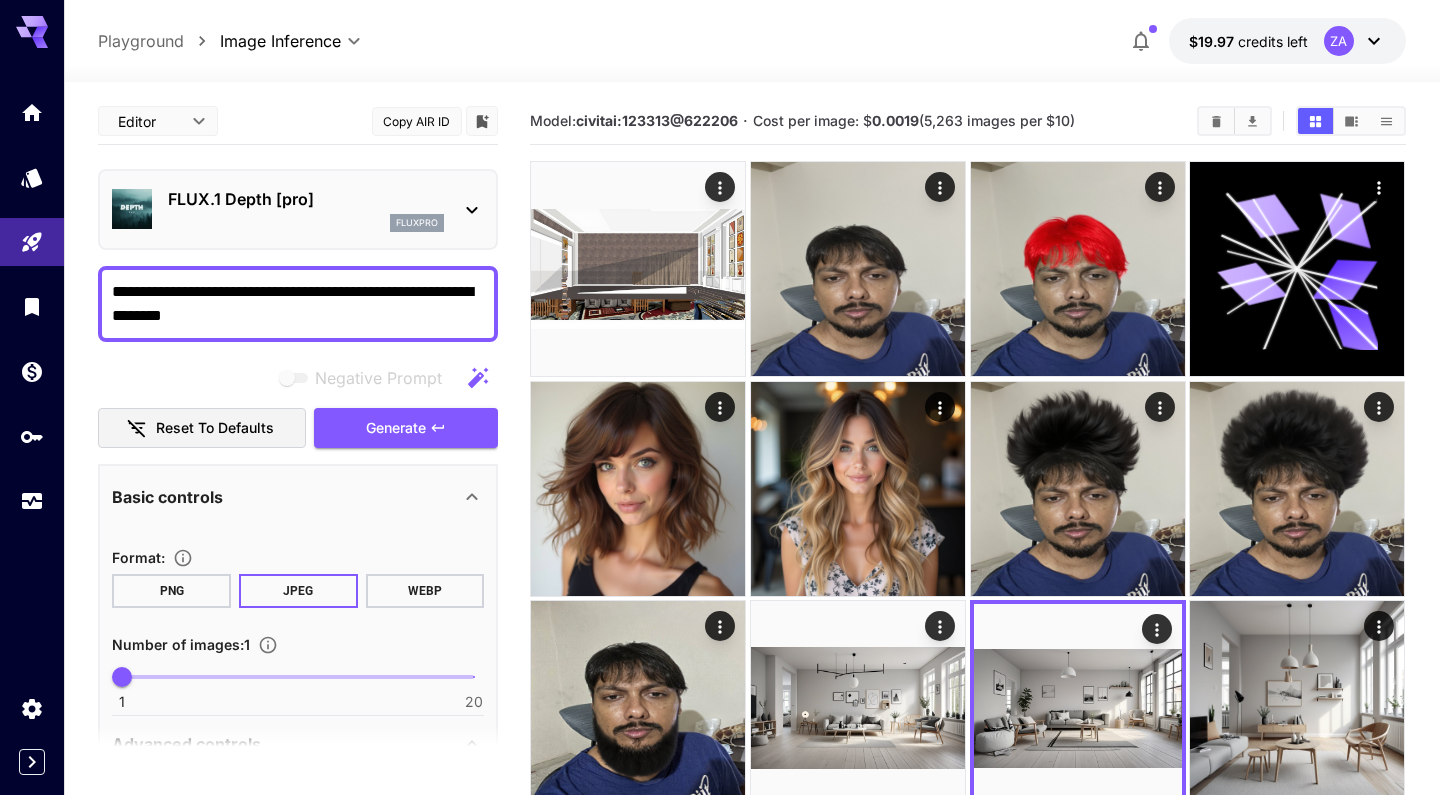 click on "**********" at bounding box center (720, 476) 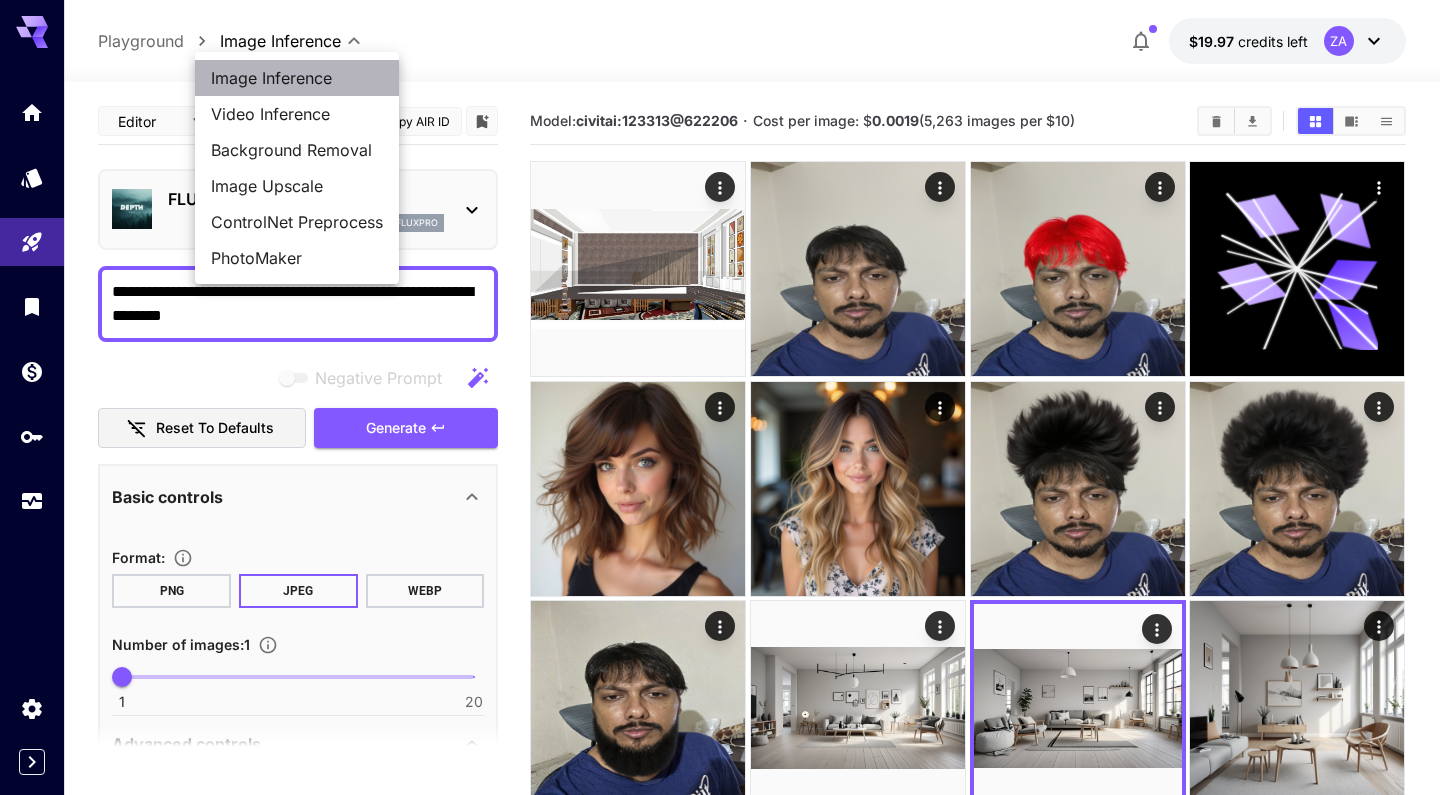 click on "Image Inference" at bounding box center (297, 78) 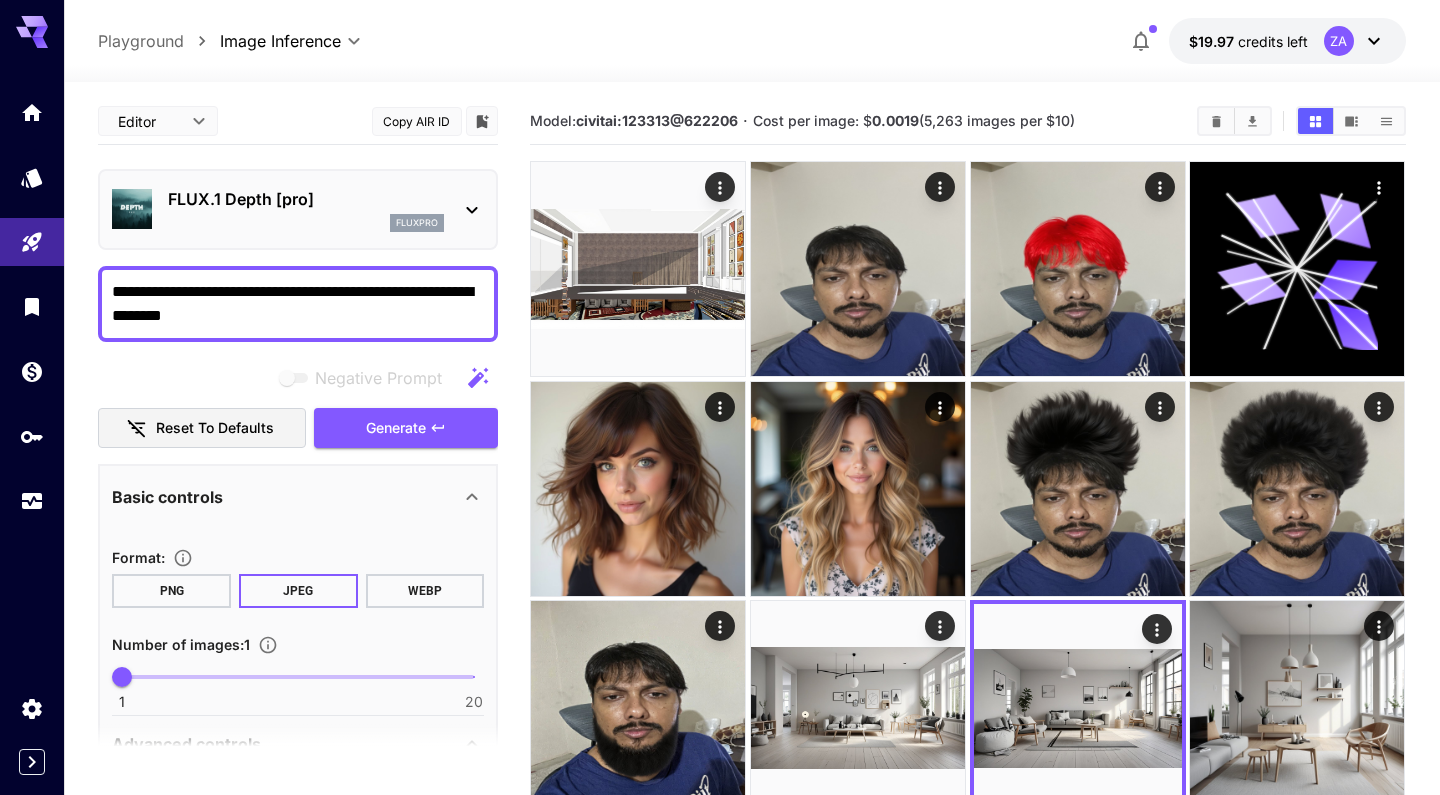 click on "FLUX.1 Depth [pro]" at bounding box center [306, 199] 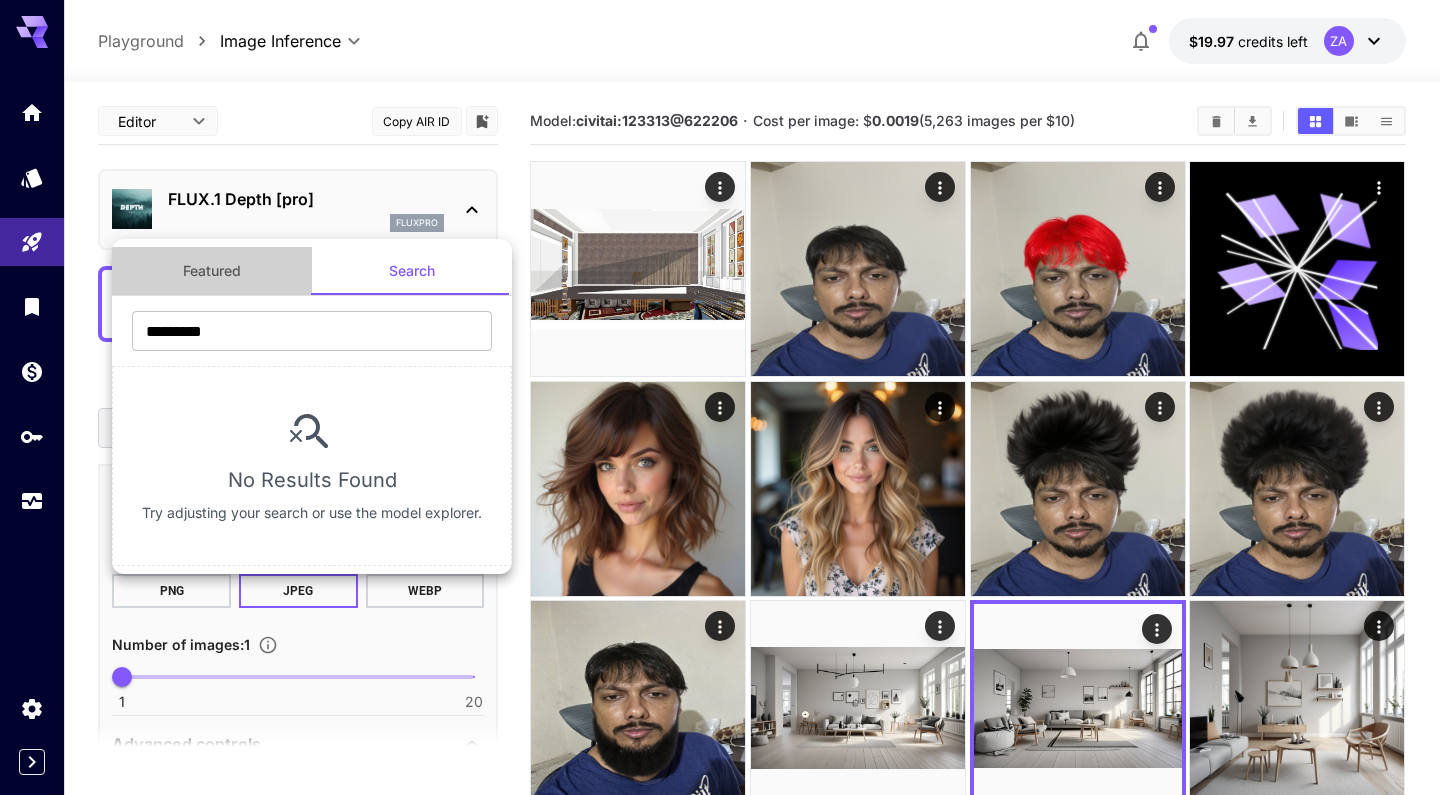 click on "Featured" at bounding box center (212, 271) 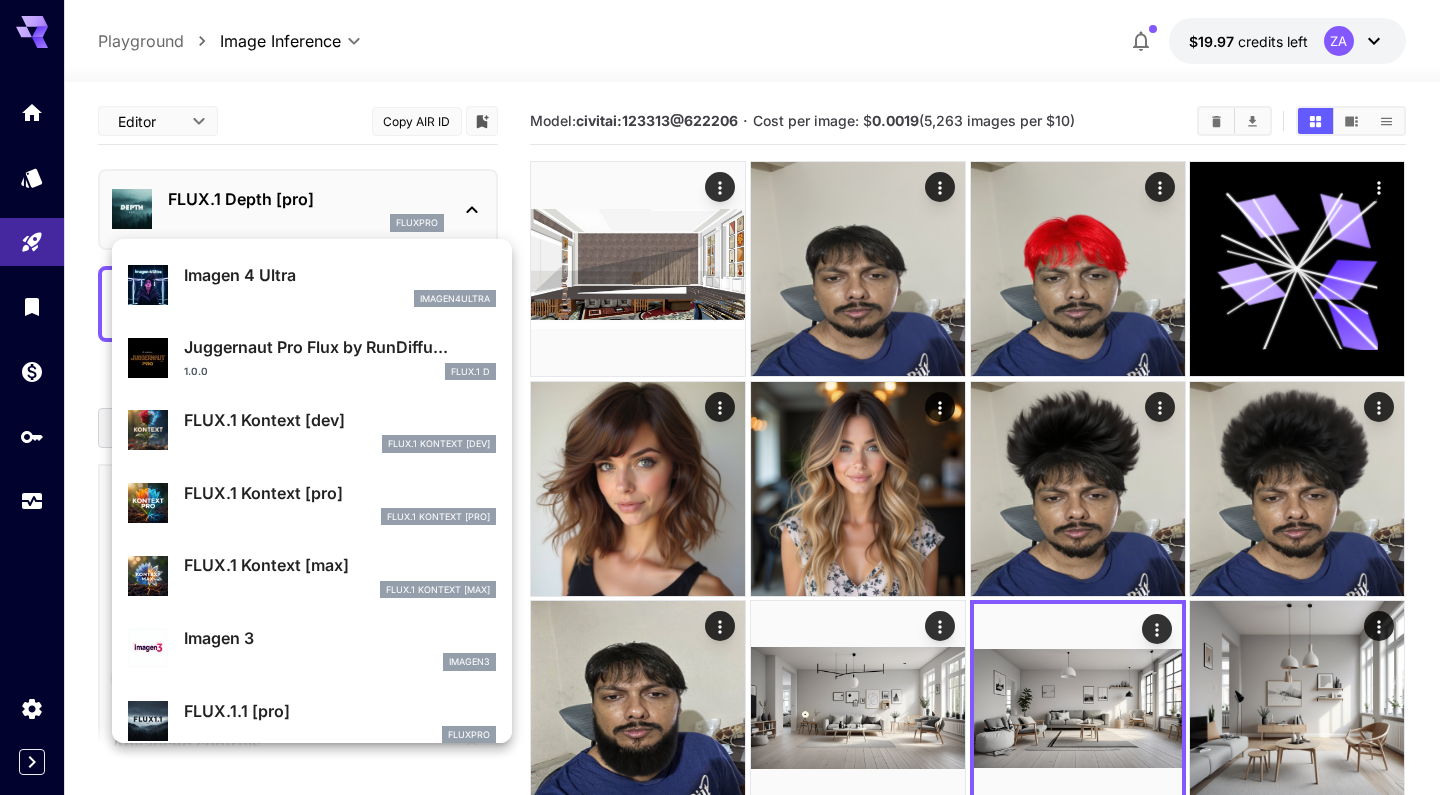 scroll, scrollTop: 668, scrollLeft: 0, axis: vertical 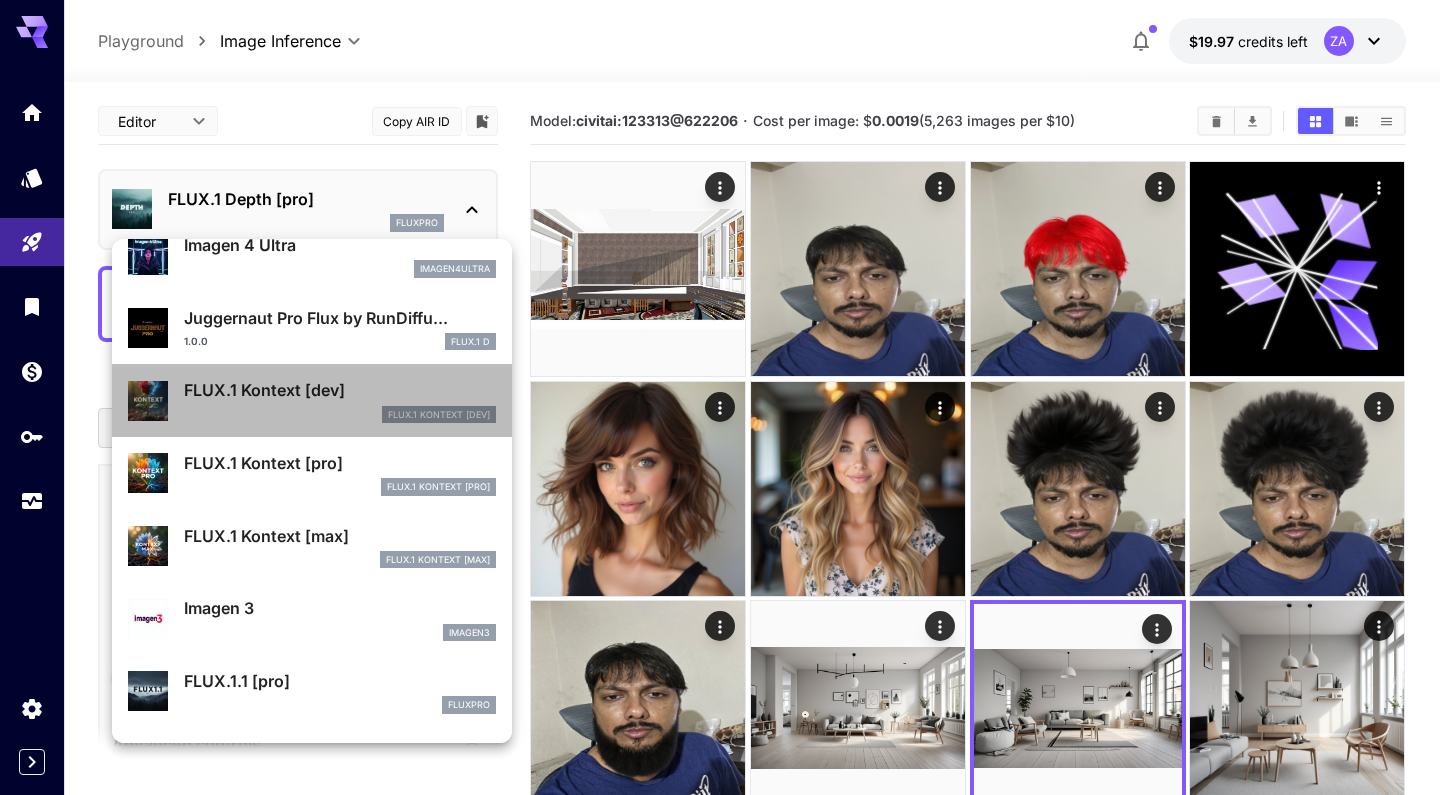 click on "FLUX.1 Kontext [dev]" at bounding box center [340, 390] 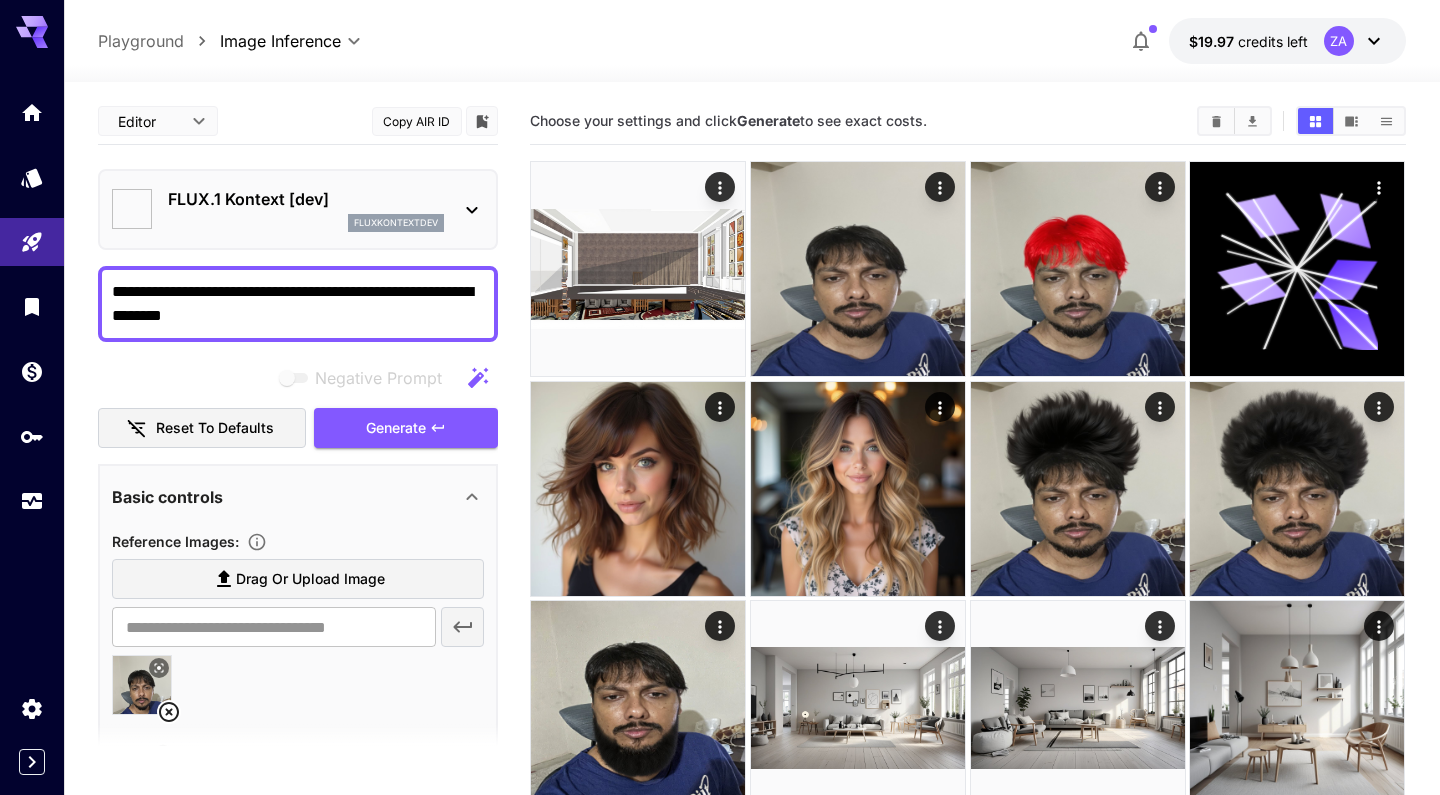 type on "*******" 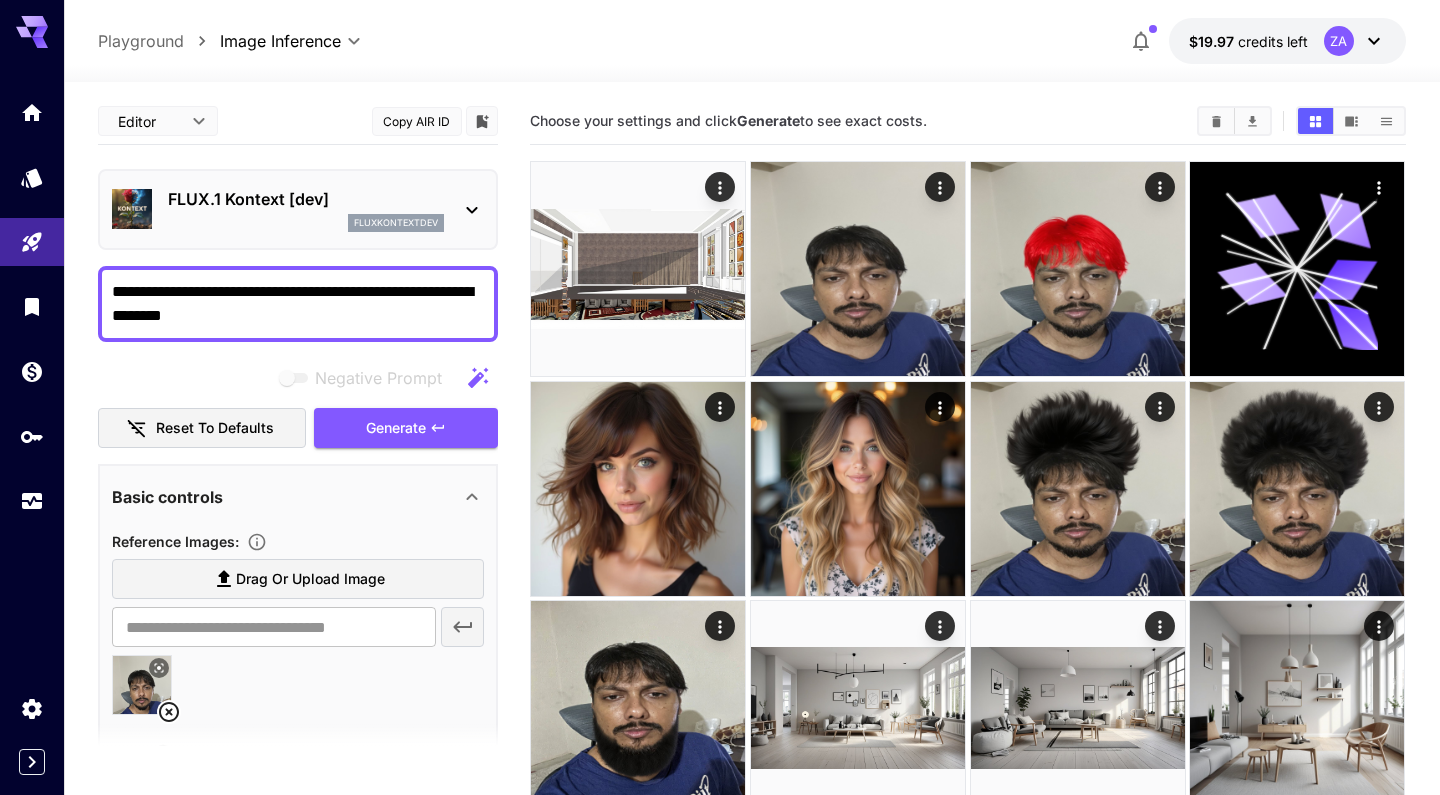 click on "**********" at bounding box center (298, 304) 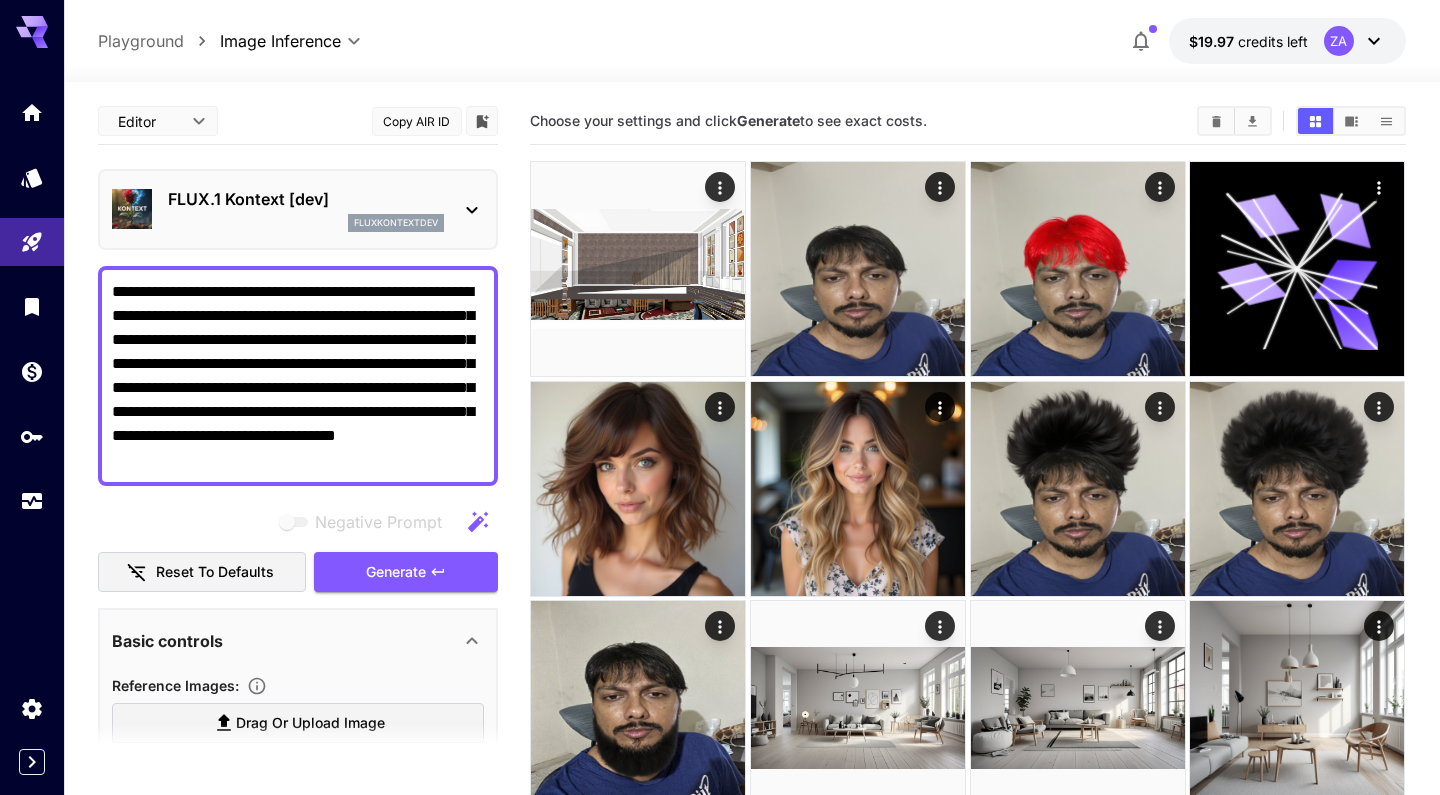 click on "**********" at bounding box center (298, 376) 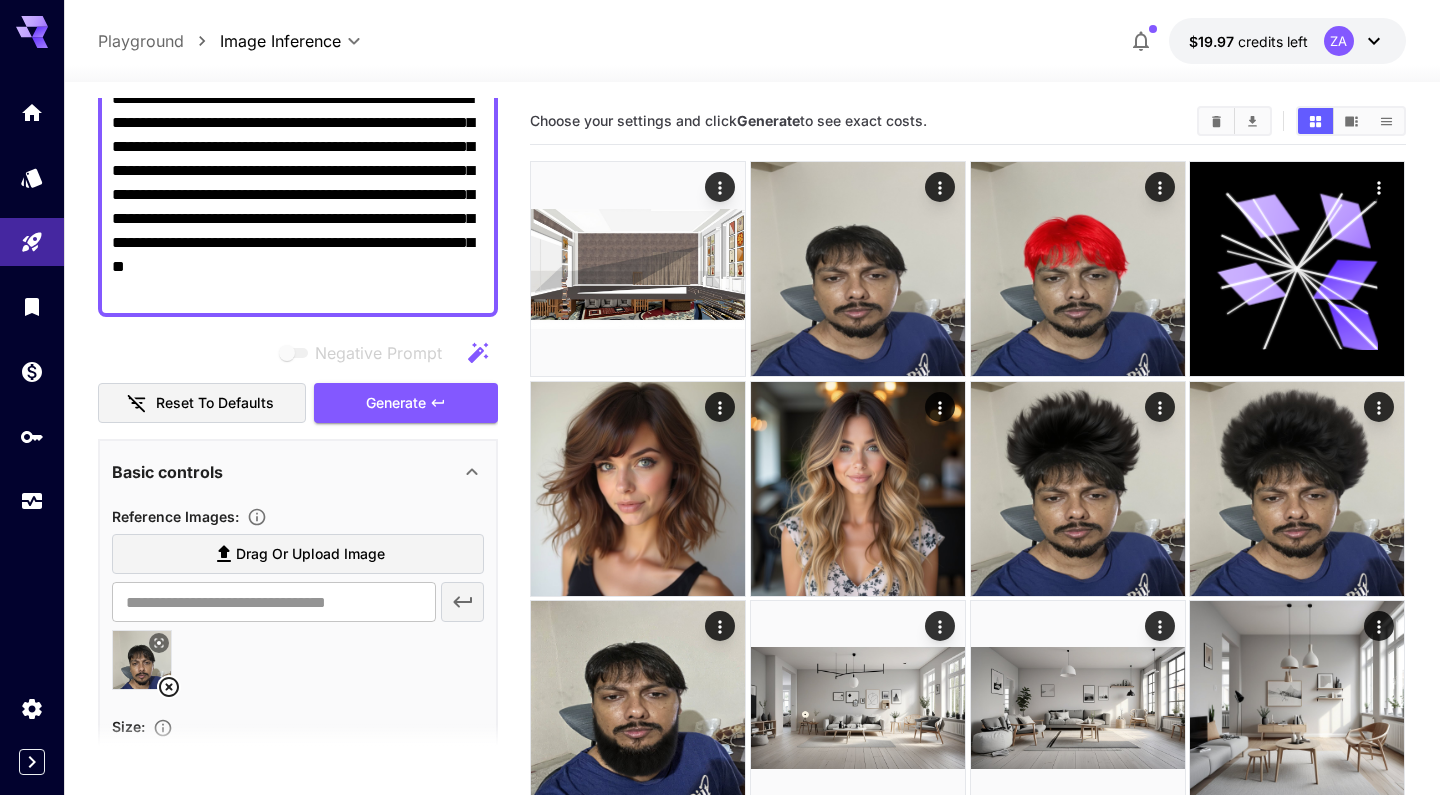 scroll, scrollTop: 405, scrollLeft: 0, axis: vertical 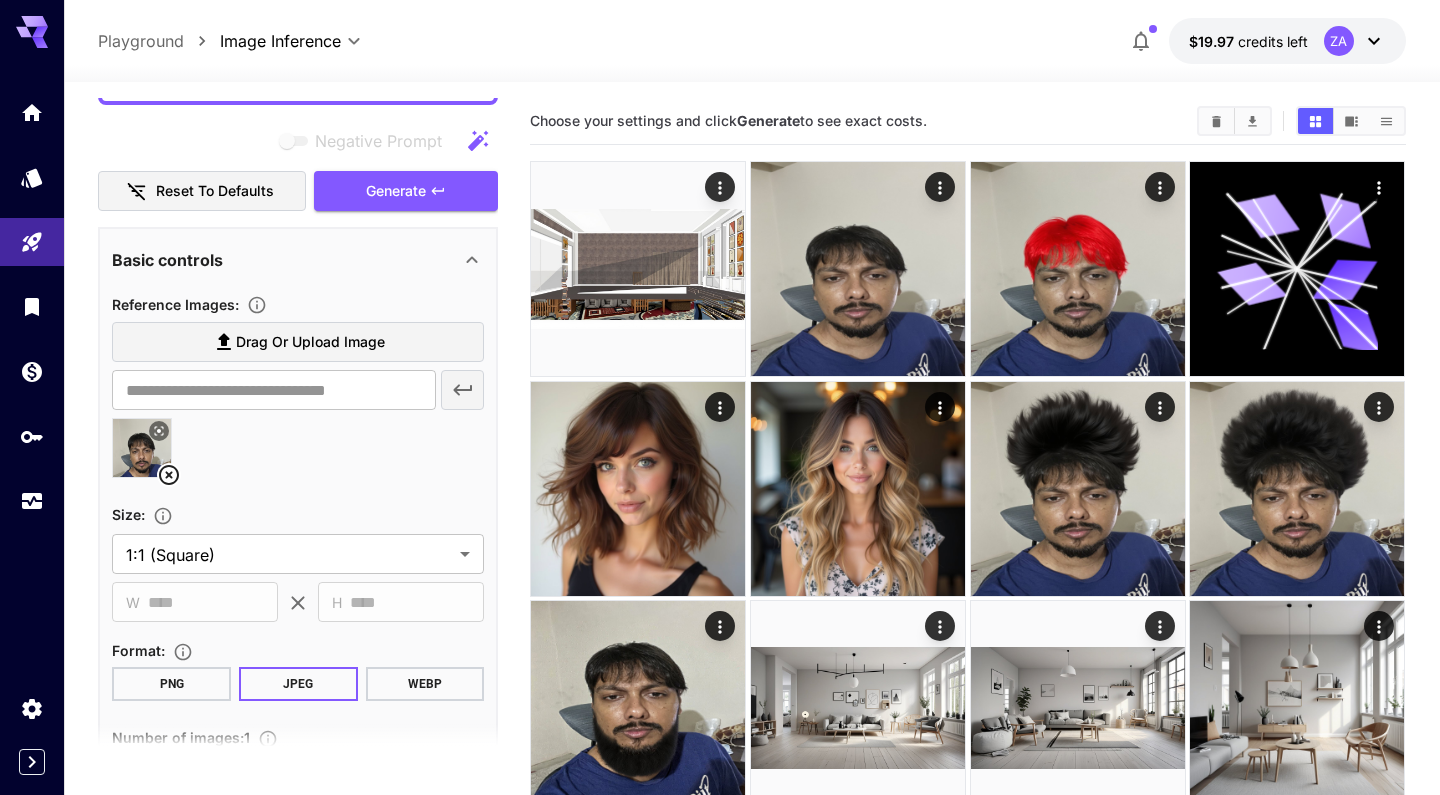 type on "**********" 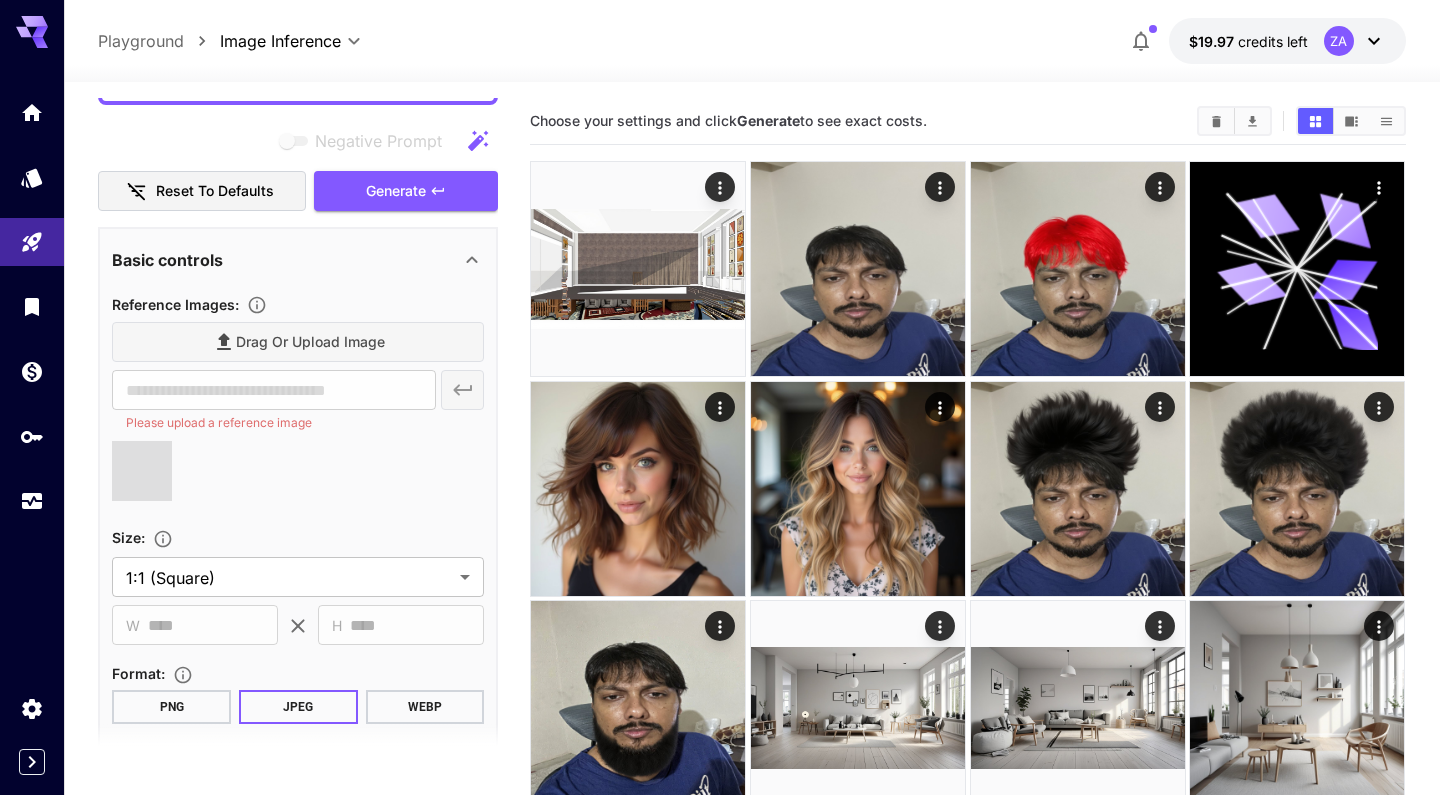 type on "**********" 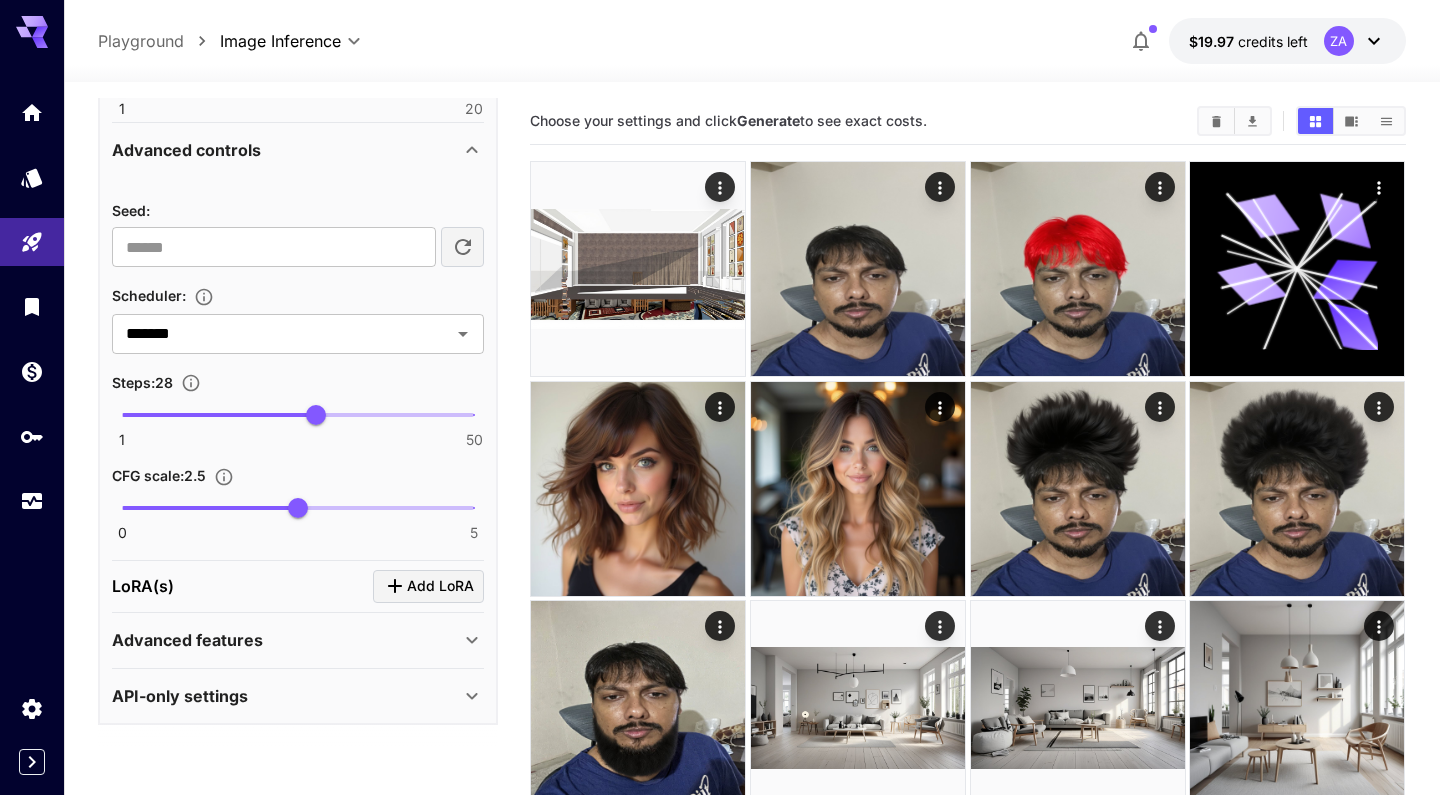 scroll, scrollTop: 1091, scrollLeft: 0, axis: vertical 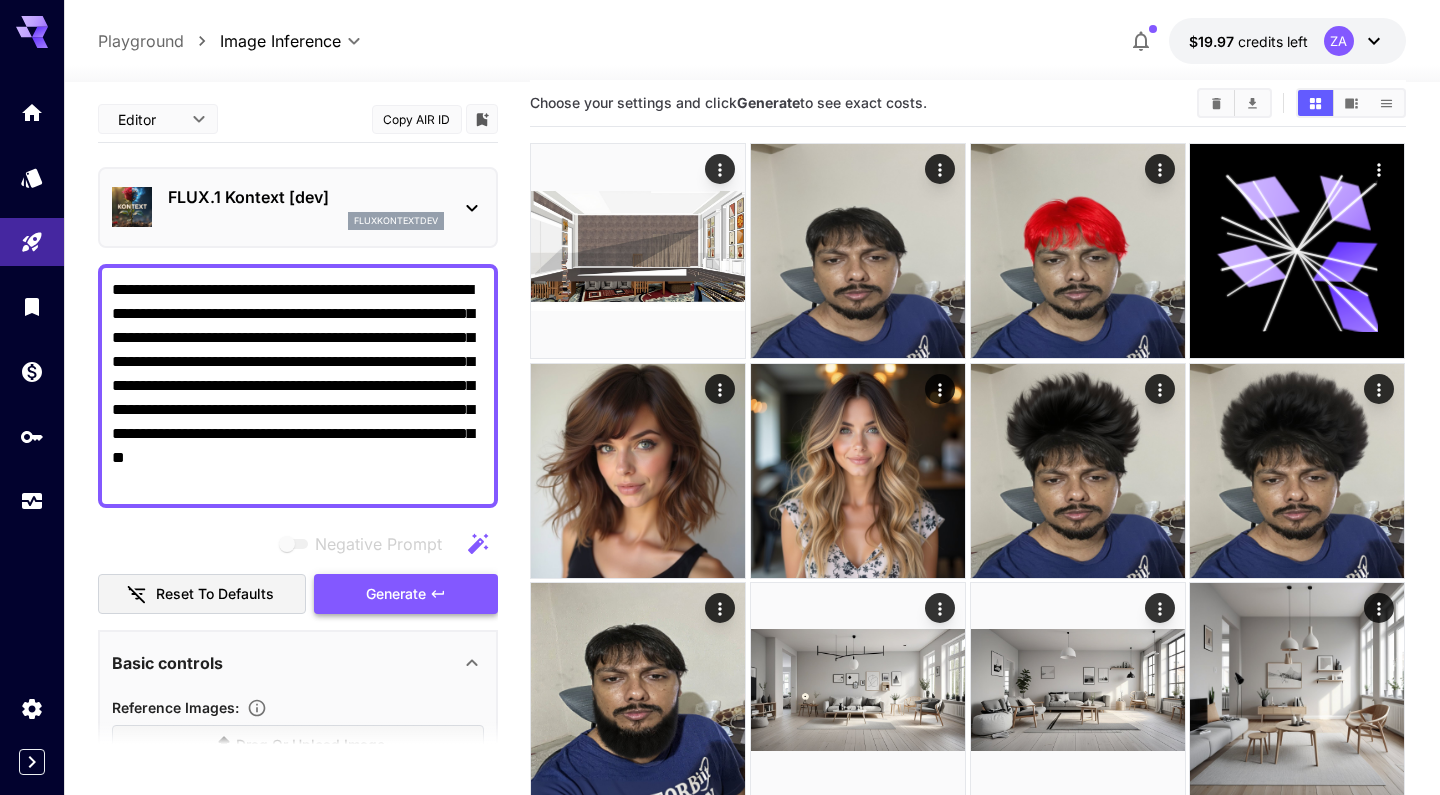 click on "Generate" at bounding box center [396, 594] 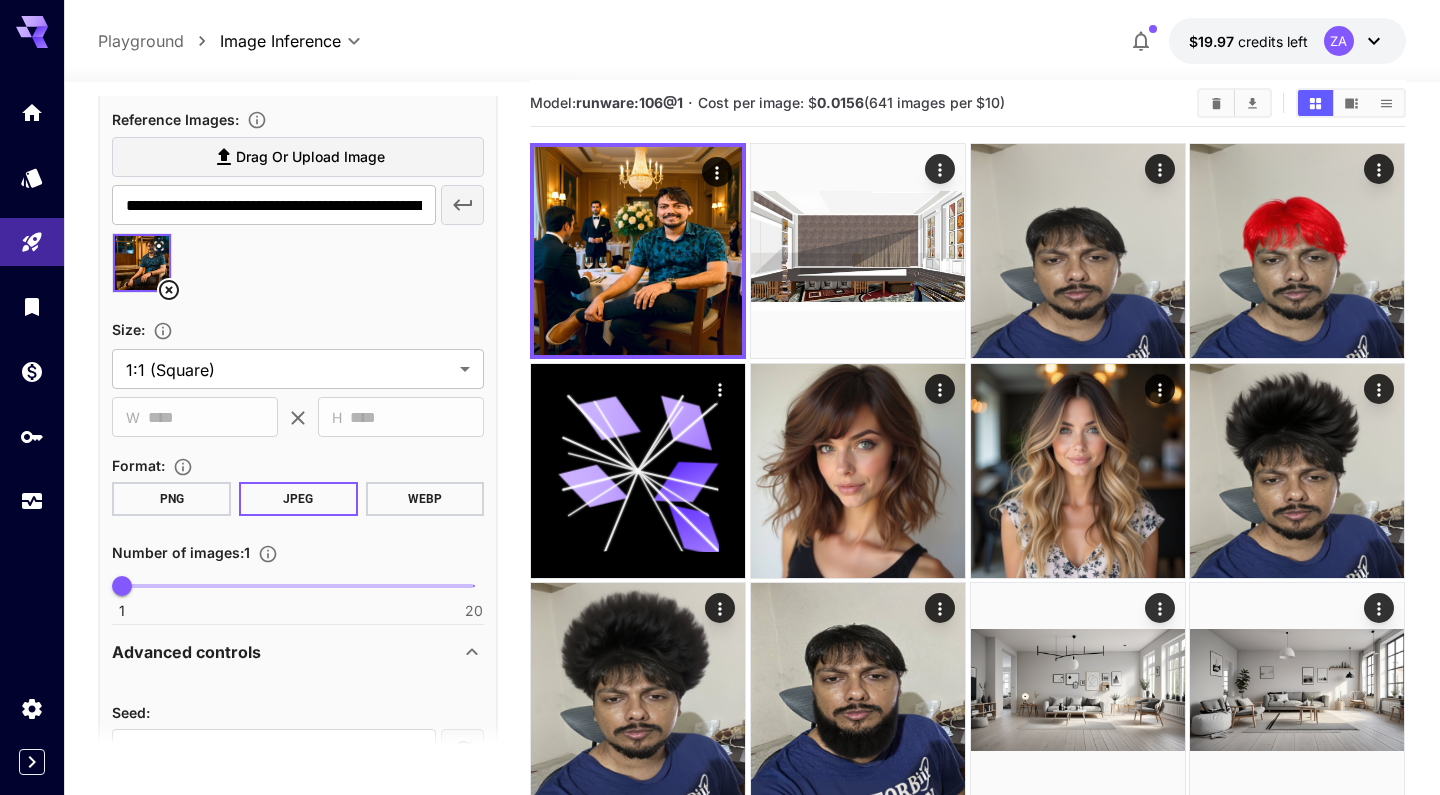 scroll, scrollTop: 617, scrollLeft: 0, axis: vertical 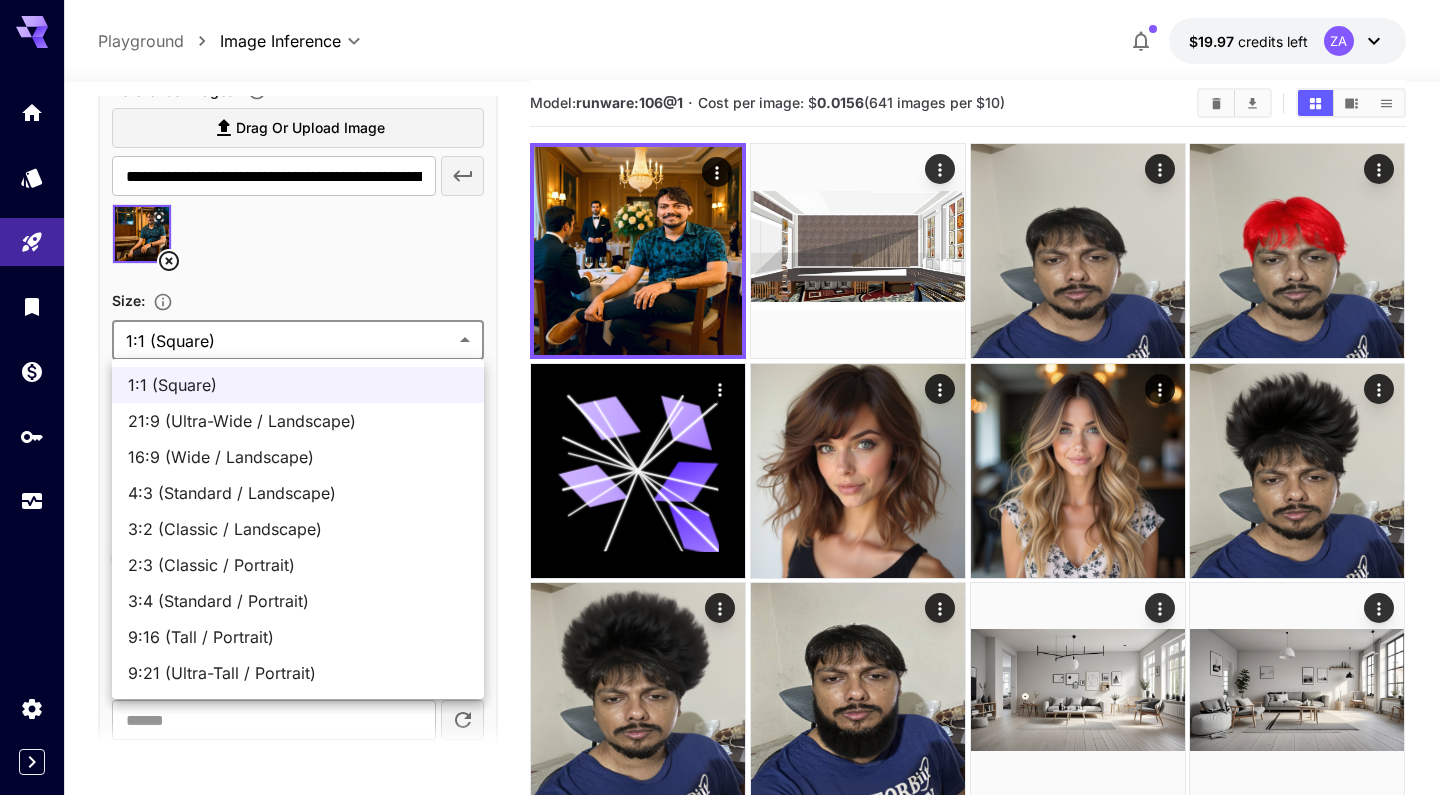click on "**********" at bounding box center [720, 530] 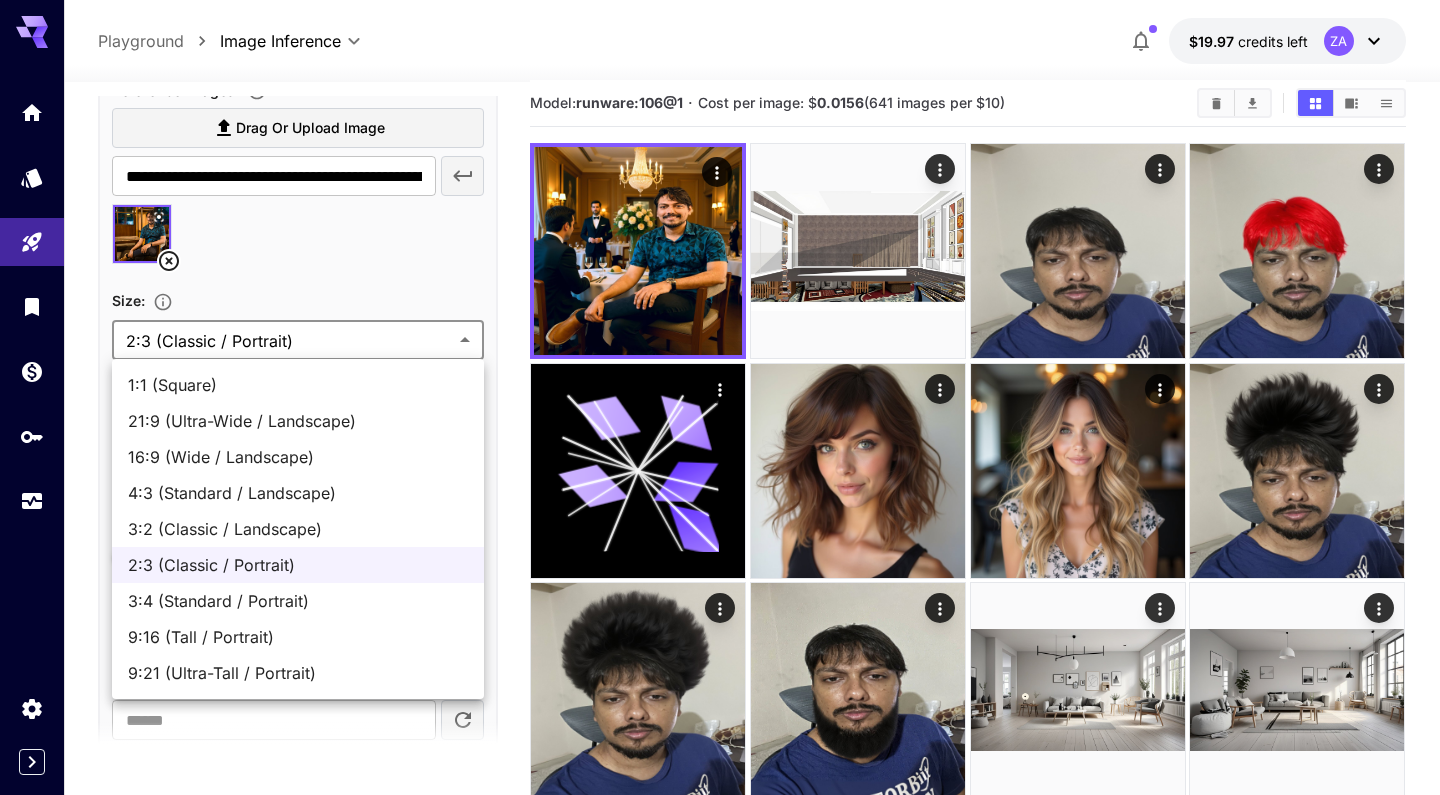 click on "**********" at bounding box center [720, 530] 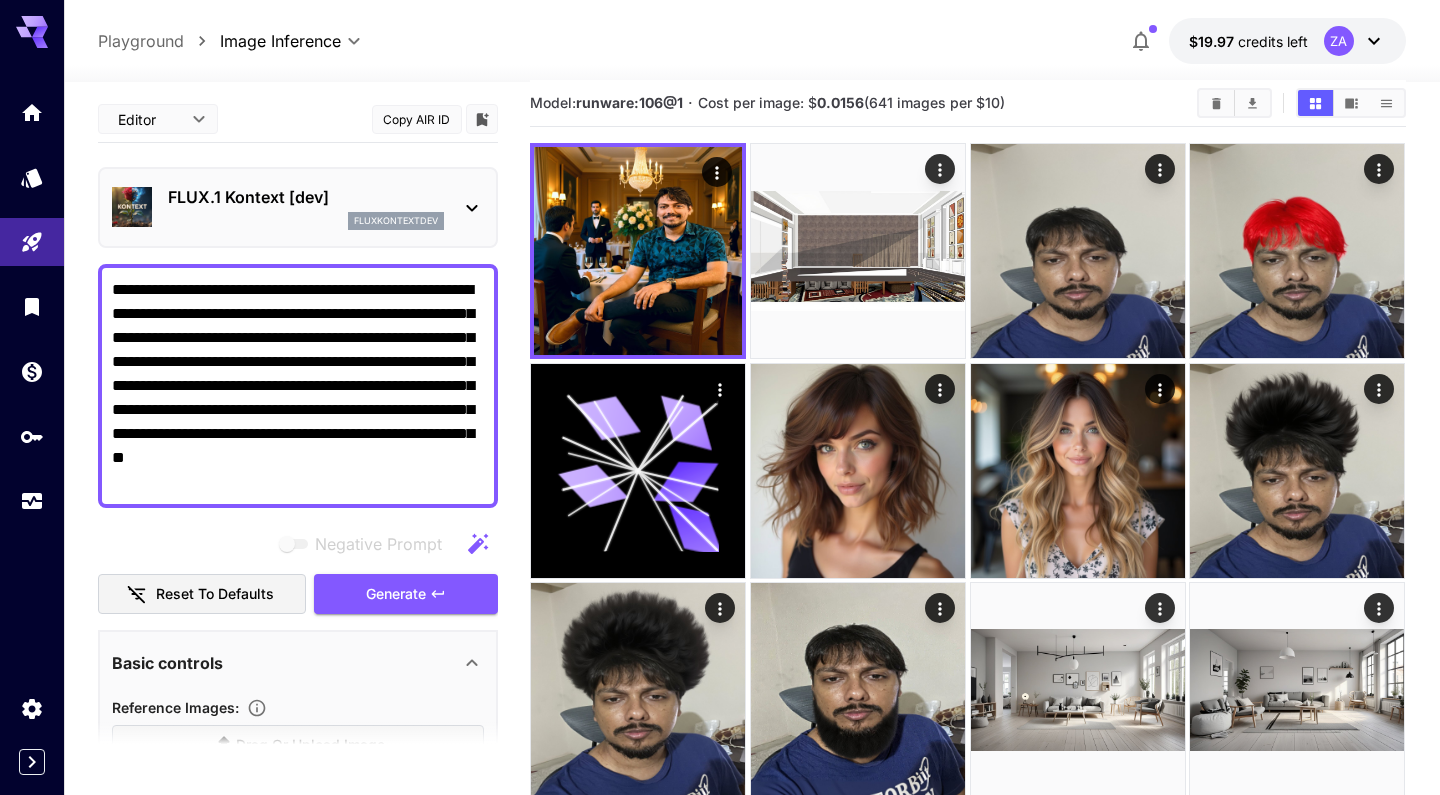 scroll, scrollTop: 0, scrollLeft: 0, axis: both 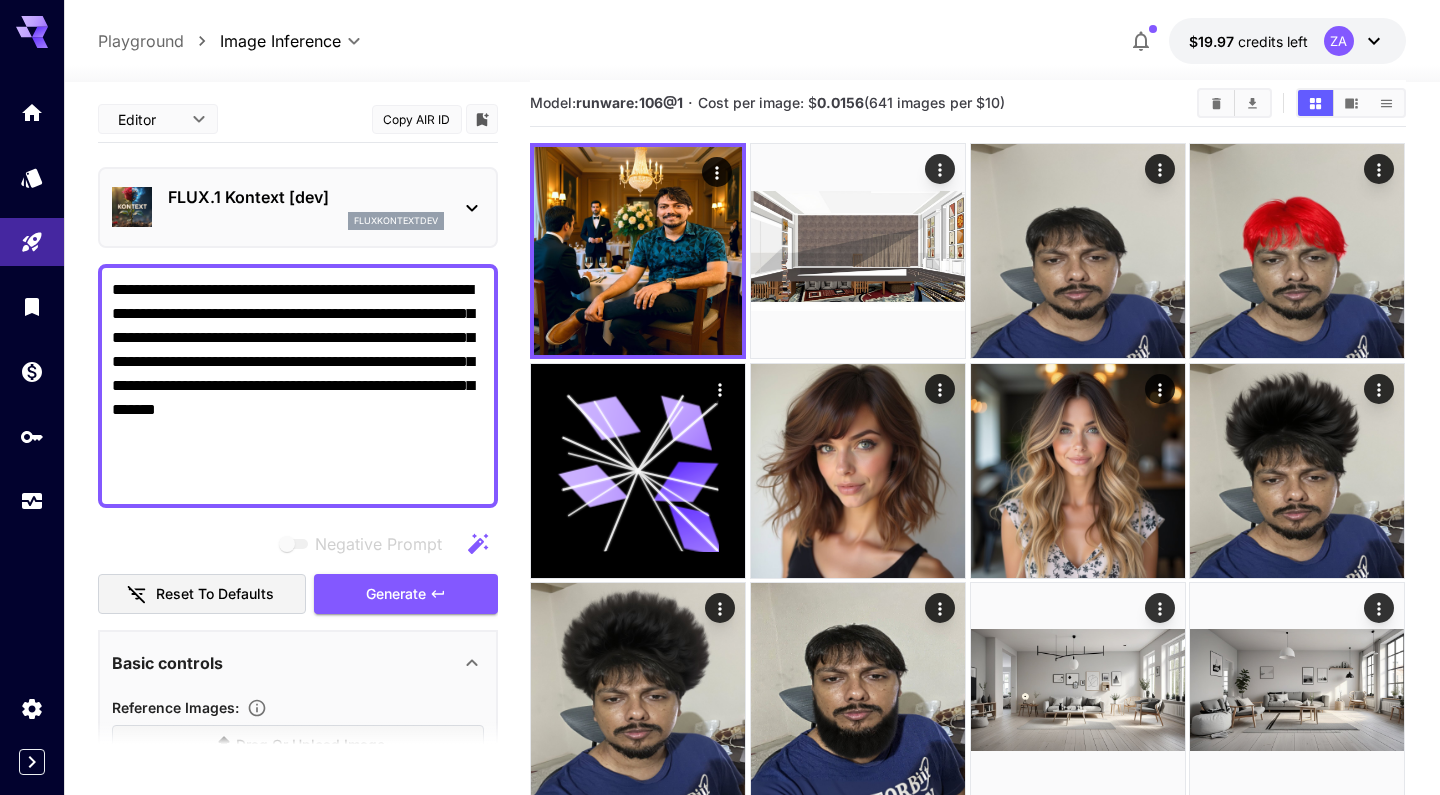 drag, startPoint x: 152, startPoint y: 364, endPoint x: 268, endPoint y: 414, distance: 126.31706 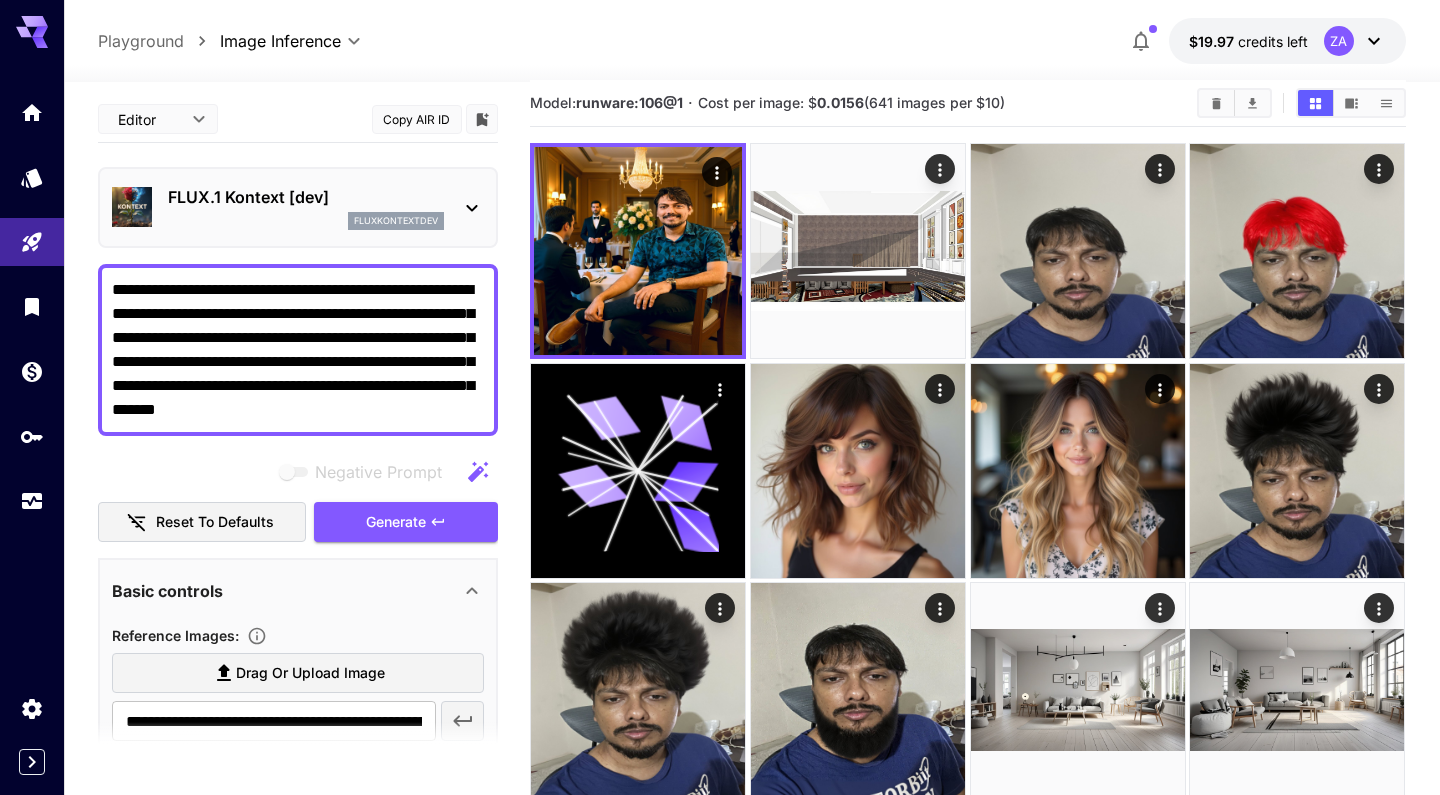 click on "**********" at bounding box center [298, 350] 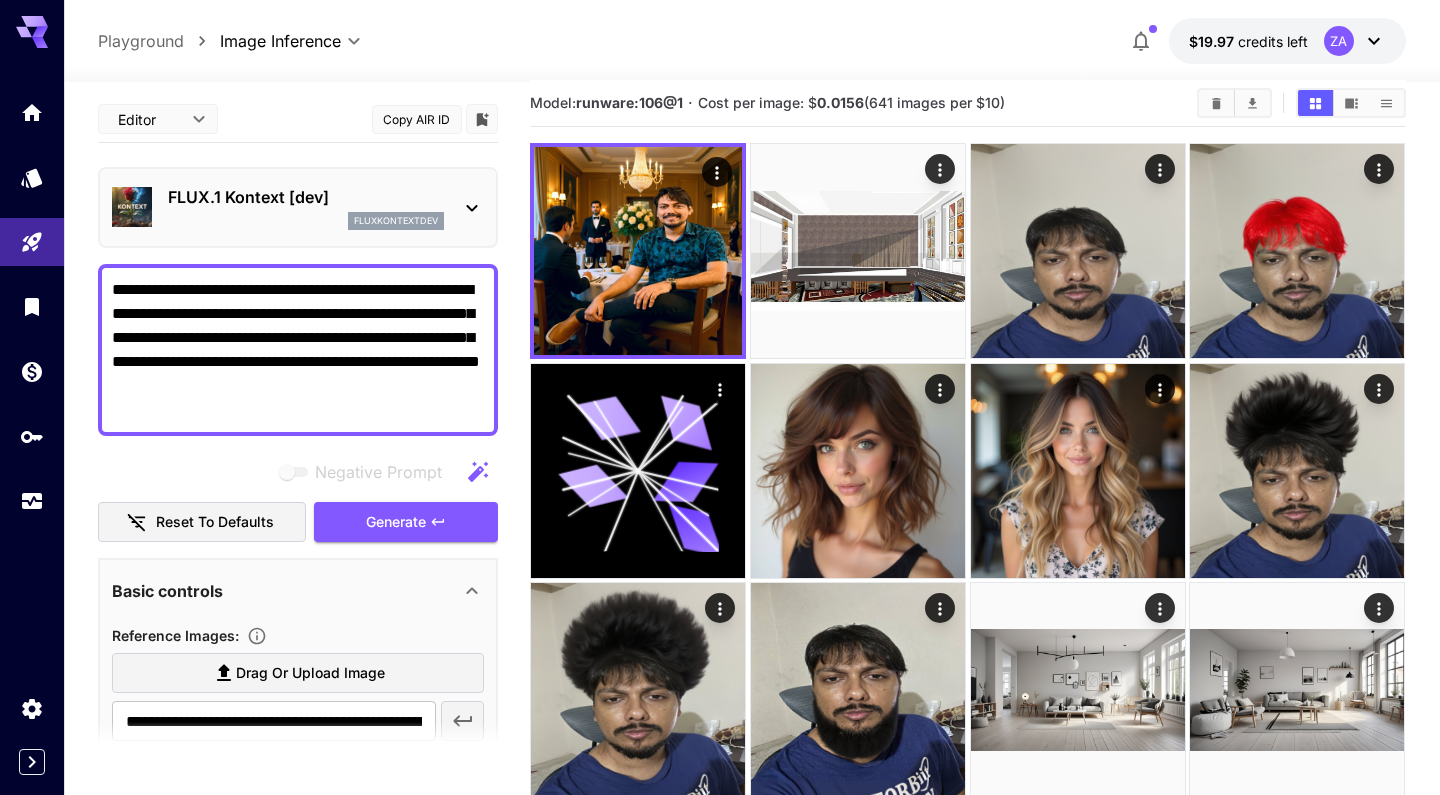 drag, startPoint x: 319, startPoint y: 380, endPoint x: 433, endPoint y: 412, distance: 118.40608 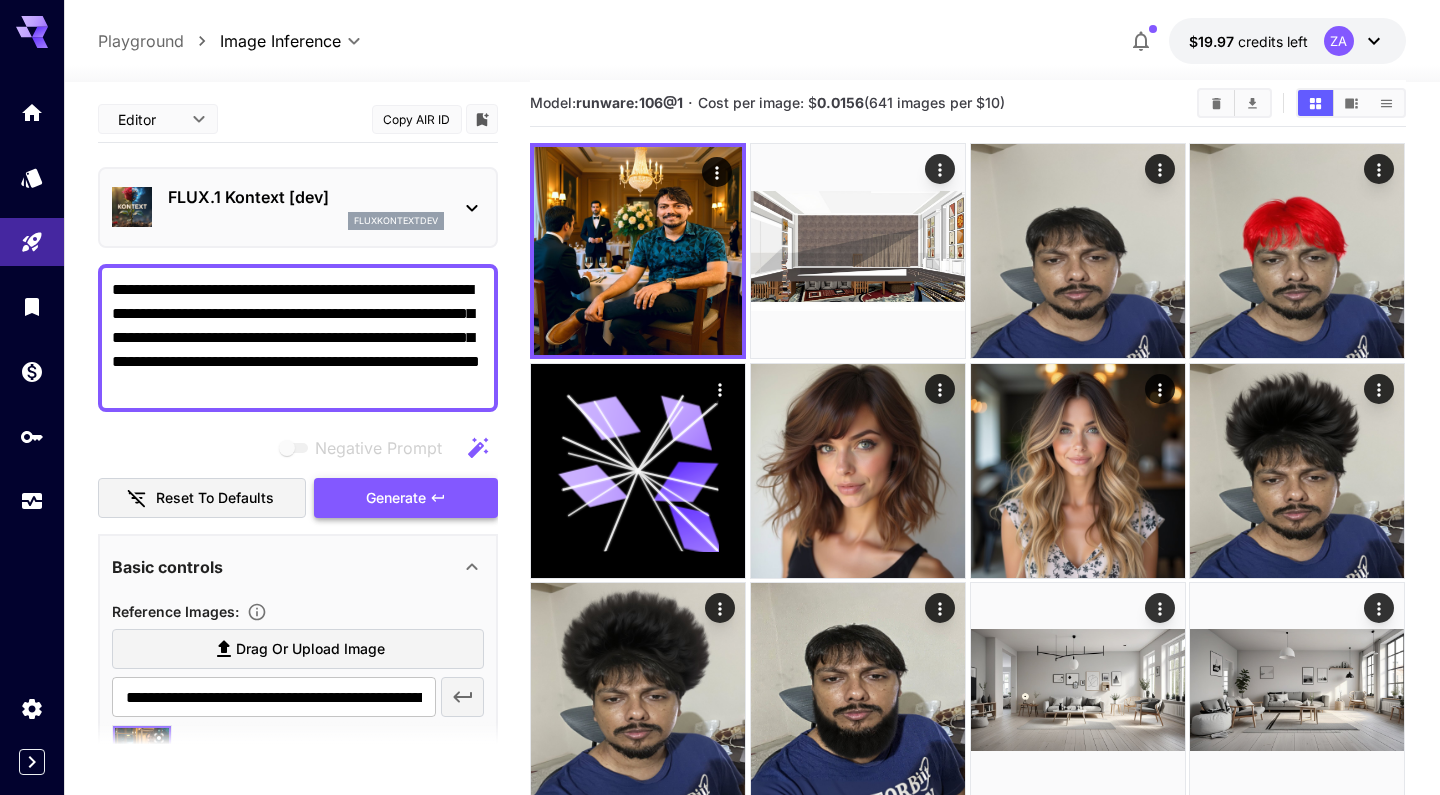 type on "**********" 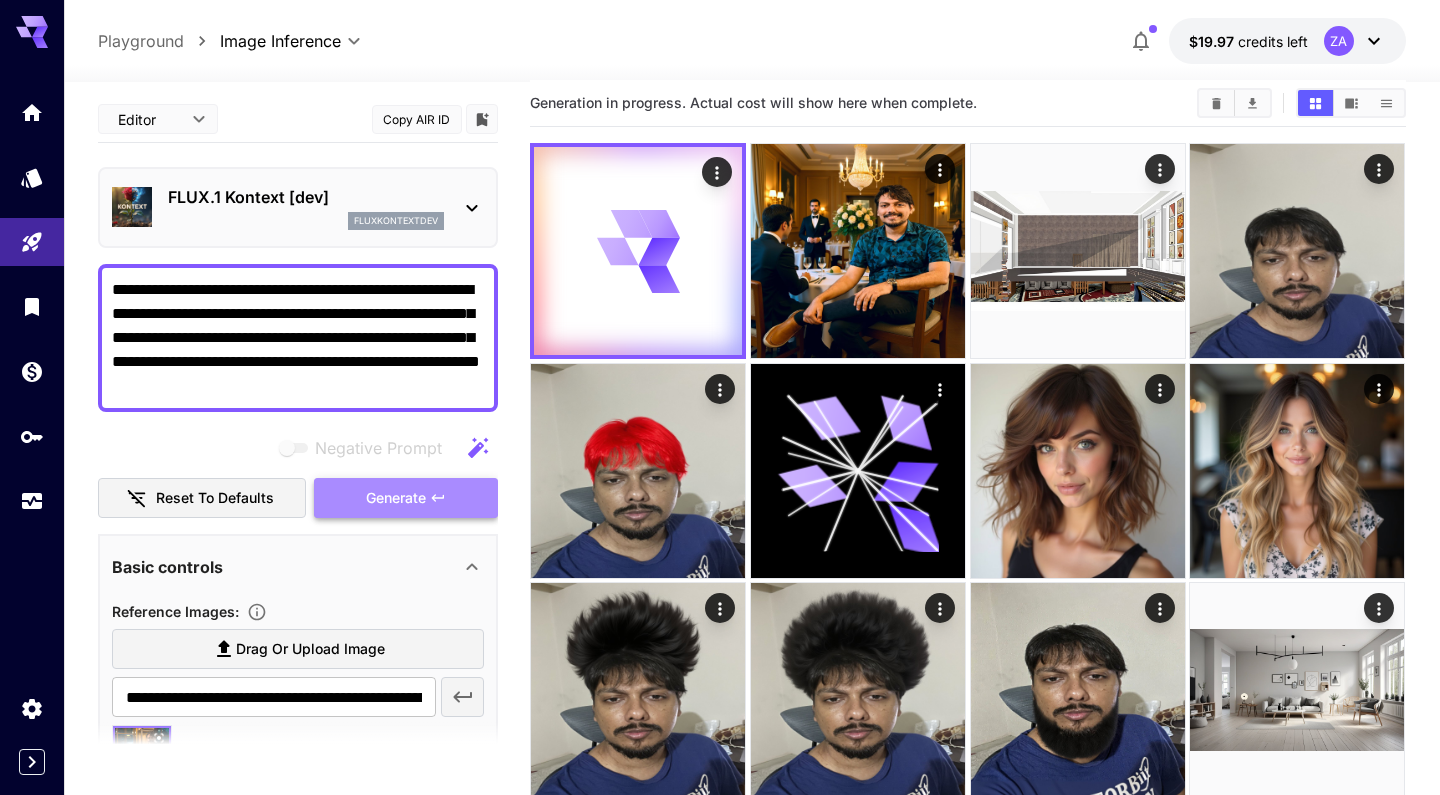 click on "Generate" at bounding box center (396, 498) 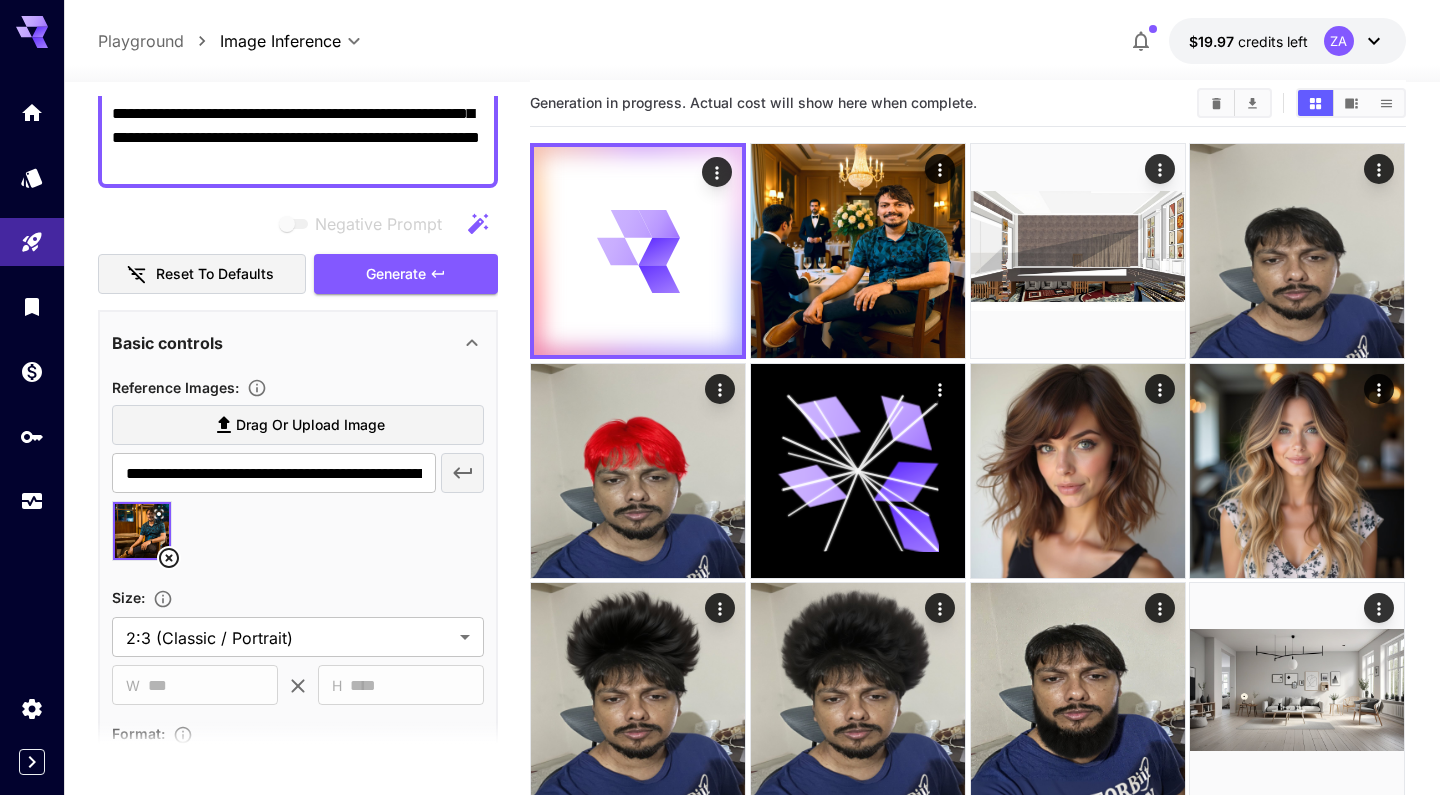 scroll, scrollTop: 322, scrollLeft: 0, axis: vertical 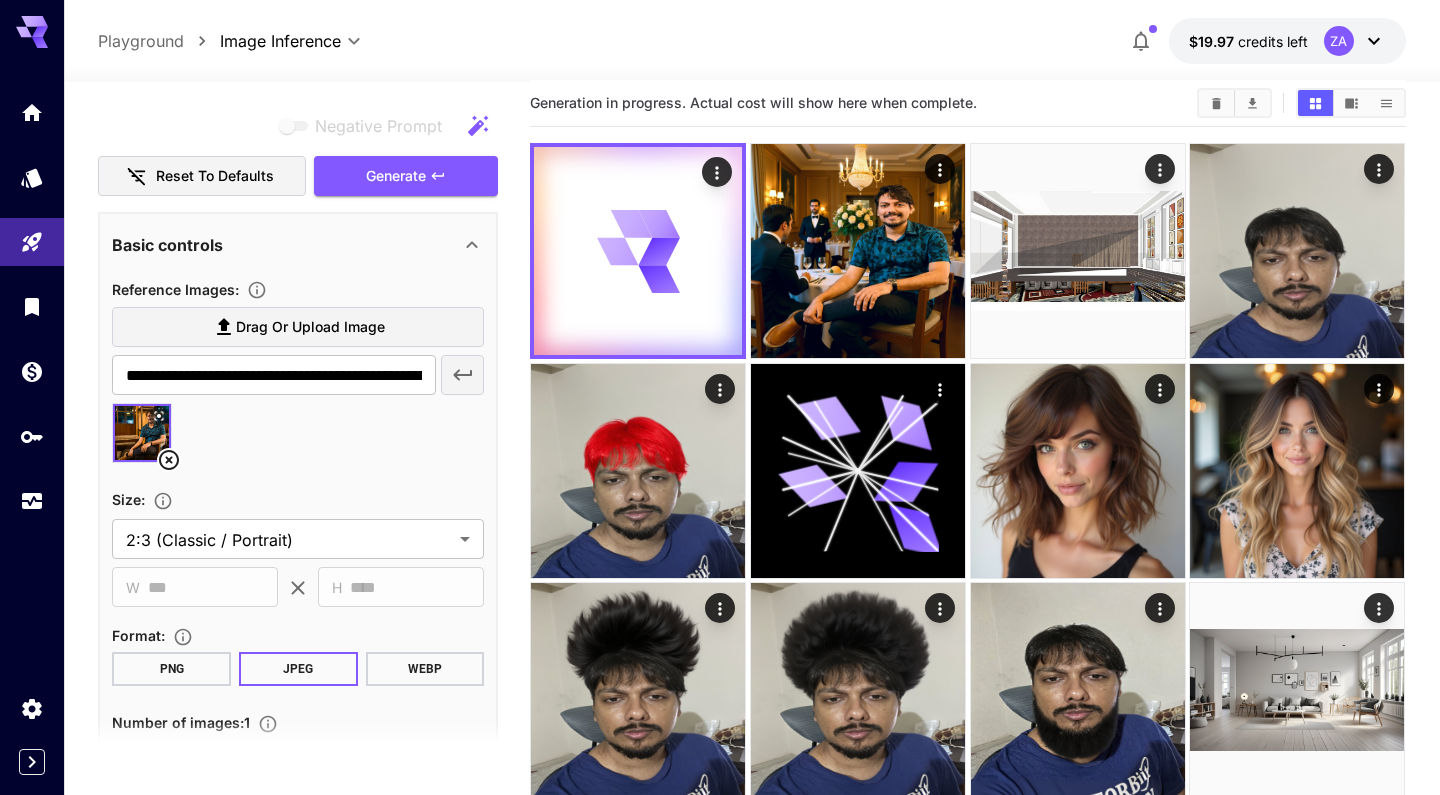 click at bounding box center [298, 441] 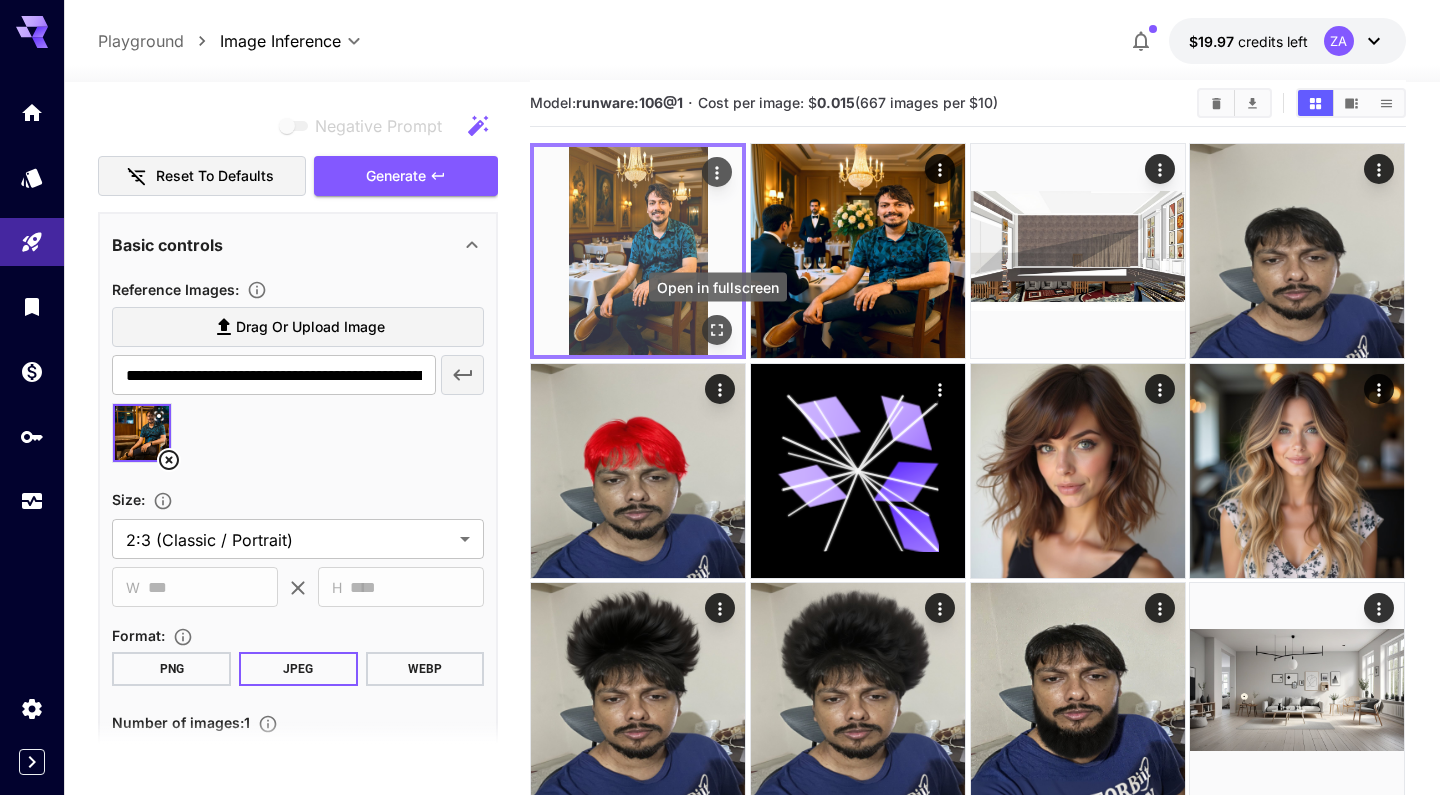 click 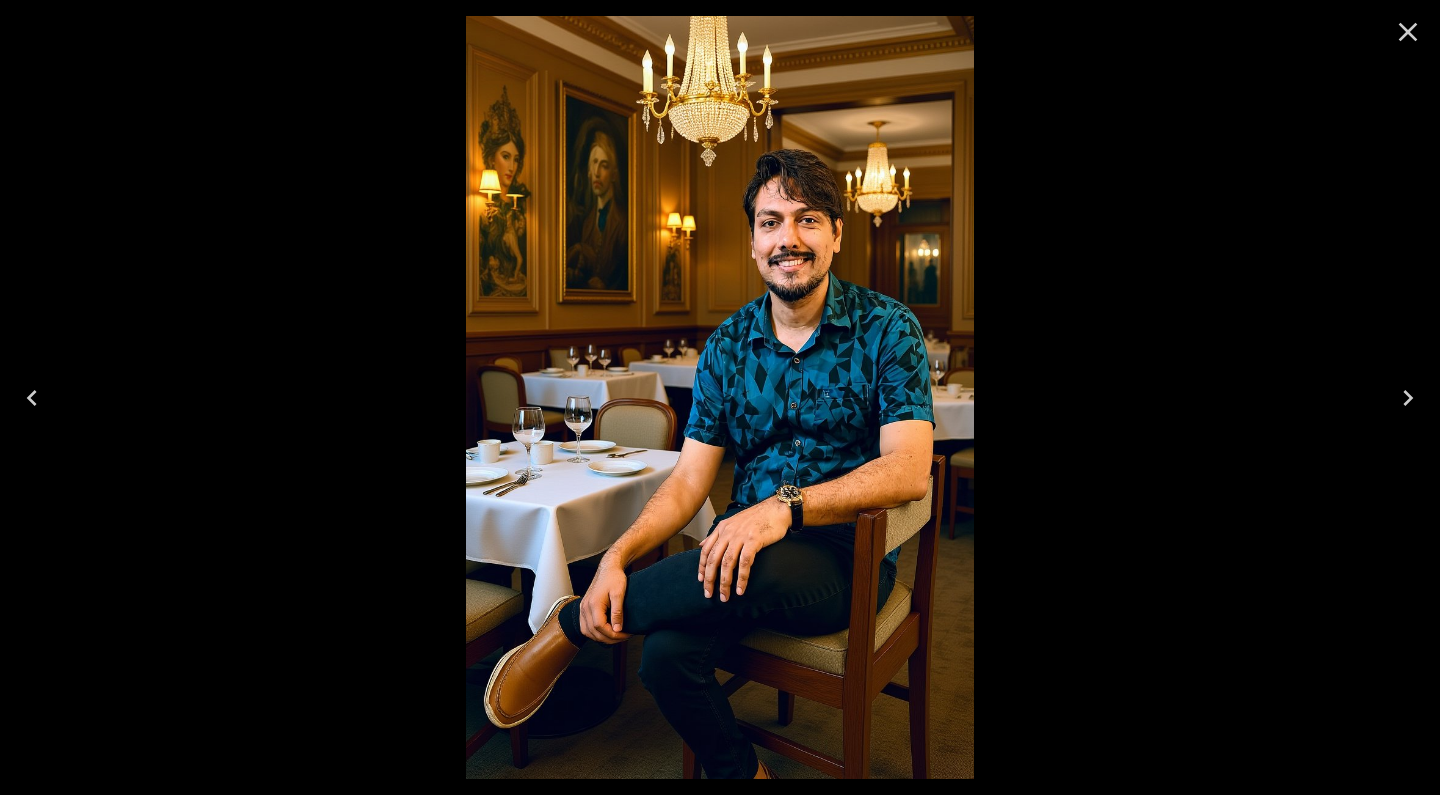 click 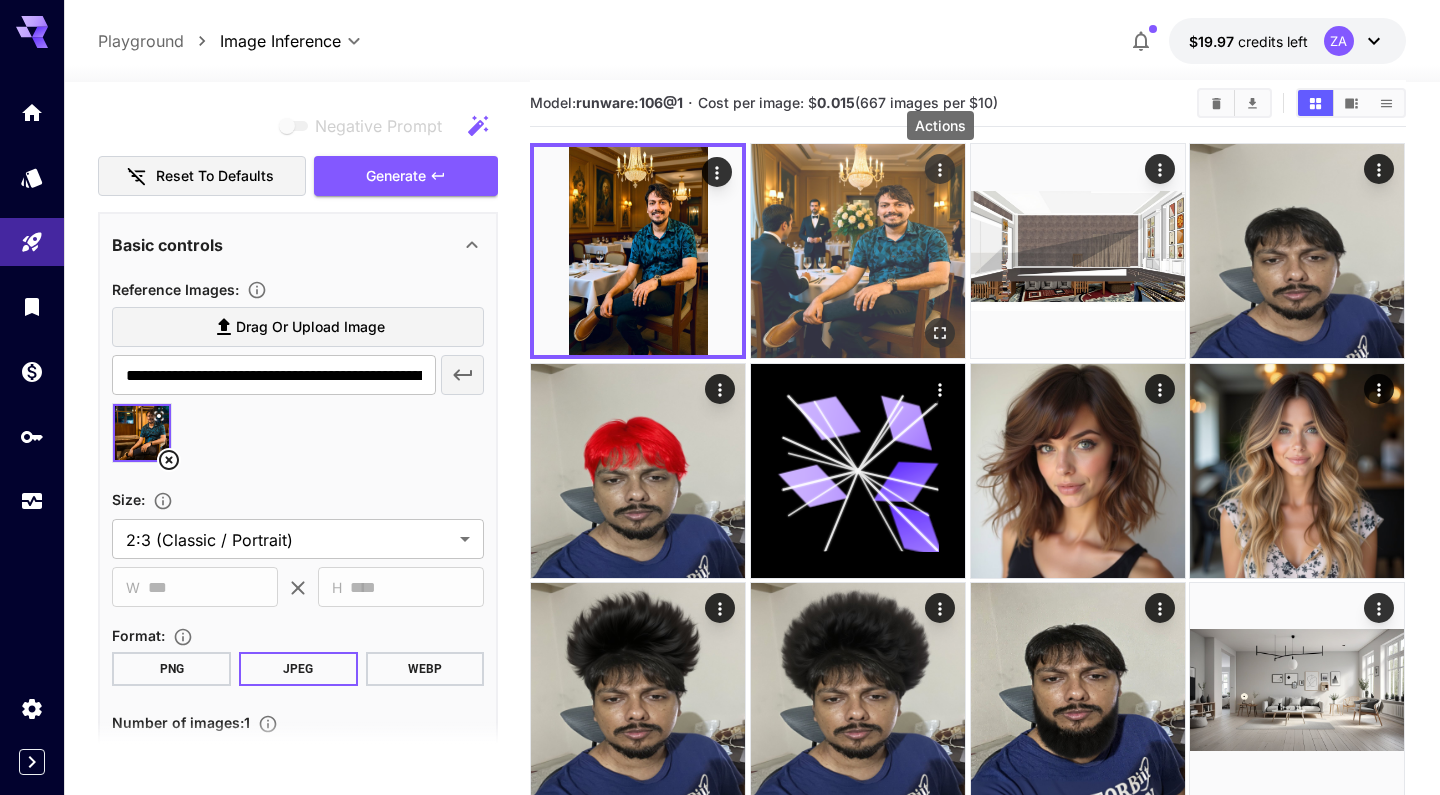 click 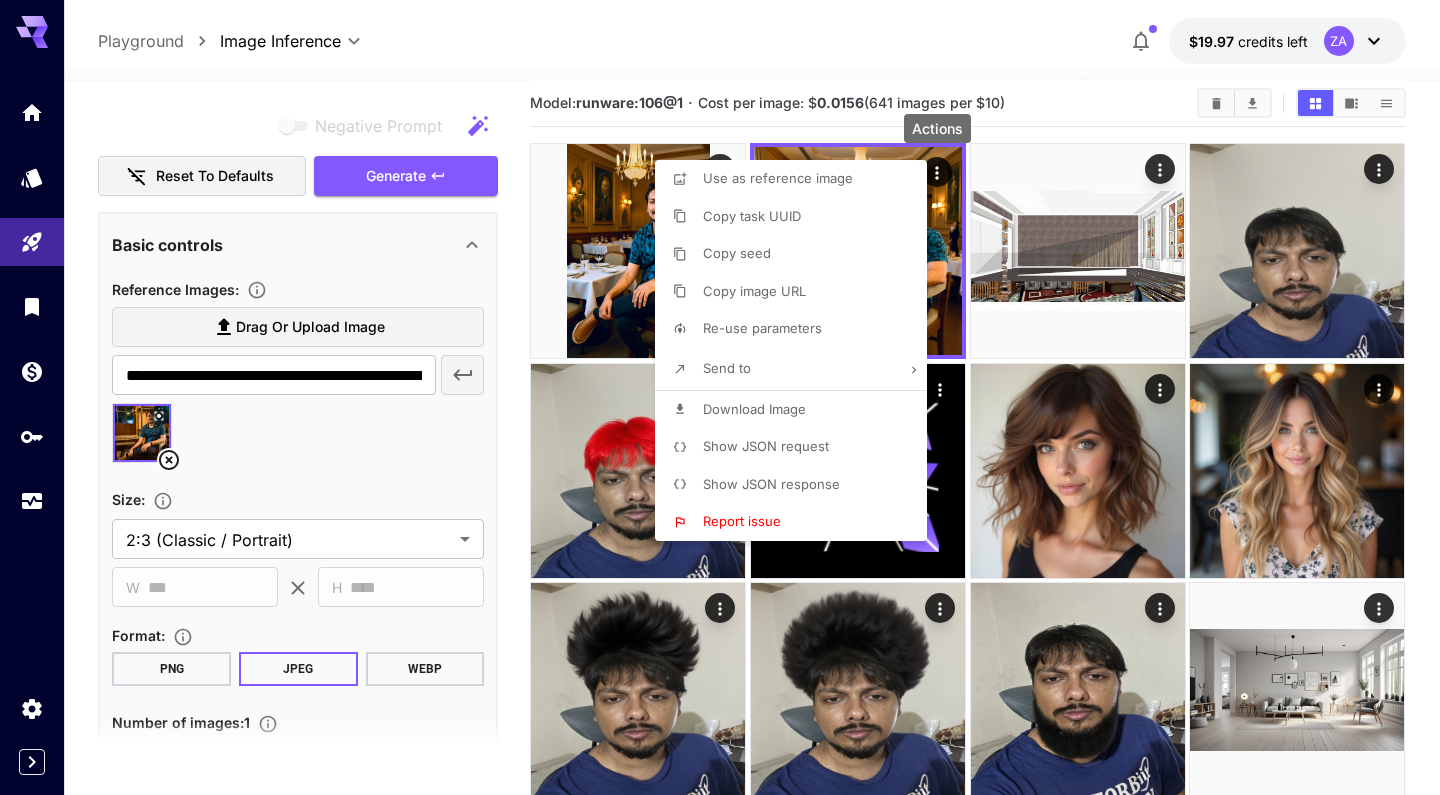 click at bounding box center [720, 397] 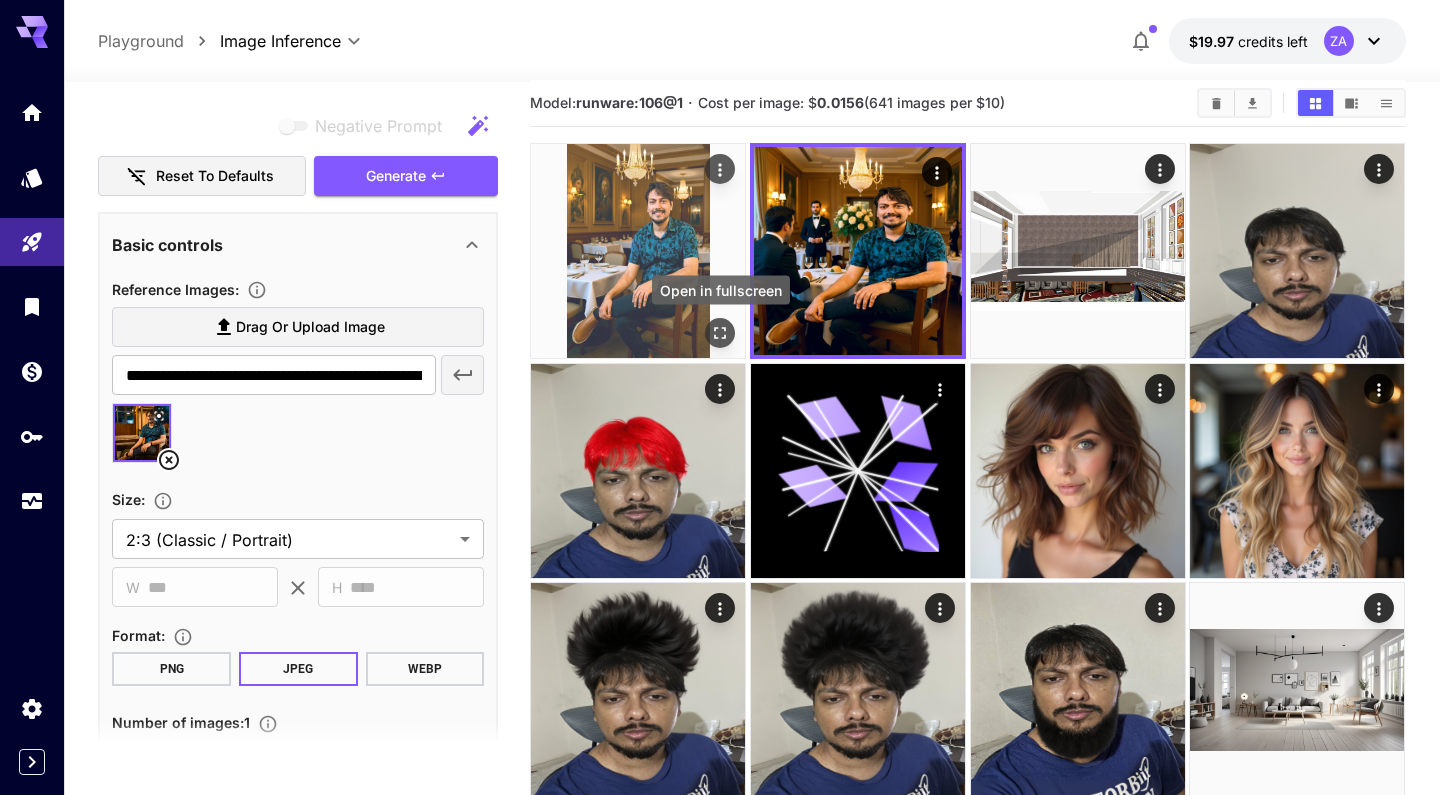 click 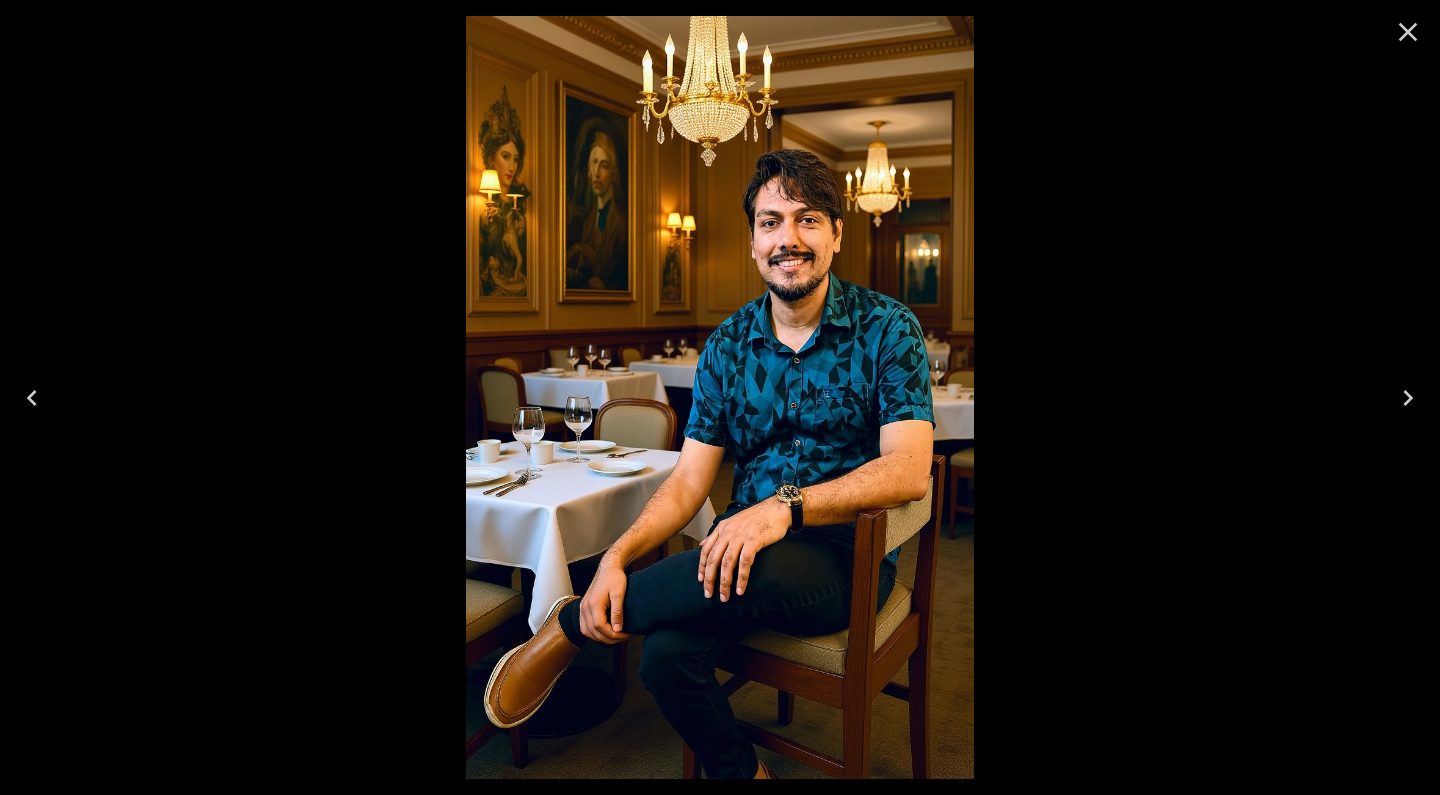 click 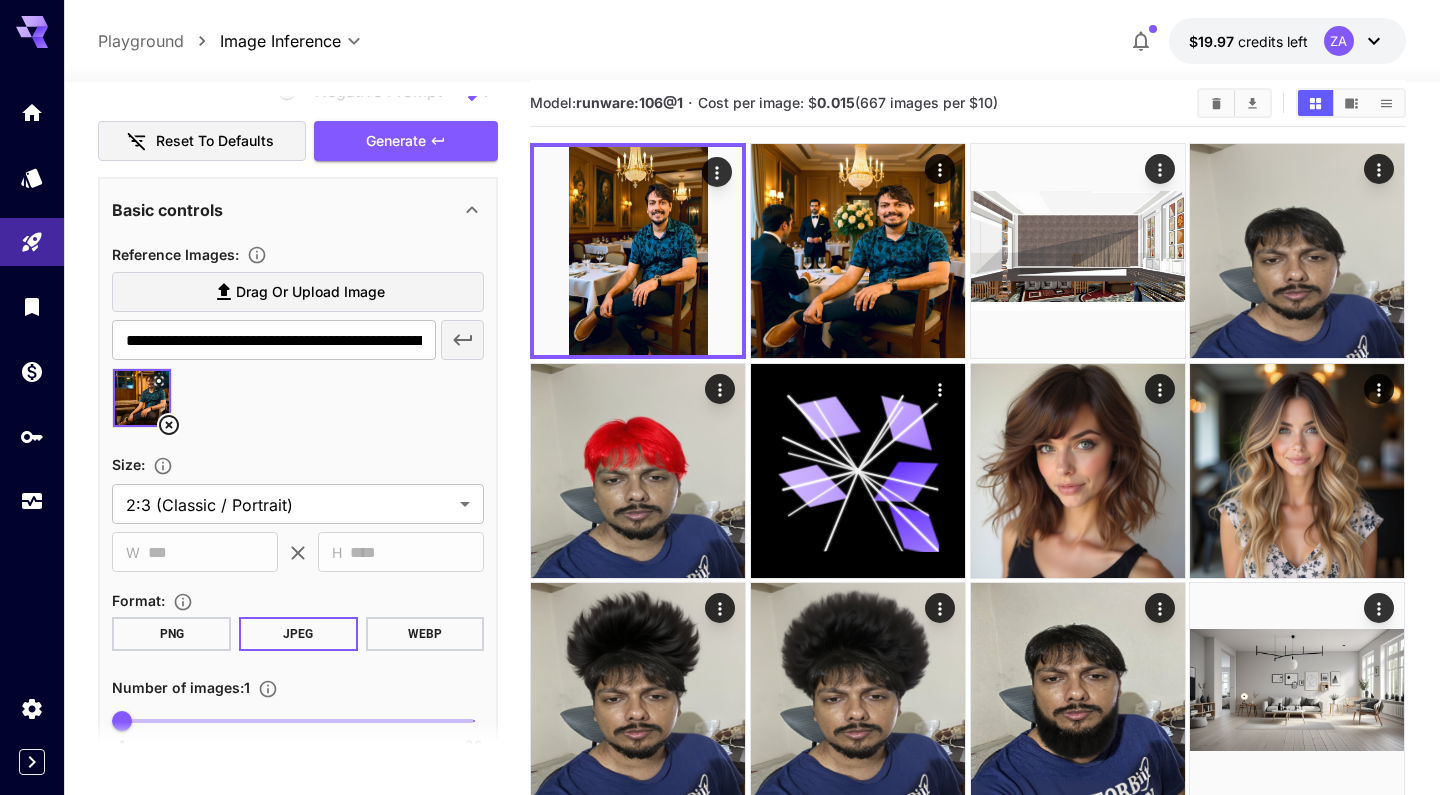 scroll, scrollTop: 399, scrollLeft: 0, axis: vertical 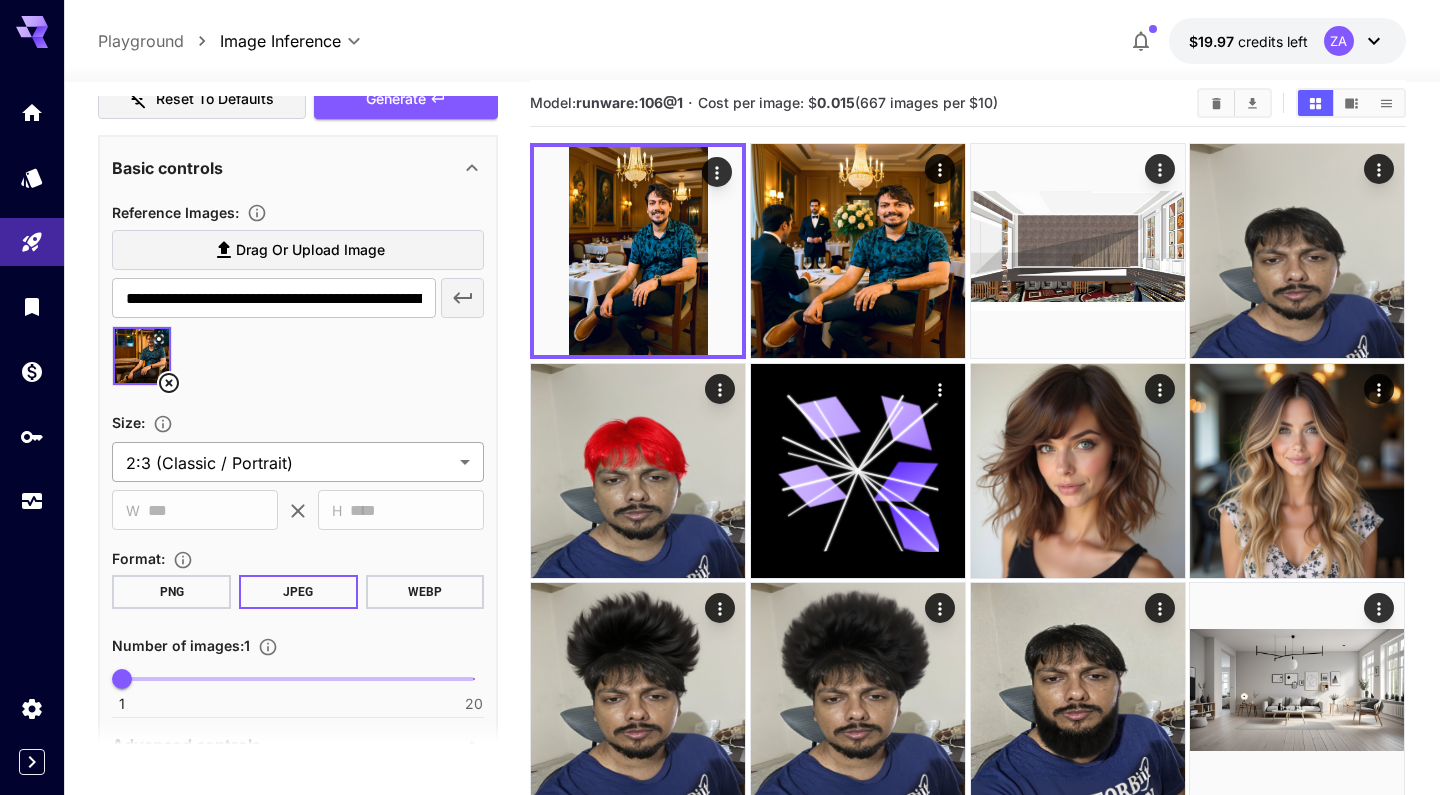 click on "**********" at bounding box center [720, 530] 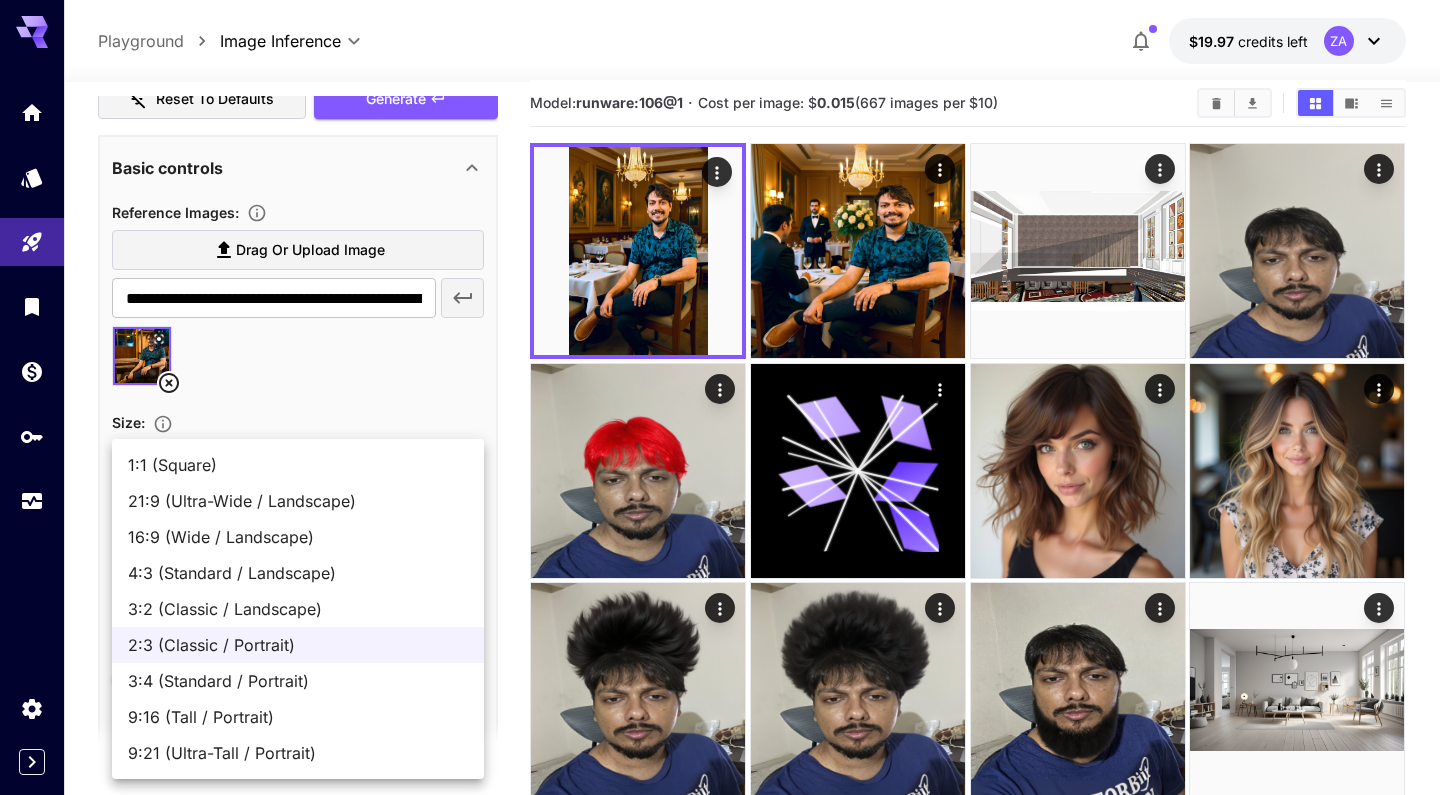click on "3:4 (Standard / Portrait)" at bounding box center [298, 681] 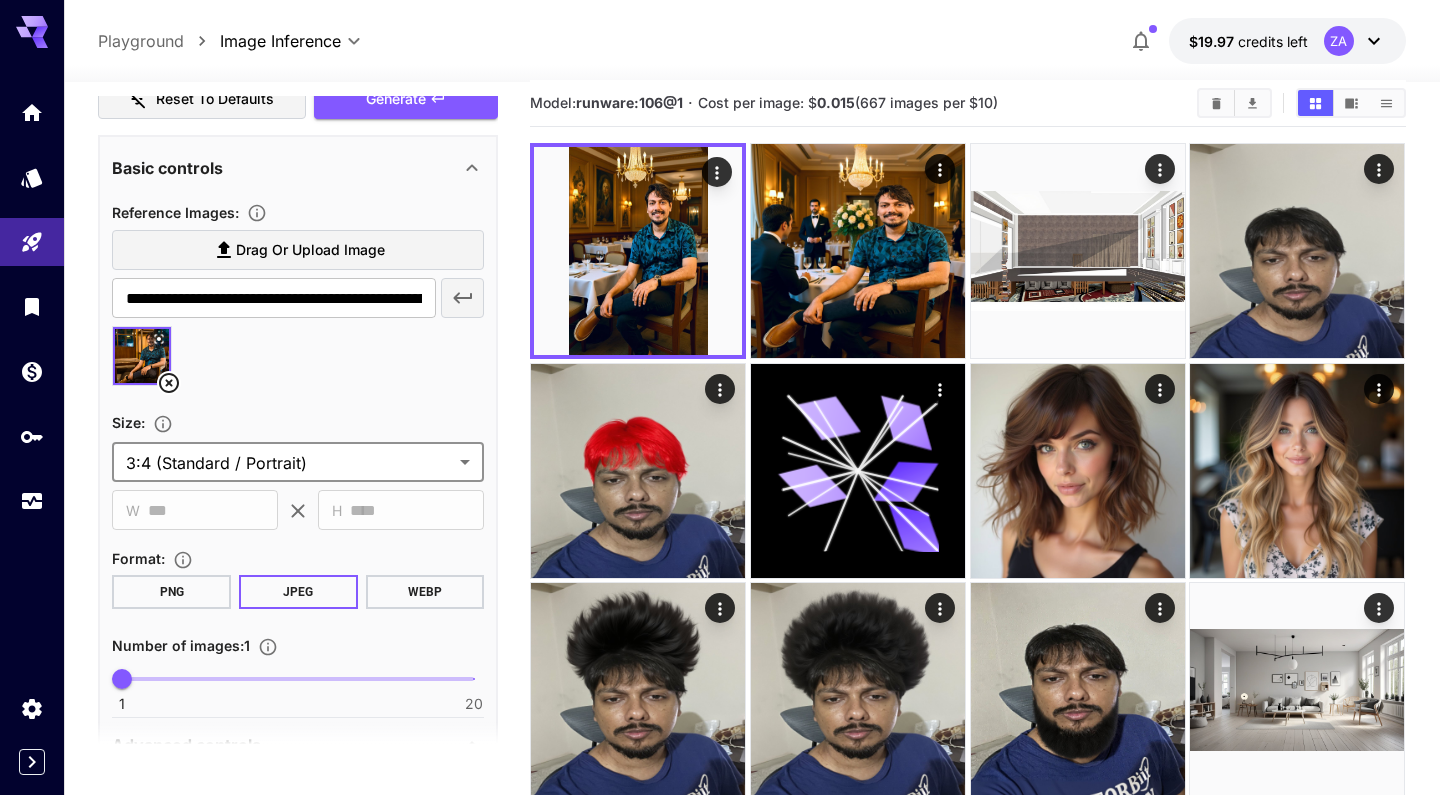 type on "**********" 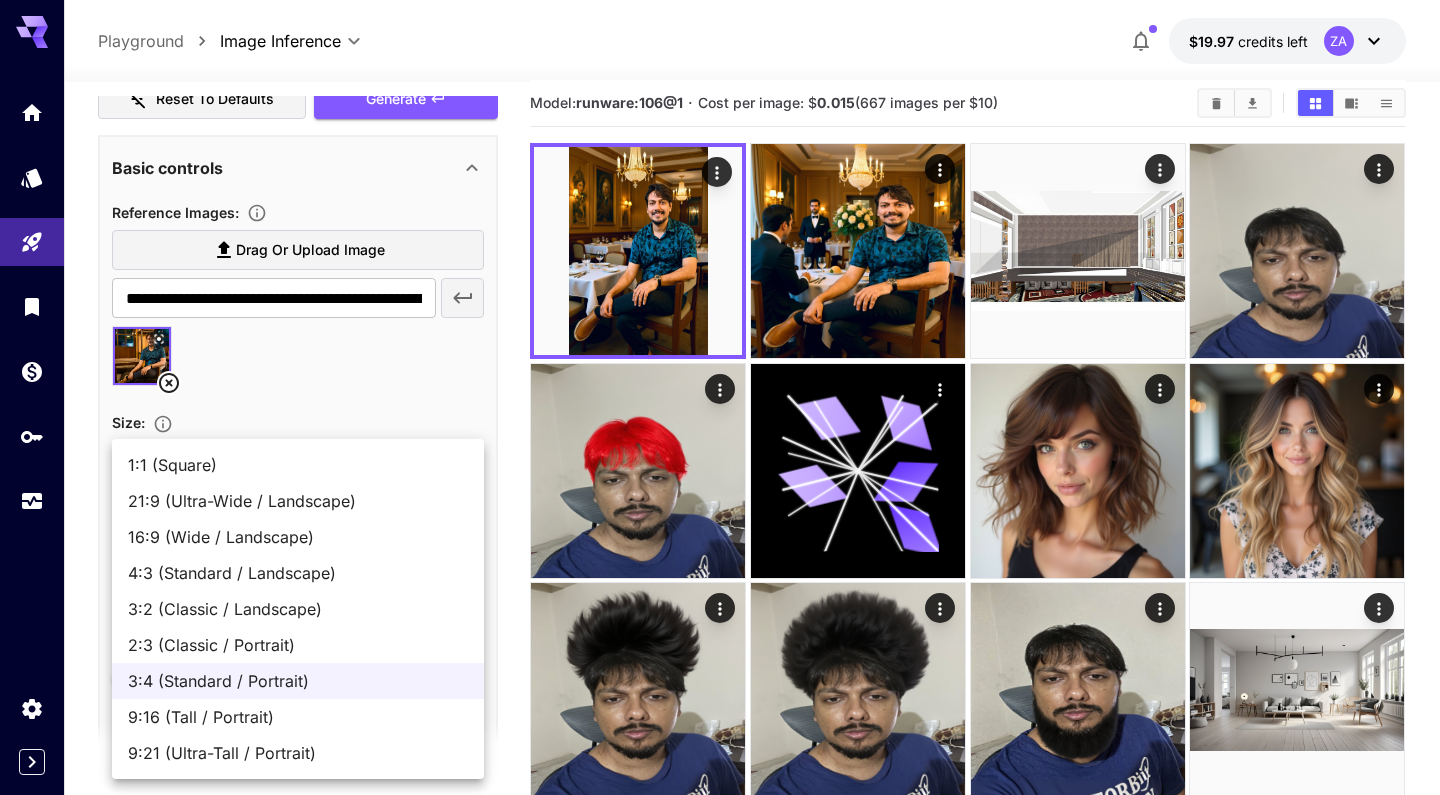 click on "2:3 (Classic / Portrait)" at bounding box center (298, 645) 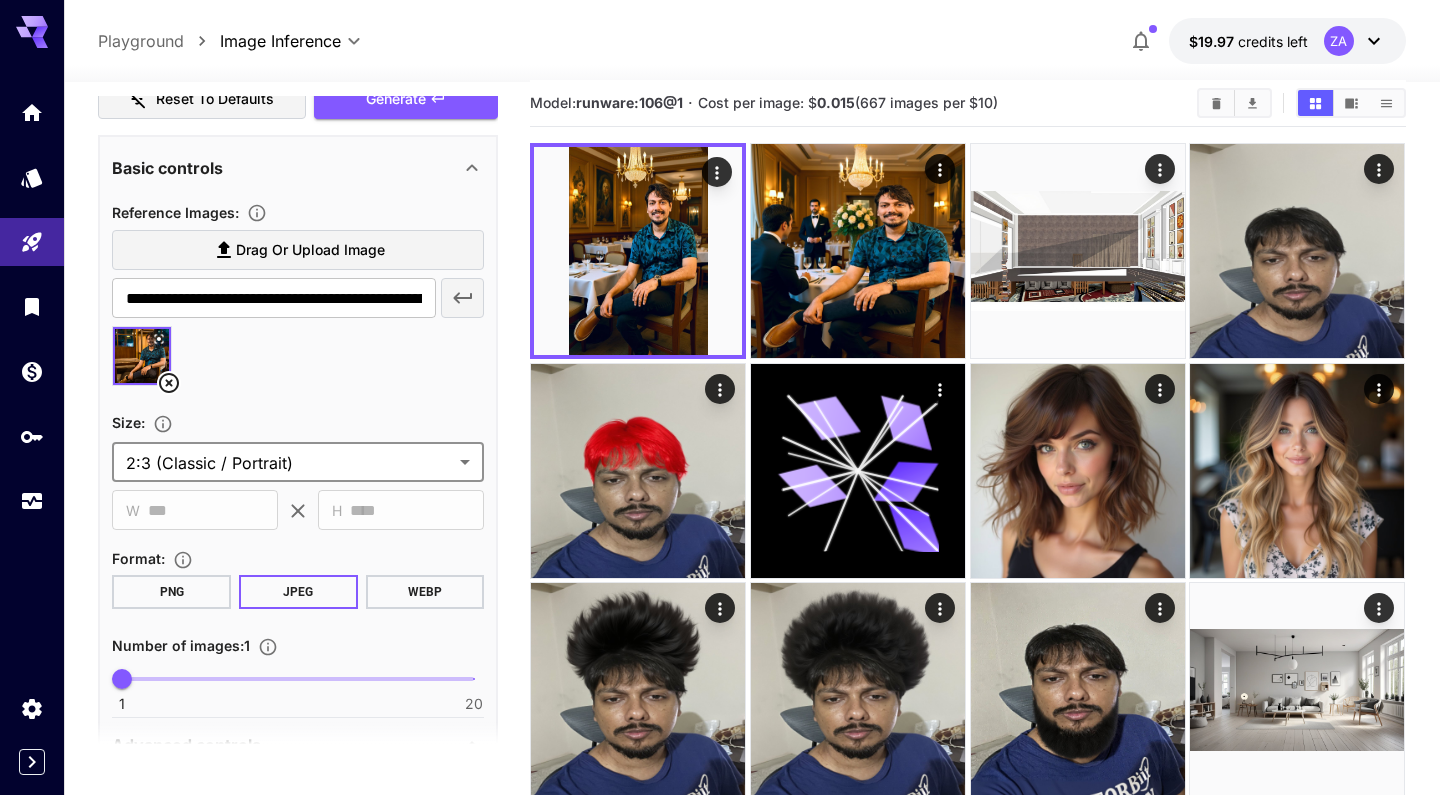 type on "**********" 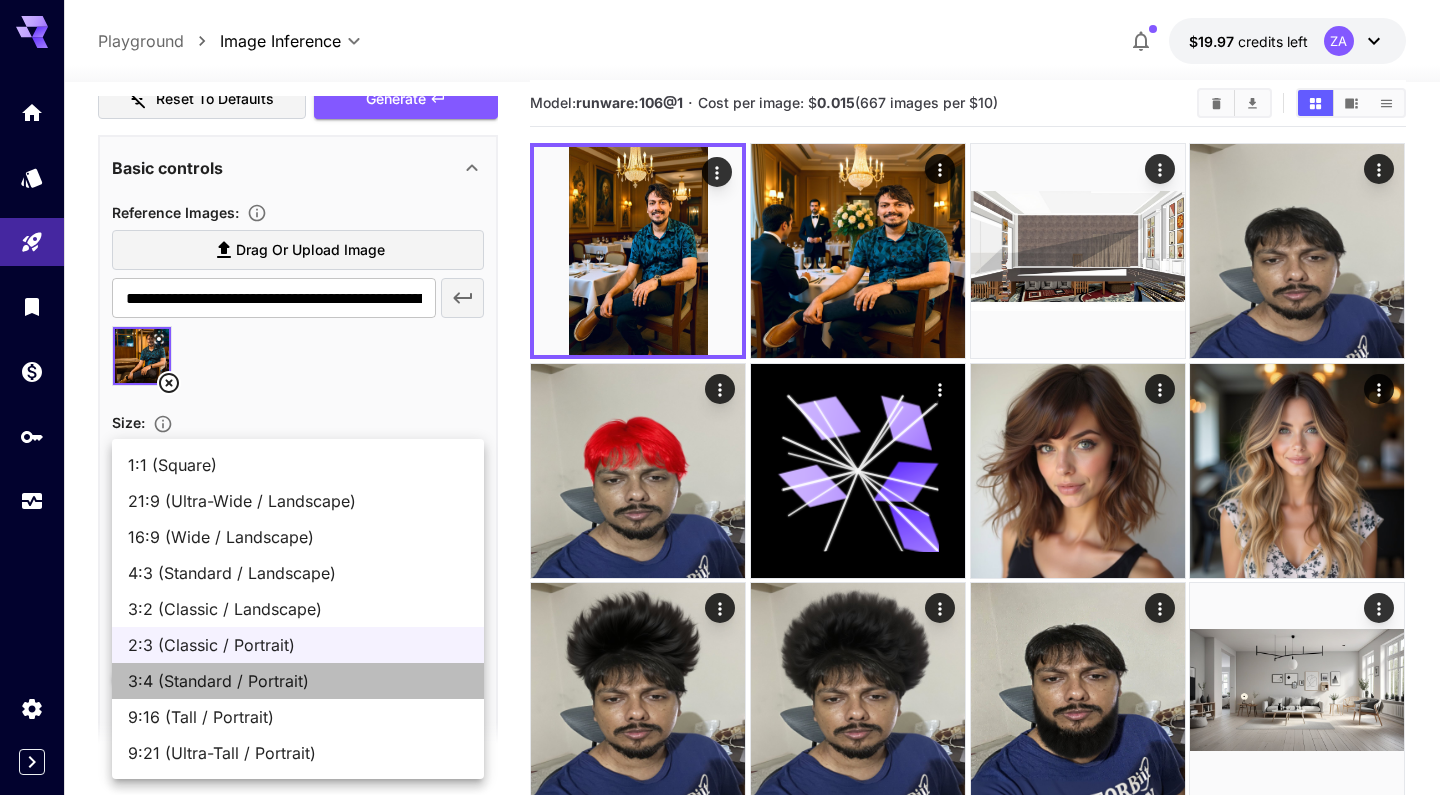 click on "3:4 (Standard / Portrait)" at bounding box center (298, 681) 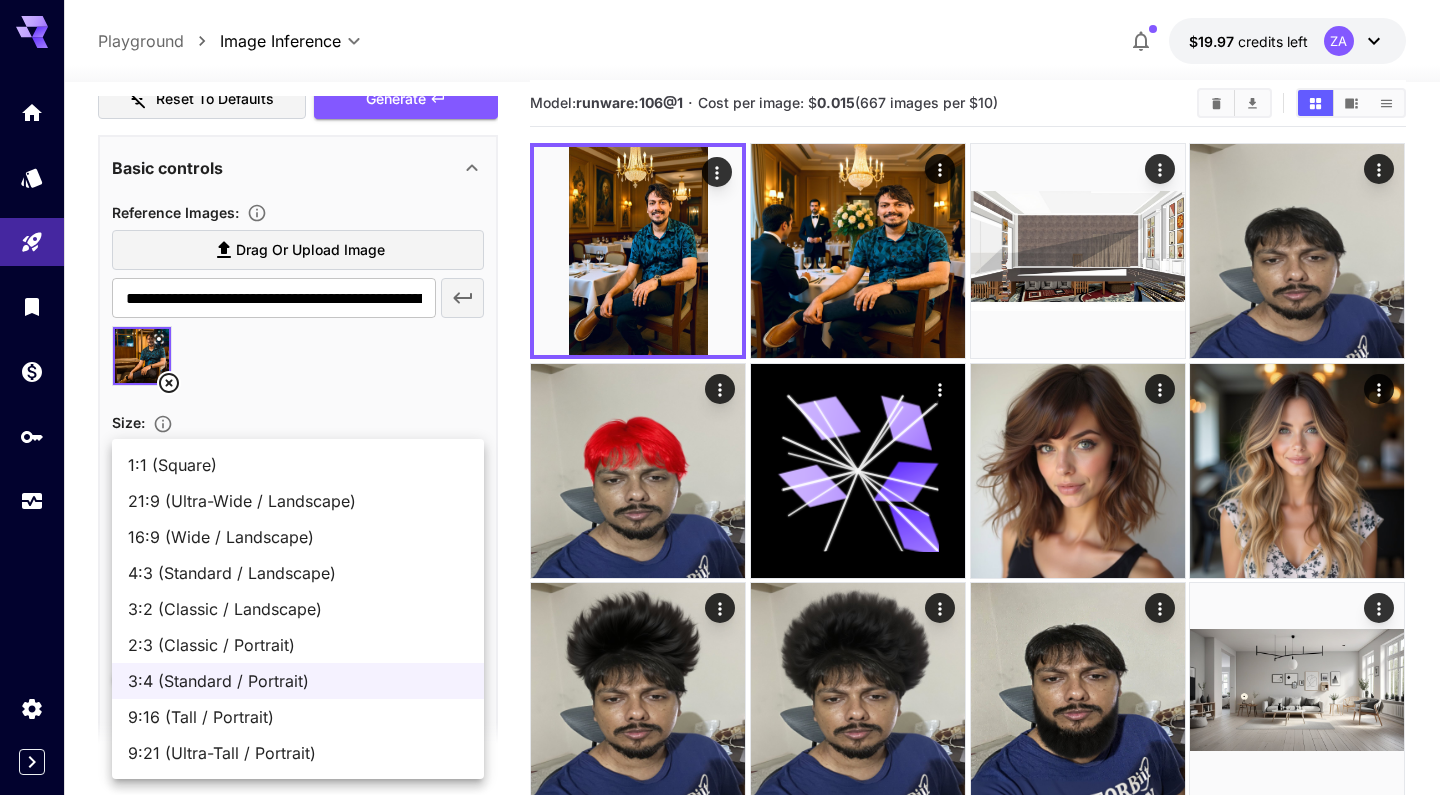click on "**********" at bounding box center [720, 530] 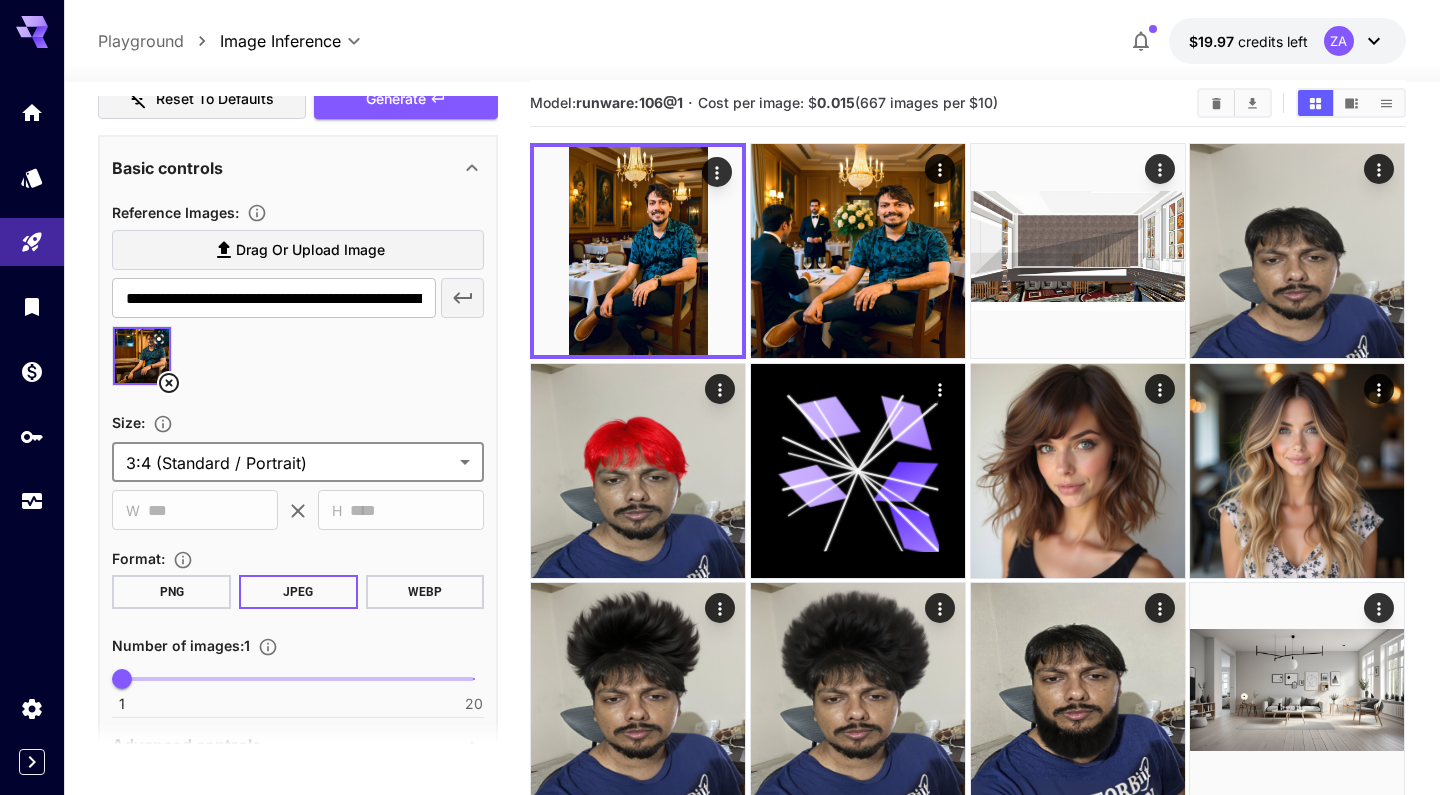 click on "**********" at bounding box center [720, 530] 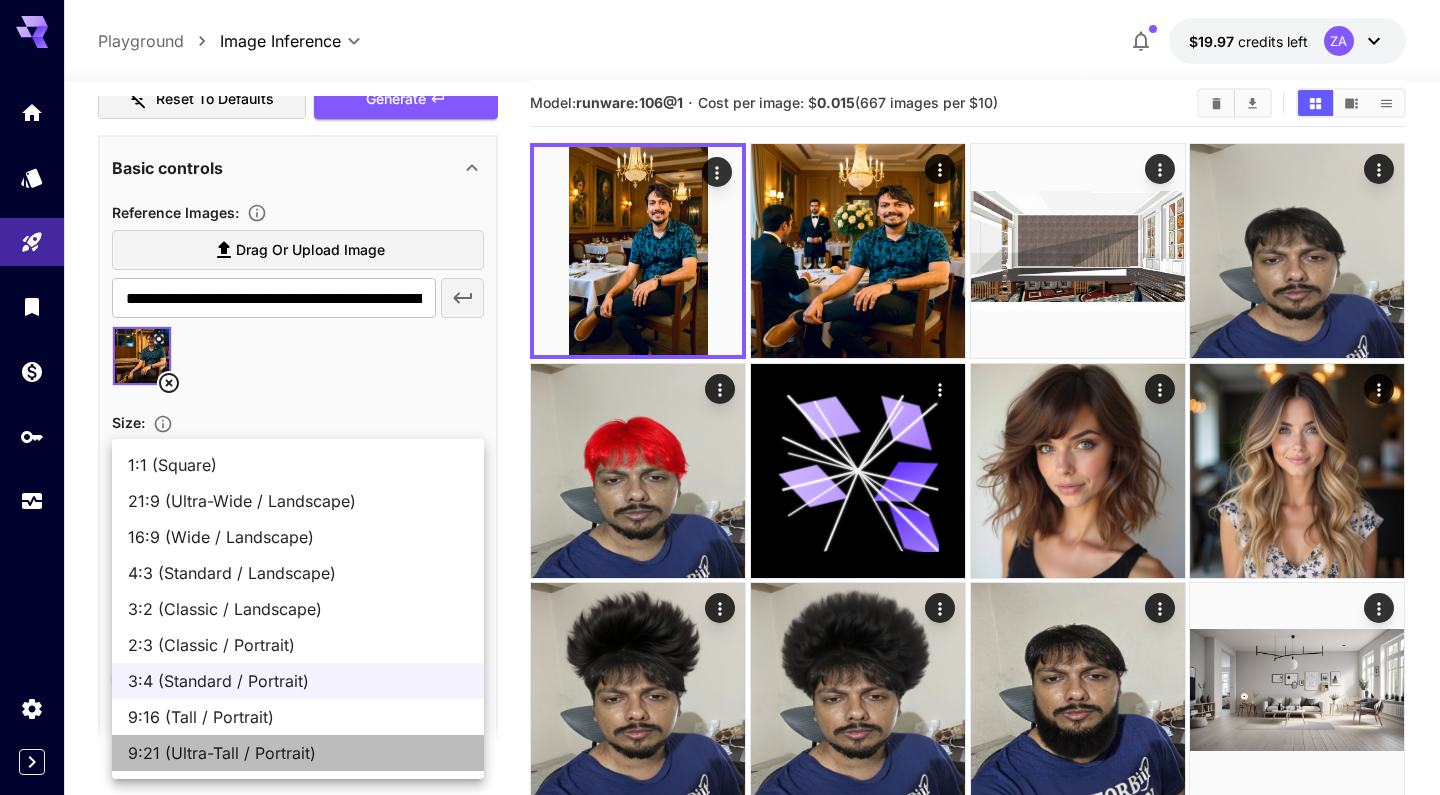 click on "9:21 (Ultra-Tall / Portrait)" at bounding box center [298, 753] 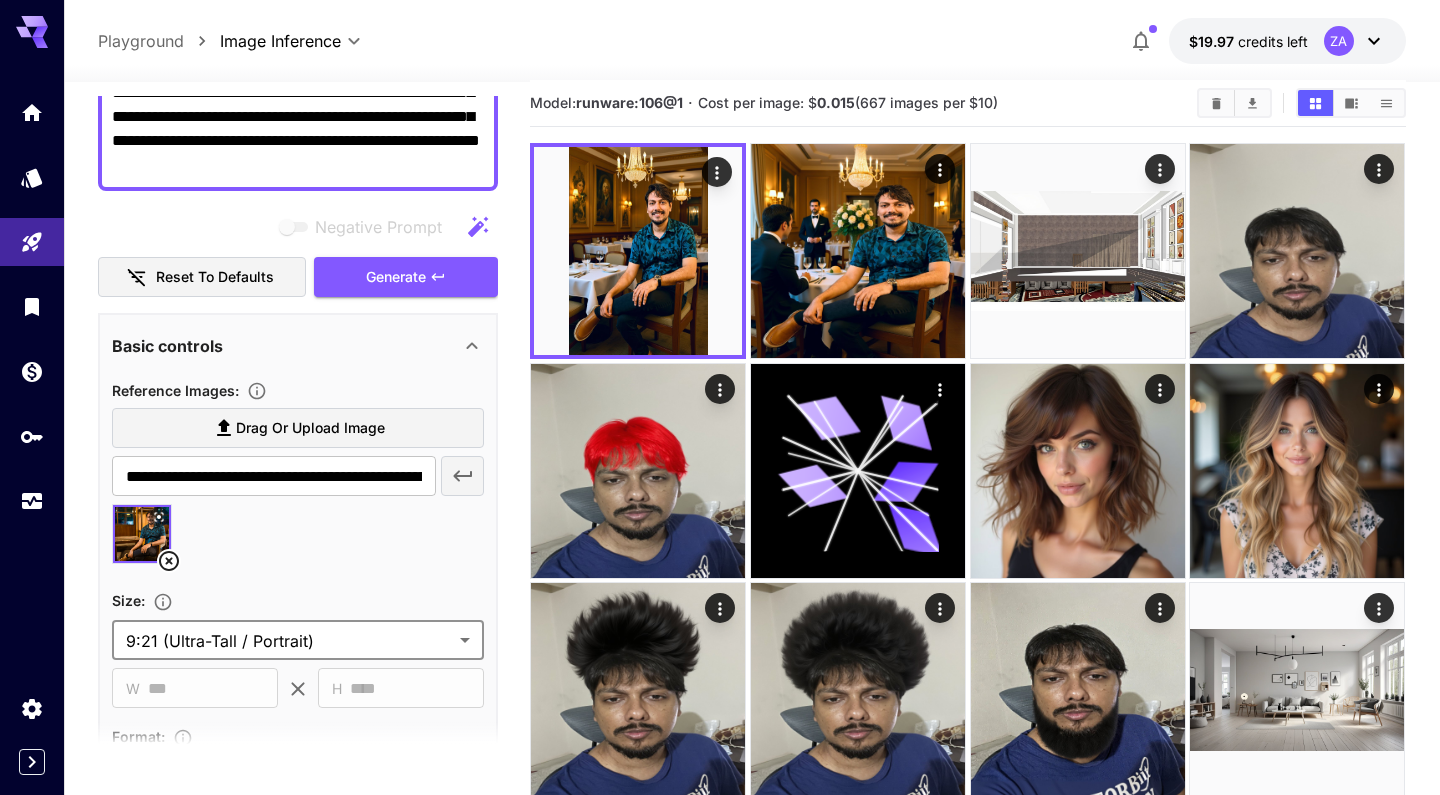 scroll, scrollTop: 191, scrollLeft: 0, axis: vertical 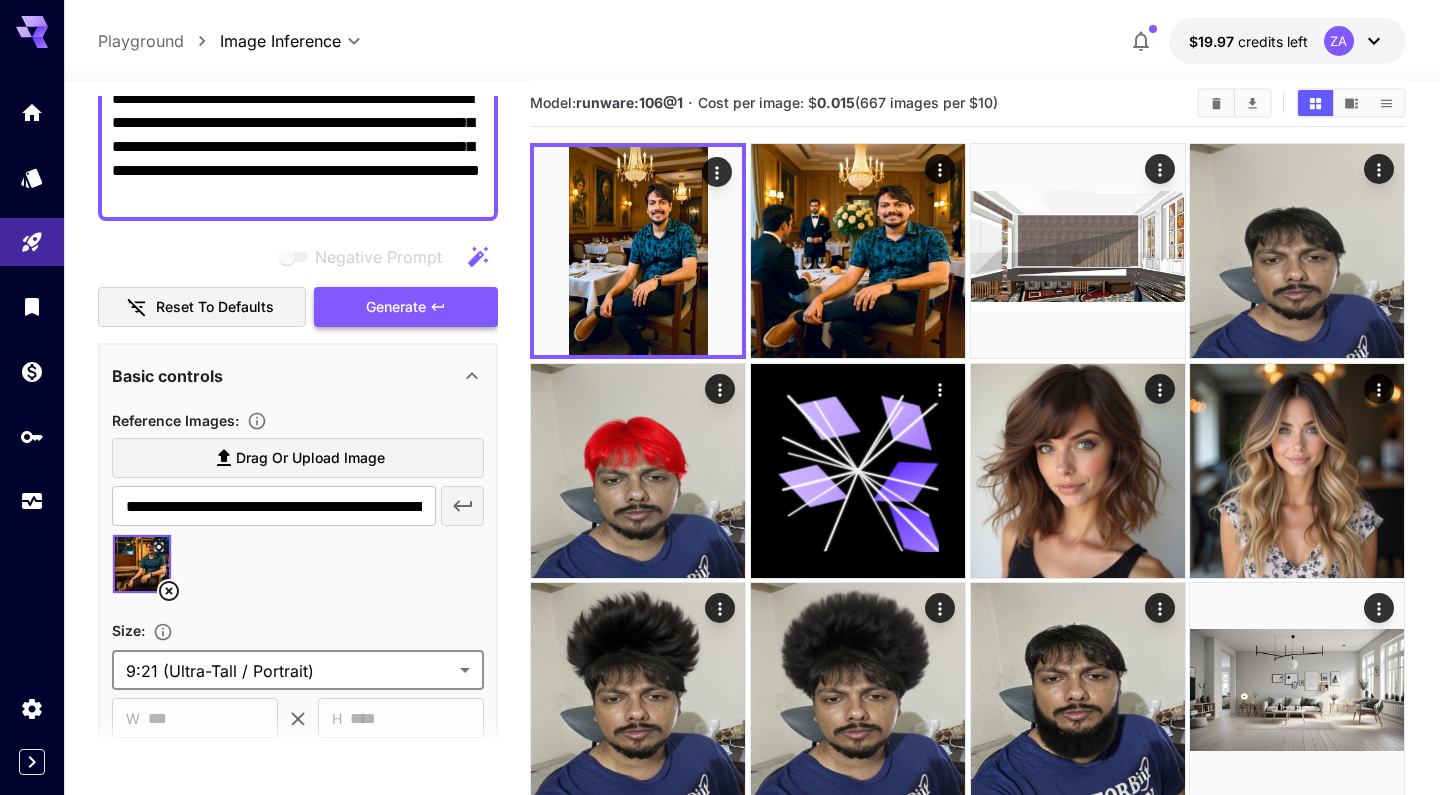 click on "Generate" at bounding box center [396, 307] 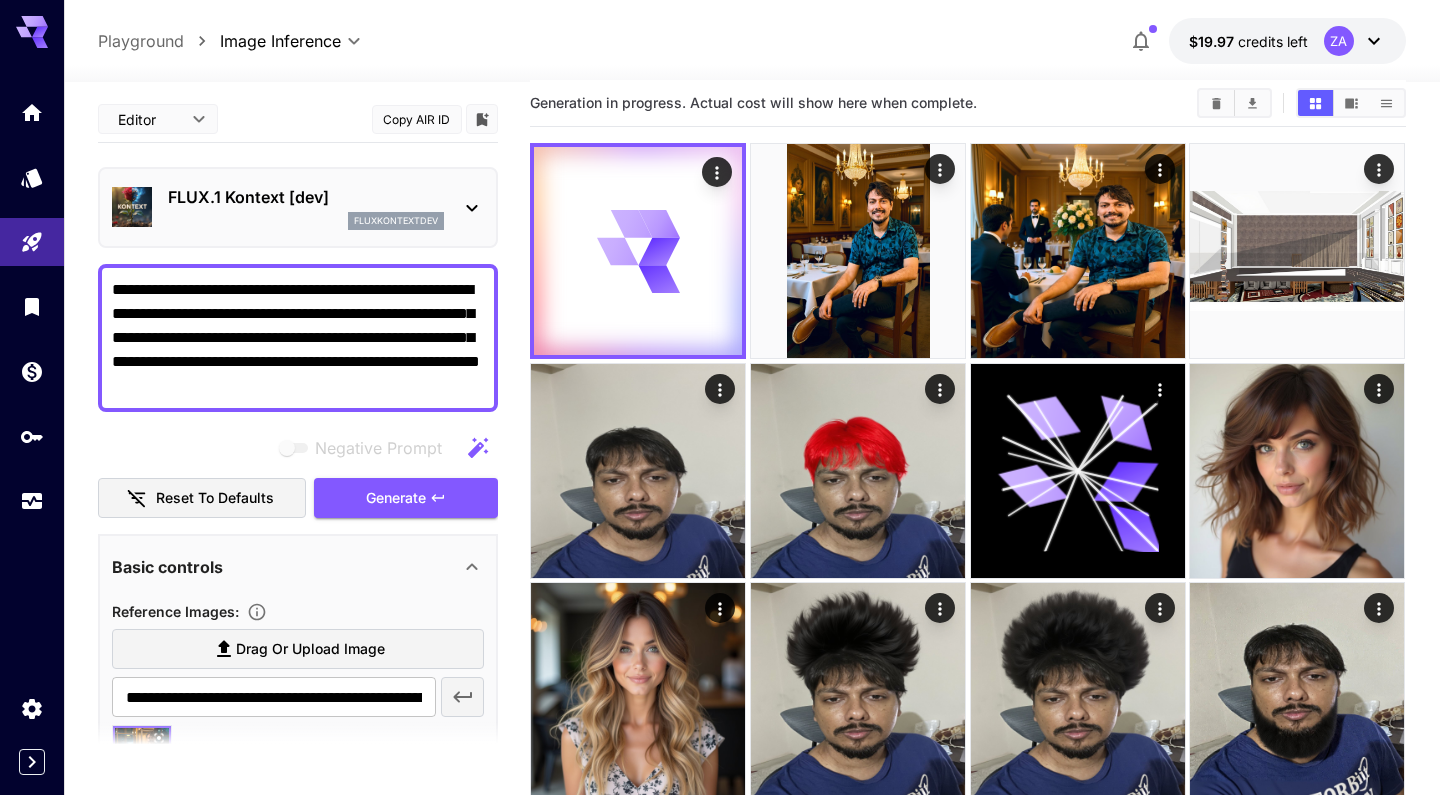 scroll, scrollTop: 0, scrollLeft: 0, axis: both 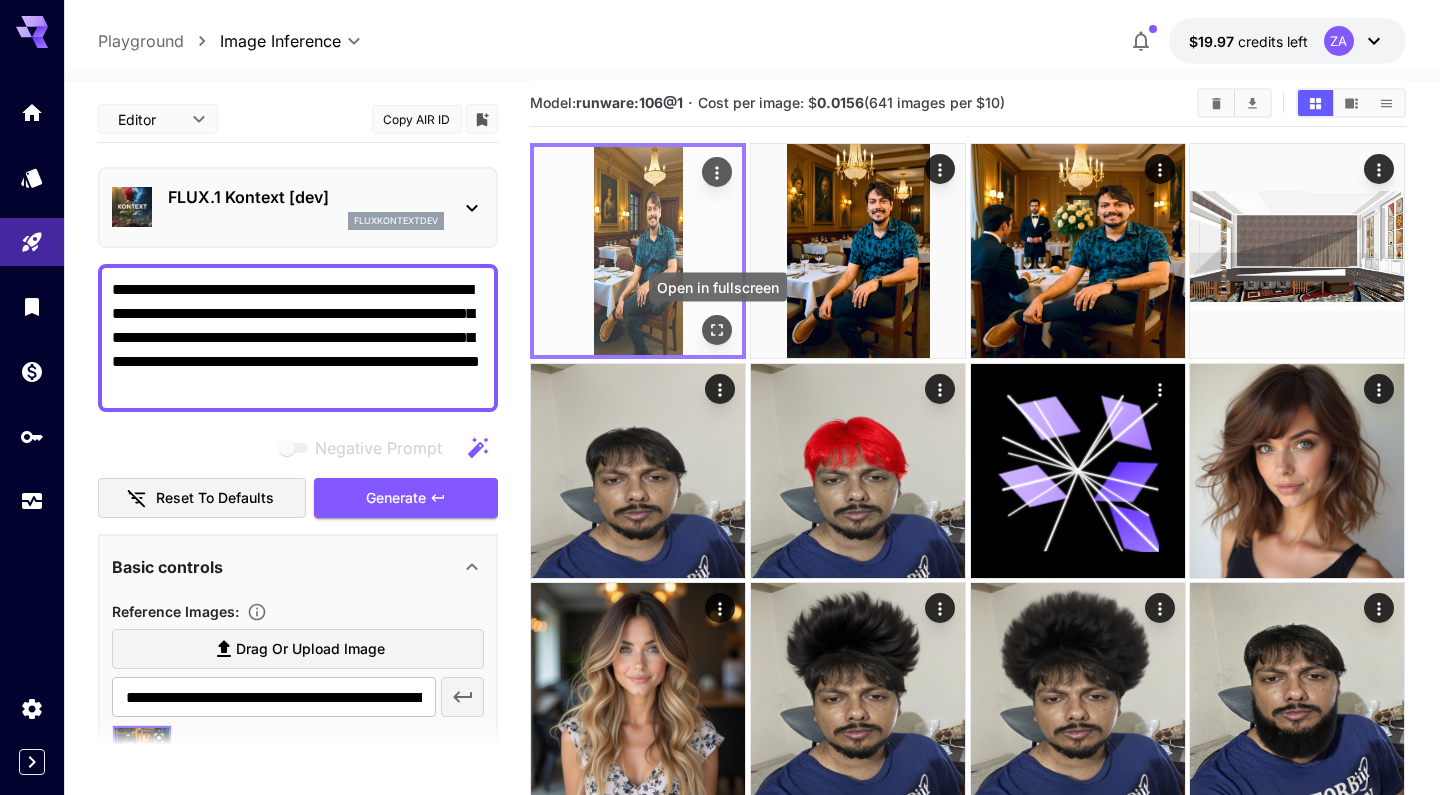 click 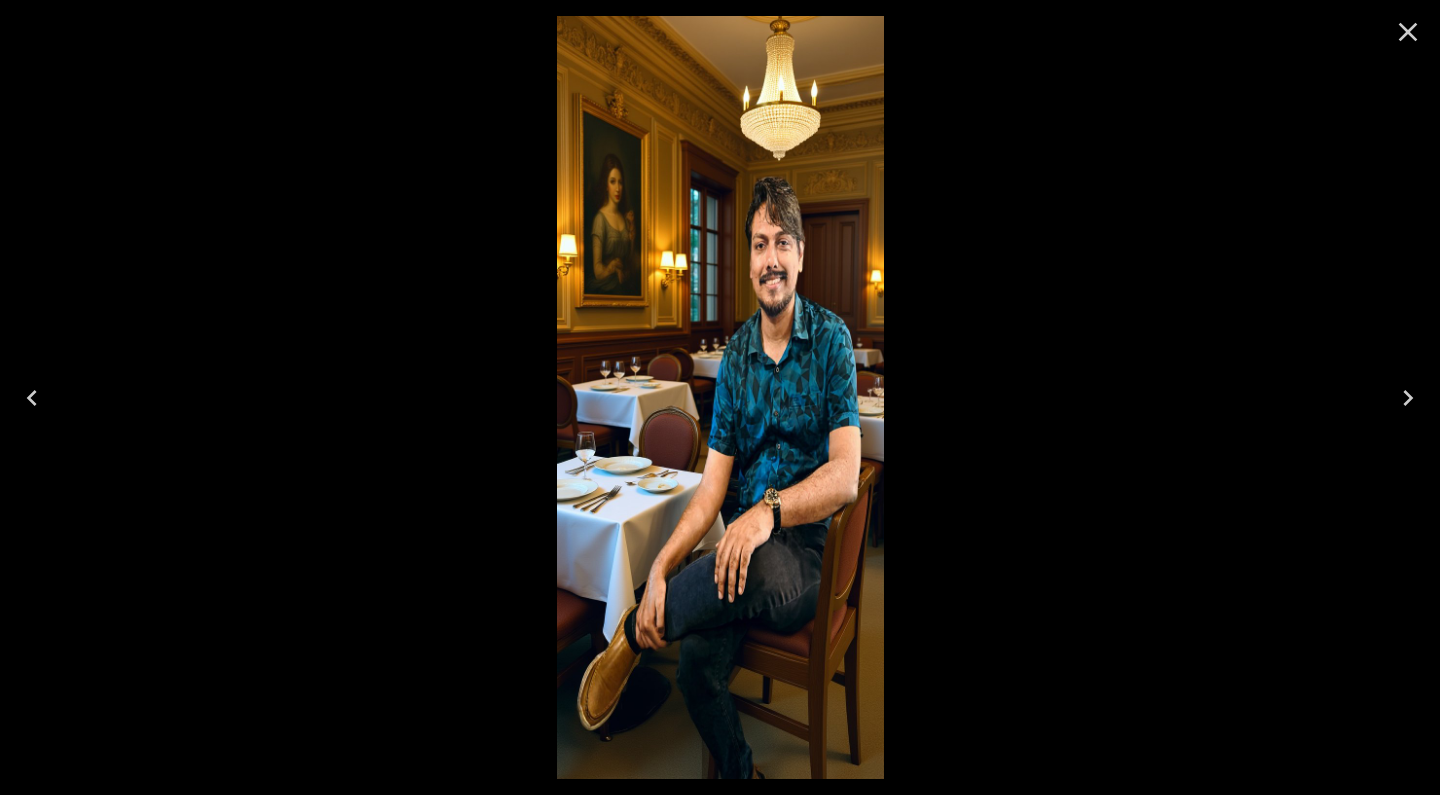click 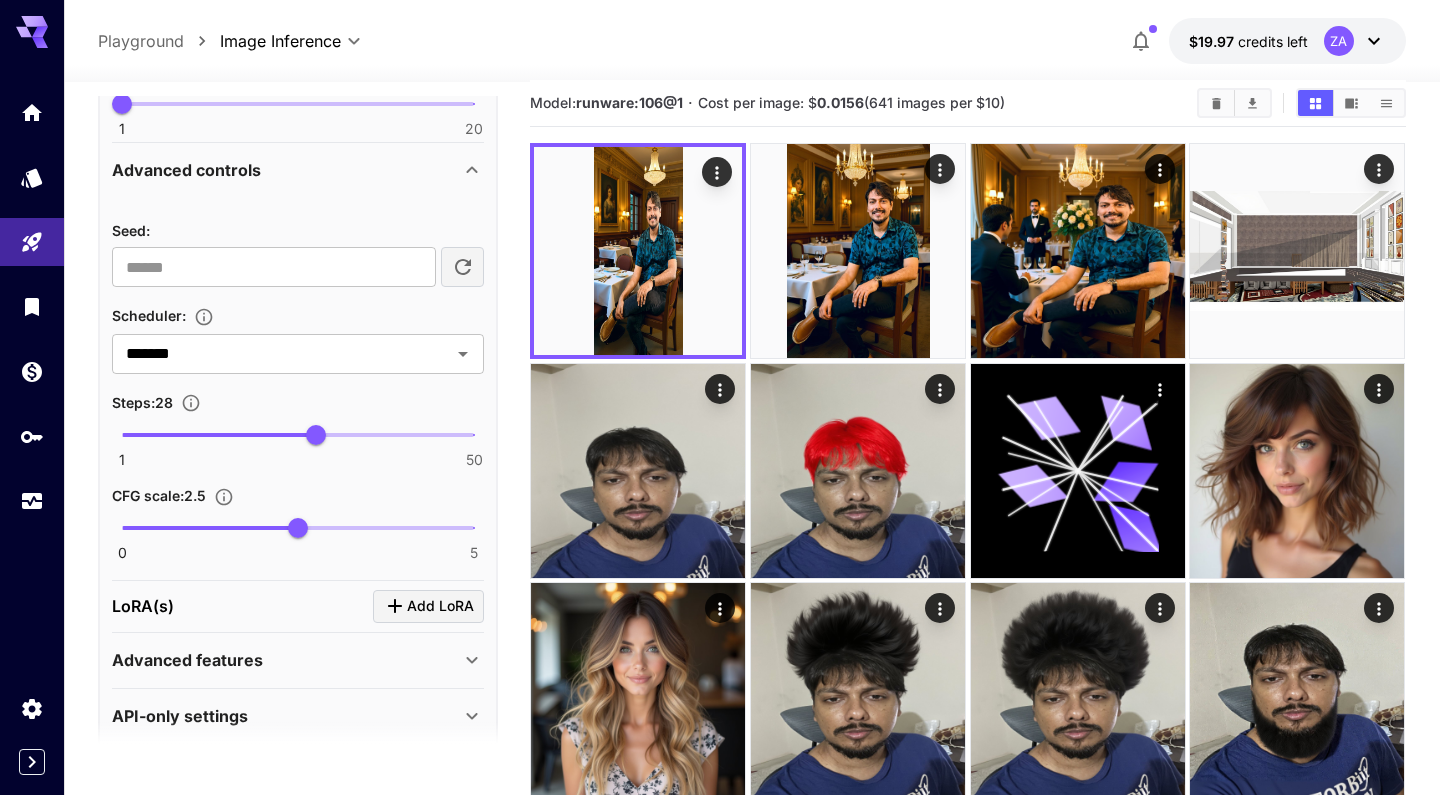 scroll, scrollTop: 995, scrollLeft: 0, axis: vertical 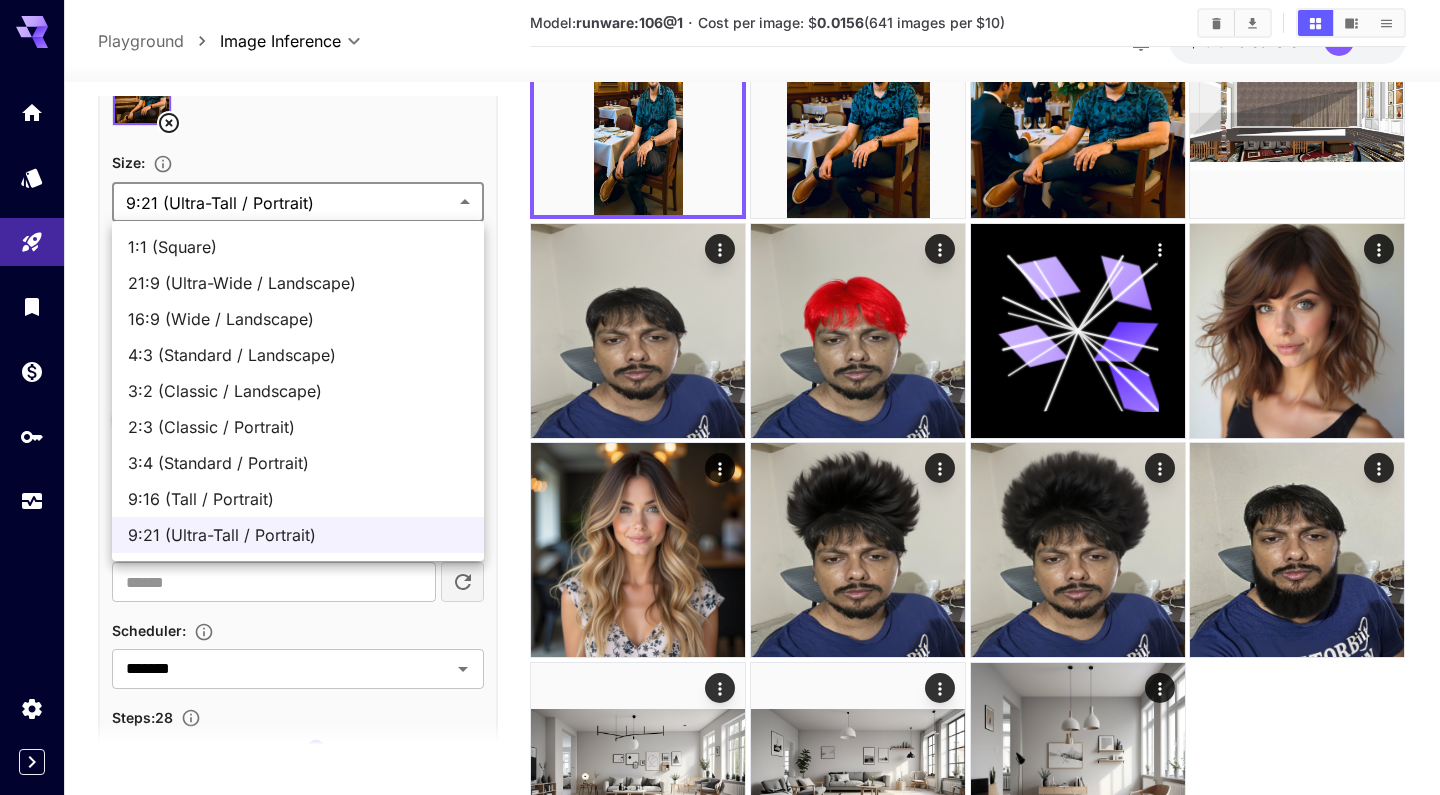 click on "**********" at bounding box center [720, 390] 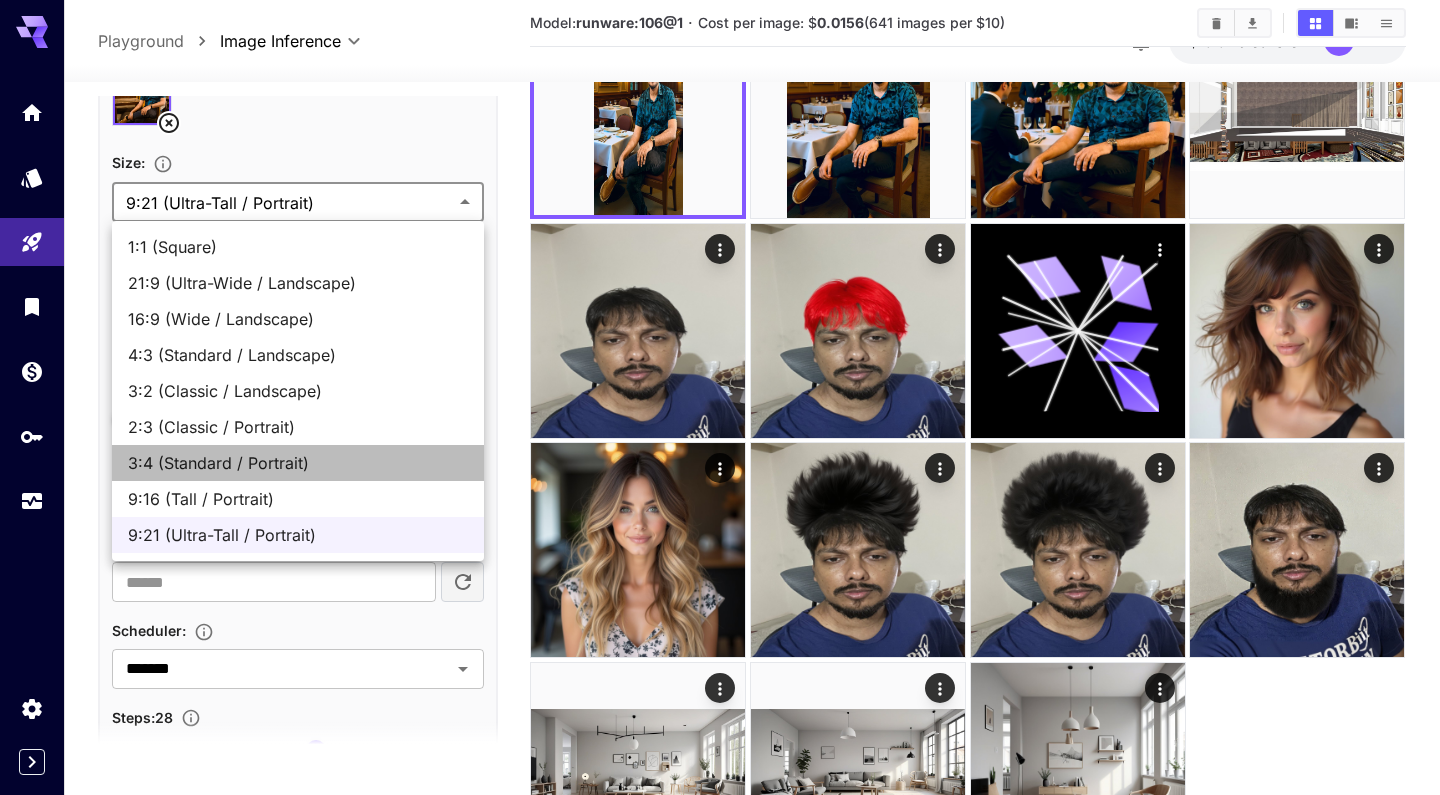click on "3:4 (Standard / Portrait)" at bounding box center [298, 463] 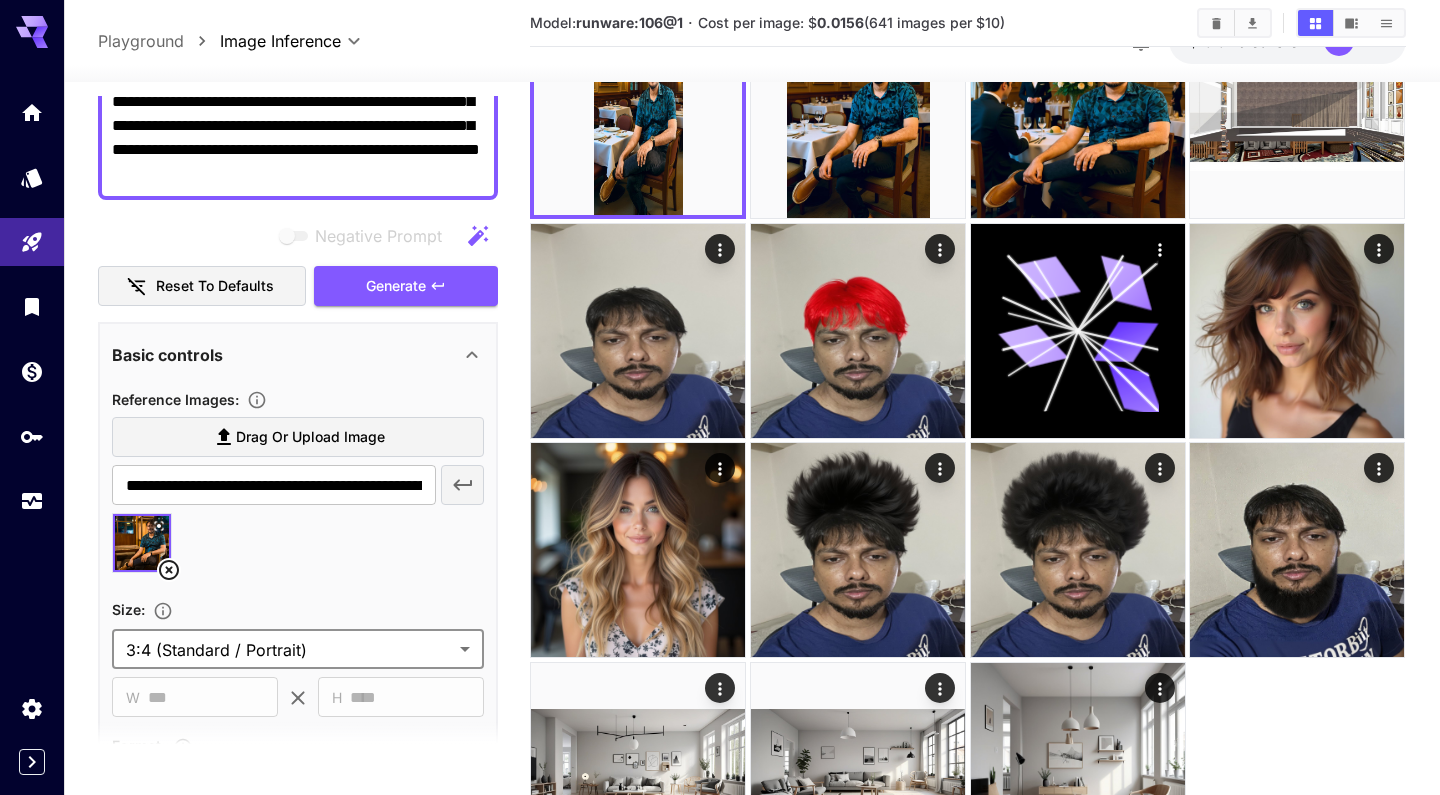 scroll, scrollTop: 71, scrollLeft: 0, axis: vertical 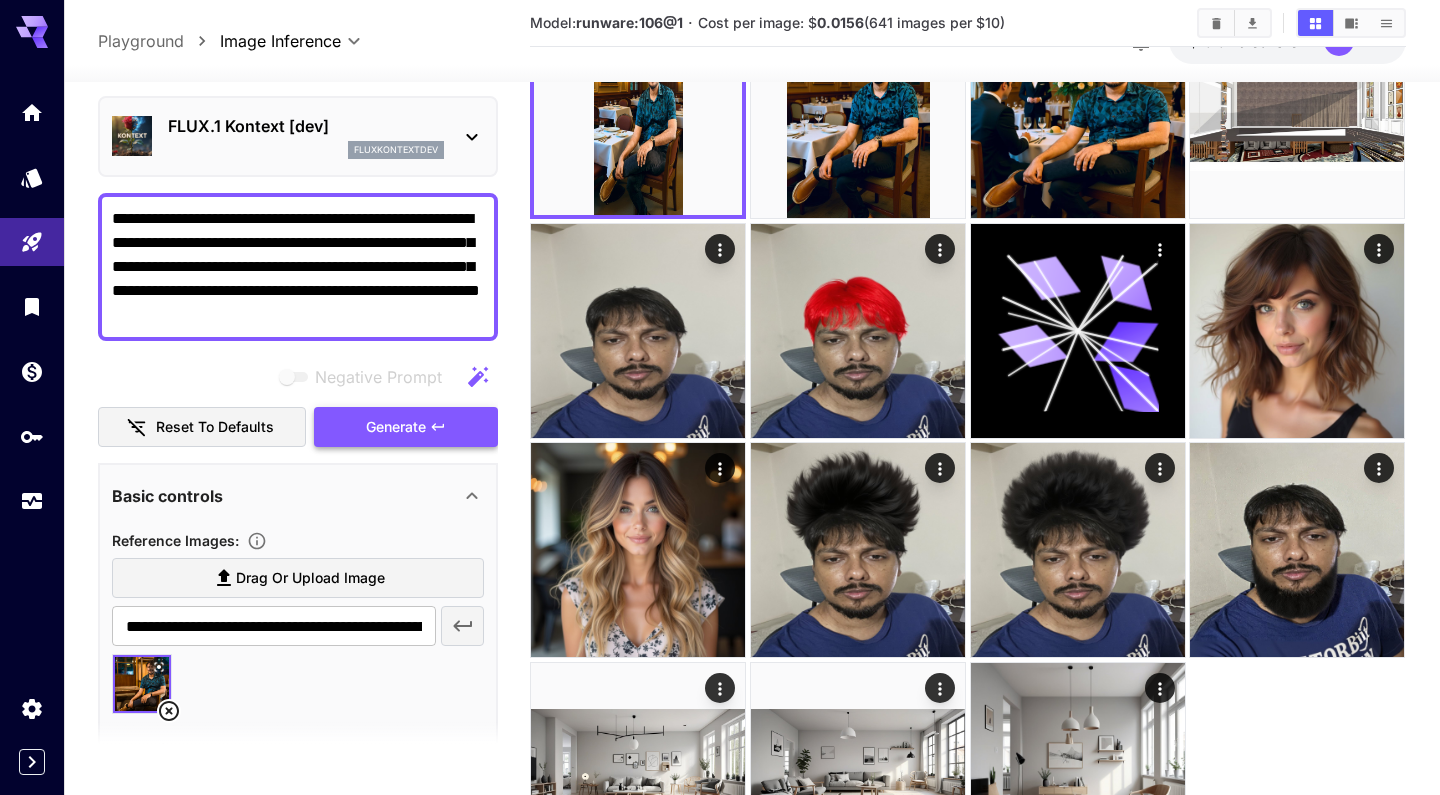 click on "Generate" at bounding box center (406, 427) 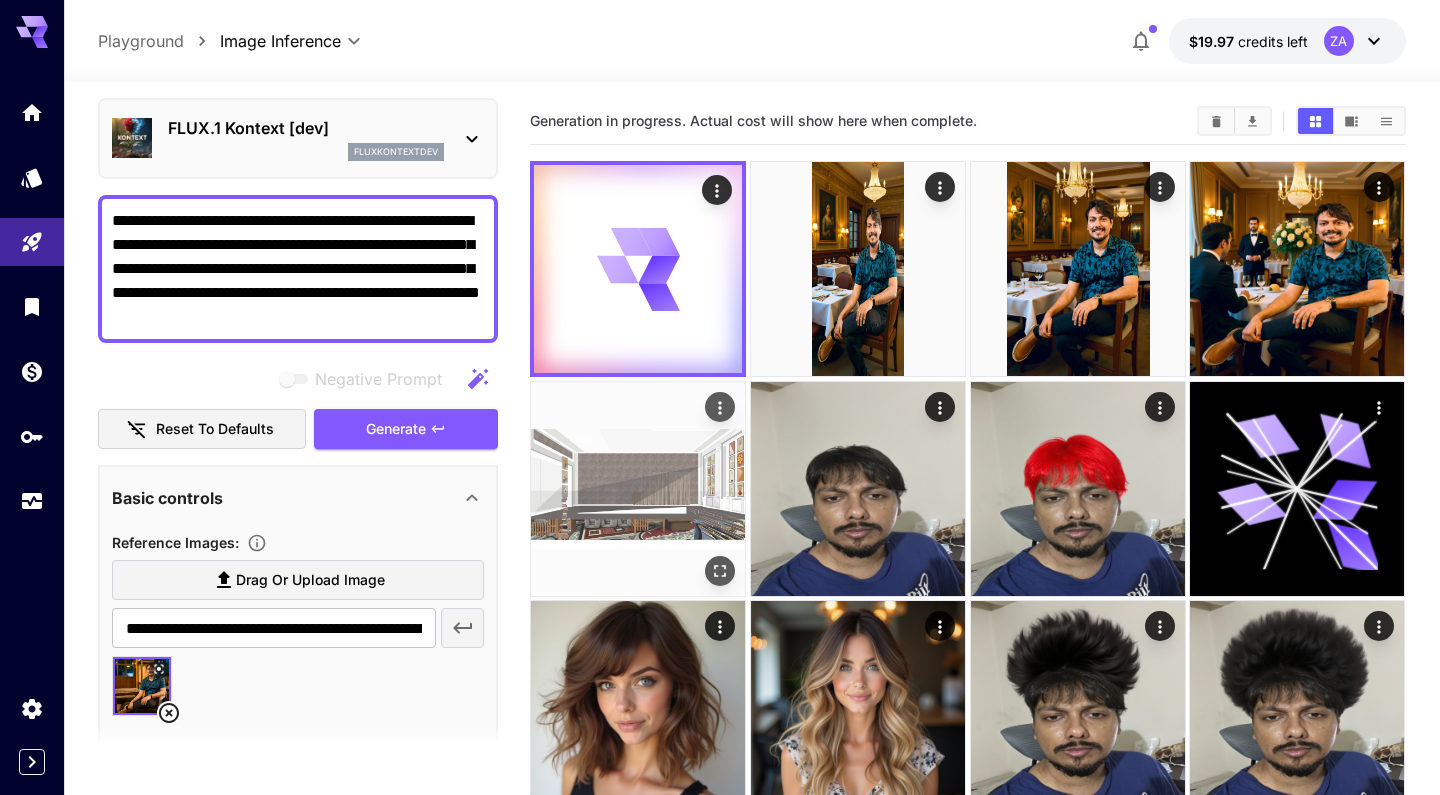 scroll, scrollTop: 1, scrollLeft: 0, axis: vertical 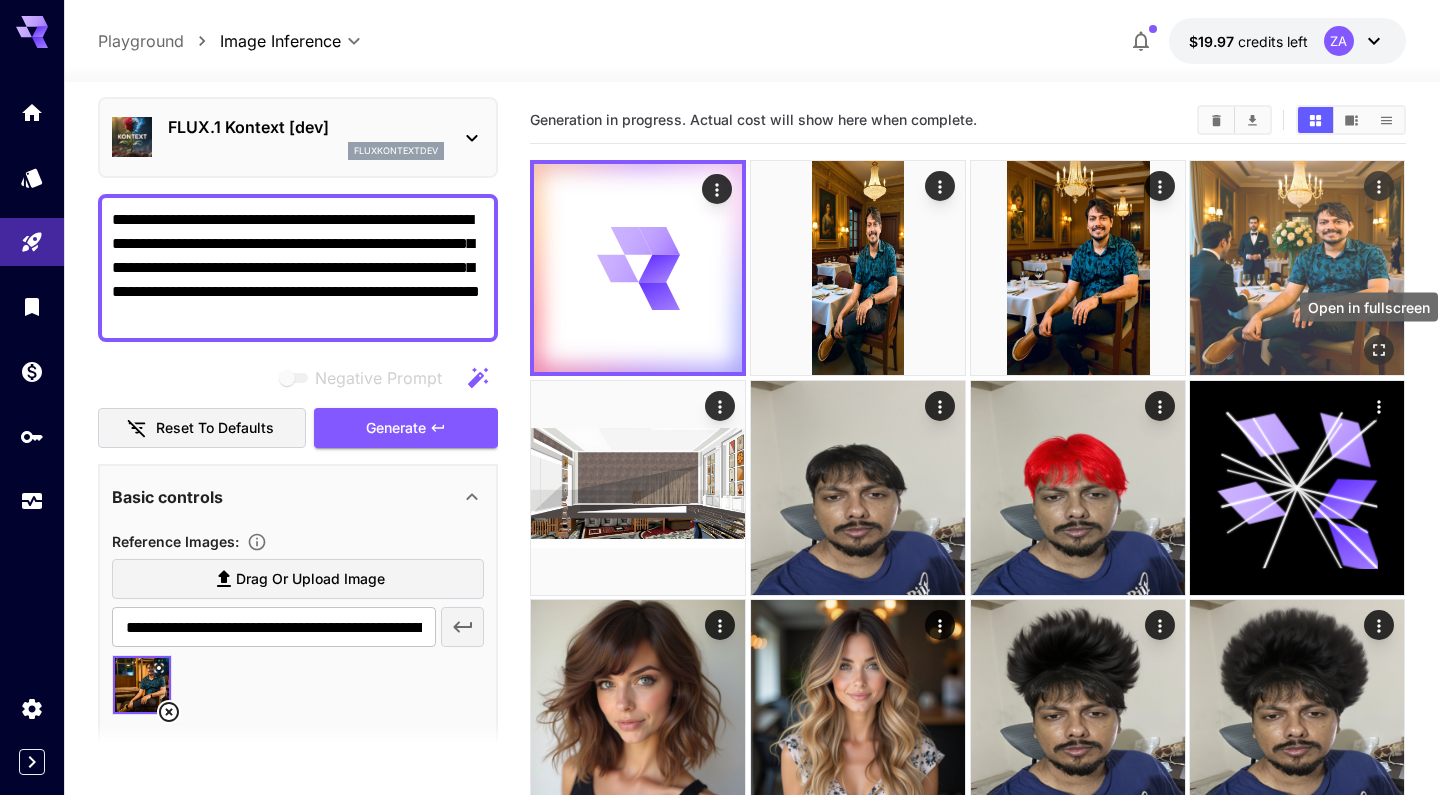 click 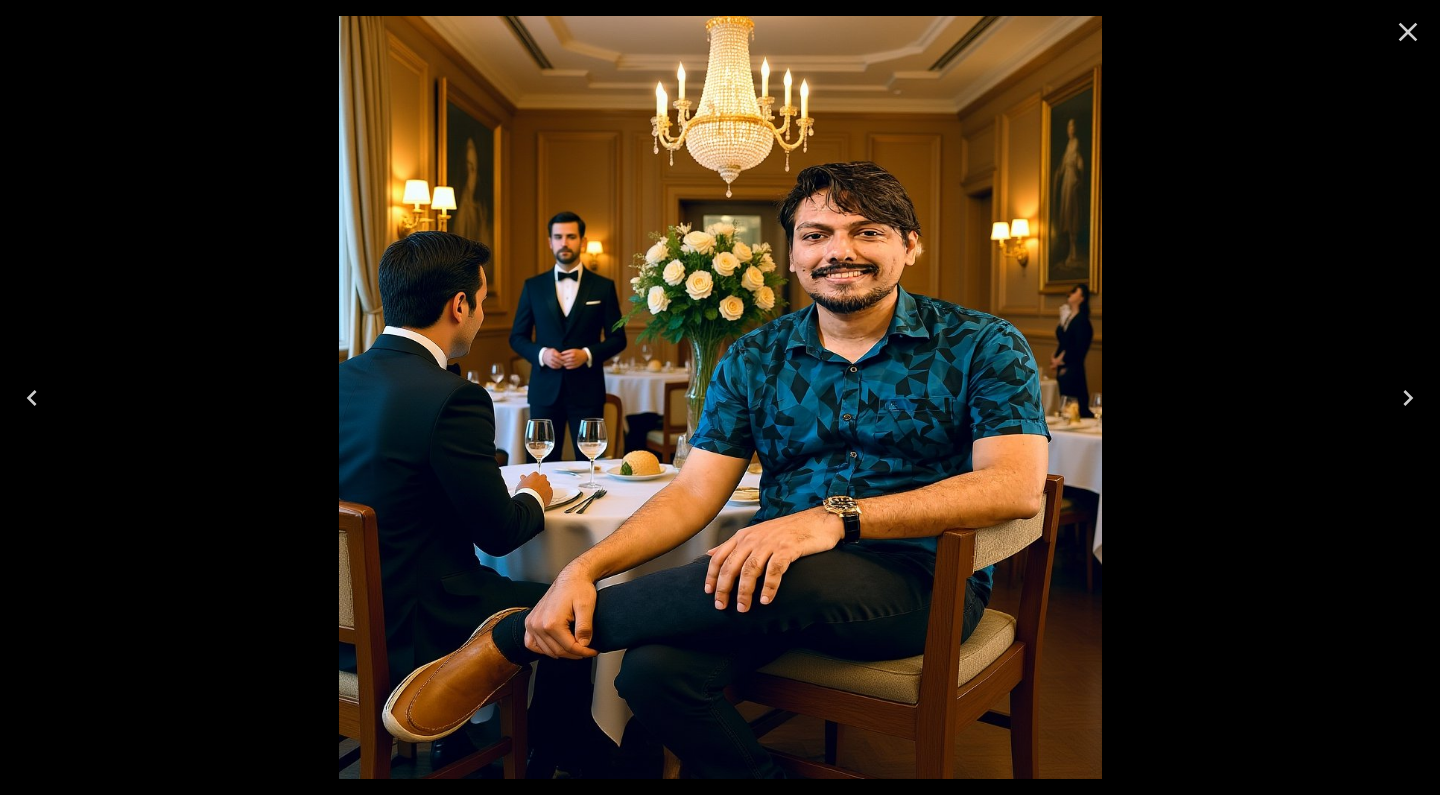click 